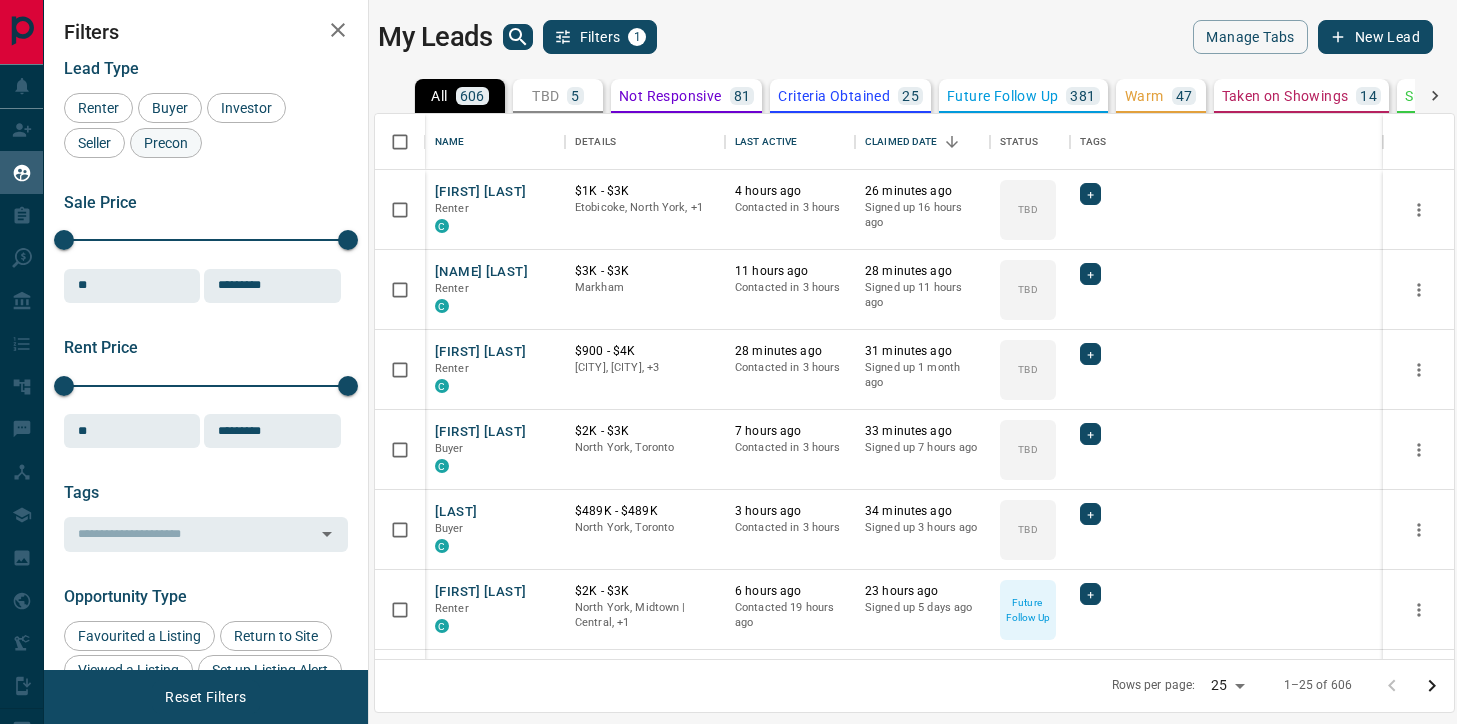 scroll, scrollTop: 0, scrollLeft: 0, axis: both 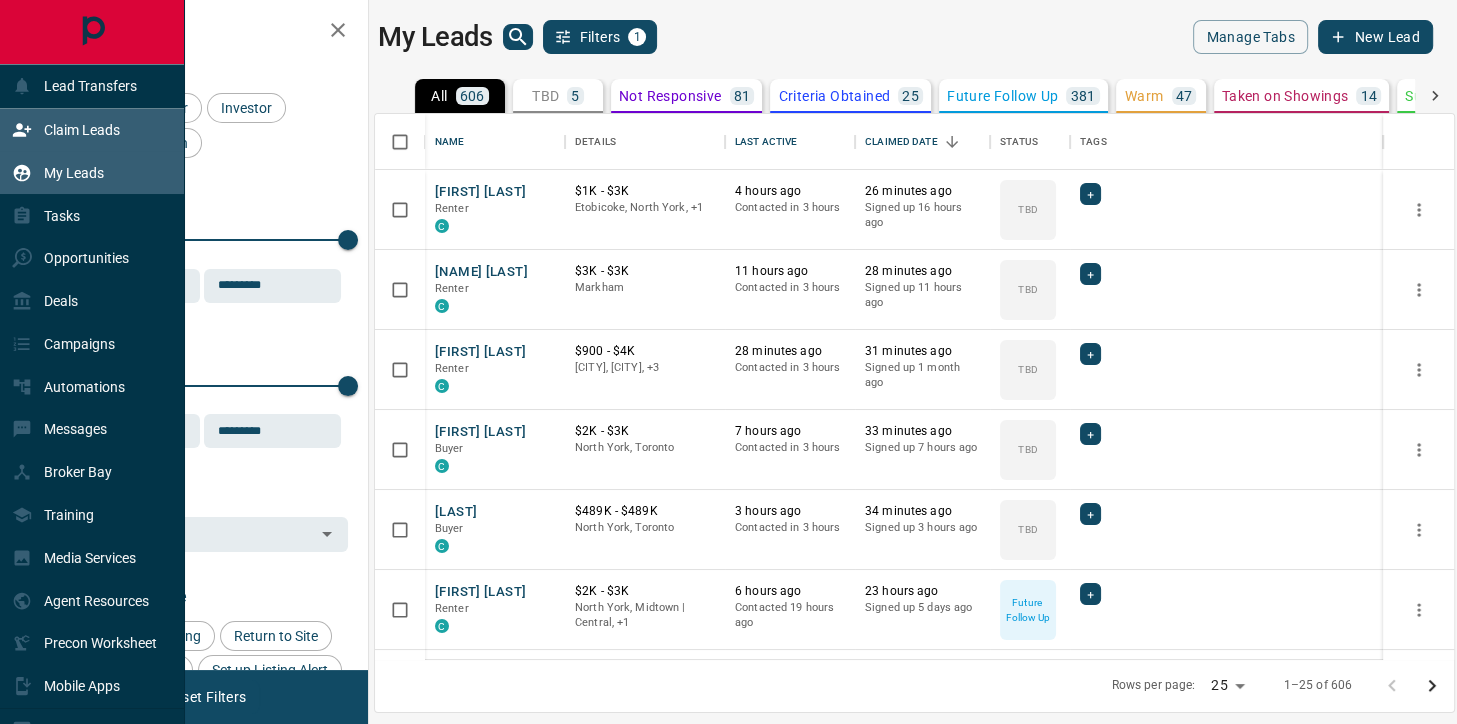 click on "Claim Leads" at bounding box center (82, 130) 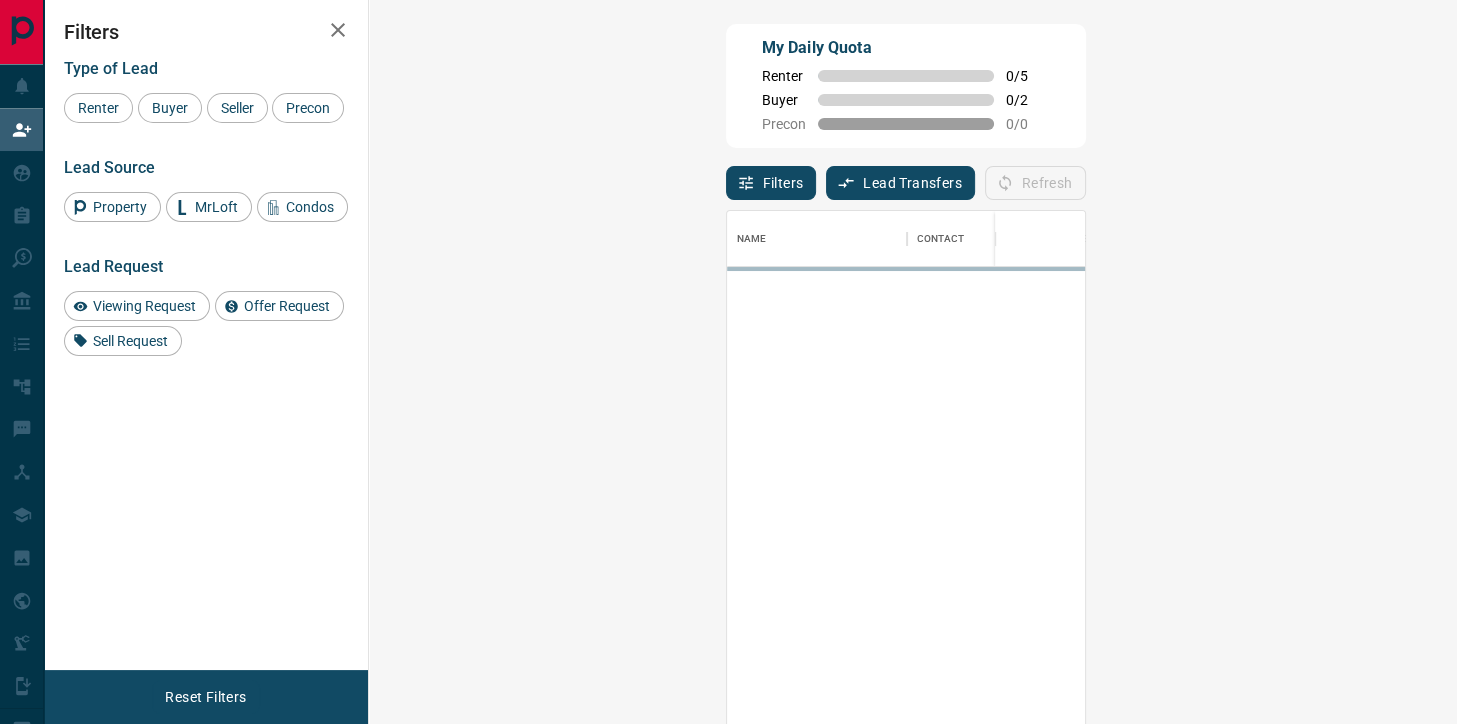 scroll, scrollTop: 1, scrollLeft: 1, axis: both 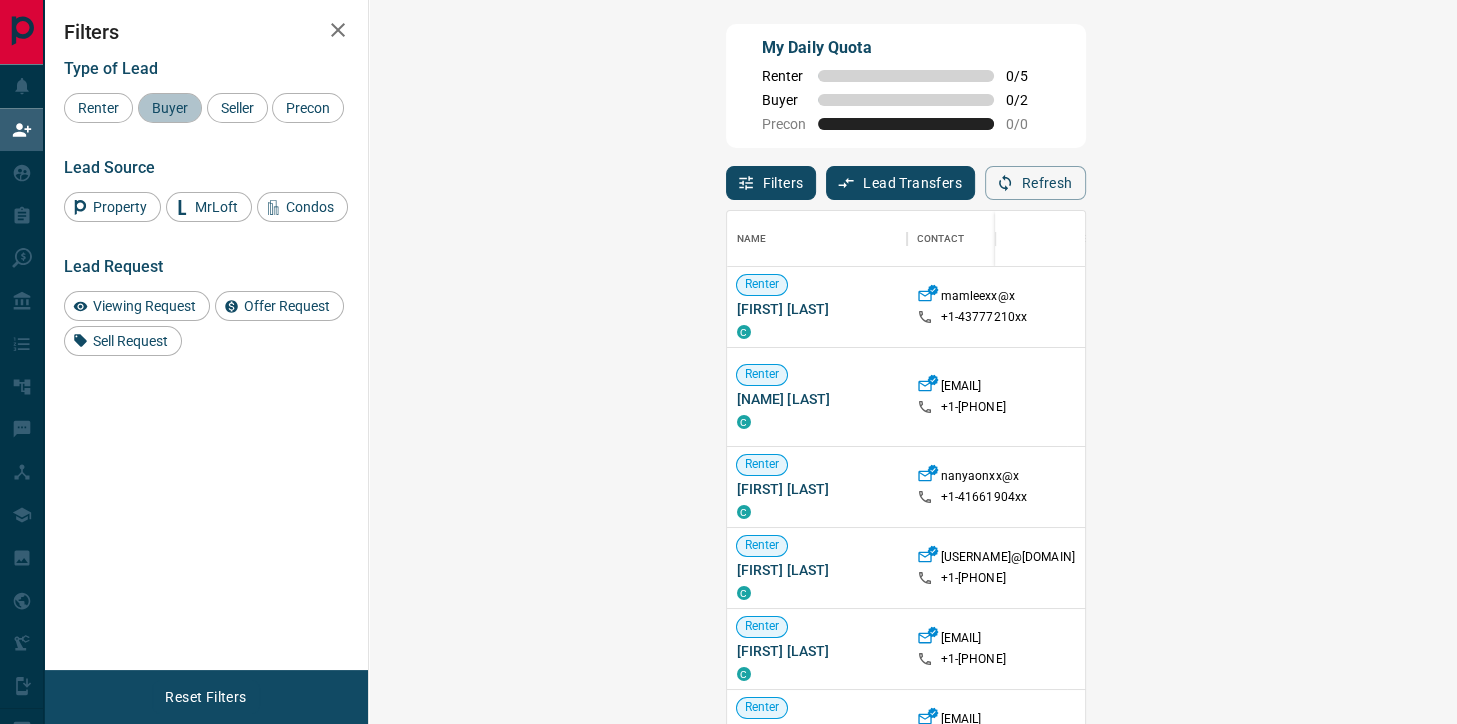 click on "Buyer" at bounding box center [170, 108] 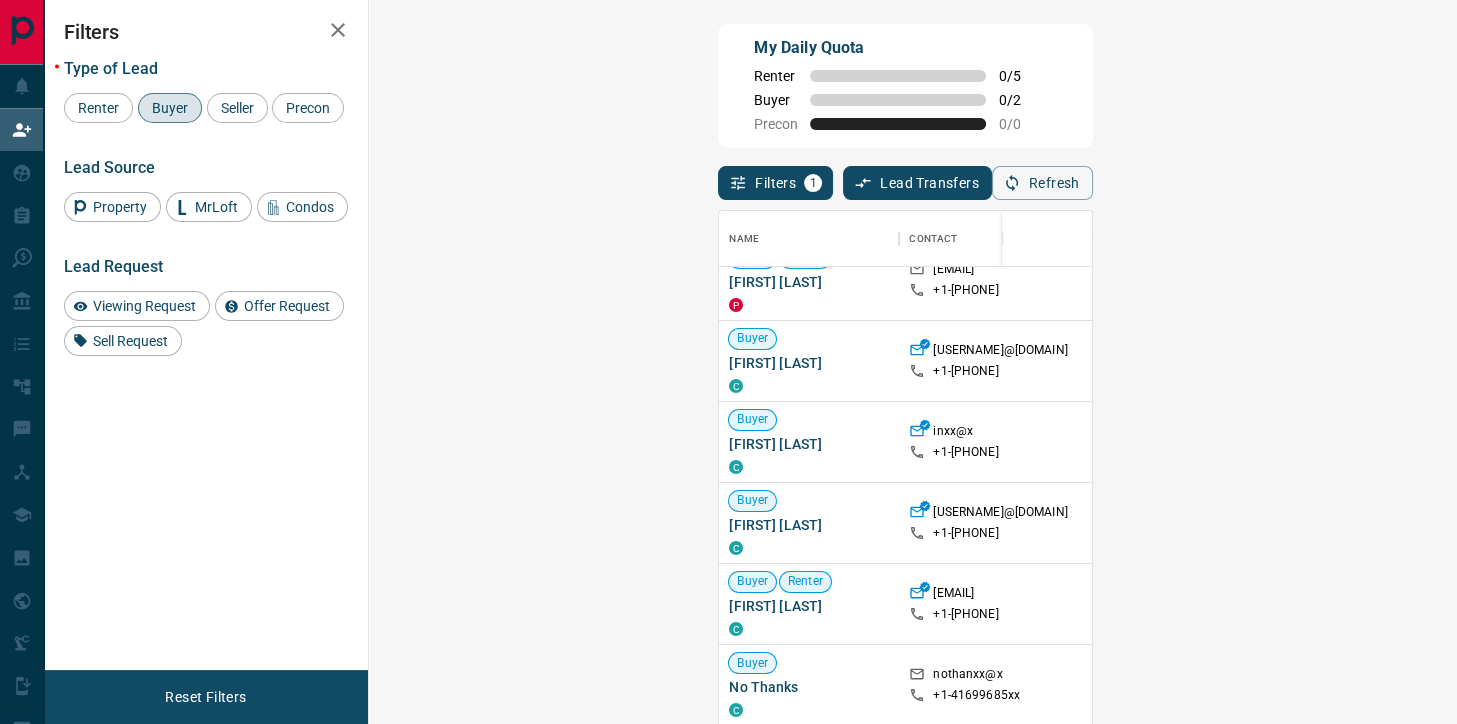 scroll, scrollTop: 0, scrollLeft: 0, axis: both 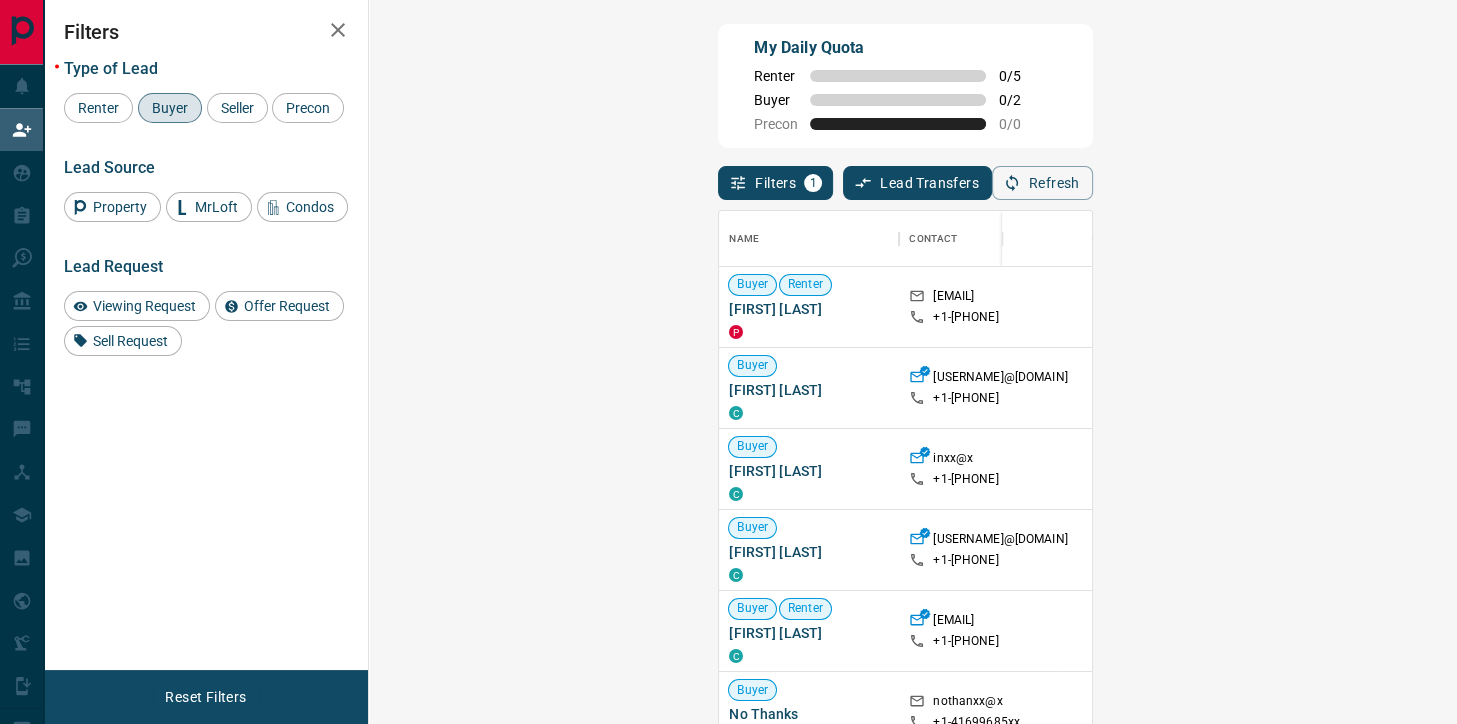 click on "Claim" at bounding box center (1719, 388) 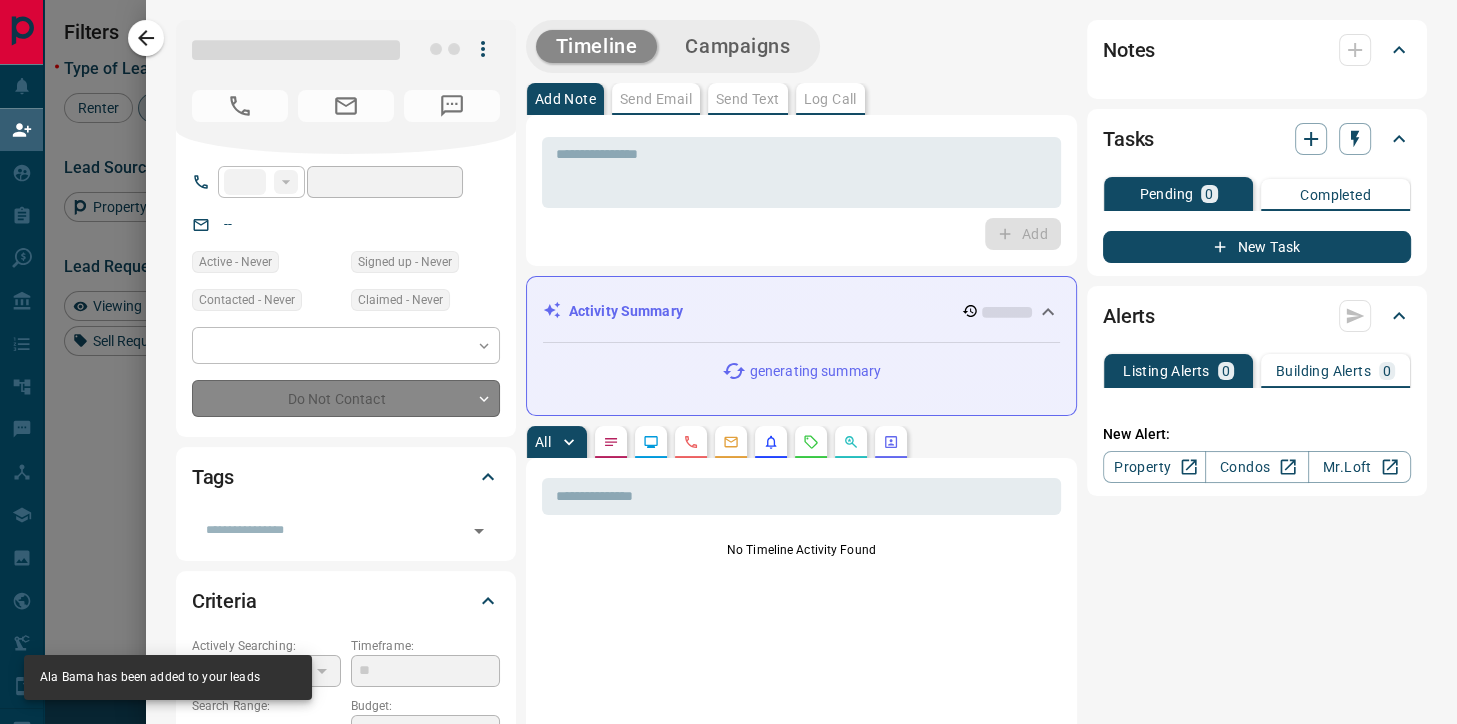 type on "**" 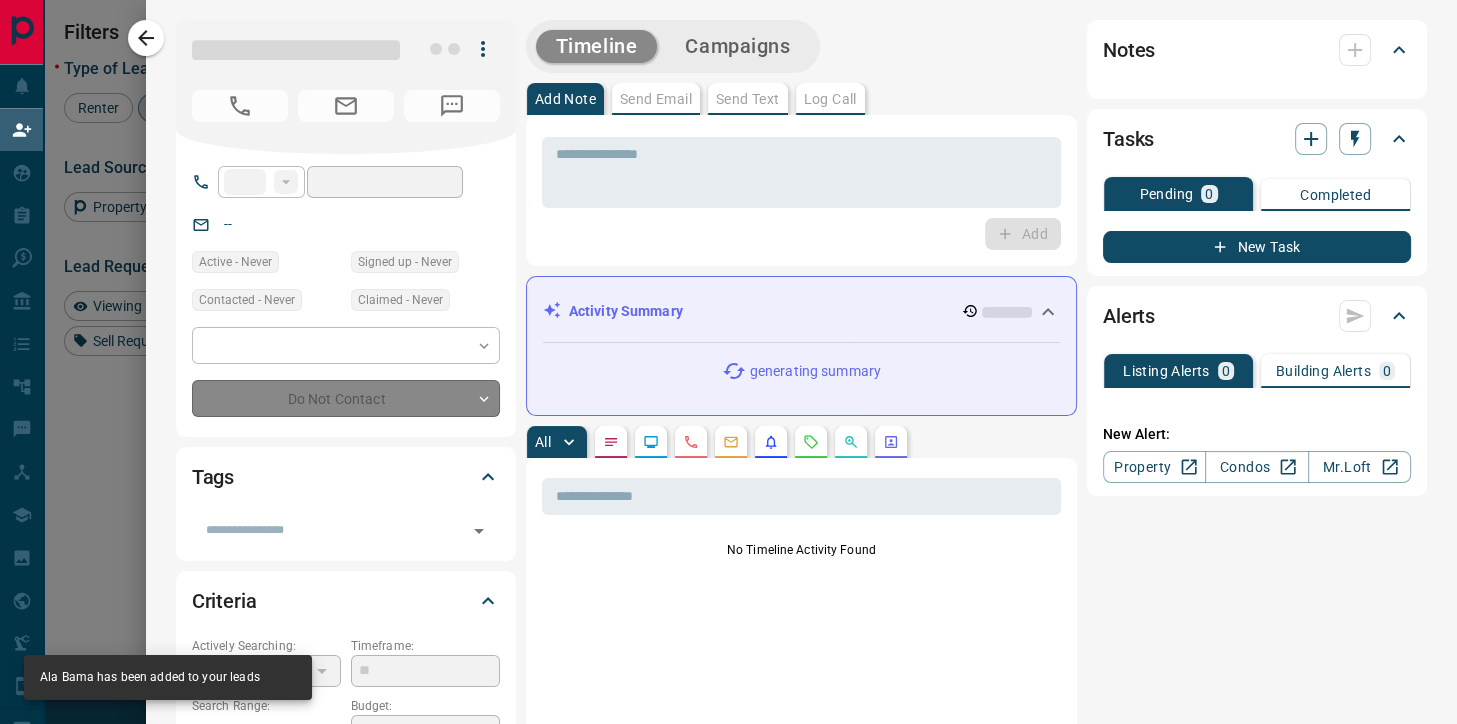 type on "**********" 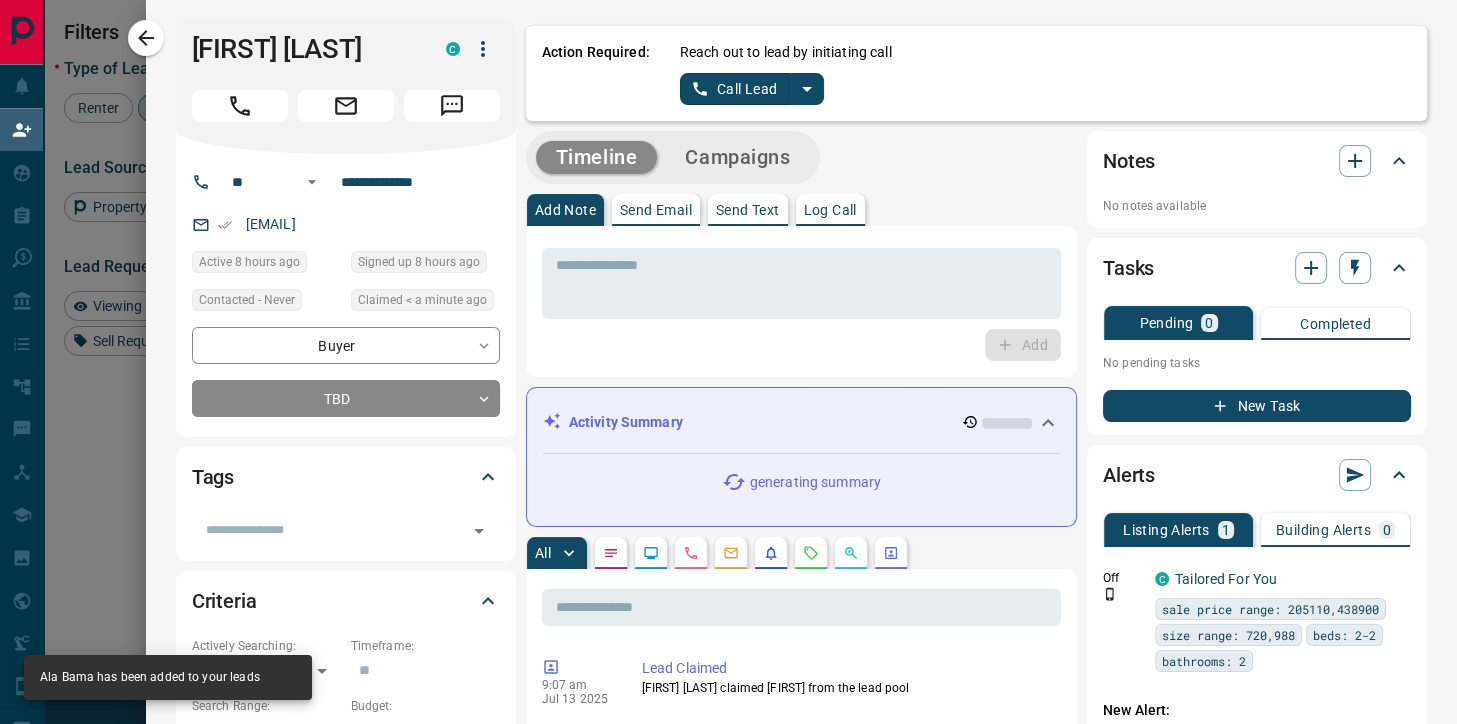 click on "Call Lead" at bounding box center [735, 89] 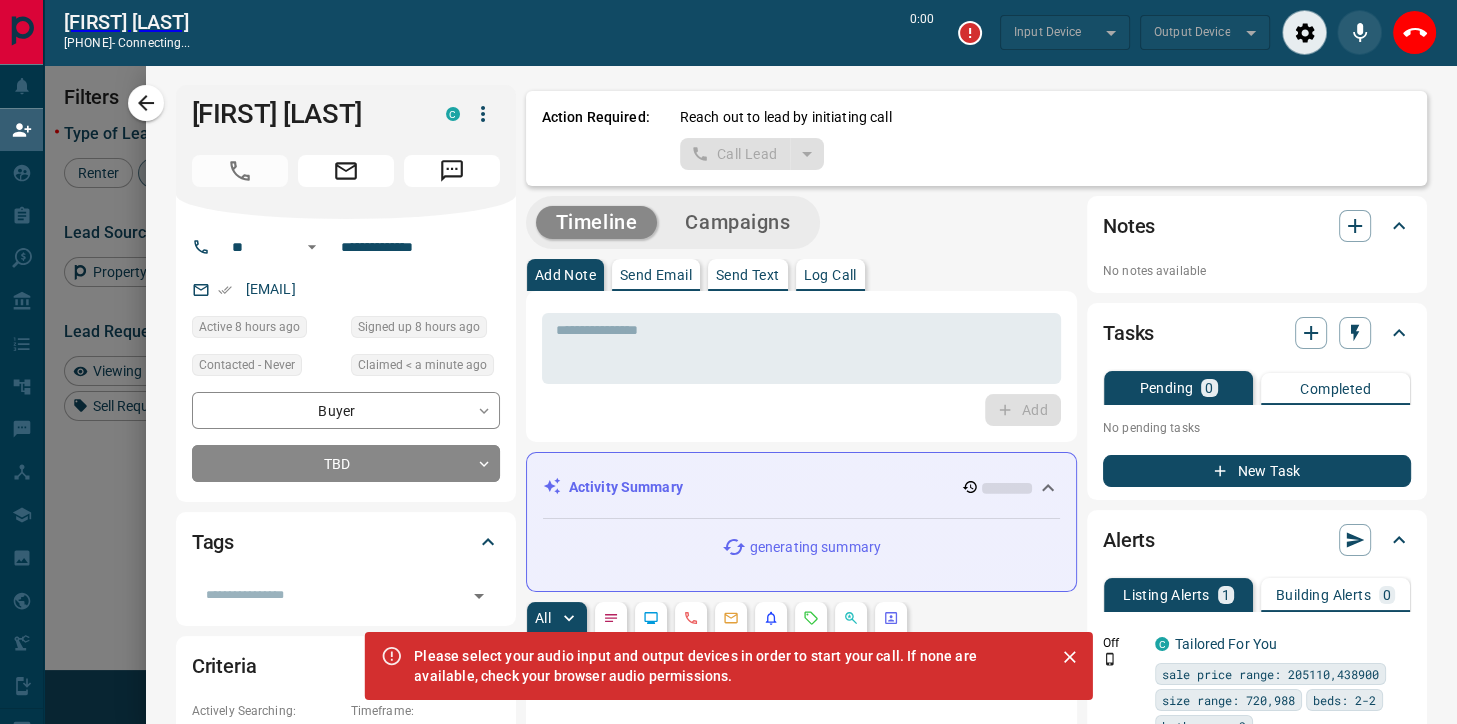 scroll, scrollTop: 498, scrollLeft: 1046, axis: both 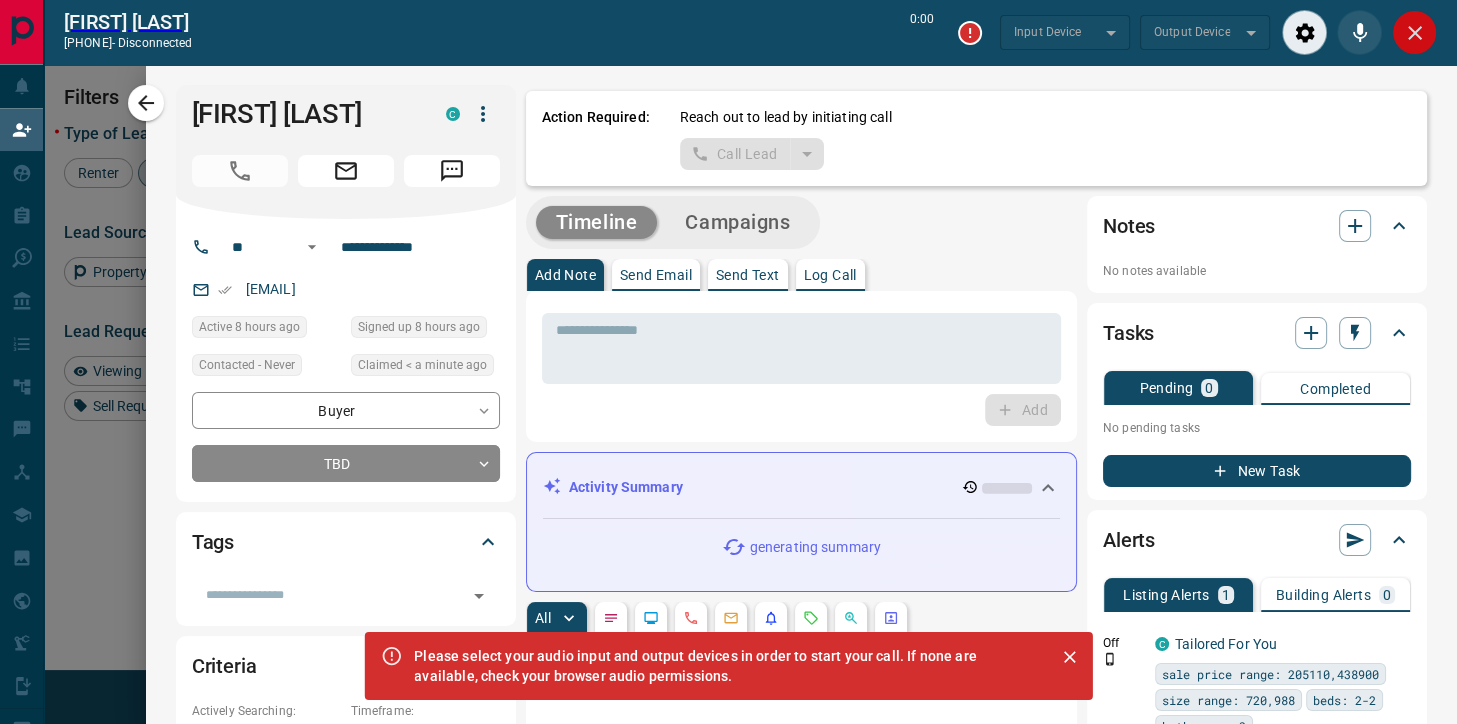 click 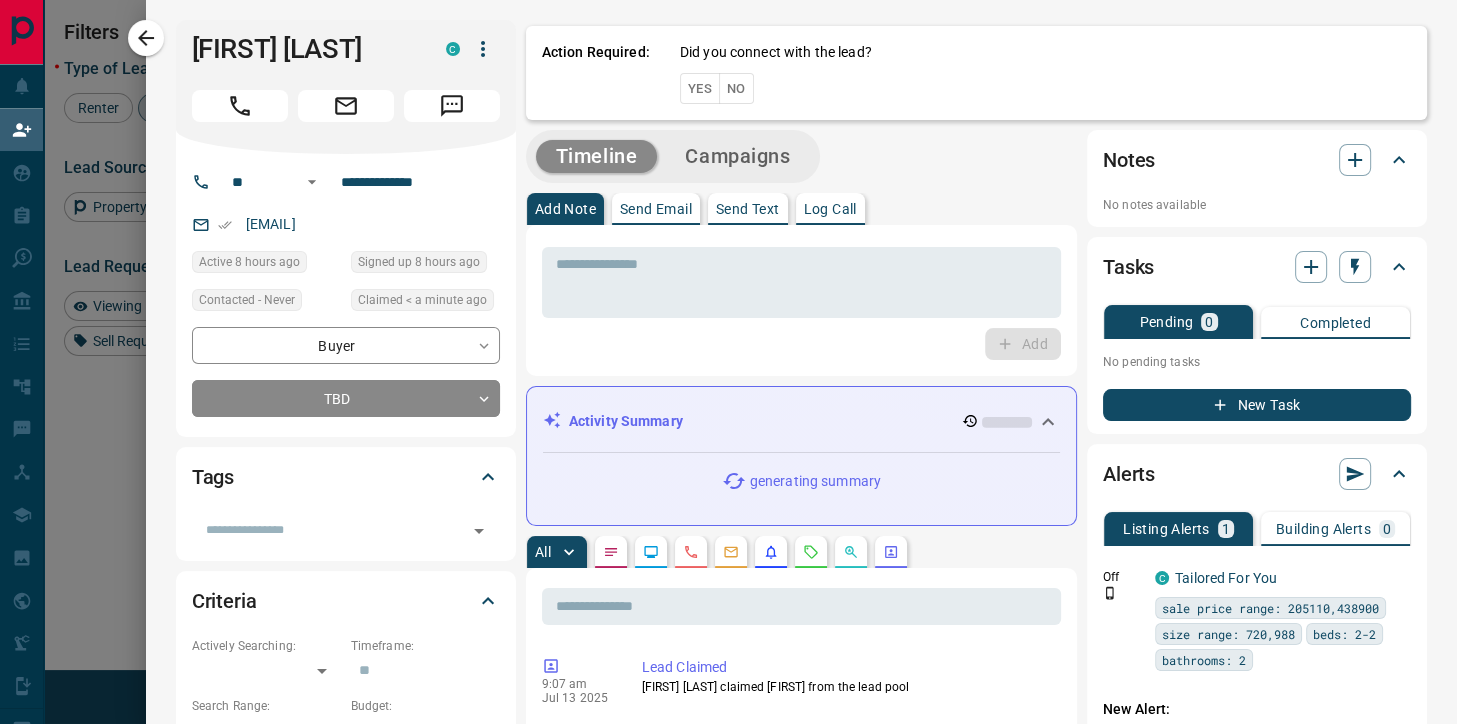 scroll, scrollTop: 1, scrollLeft: 1, axis: both 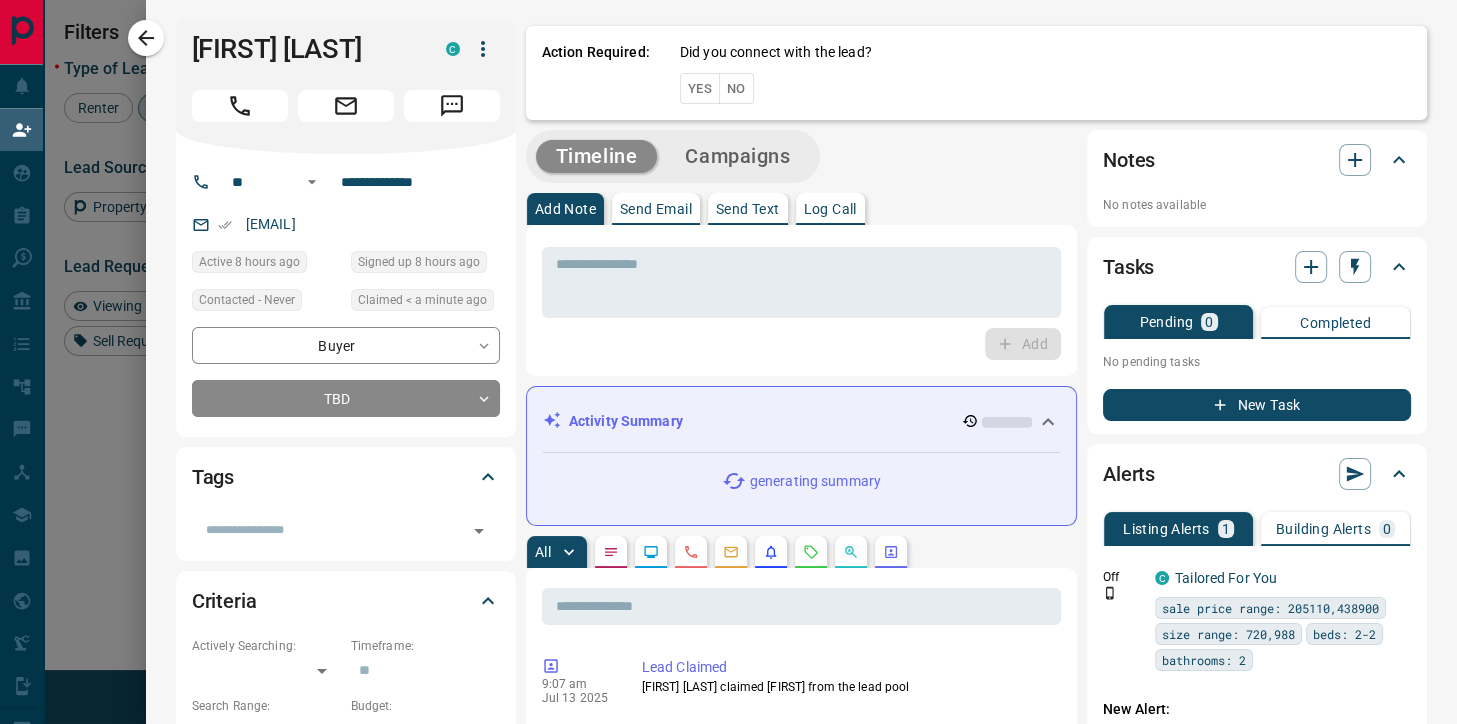 click on "No" at bounding box center (736, 88) 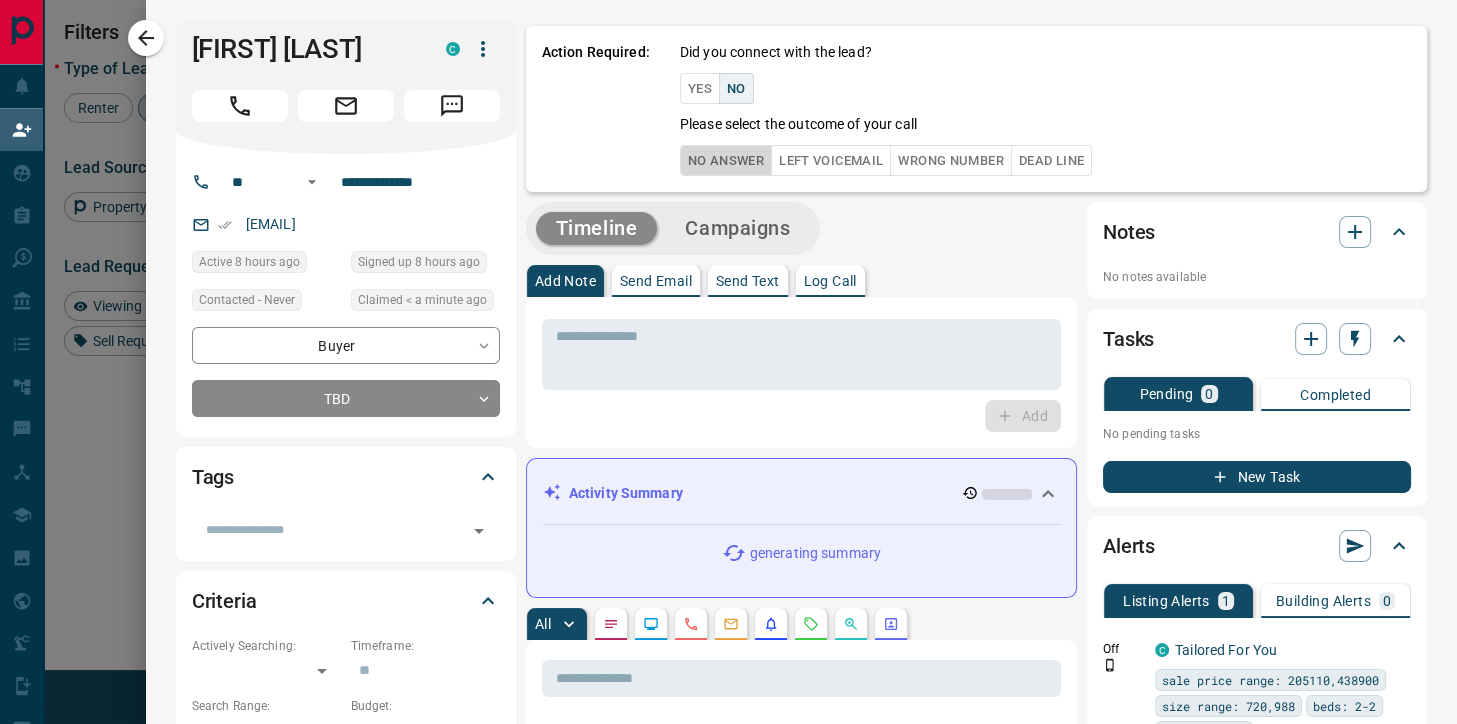 click on "No Answer" at bounding box center [726, 160] 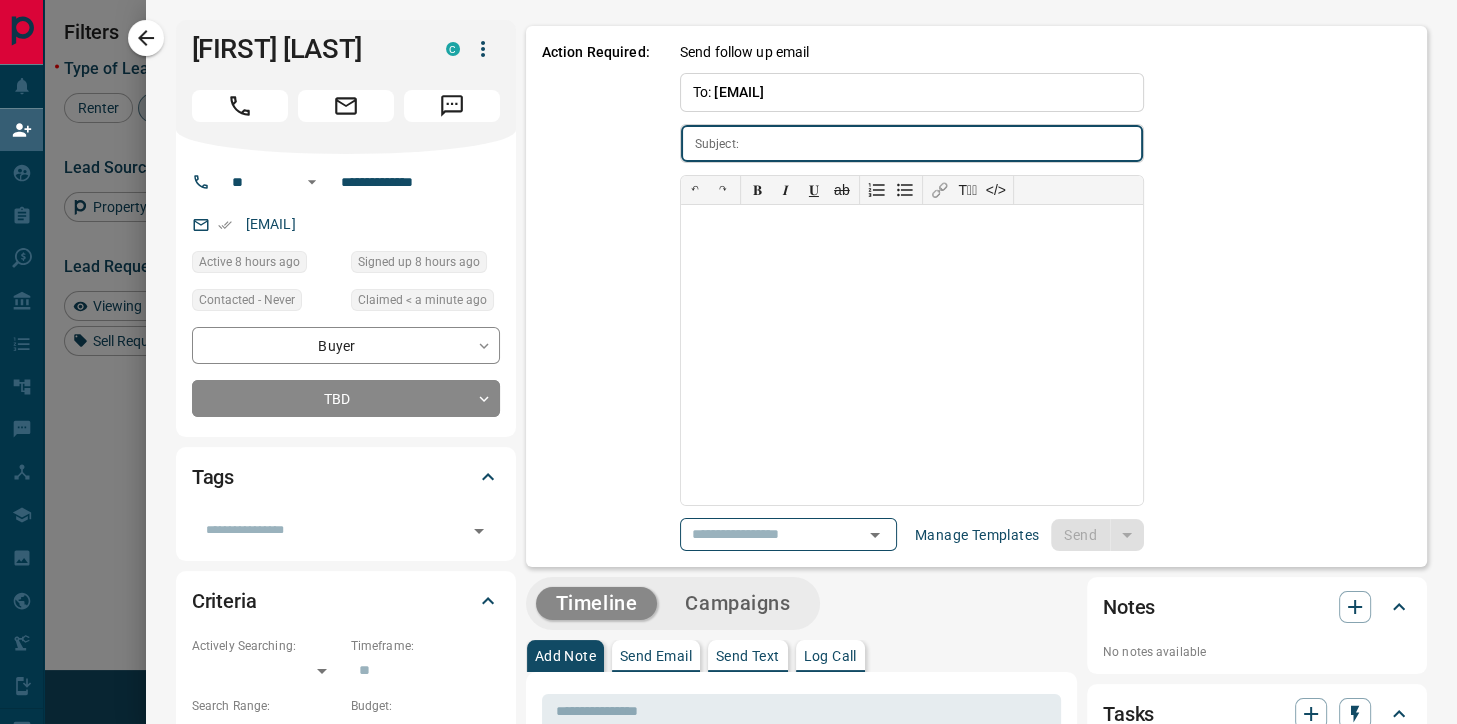 type on "**********" 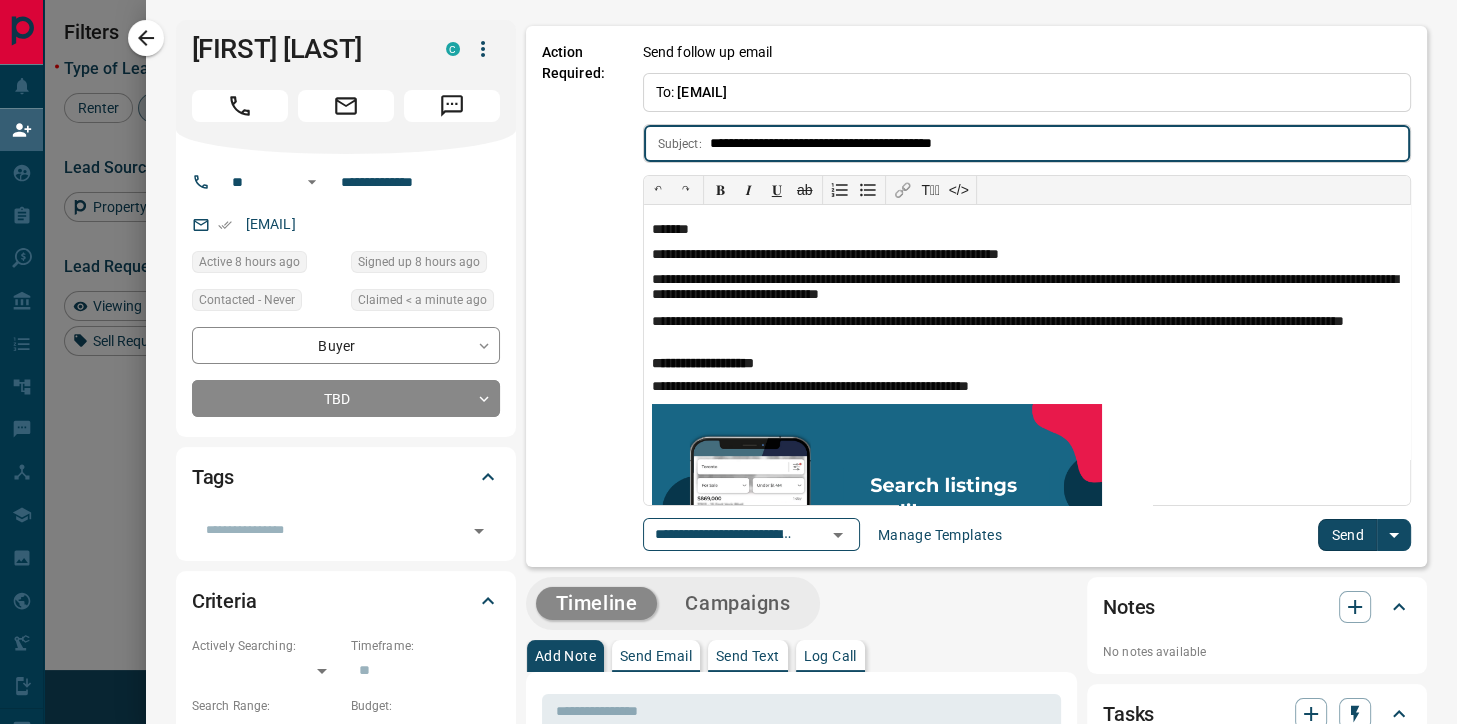 click on "Send" at bounding box center (1347, 535) 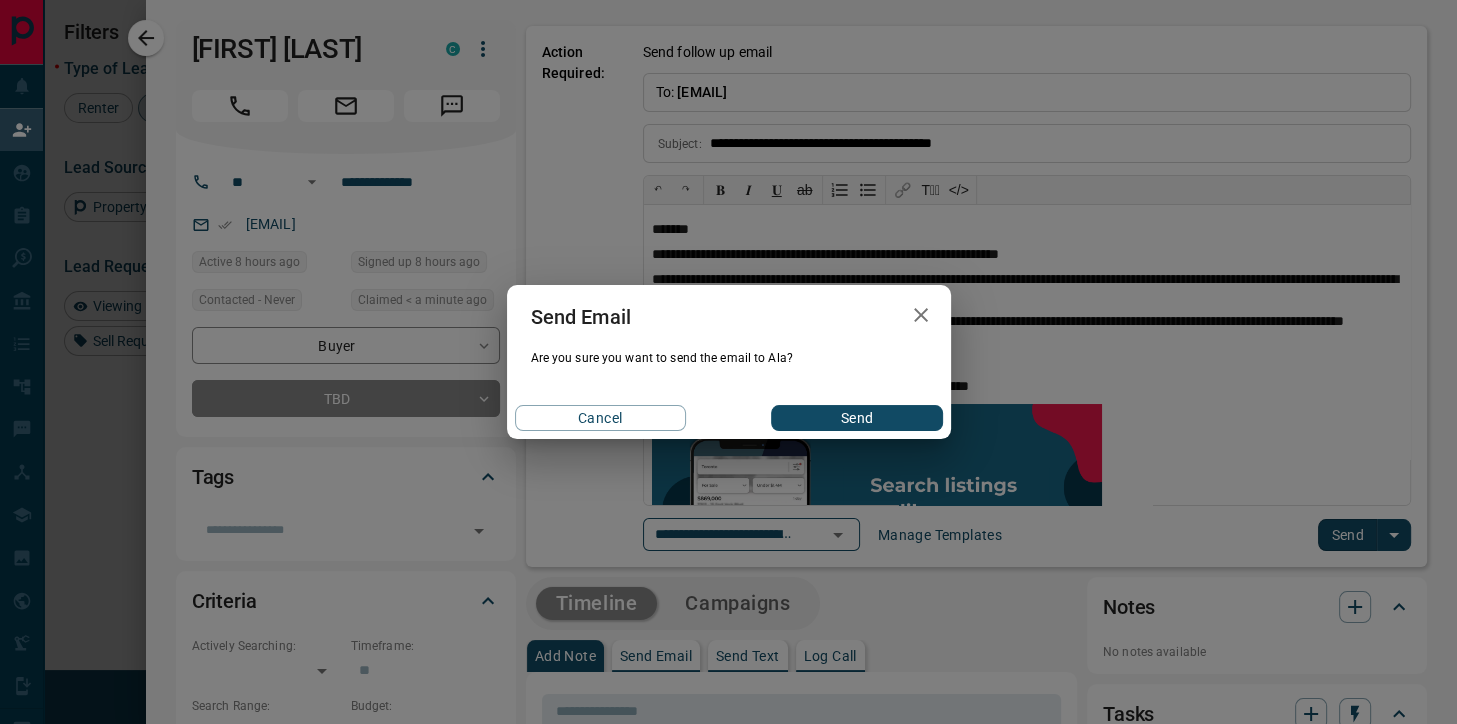 click on "Send" at bounding box center [856, 418] 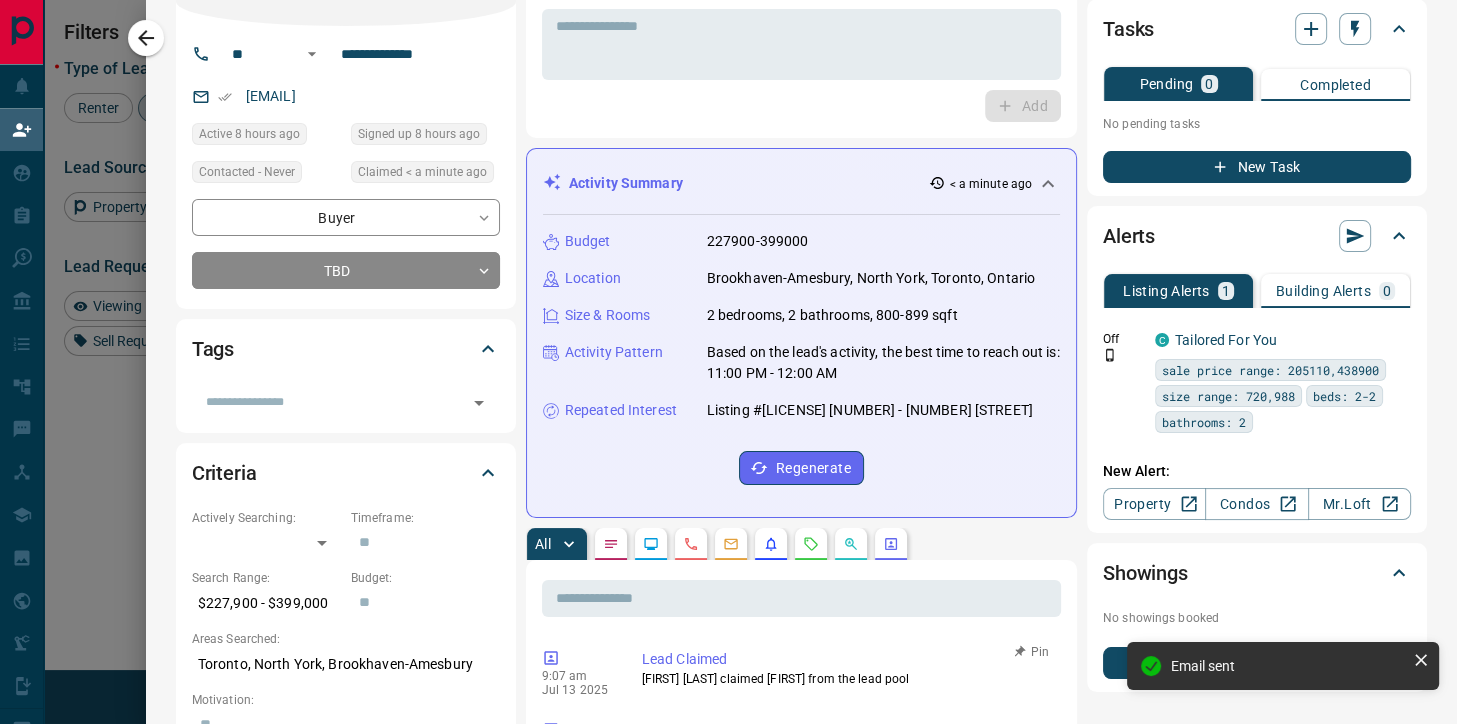 scroll, scrollTop: 0, scrollLeft: 0, axis: both 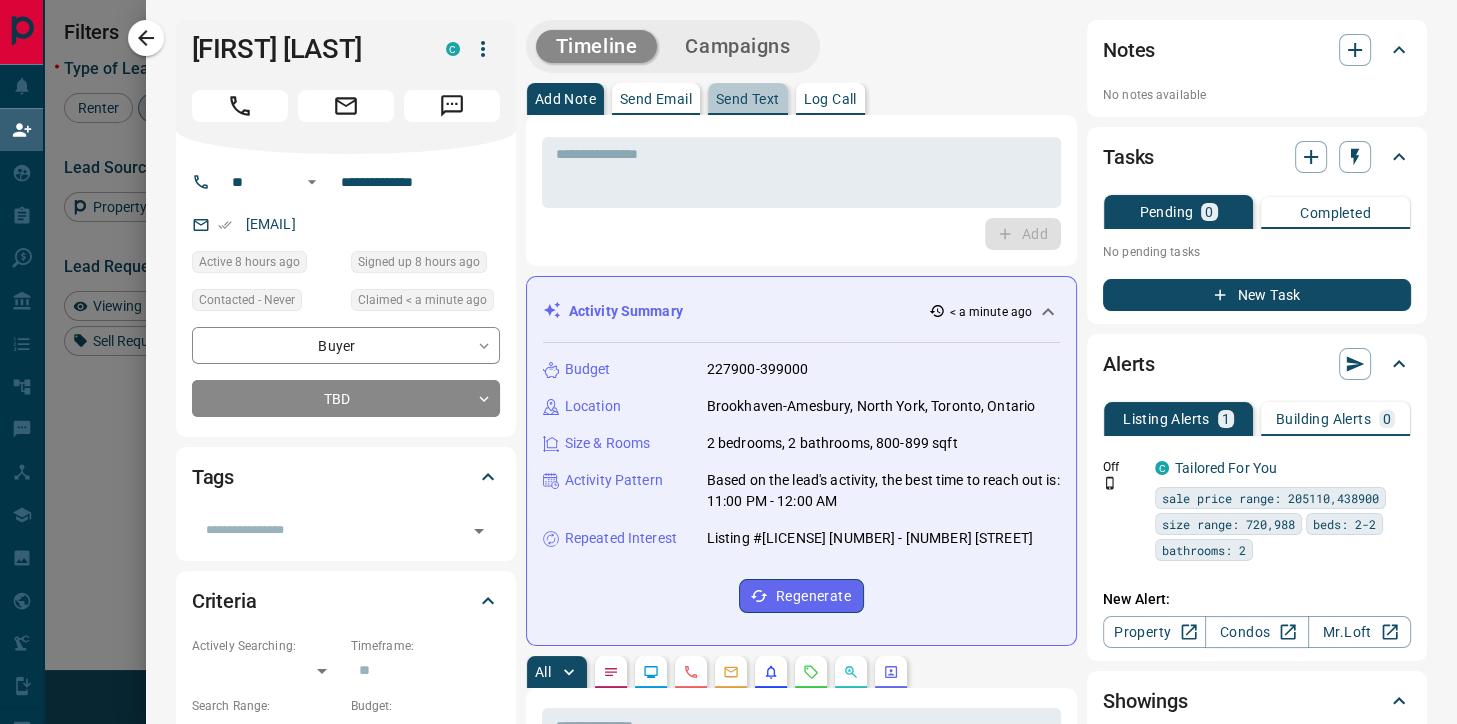 click on "Send Text" at bounding box center (748, 99) 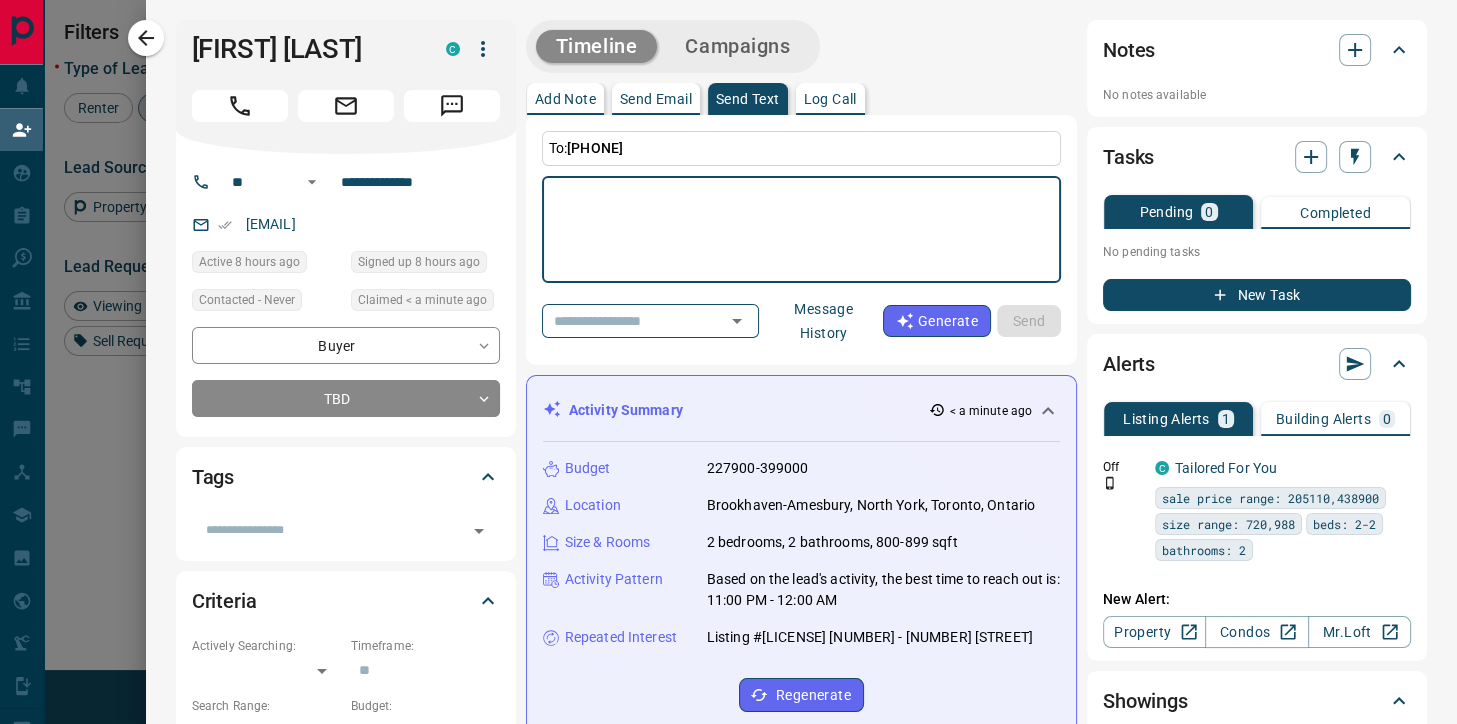 click 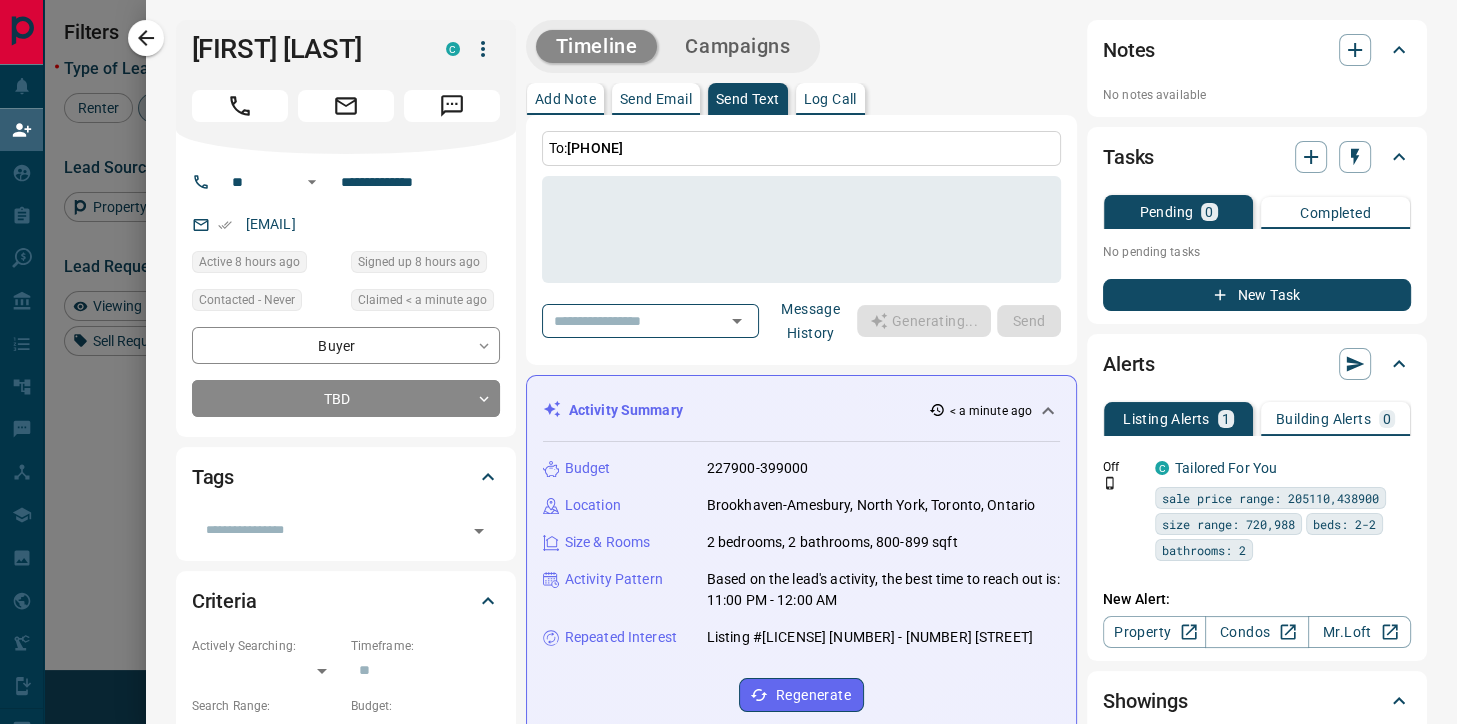 type on "**********" 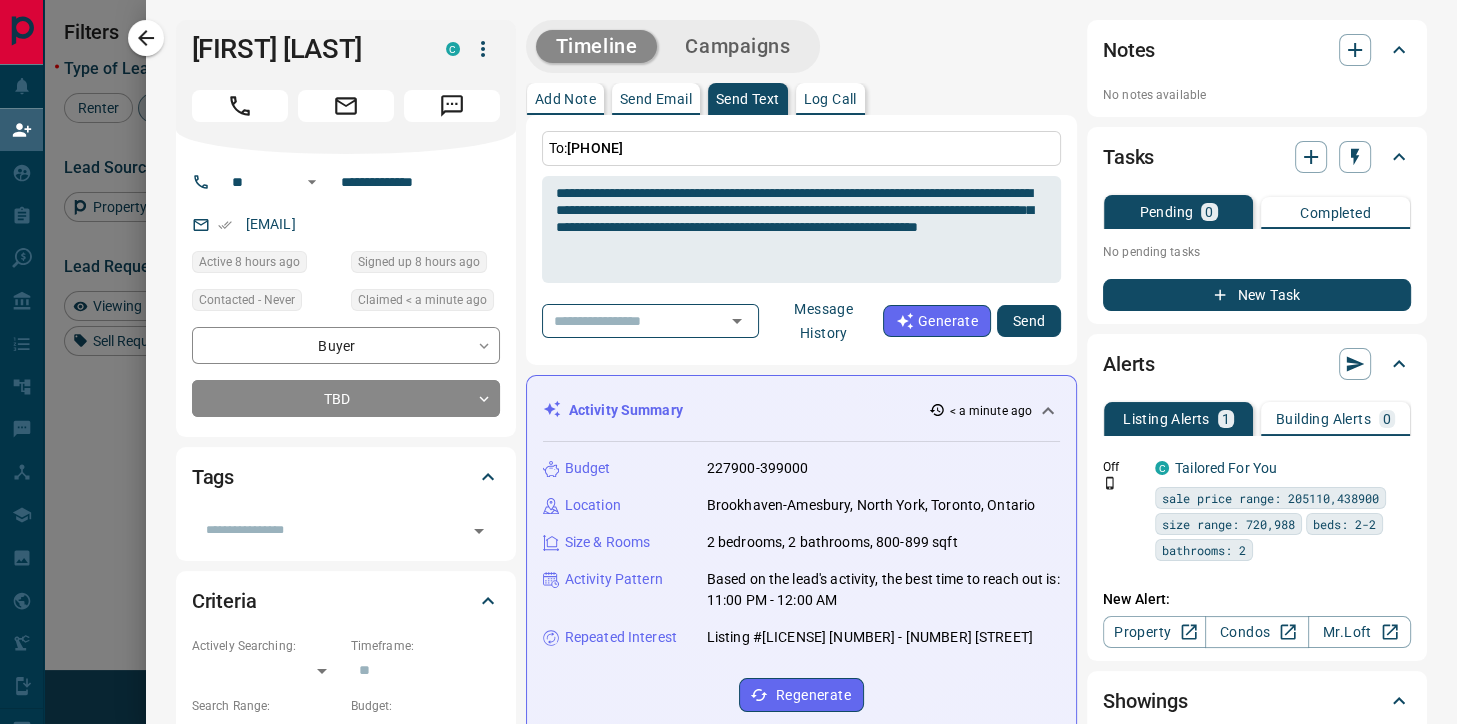 click on "Send" at bounding box center [1029, 321] 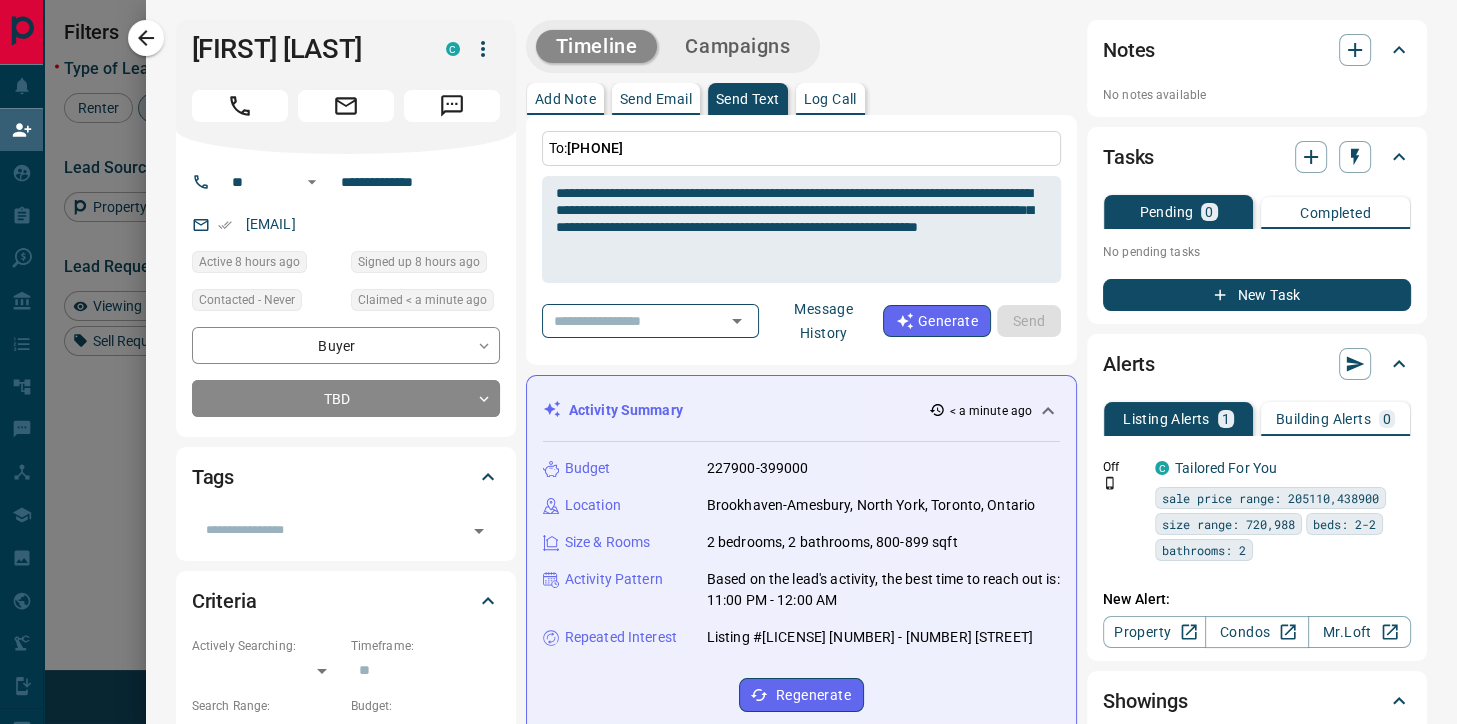 type 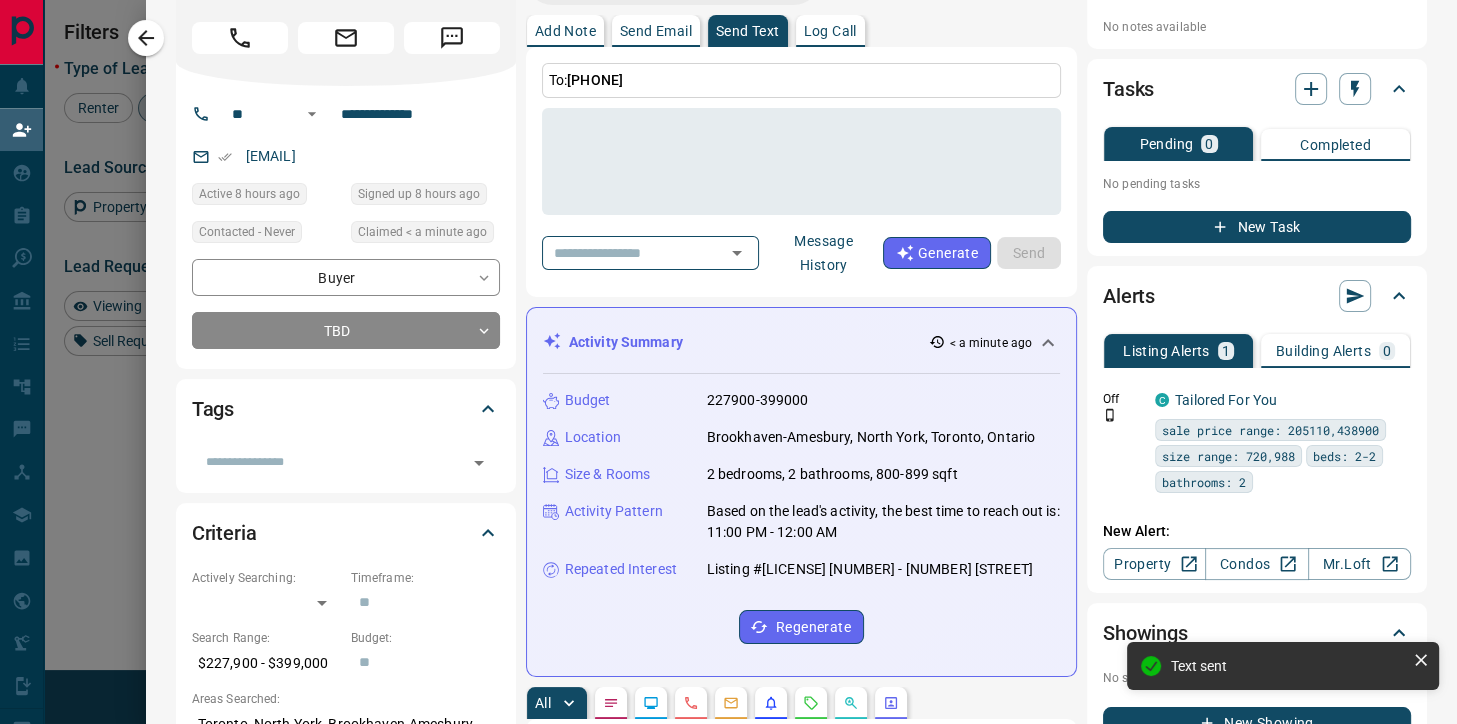 scroll, scrollTop: 0, scrollLeft: 0, axis: both 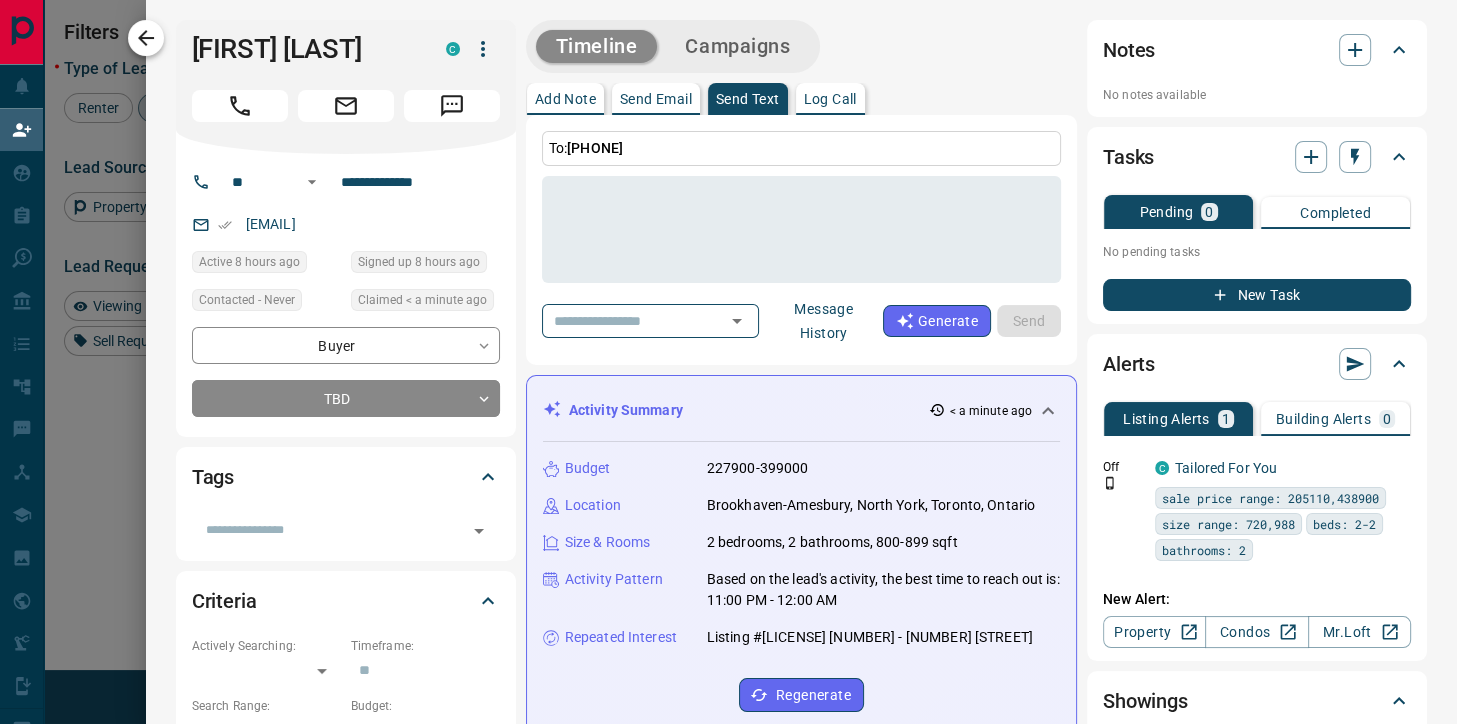 click 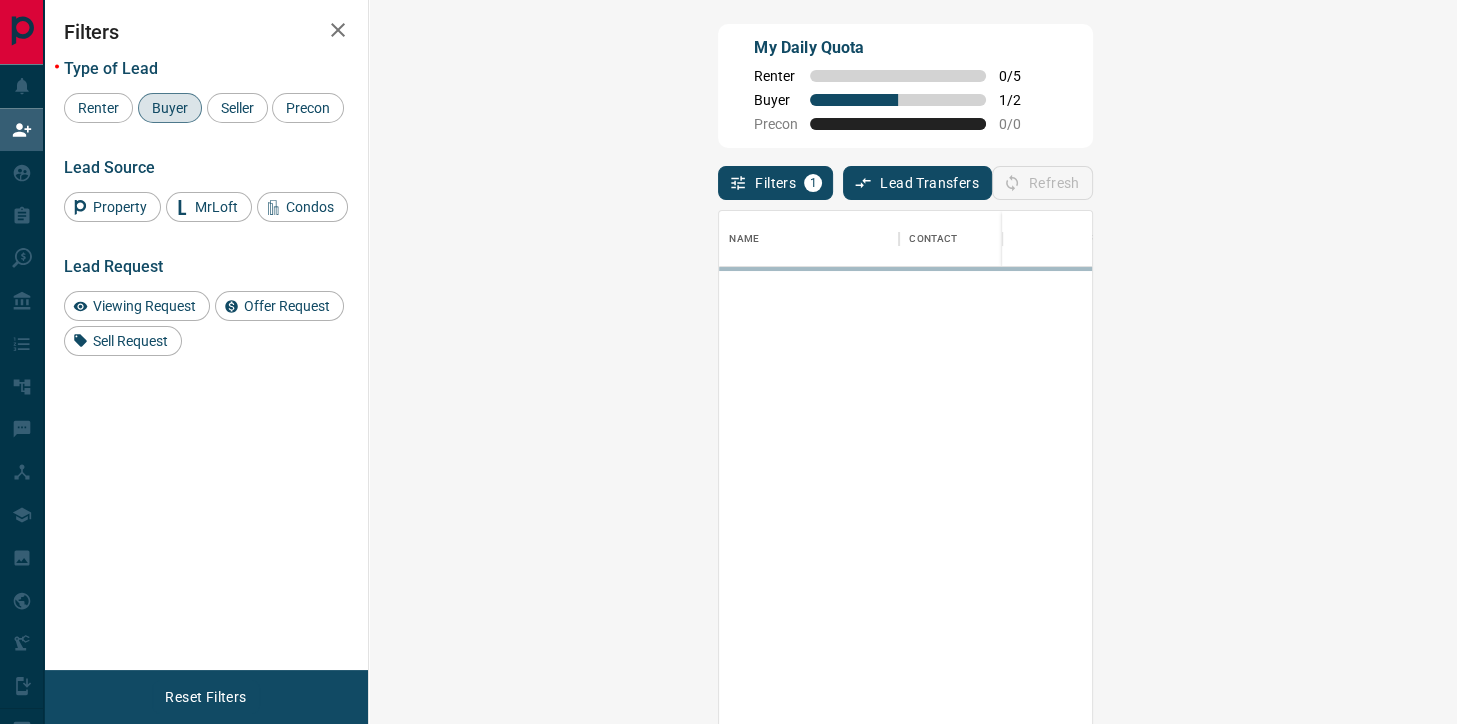 scroll, scrollTop: 1, scrollLeft: 1, axis: both 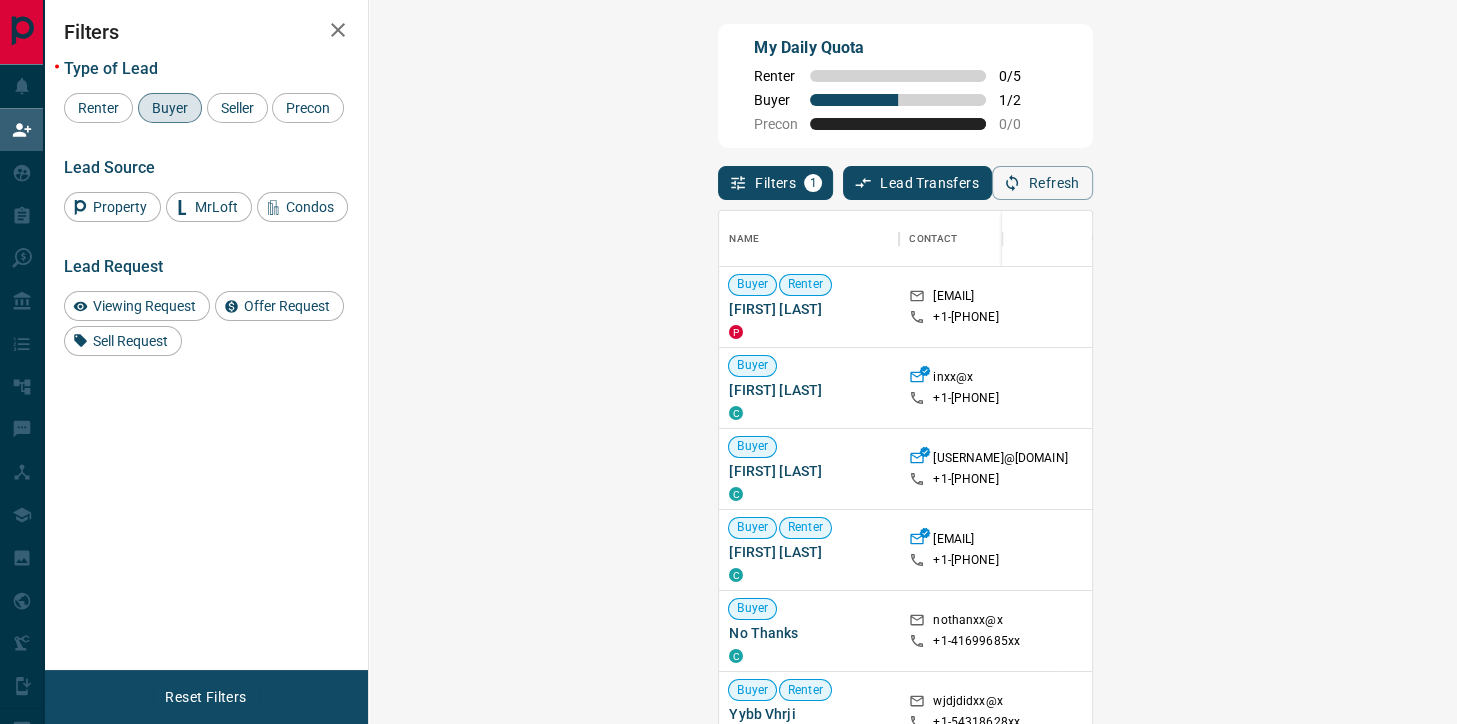 click on "Claim" at bounding box center (1719, 388) 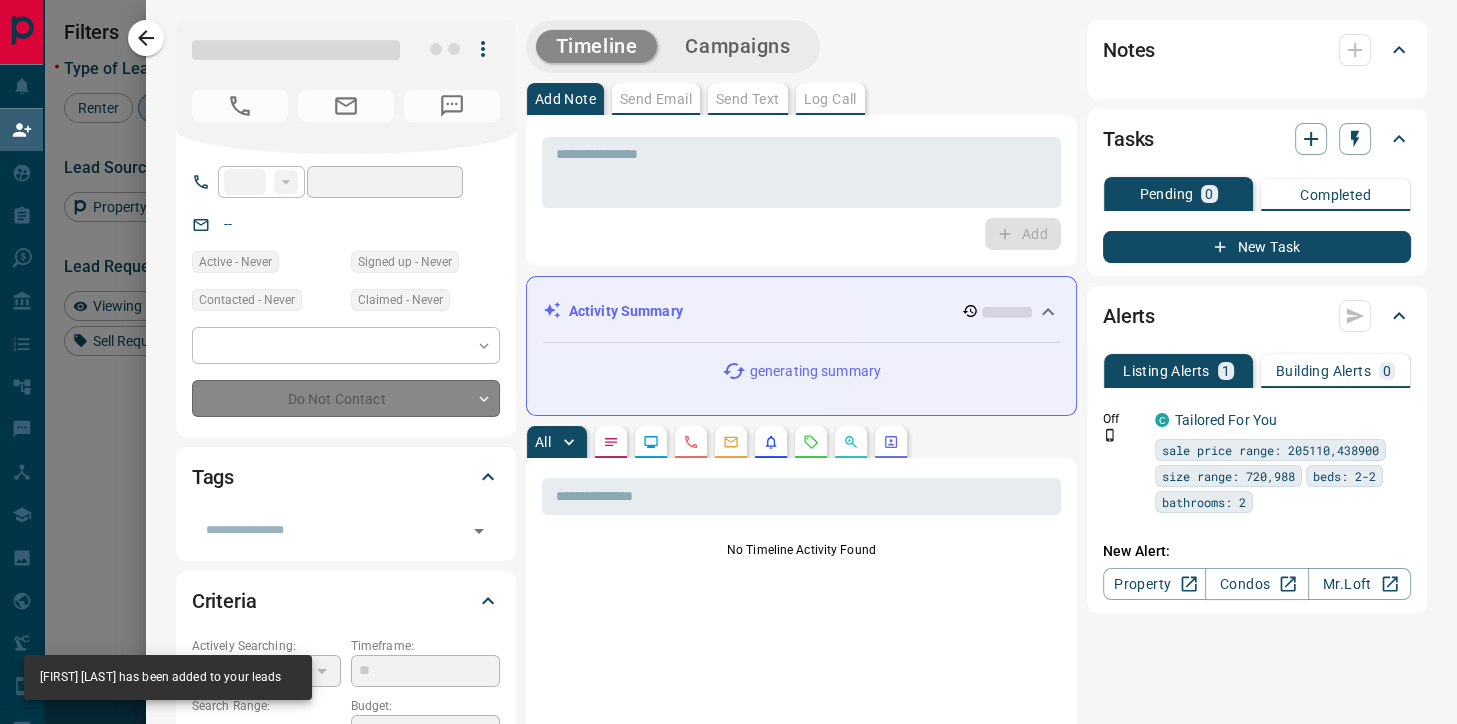 type on "**" 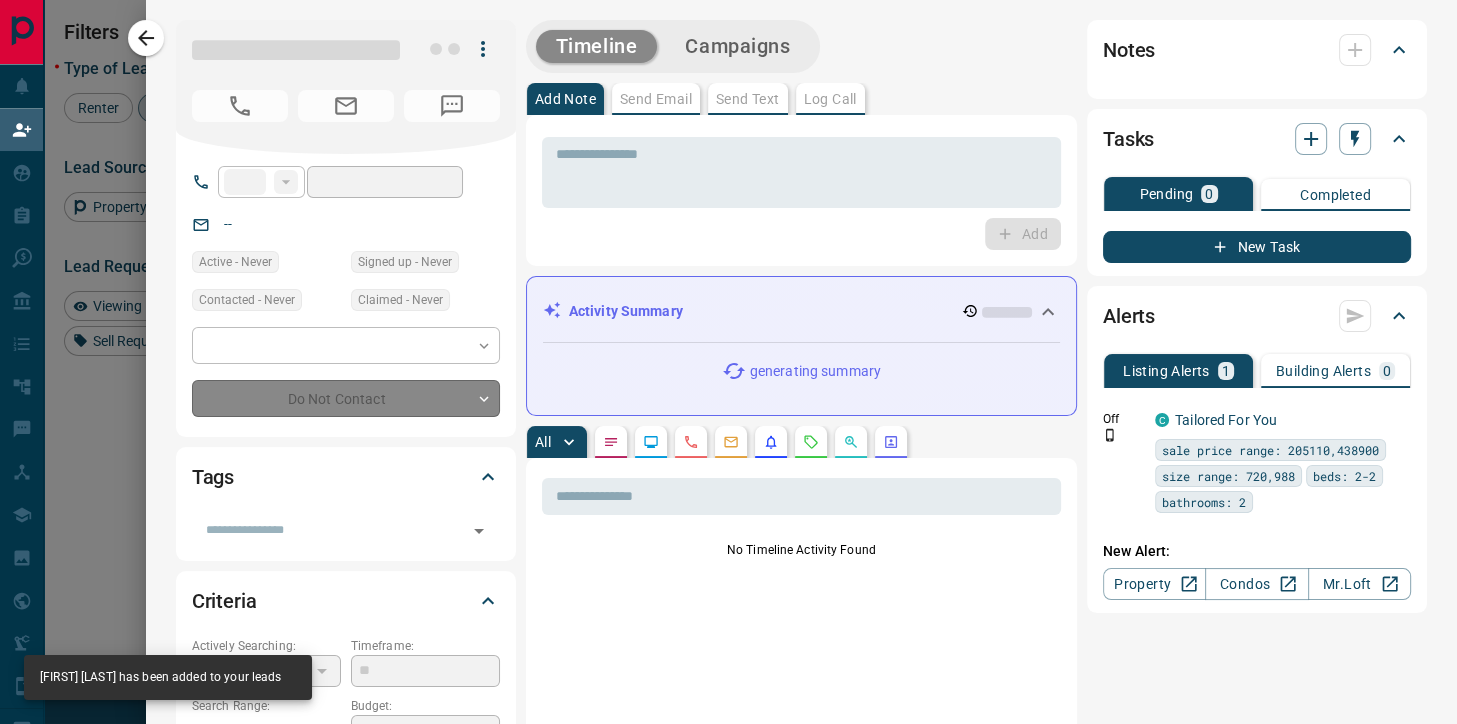 type on "**********" 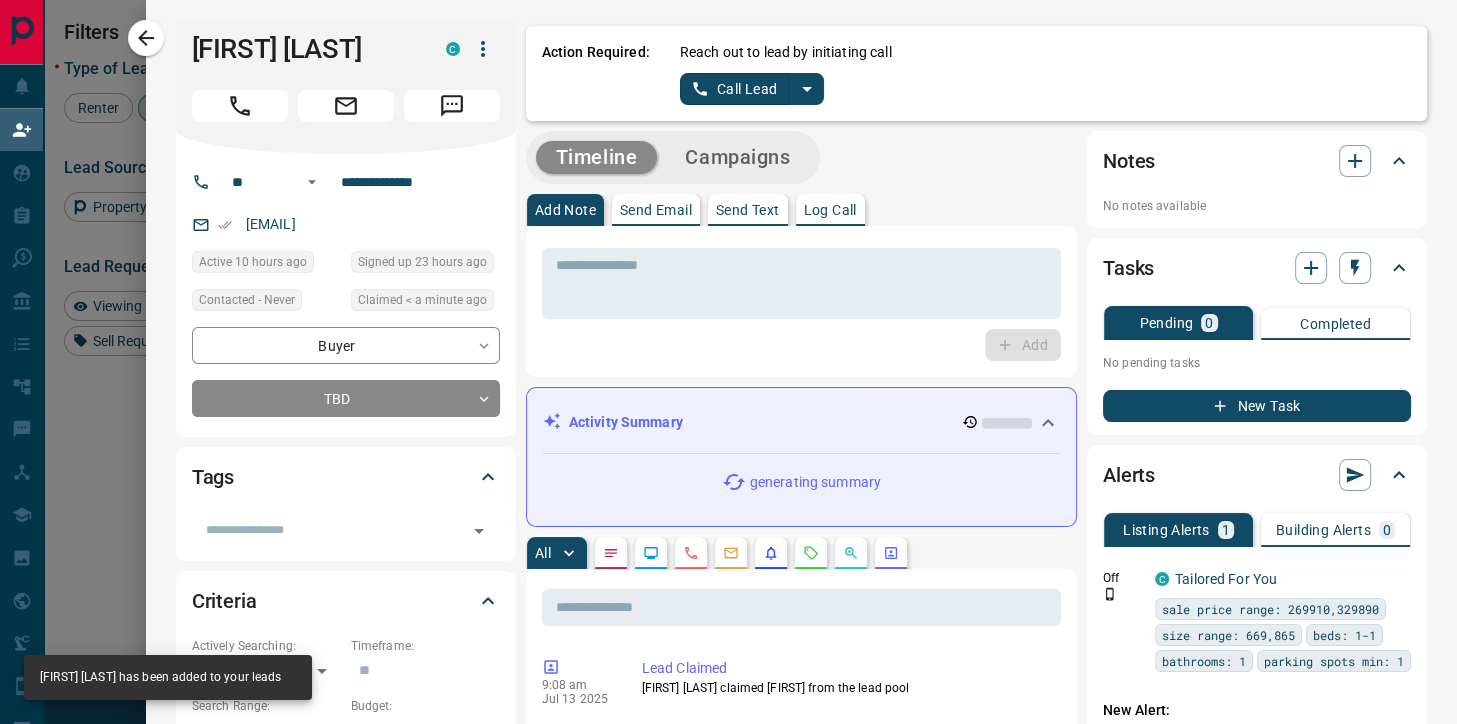 click on "Call Lead" at bounding box center (735, 89) 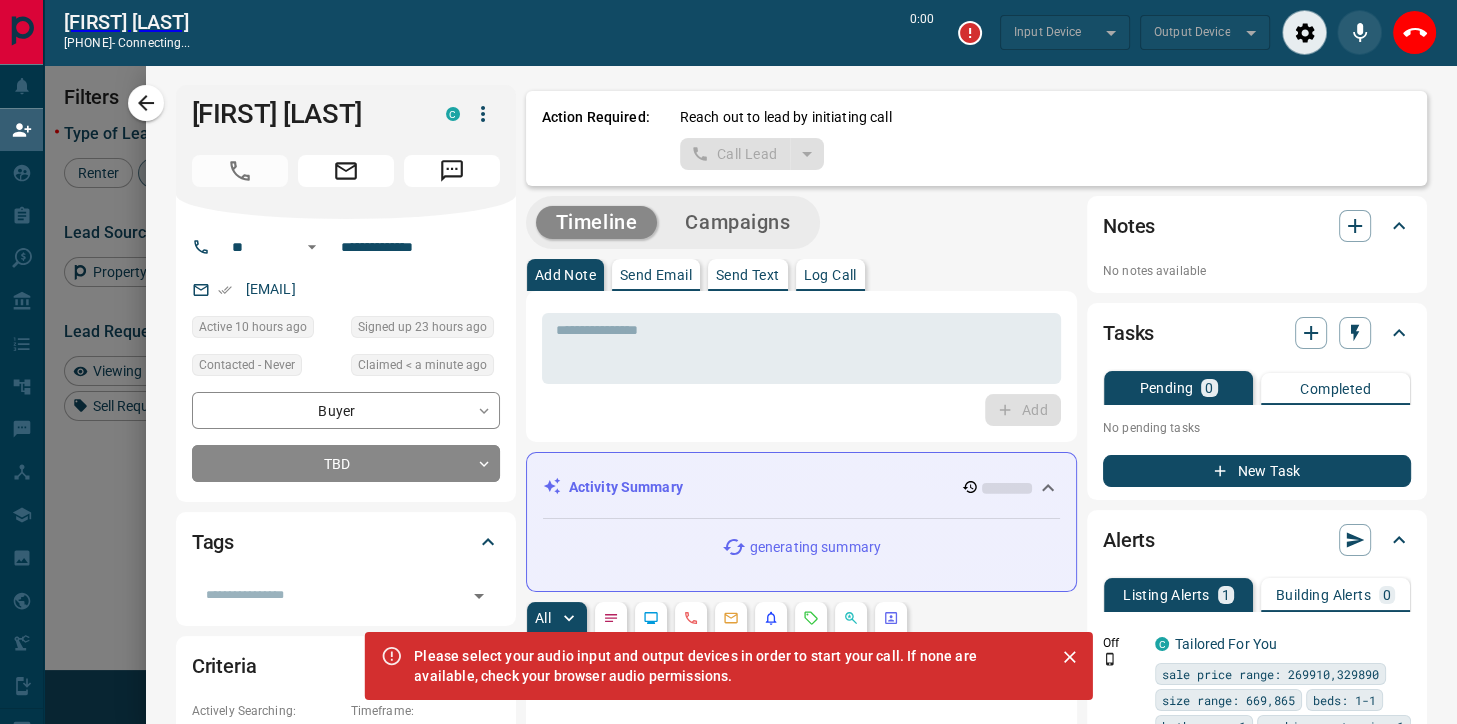 scroll, scrollTop: 498, scrollLeft: 1046, axis: both 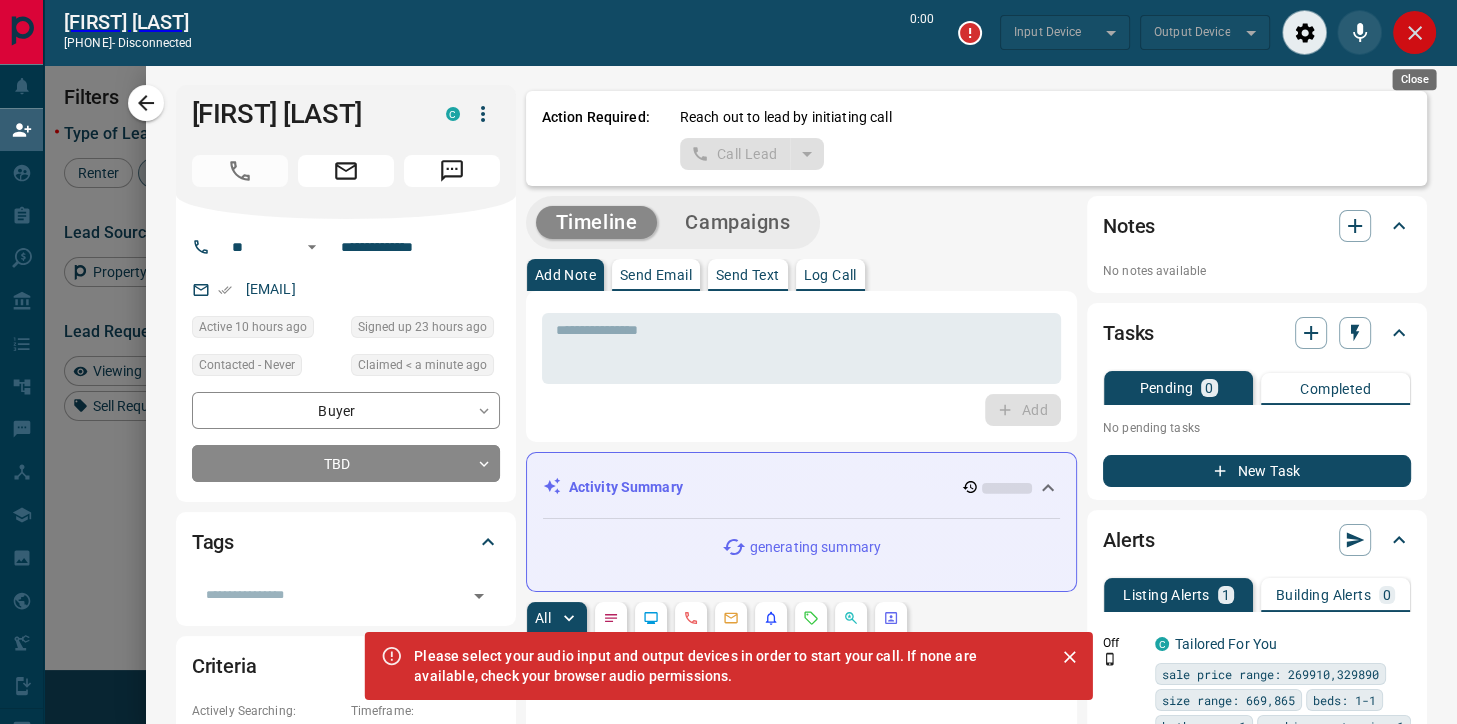 click at bounding box center [1414, 32] 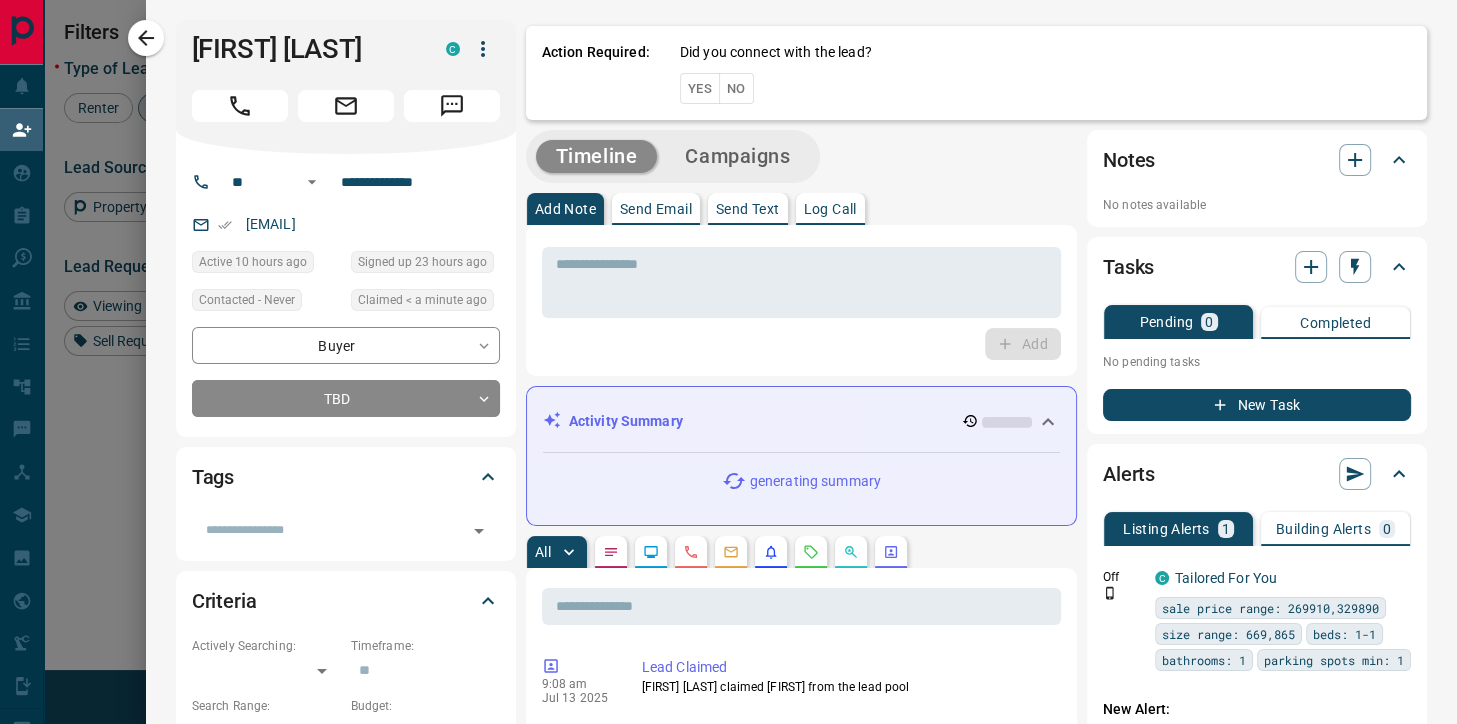 scroll, scrollTop: 1, scrollLeft: 1, axis: both 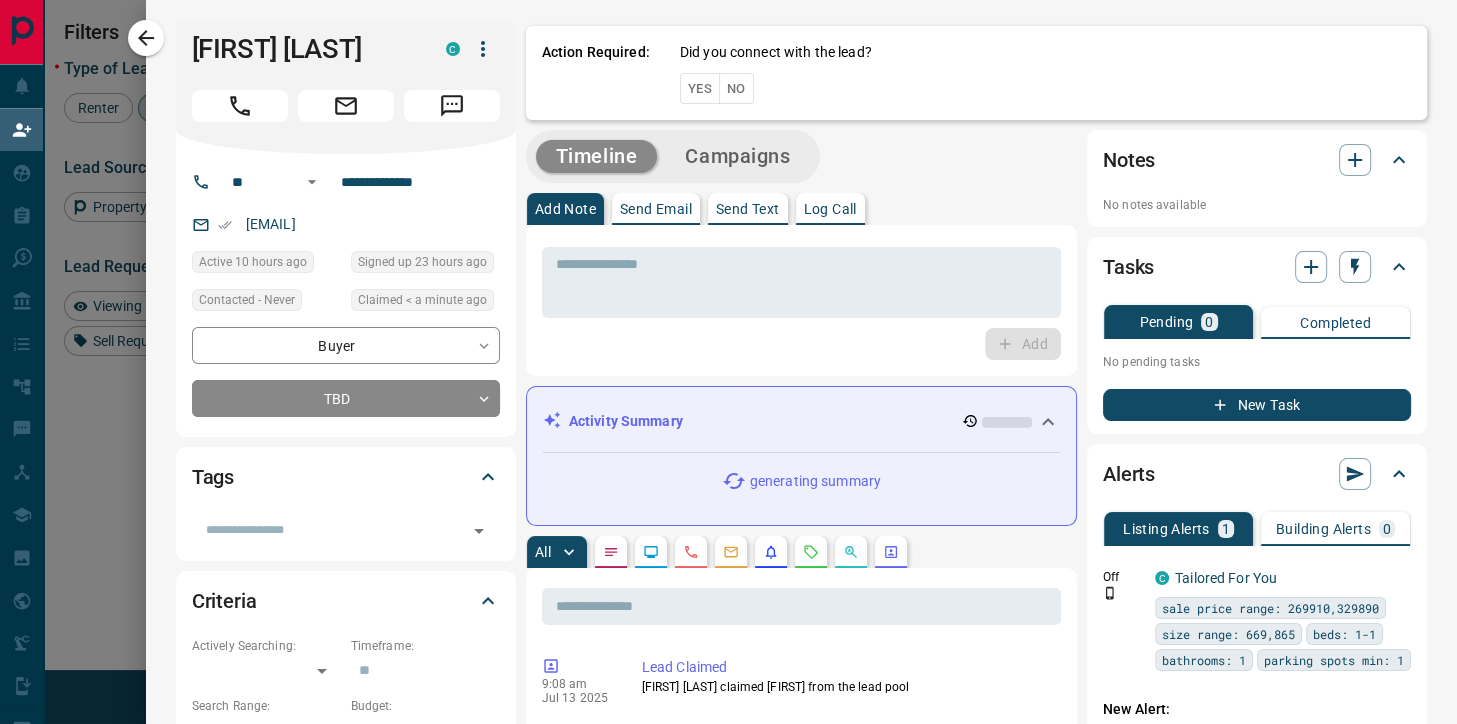 click on "No" at bounding box center (736, 88) 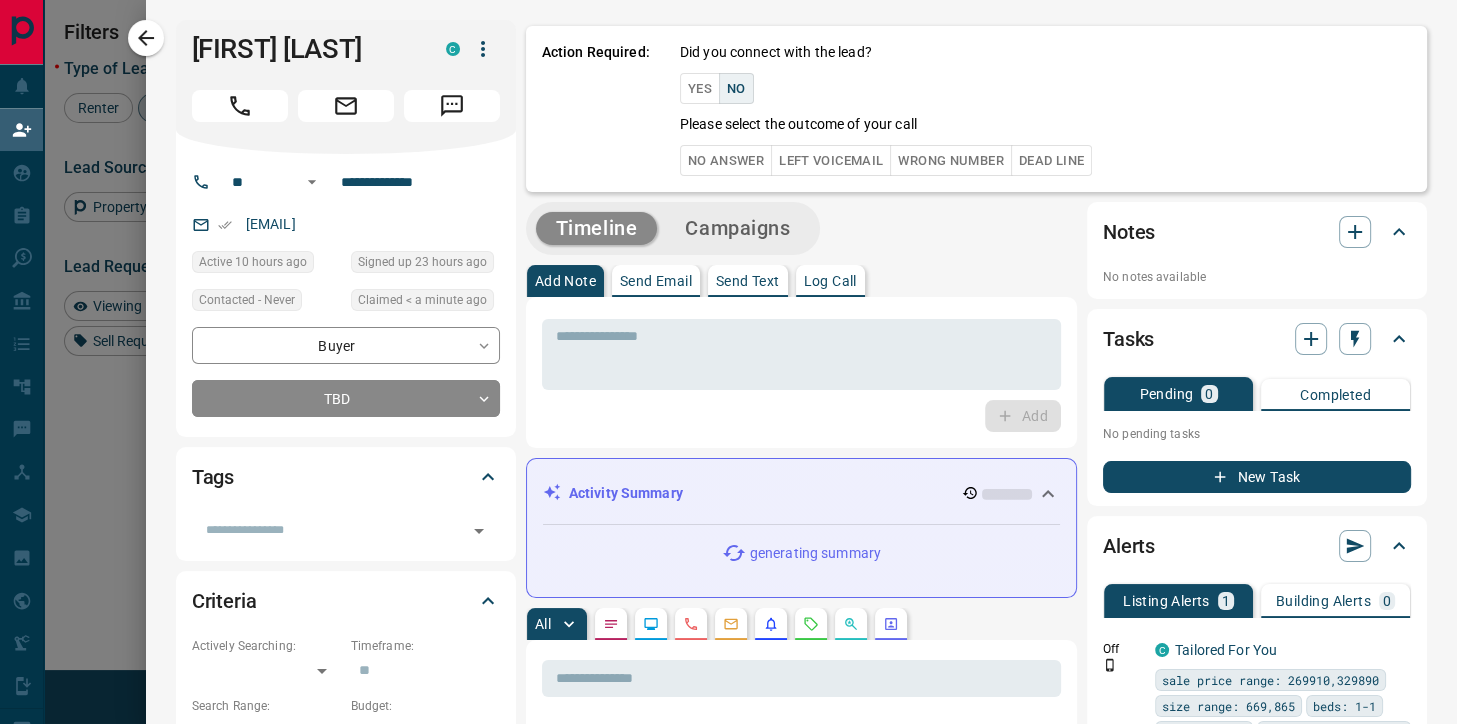 click on "No Answer" at bounding box center (726, 160) 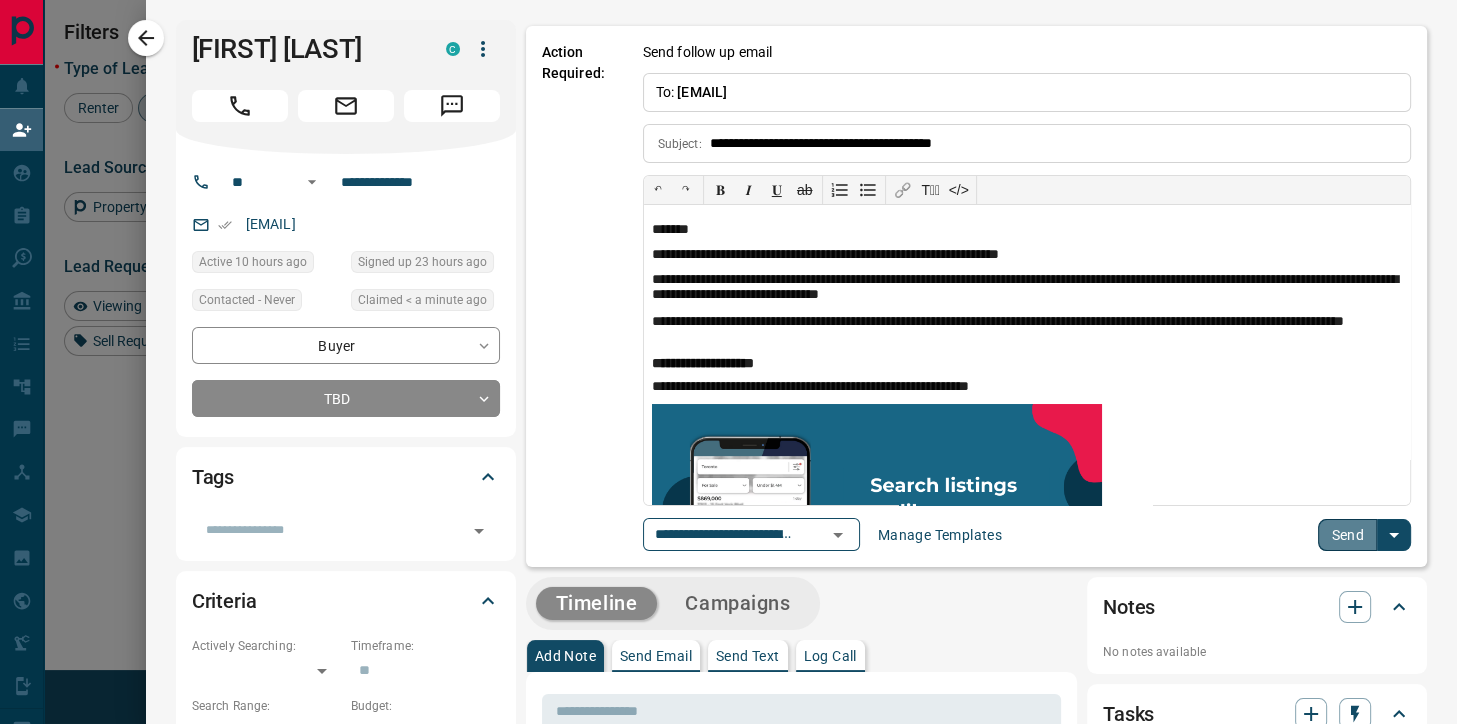 click on "Send" at bounding box center [1347, 535] 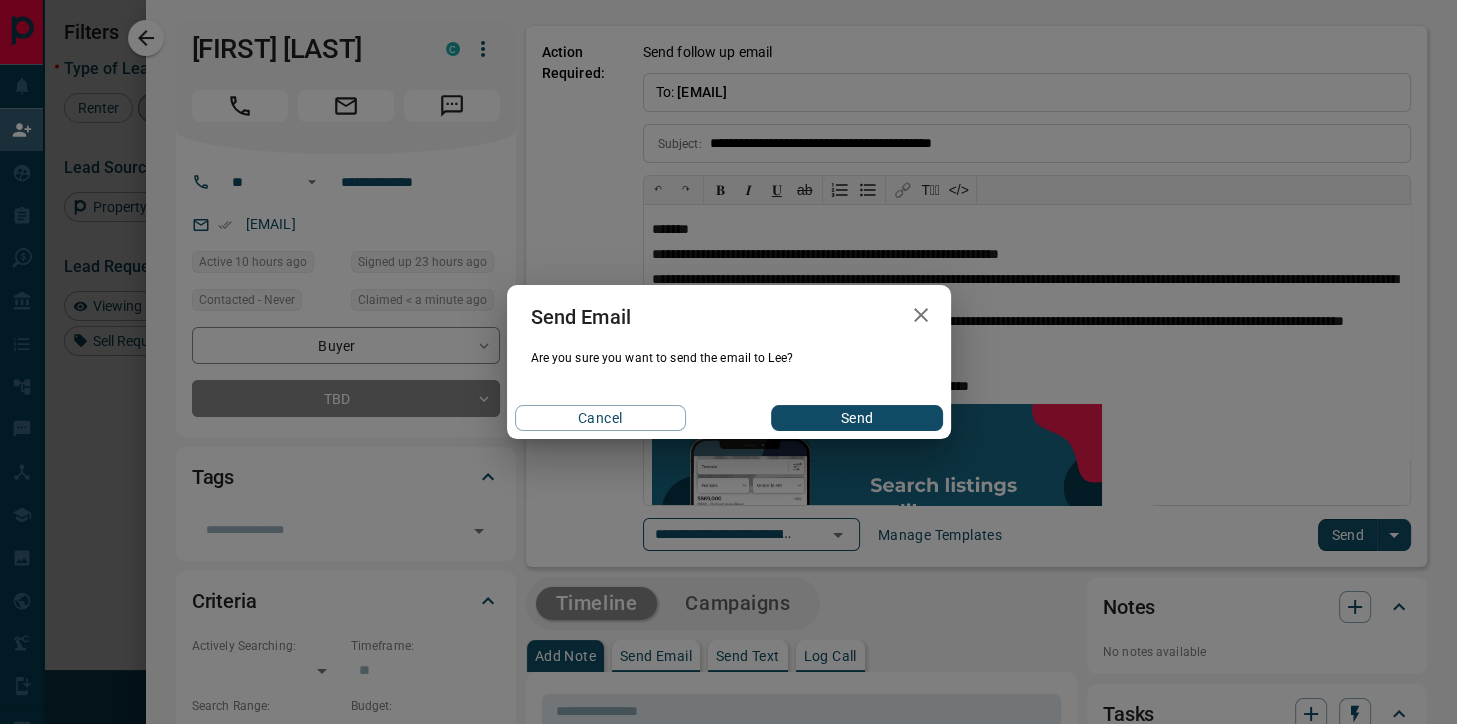 click on "Send Email Are you sure you want to send the email to Lee? Cancel Send" at bounding box center [729, 362] 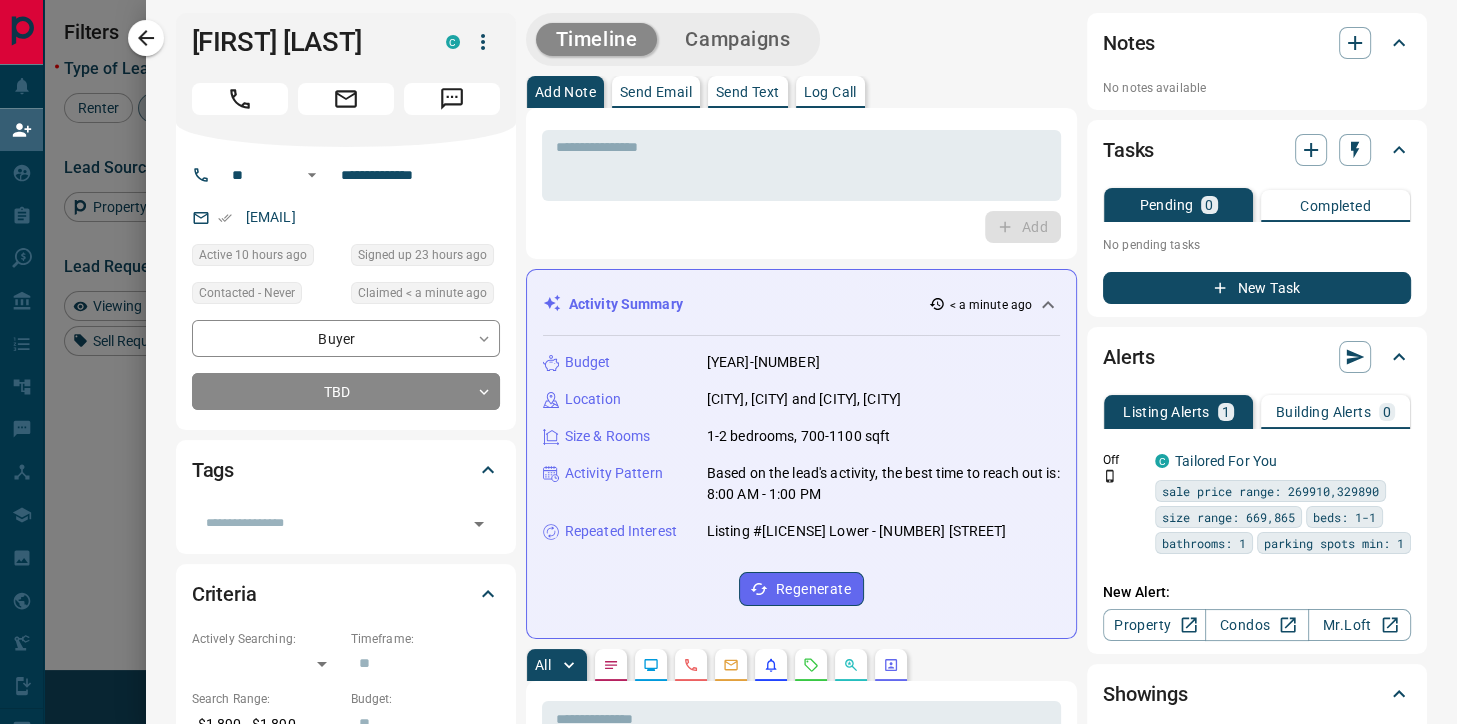 scroll, scrollTop: 0, scrollLeft: 0, axis: both 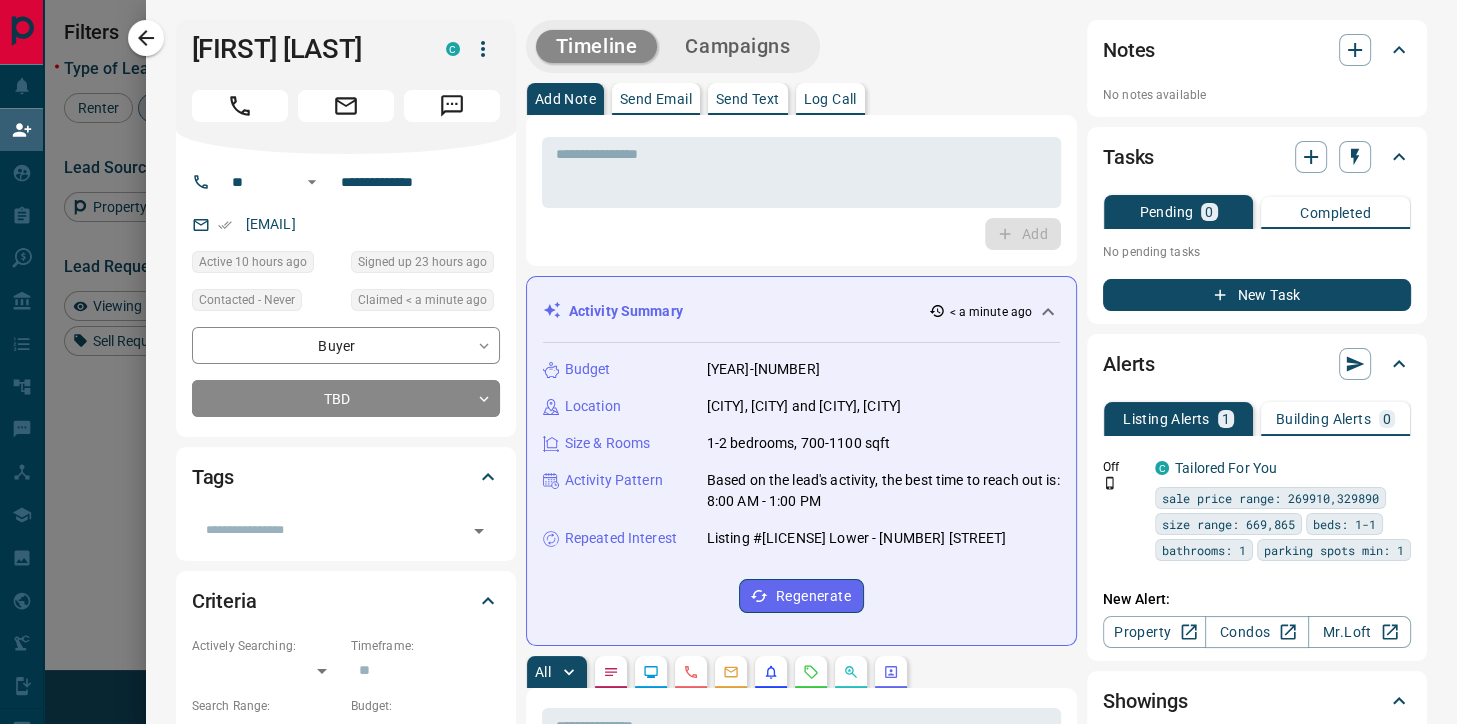 click on "Send Text" at bounding box center (748, 99) 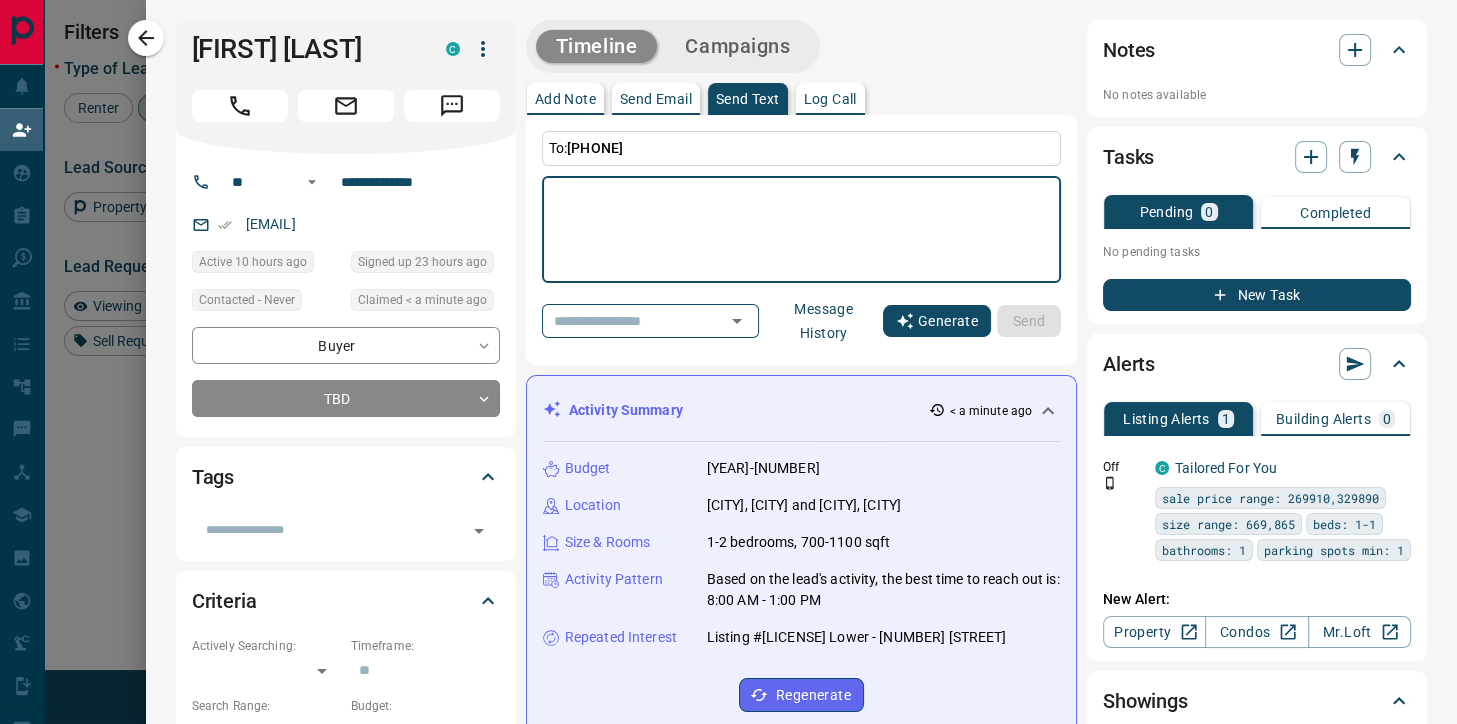 click on "Generate" at bounding box center (937, 321) 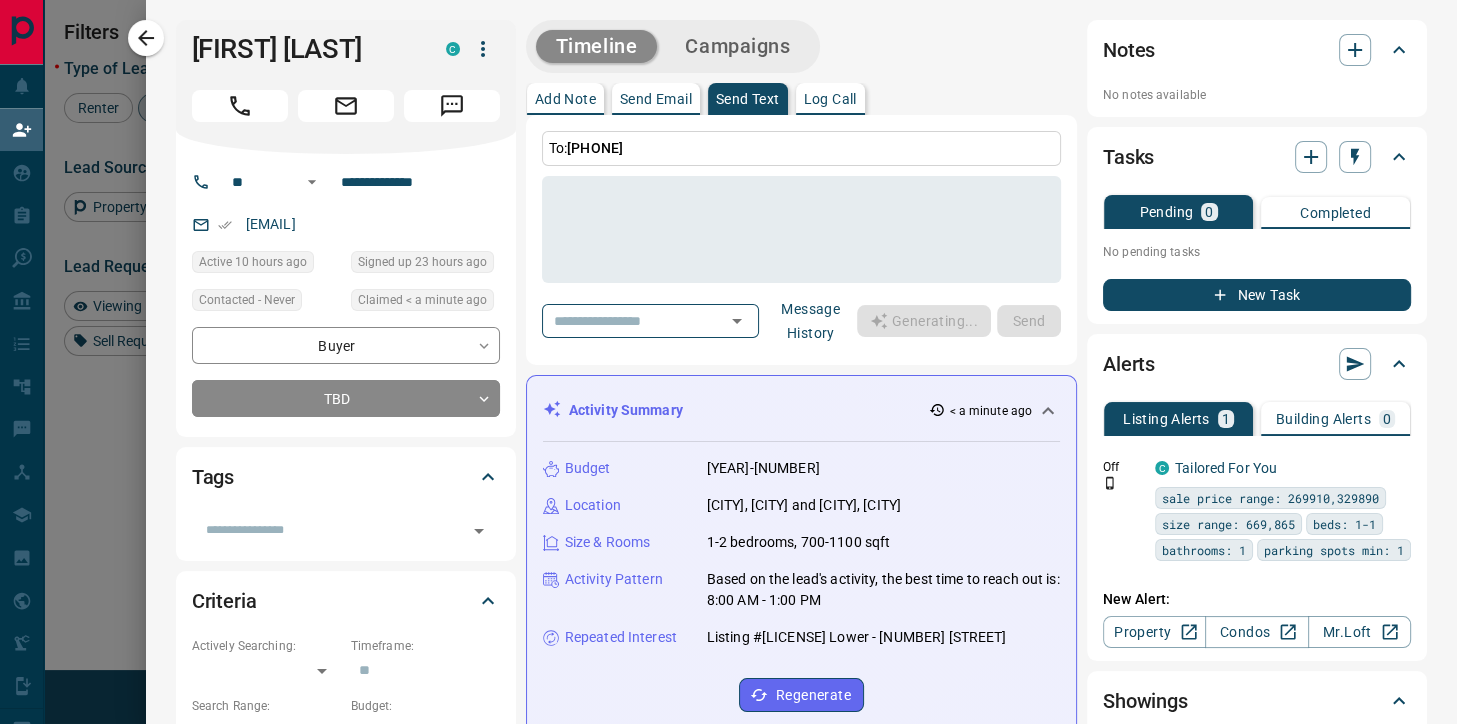 type on "**********" 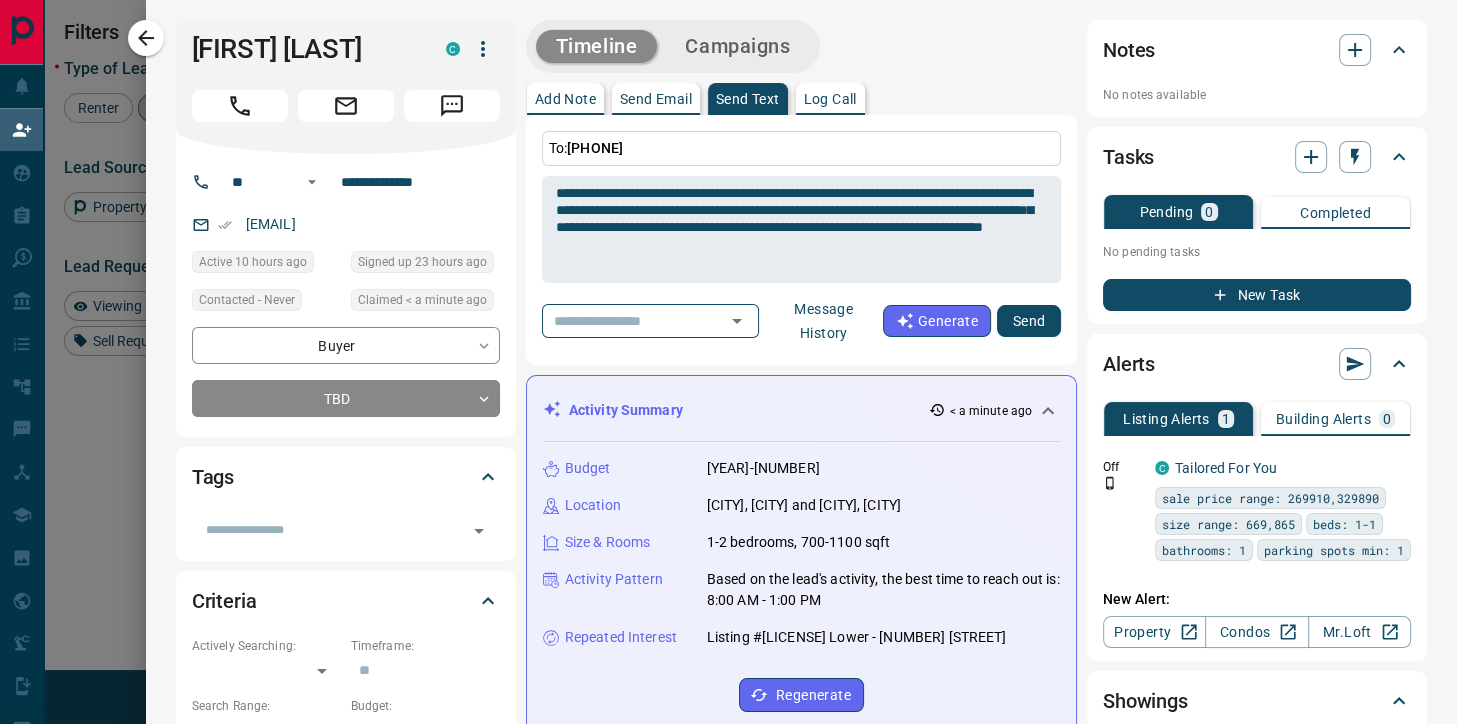 click on "Send" at bounding box center (1029, 321) 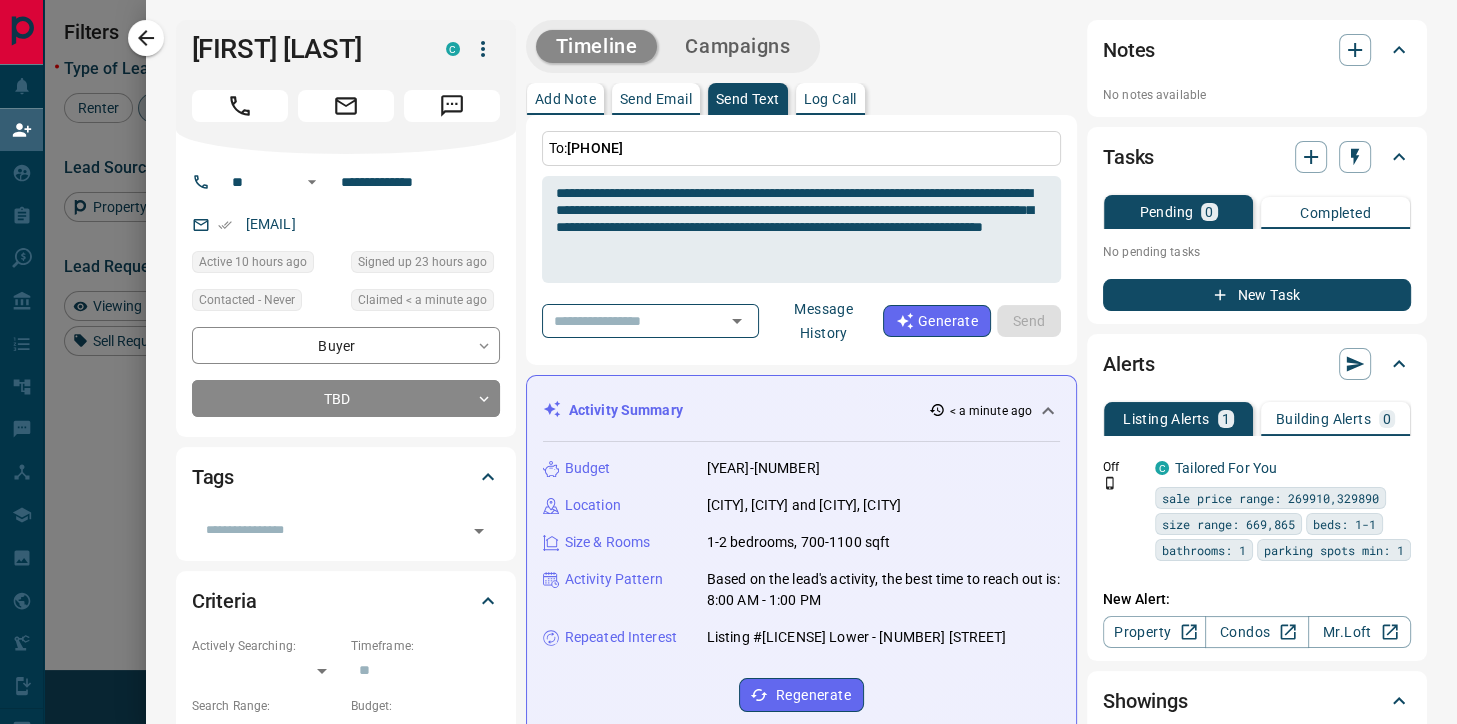 type 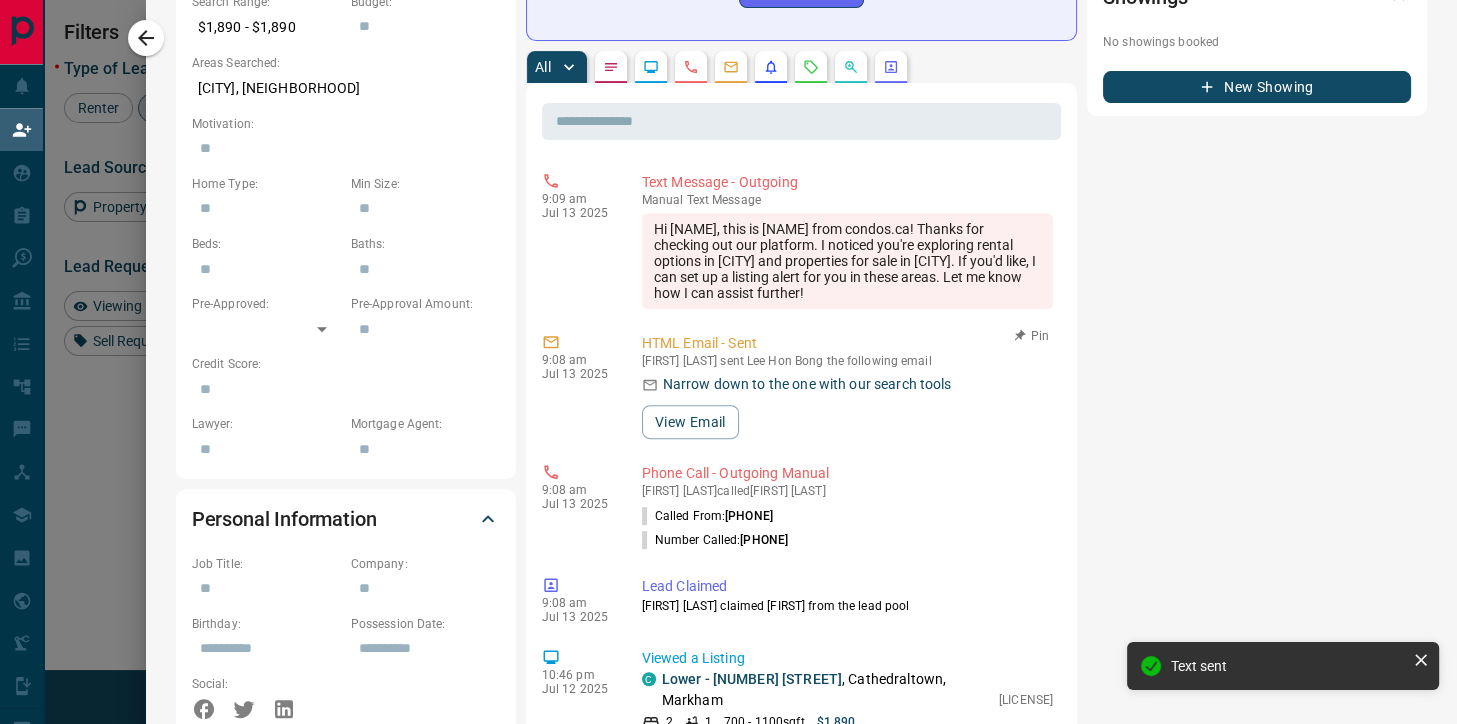 scroll, scrollTop: 800, scrollLeft: 0, axis: vertical 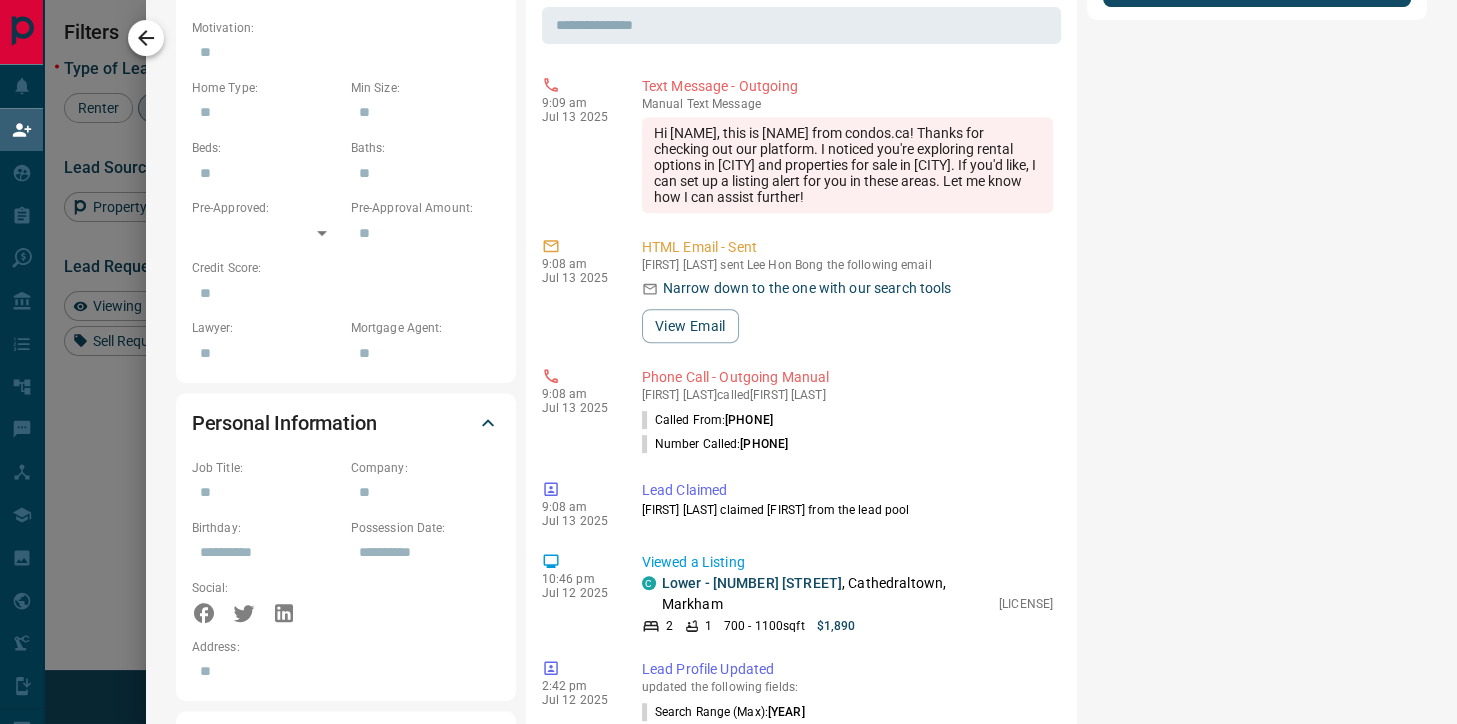 click 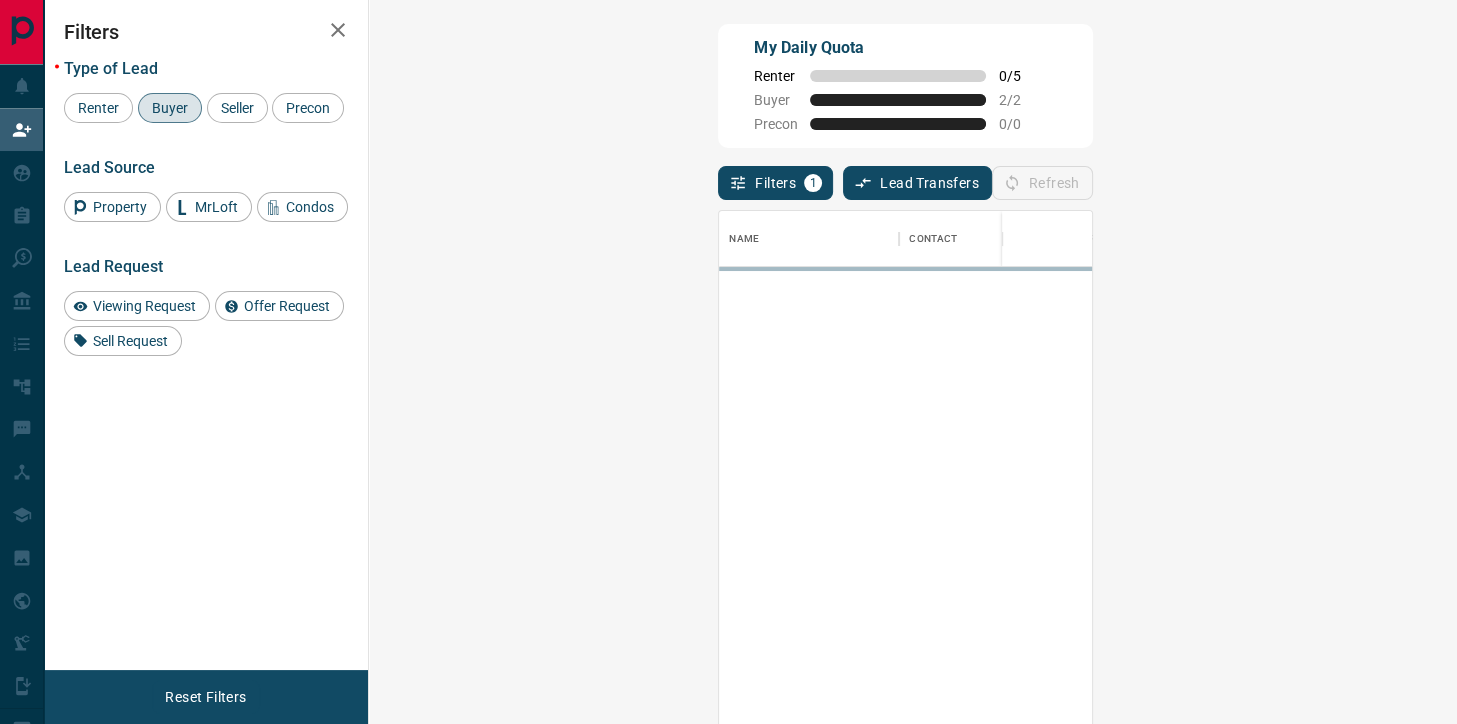 scroll, scrollTop: 1, scrollLeft: 1, axis: both 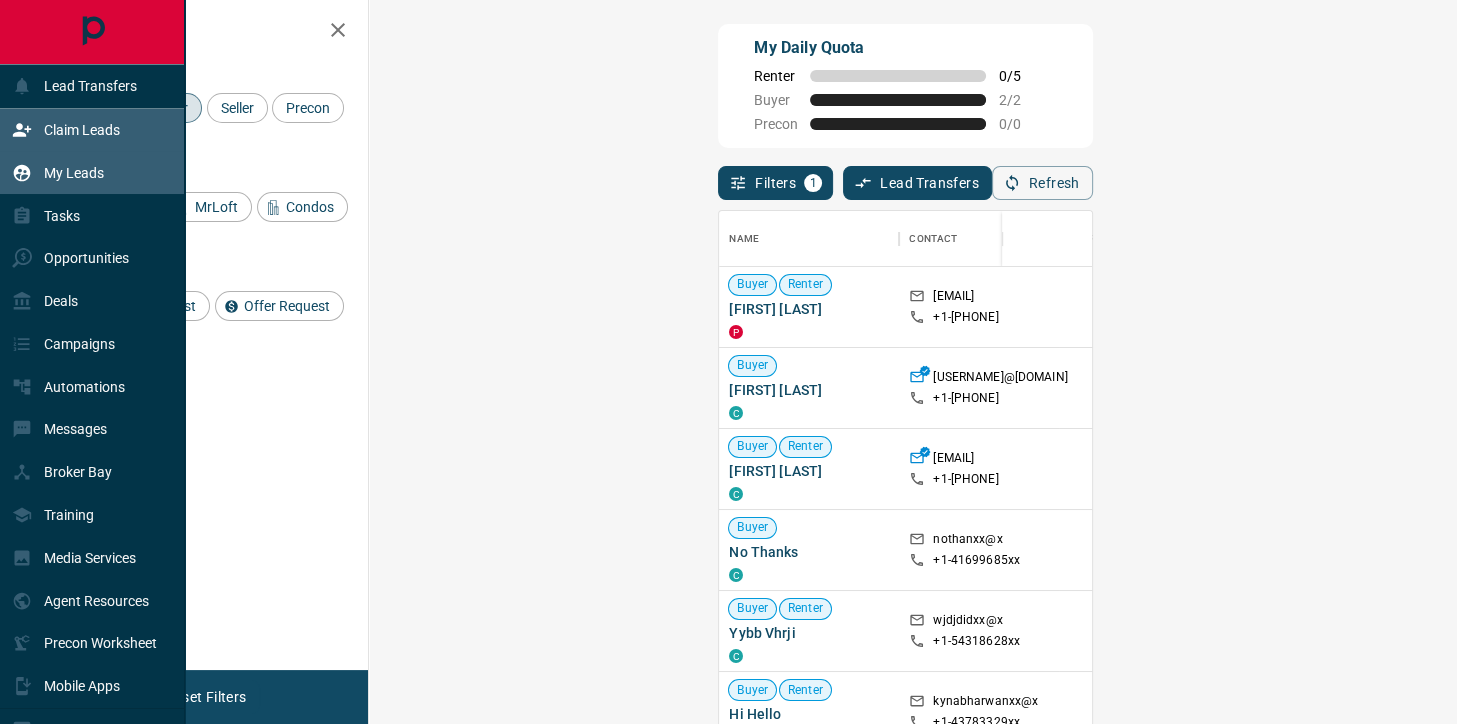 click on "My Leads" at bounding box center (74, 173) 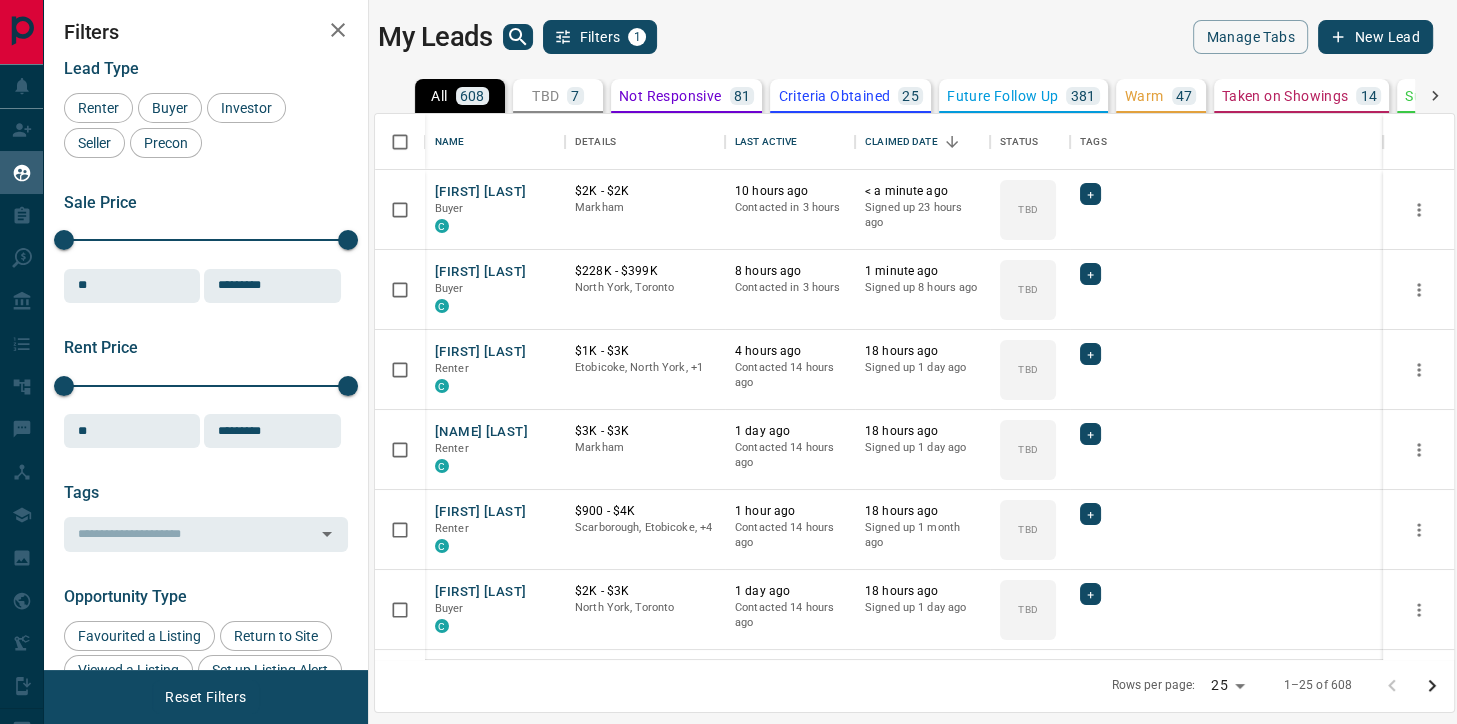 scroll, scrollTop: 2, scrollLeft: 1, axis: both 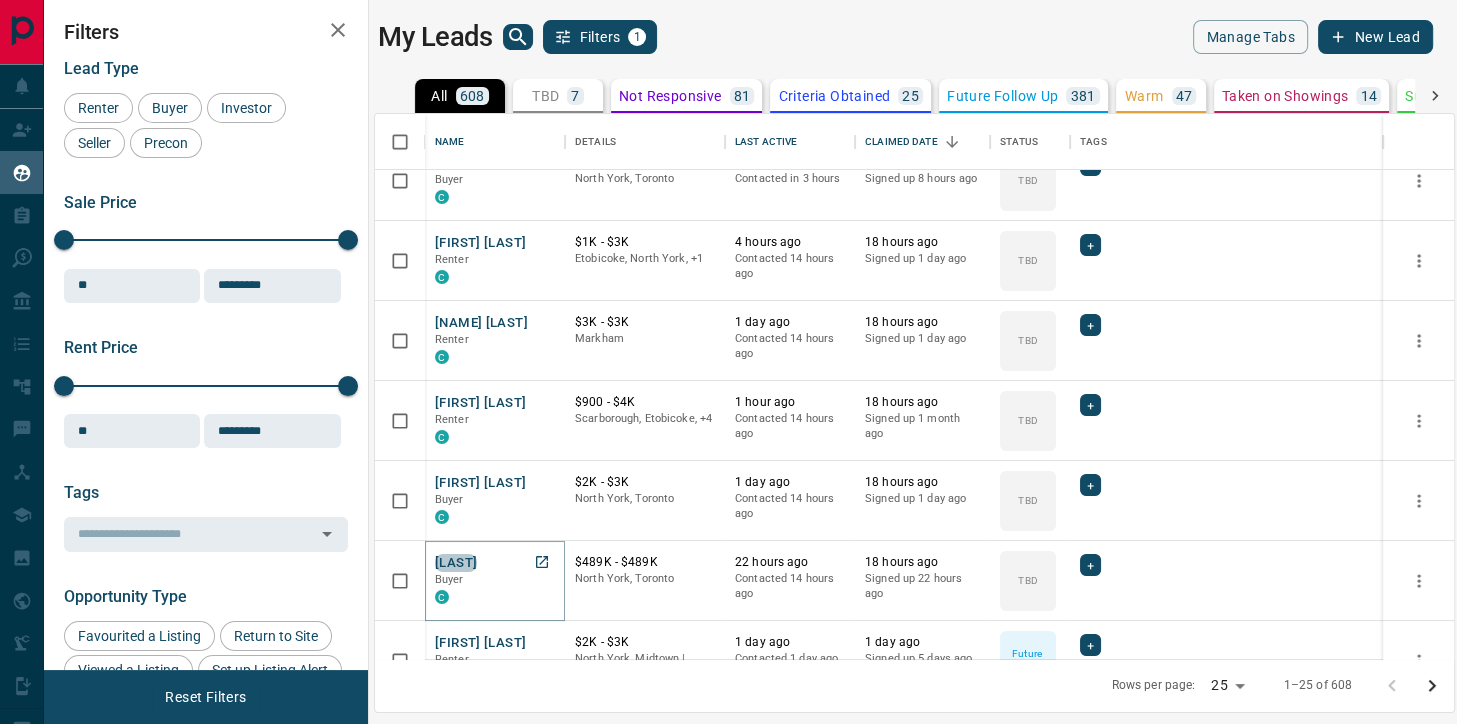 click on "[LAST]" at bounding box center (456, 563) 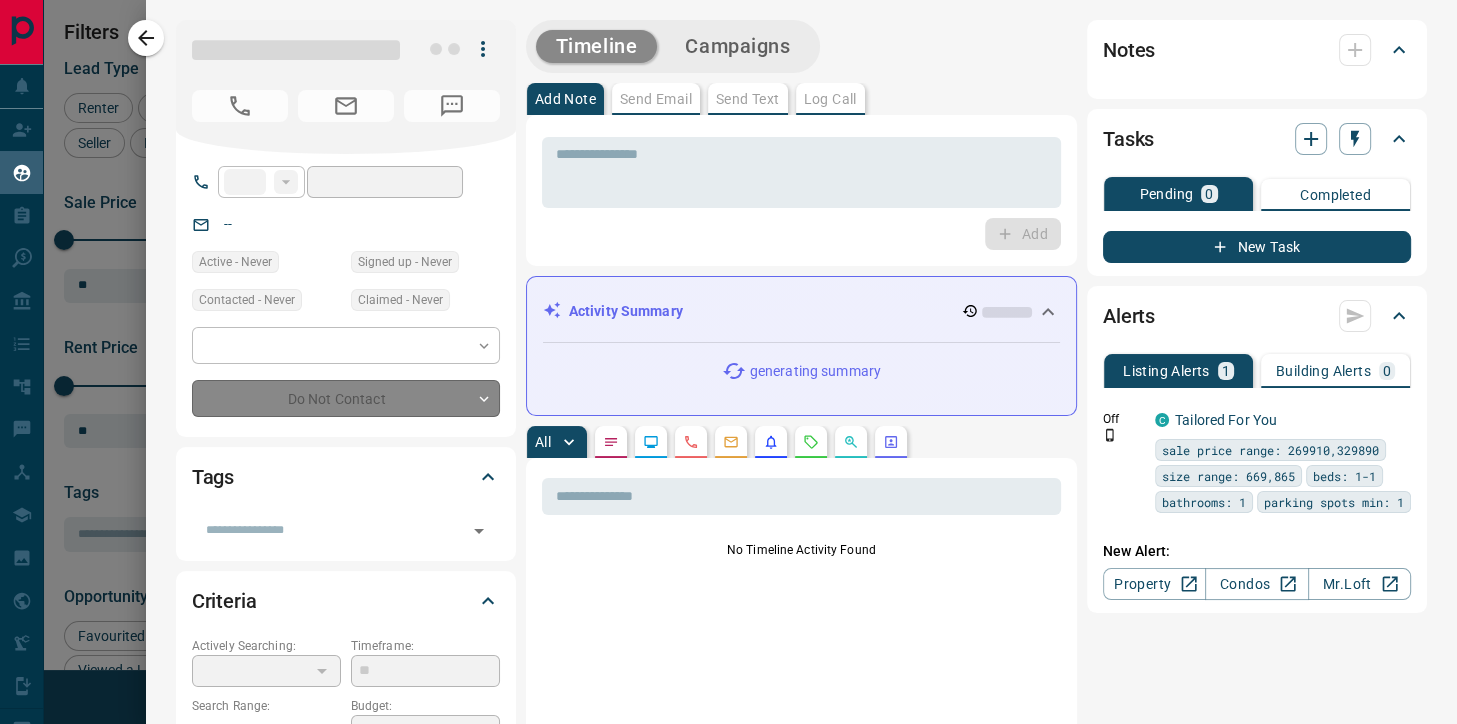 type on "**" 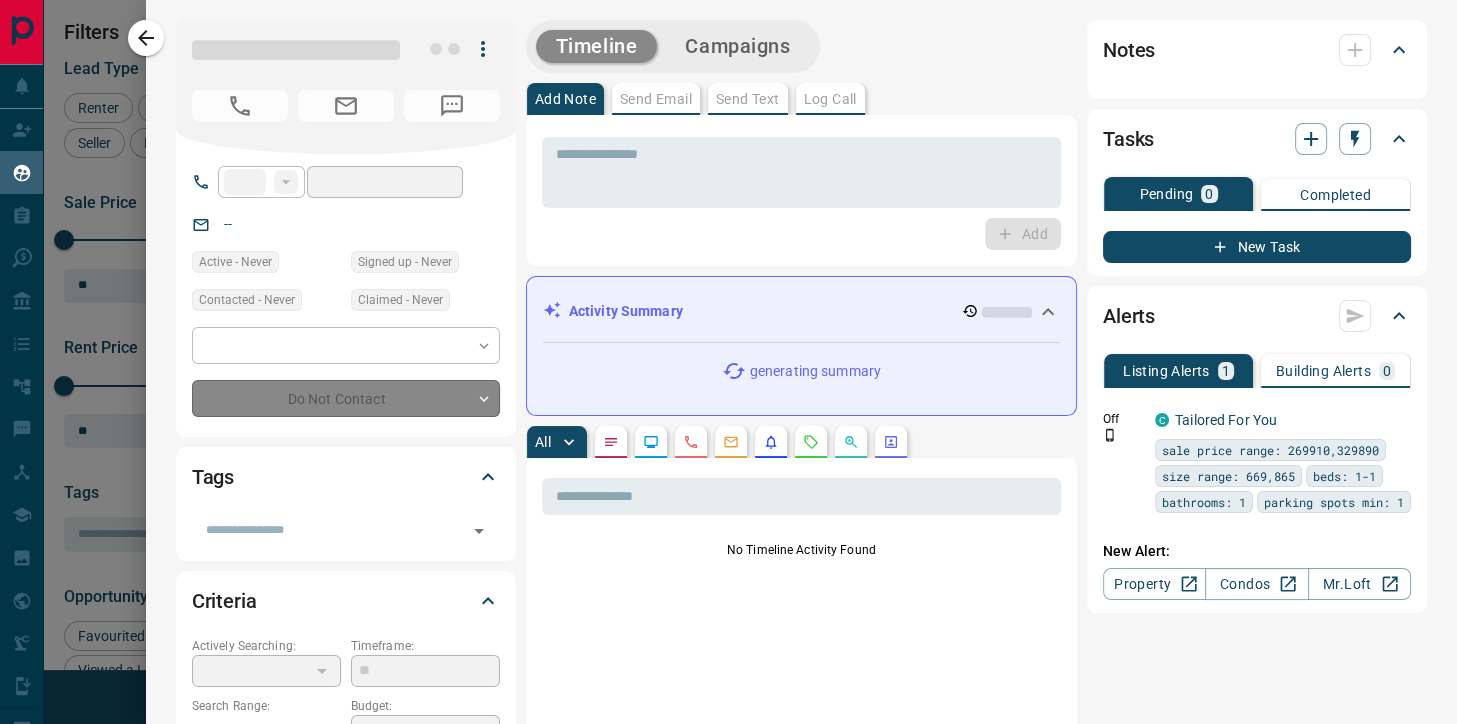 type on "**********" 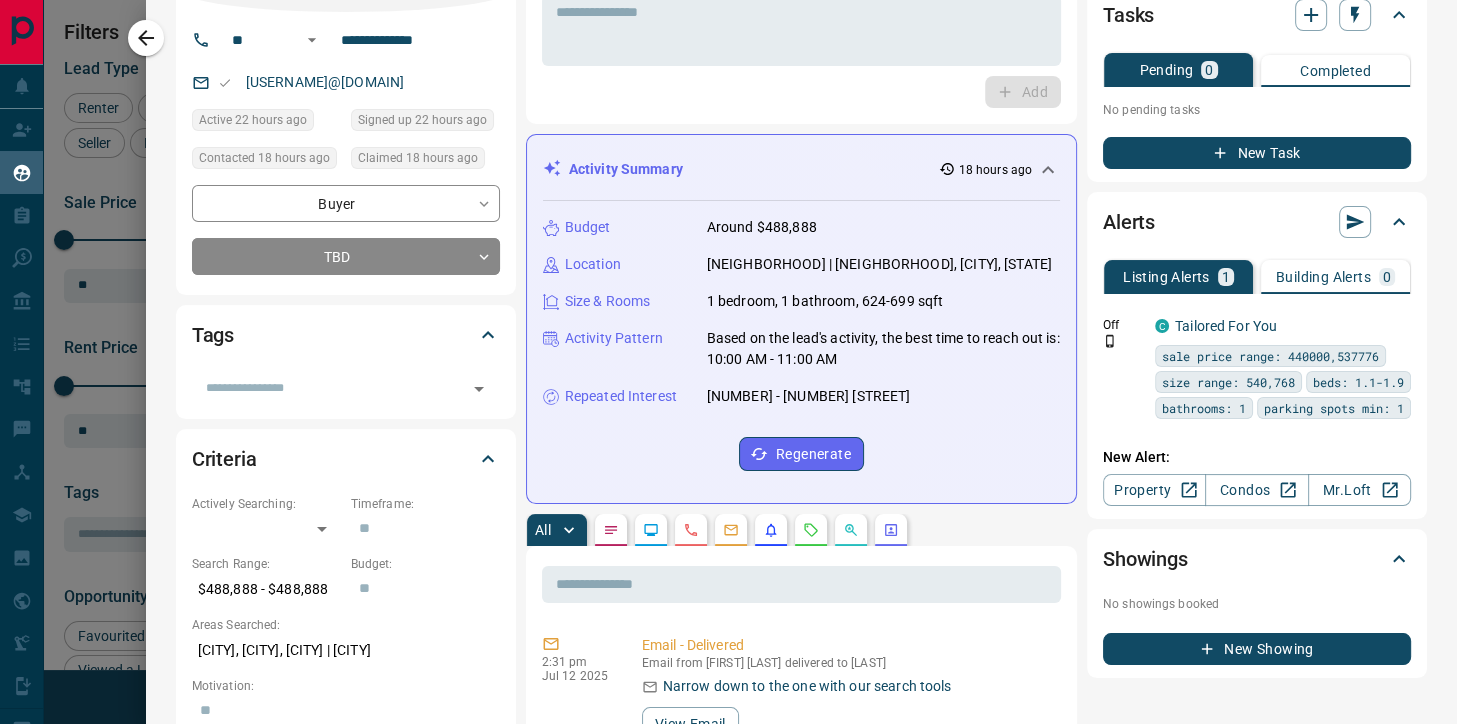 scroll, scrollTop: 160, scrollLeft: 0, axis: vertical 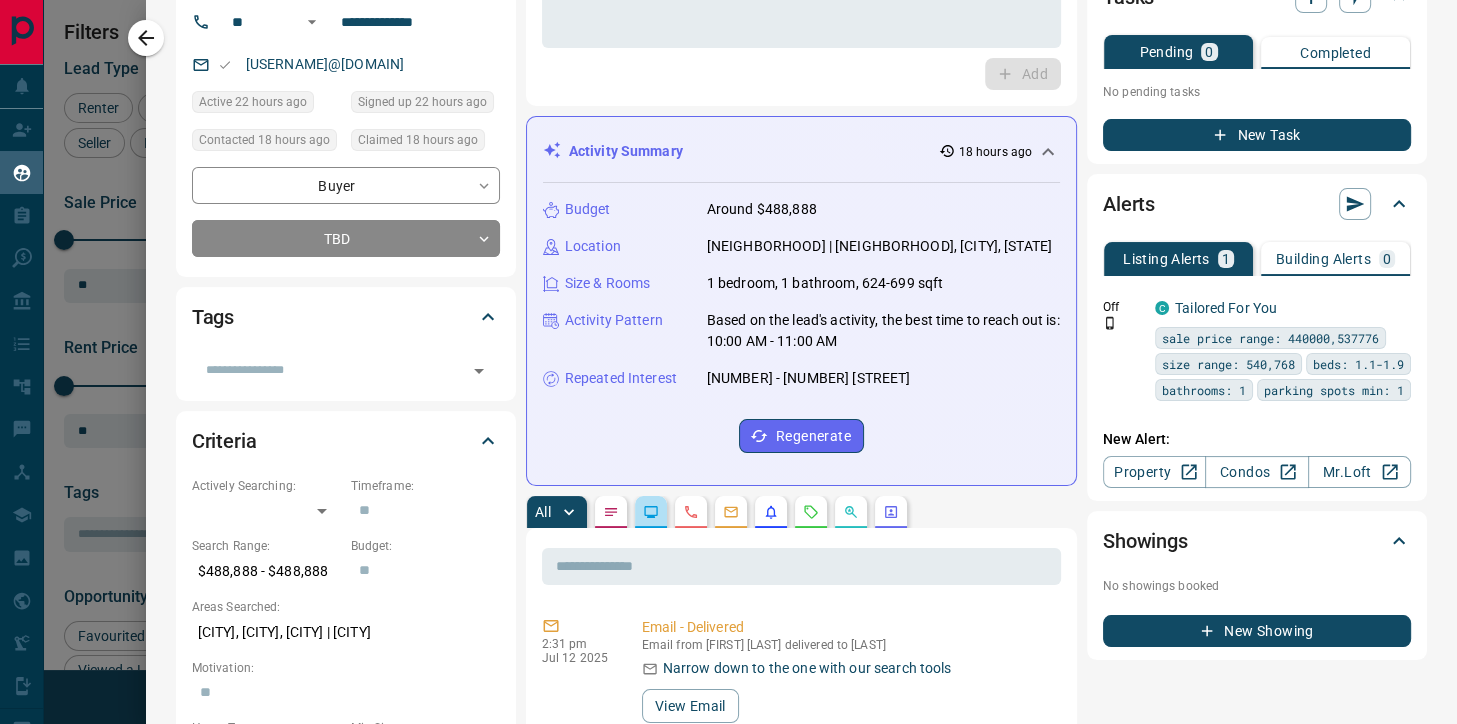 click at bounding box center (651, 512) 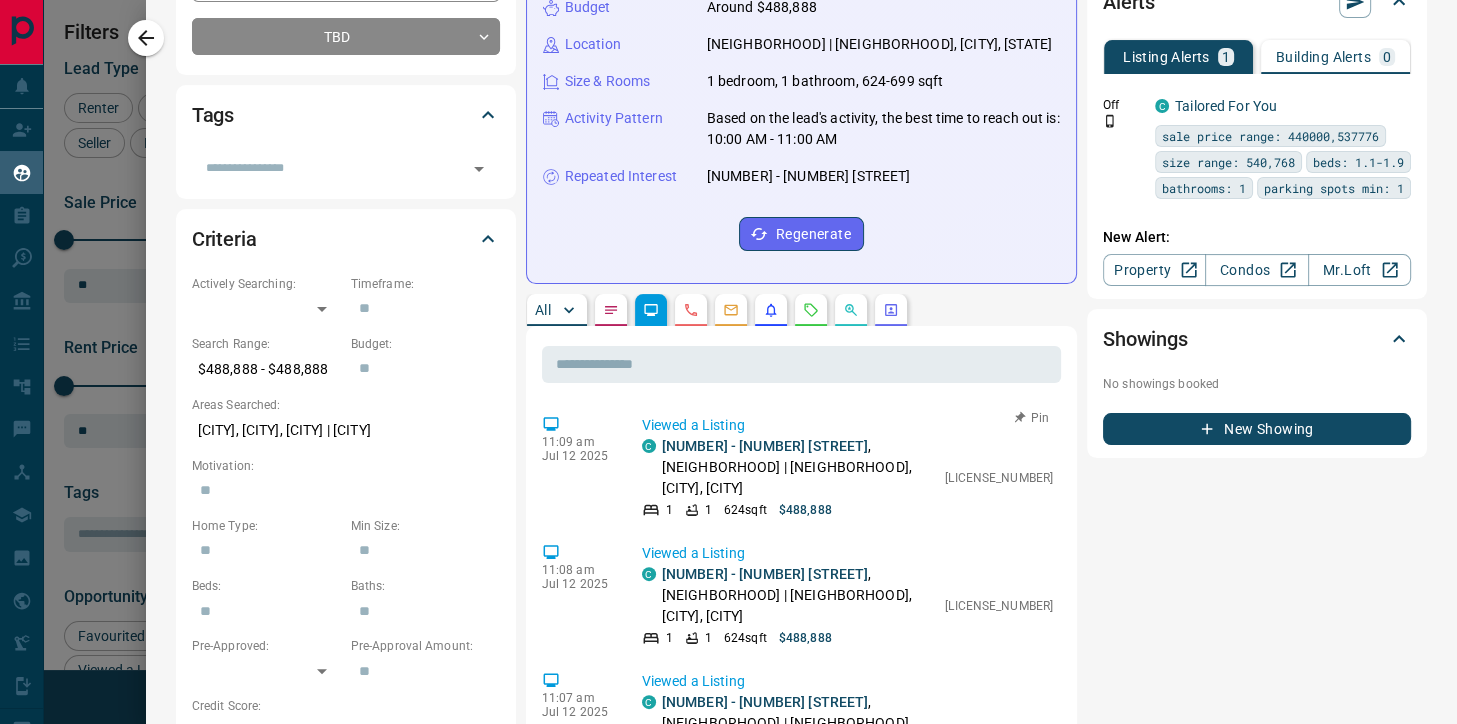 scroll, scrollTop: 384, scrollLeft: 0, axis: vertical 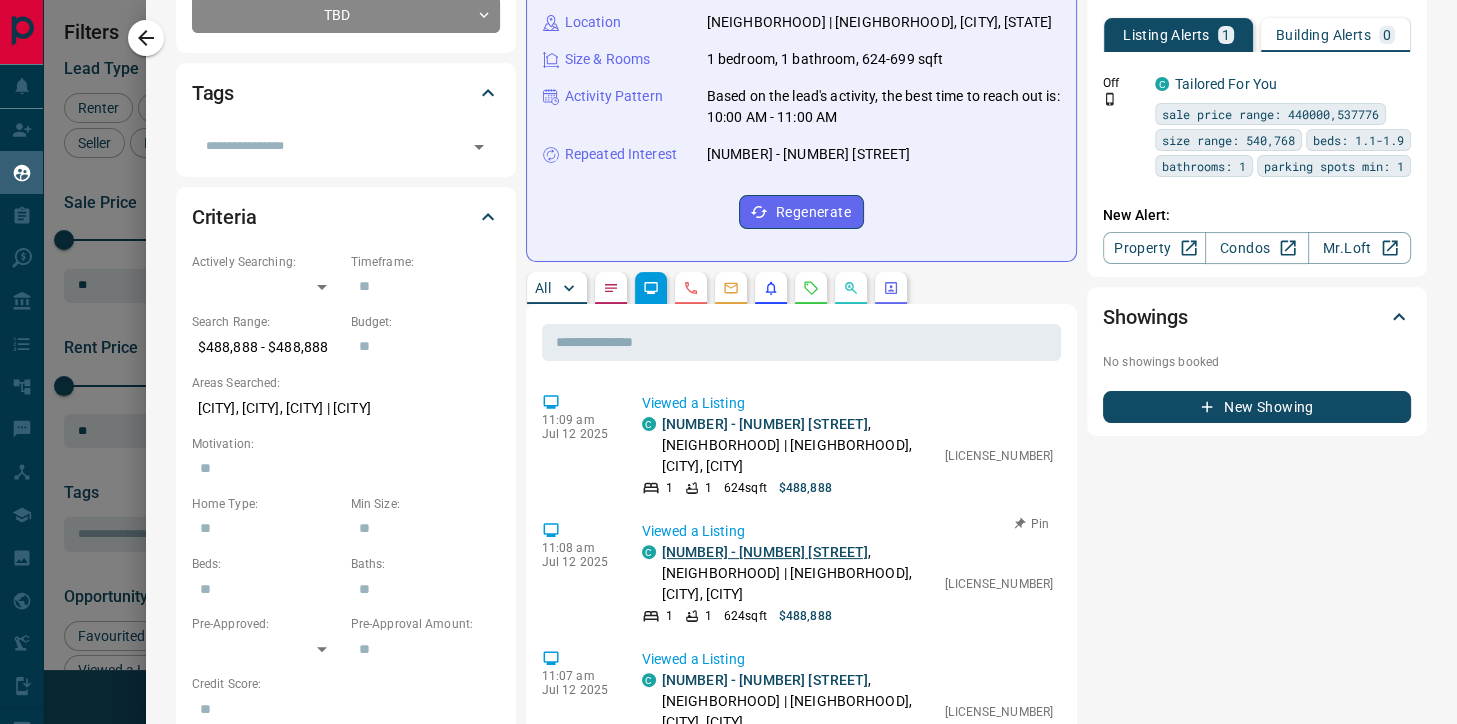 click on "[NUMBER] - [NUMBER] [STREET]" at bounding box center (765, 552) 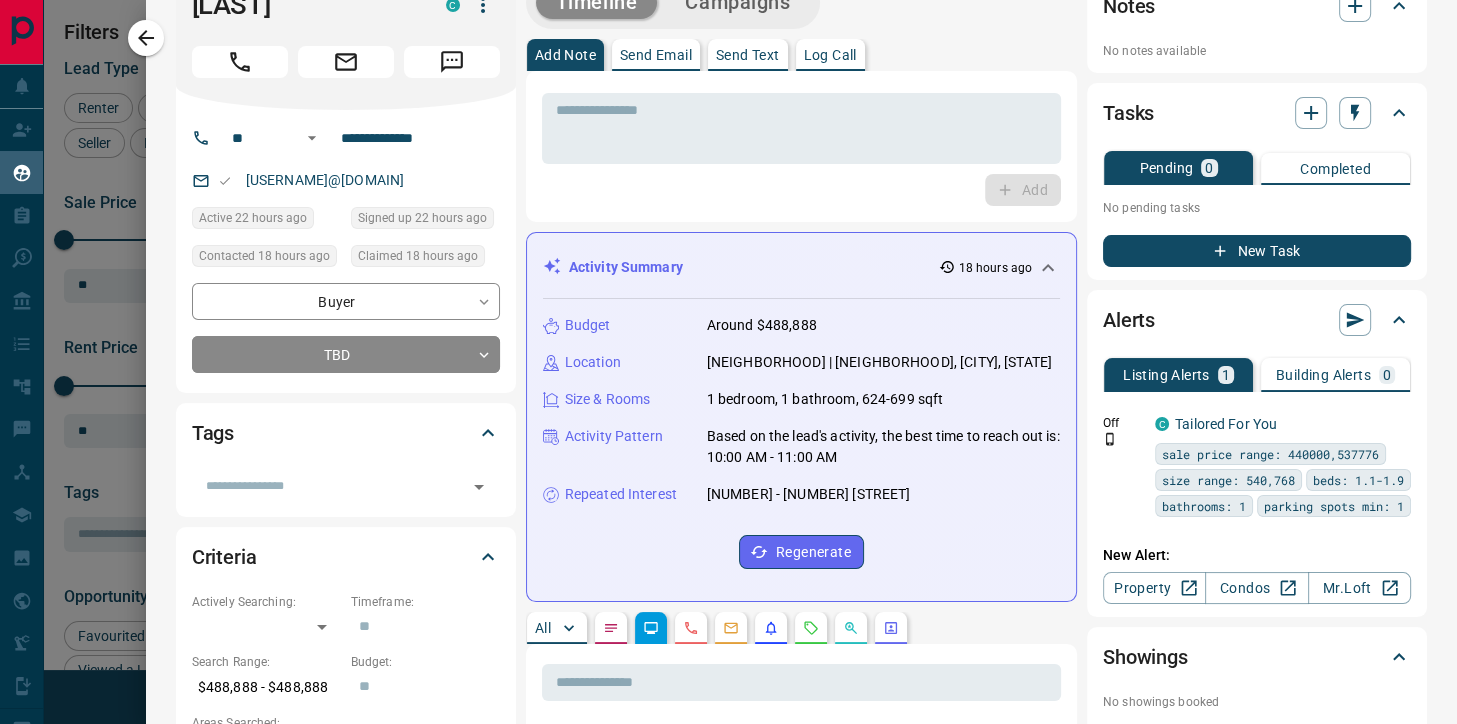 scroll, scrollTop: 0, scrollLeft: 0, axis: both 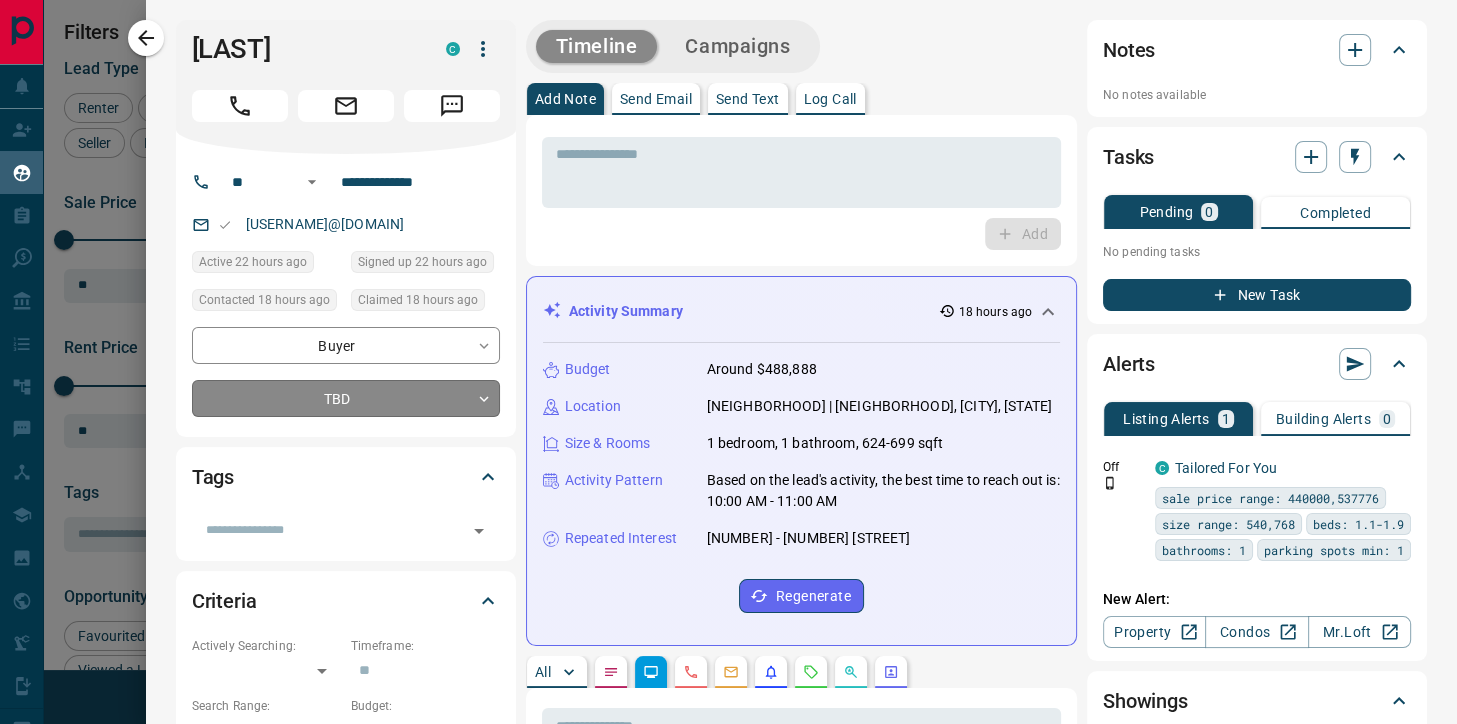 click on "Lead Transfers Claim Leads My Leads Tasks Opportunities Deals Campaigns Automations Messages Broker Bay Training Media Services Agent Resources Precon Worksheet Mobile Apps Disclosure Logout My Leads Filters 1 Manage Tabs New Lead All 608 TBD 7 Do Not Contact - Not Responsive 81 Bogus 14 Just Browsing 34 Criteria Obtained 25 Future Follow Up 381 Warm 47 HOT - Taken on Showings 14 Submitted Offer - Client 5 Name Details Last Active Claimed Date Status Tags [FIRST] [LAST] Buyer C $2K - $2K[CITY] 10 hours ago Contacted in 3 hours 1 minute ago Signed up 23 hours ago TBD + [FIRST] [LAST] Buyer C $228K - $399K [CITY], [CITY] 8 hours ago Contacted in 3 hours 2 minutes ago Signed up 8 hours ago TBD + [FIRST] [LAST] Renter C $1K - $3K [CITY], [CITY], +1 4 hours ago Contacted 14 hours ago 18 hours ago Signed up 1 day ago TBD + [FIRST] [LAST] Renter C $3K - $3K[CITY] 1 day ago Contacted 14 hours ago 18 hours ago Signed up 1 day ago TBD + [FIRST] [LAST] Renter C $900 - $4K [CITY], [CITY], +4 1 hour ago 18 hours ago TBD" at bounding box center (728, 349) 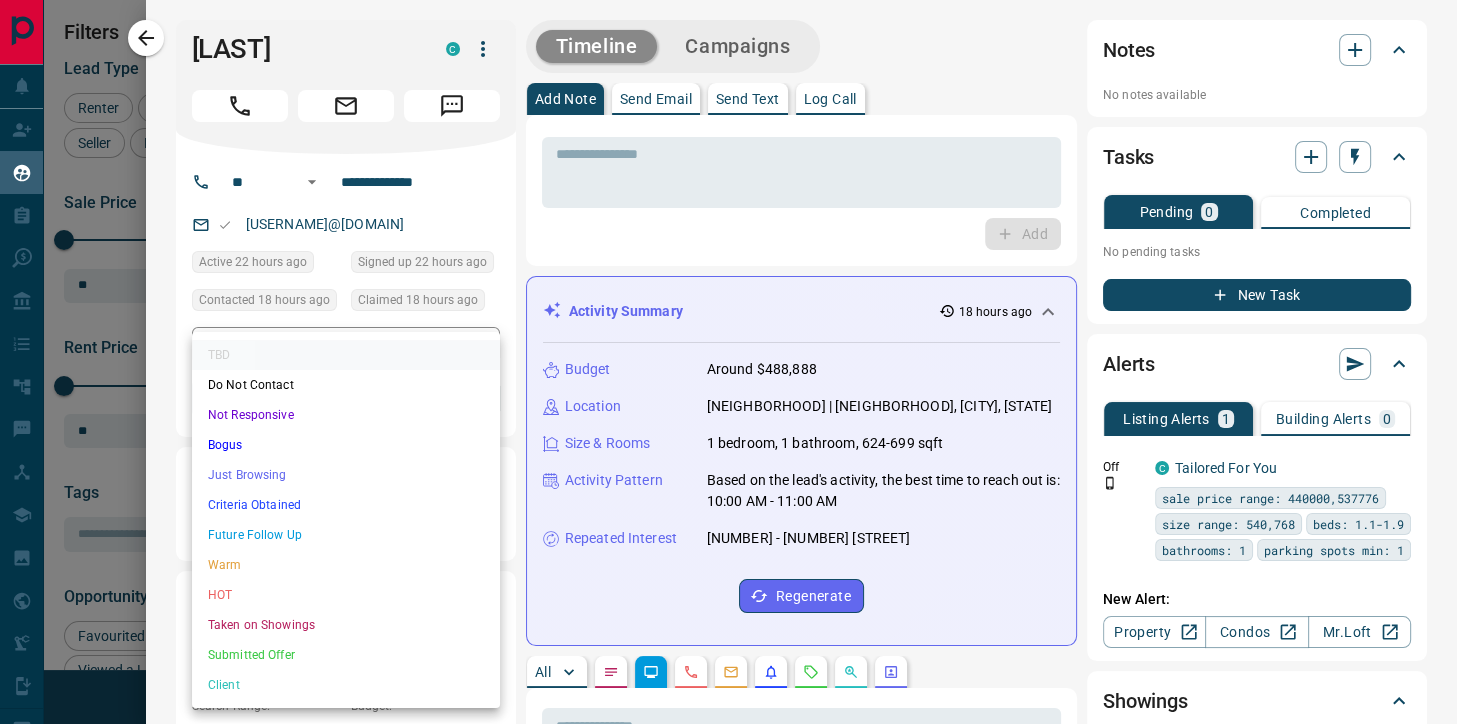 click on "Future Follow Up" at bounding box center [346, 535] 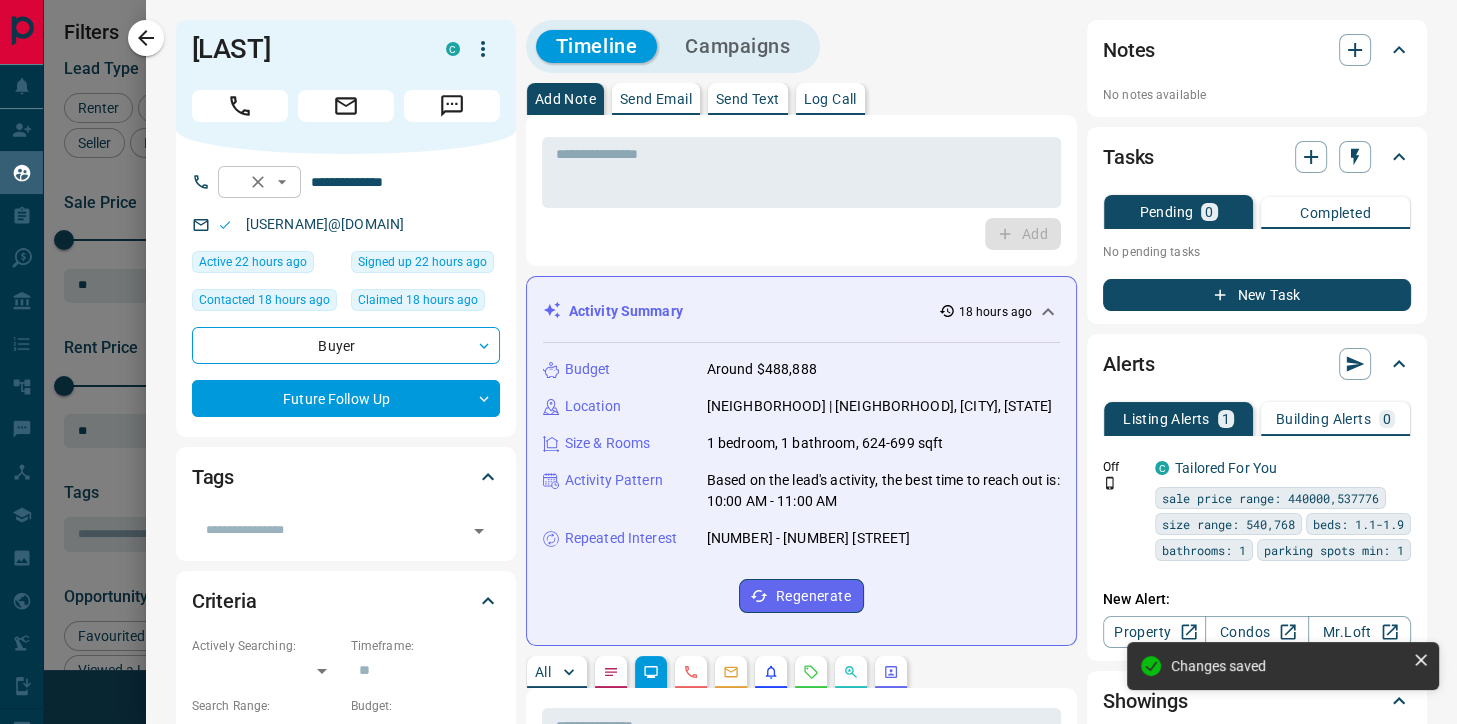 type on "*" 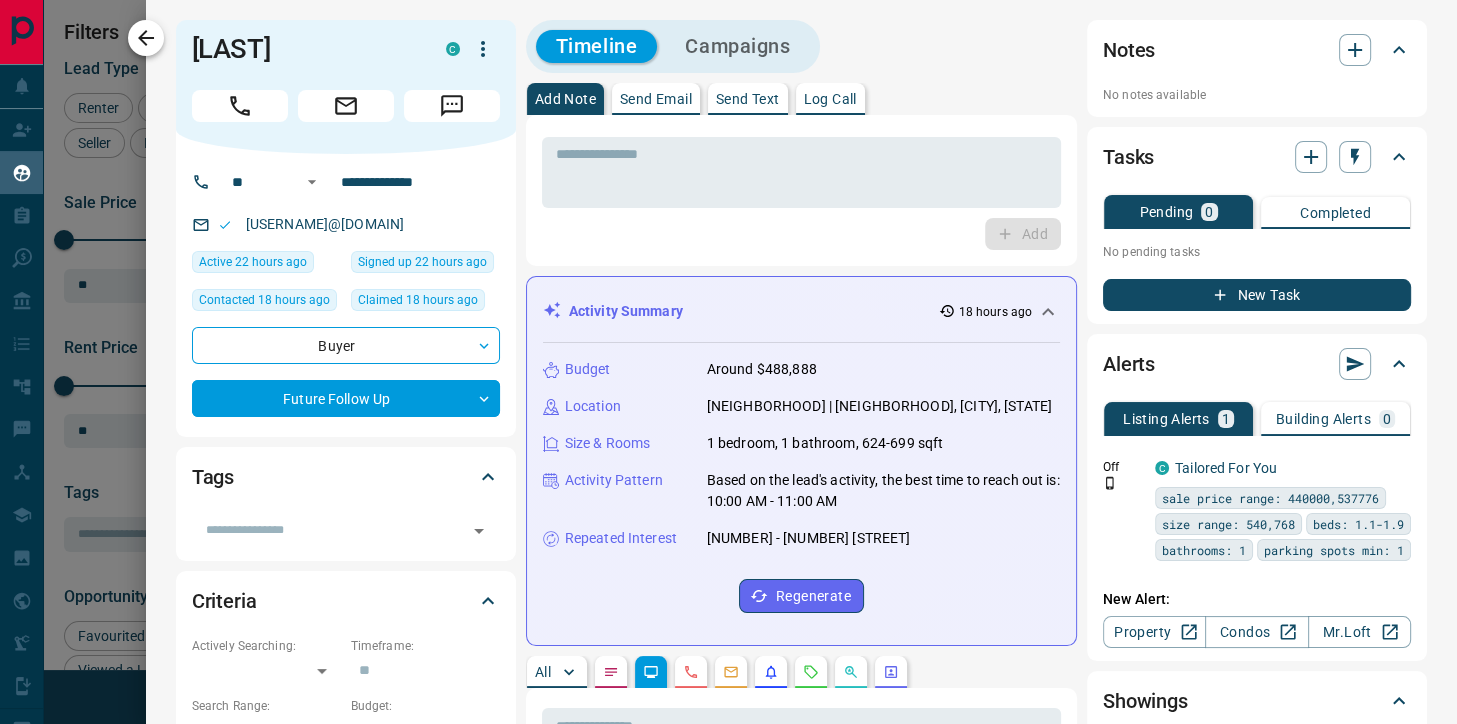 click 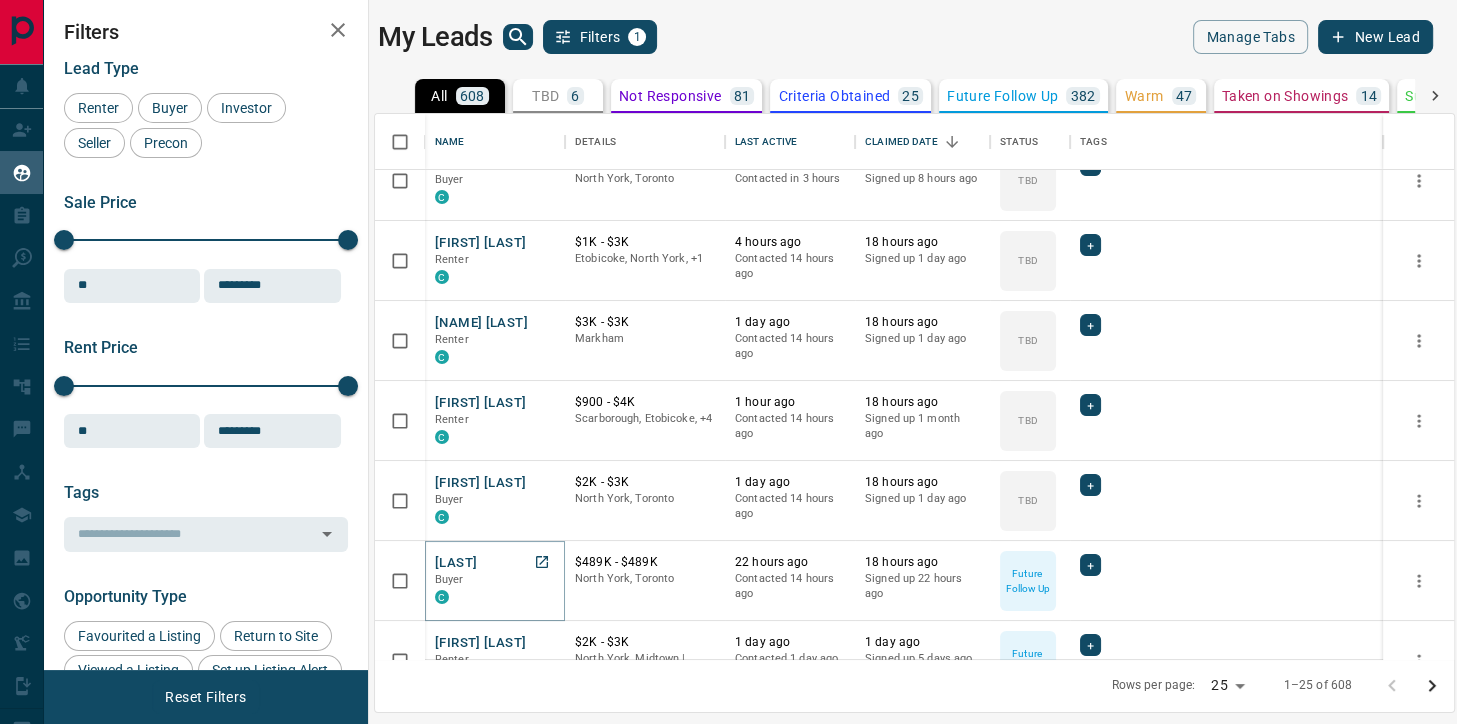 click on "[LAST]" at bounding box center [456, 563] 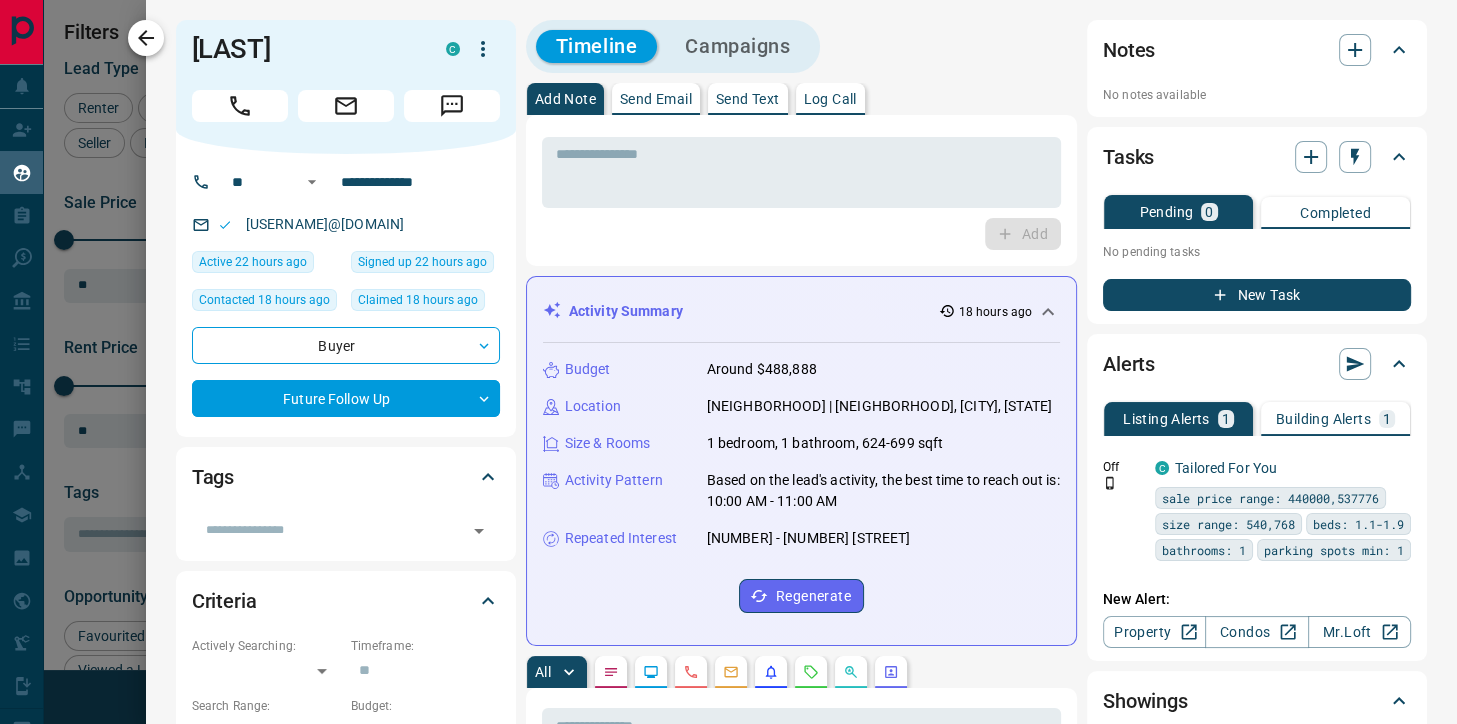 click 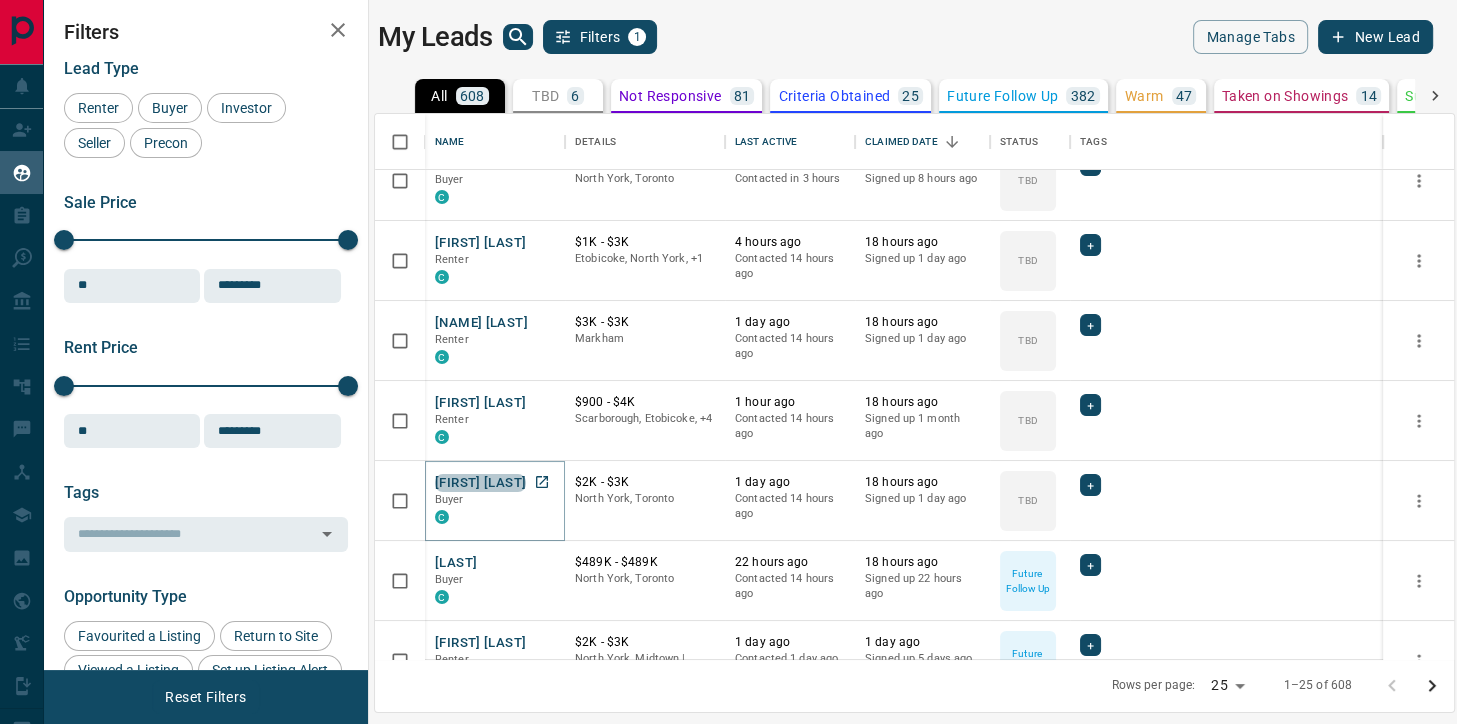 click on "[FIRST] [LAST]" at bounding box center [480, 483] 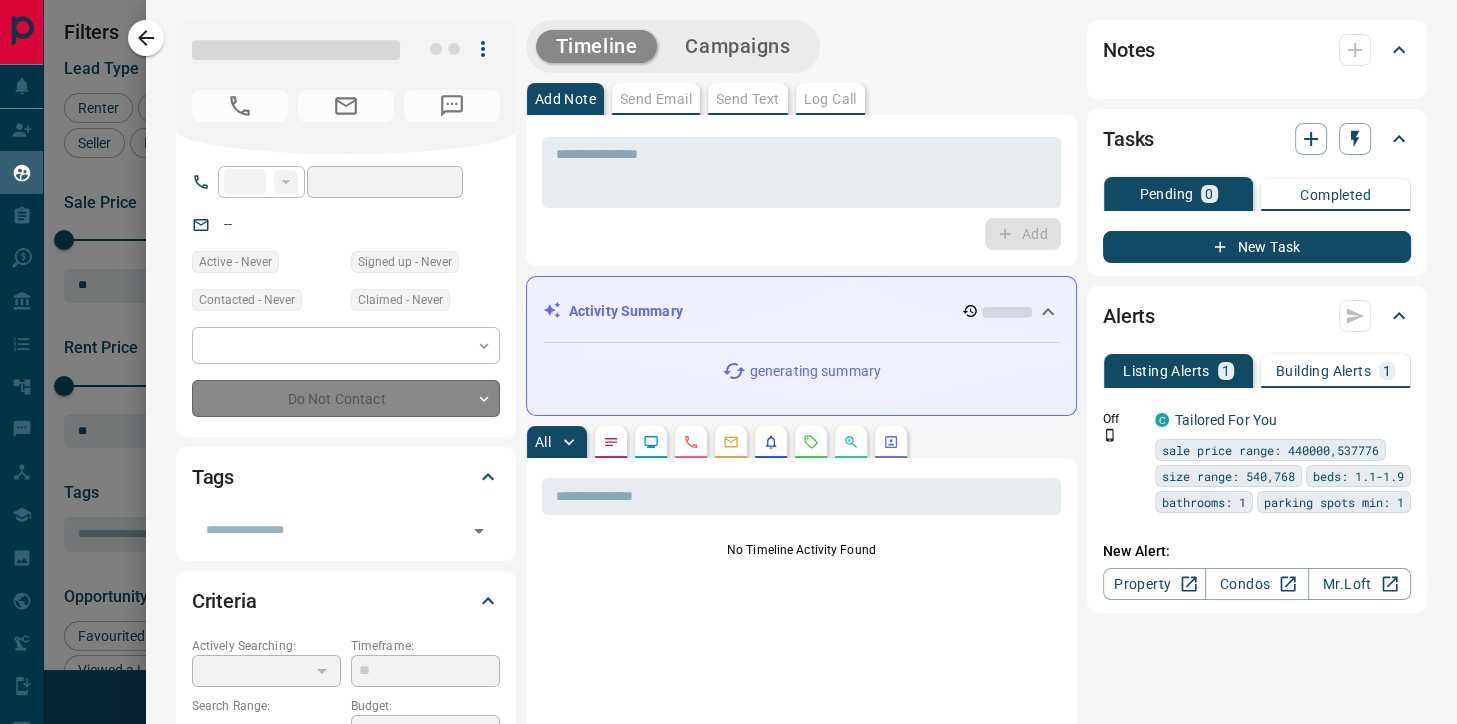 type on "**" 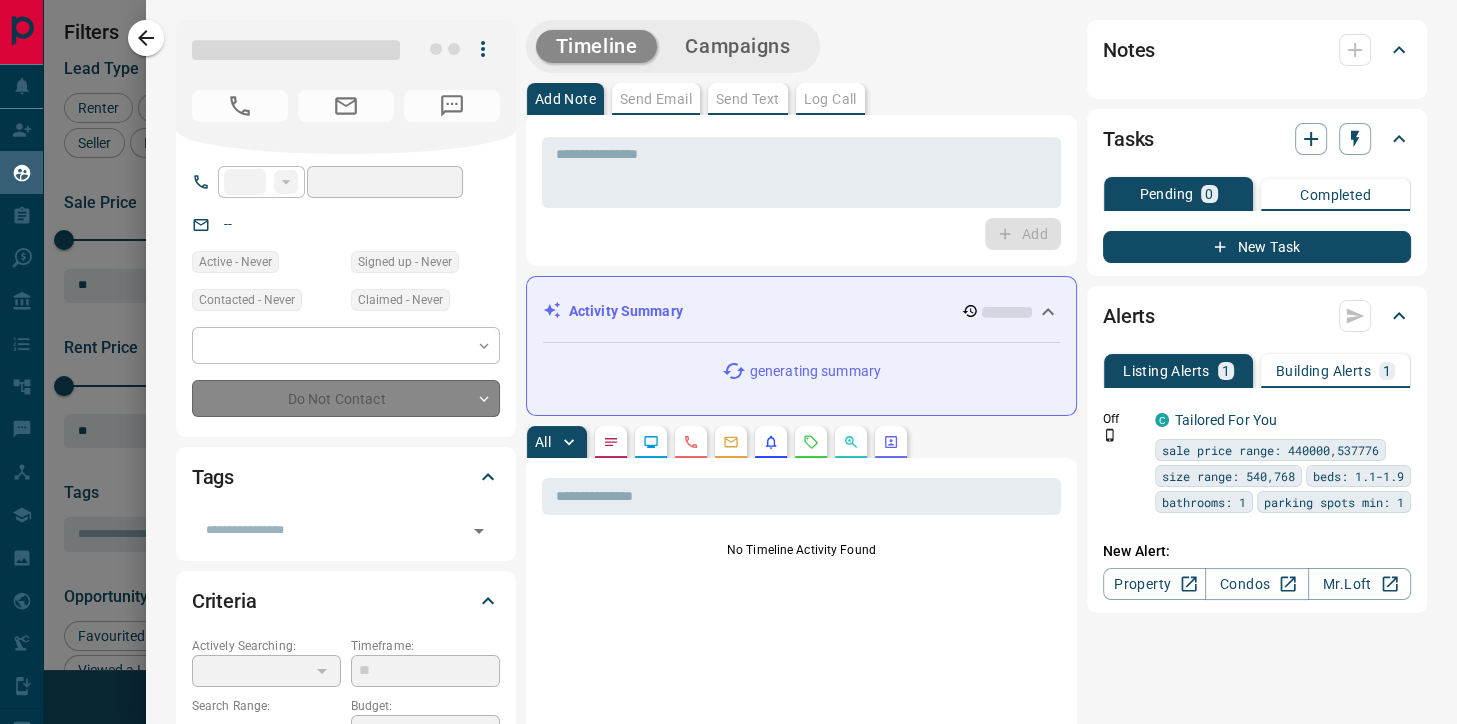 type on "**********" 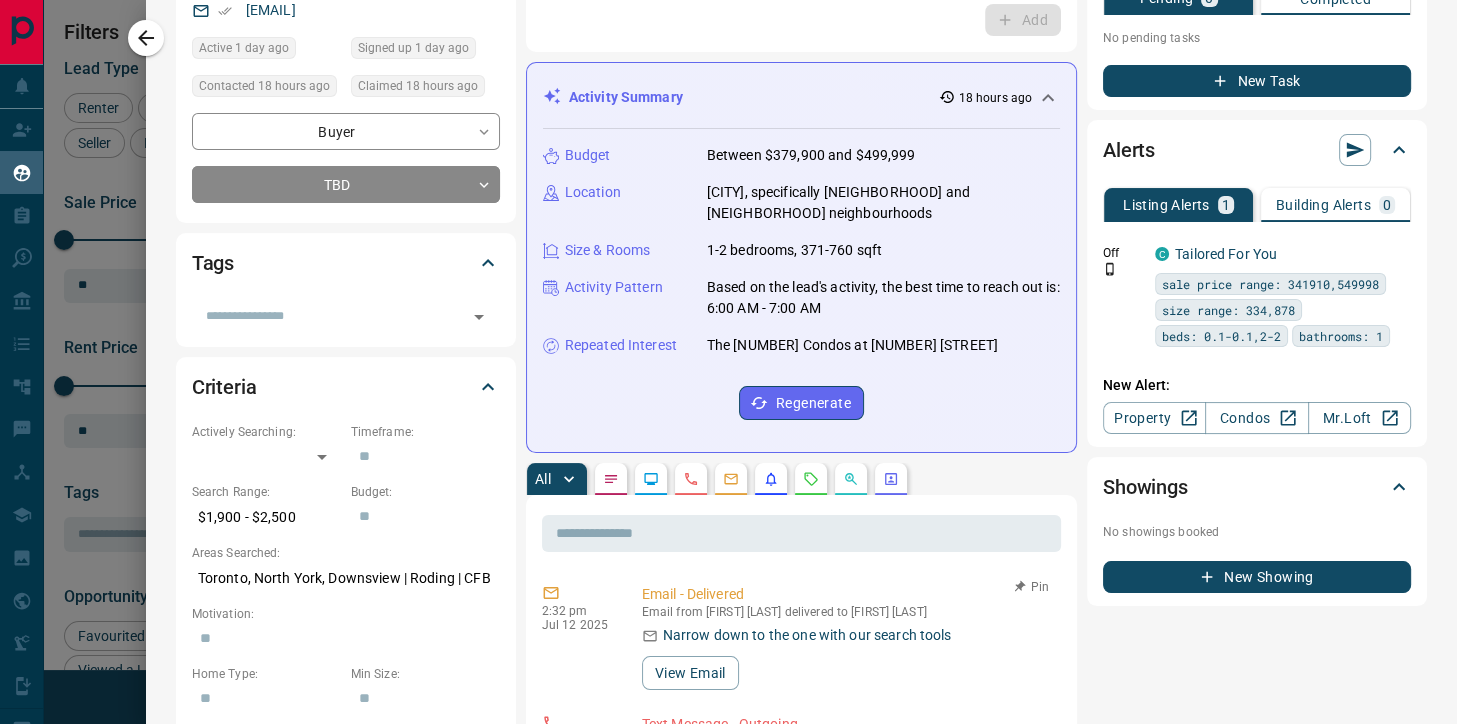 scroll, scrollTop: 256, scrollLeft: 0, axis: vertical 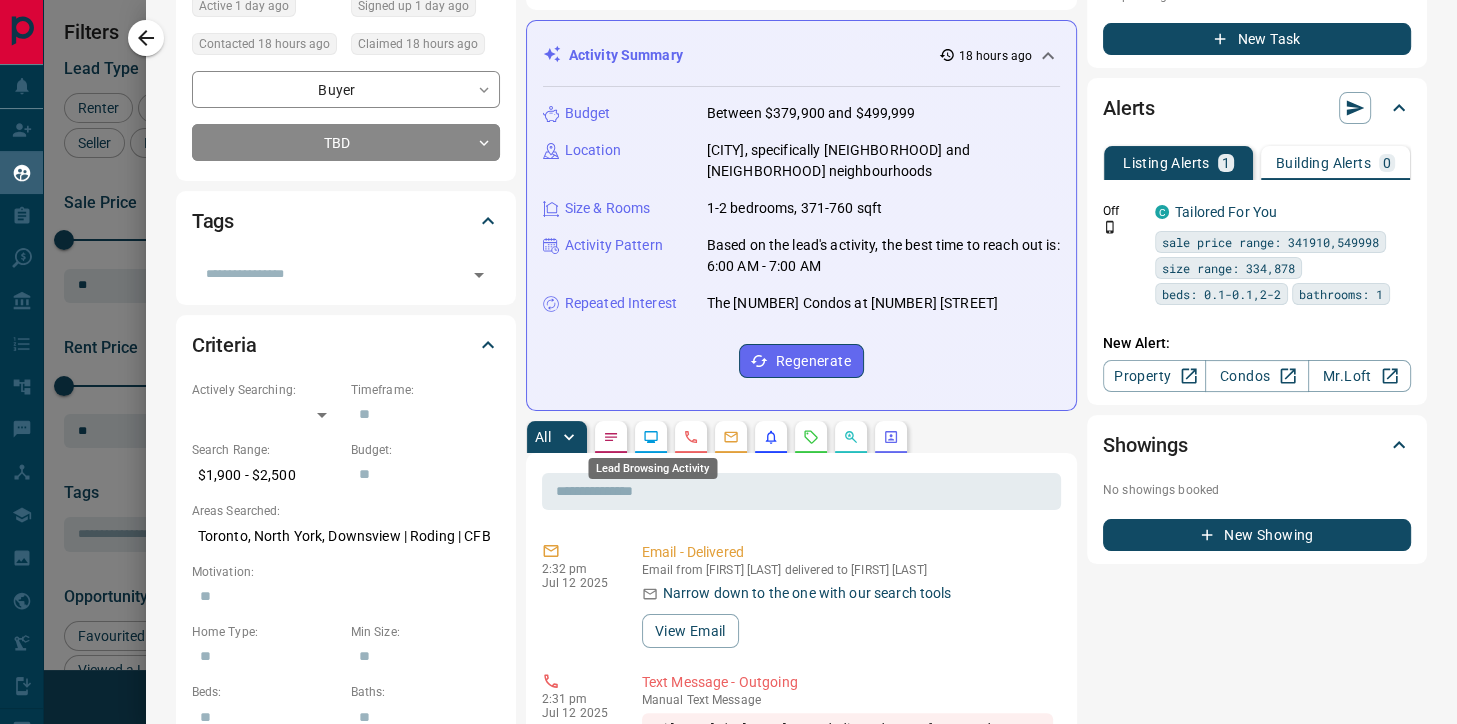 click 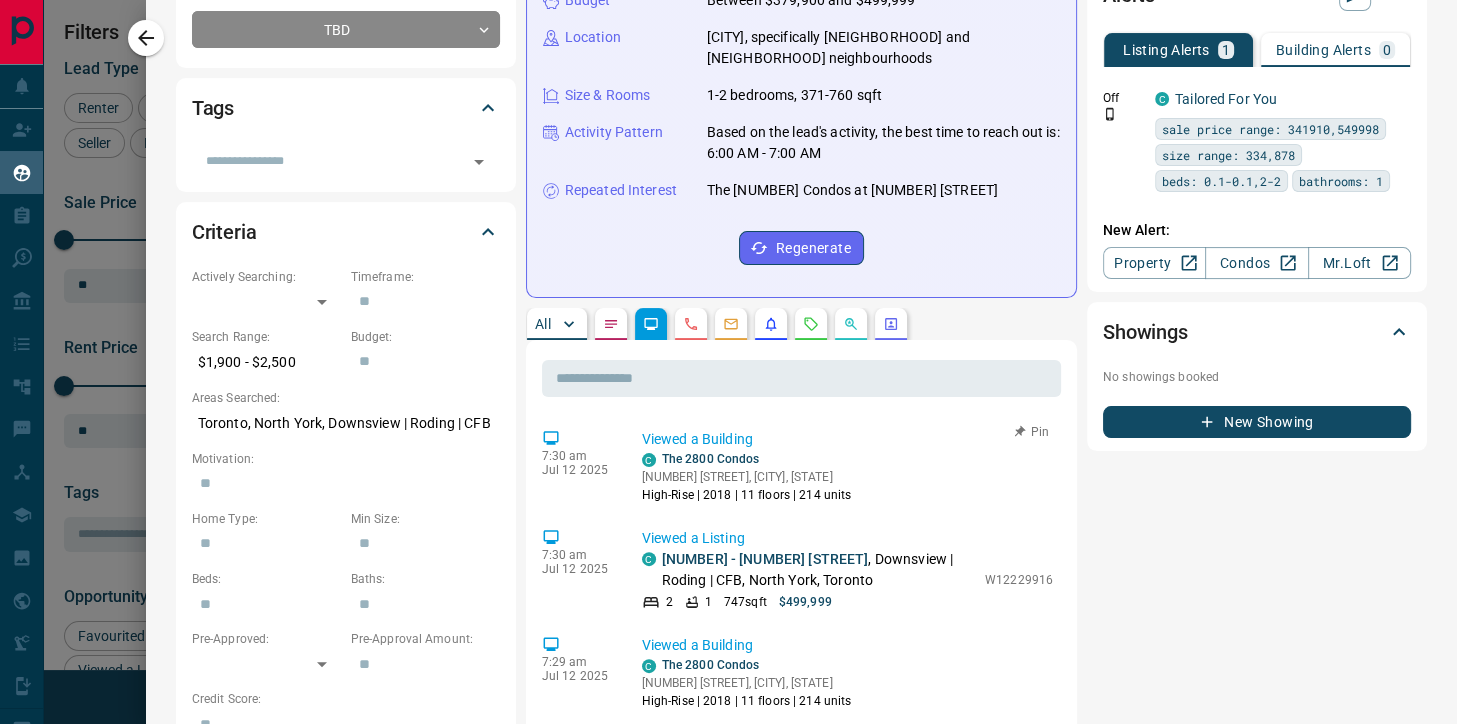 scroll, scrollTop: 416, scrollLeft: 0, axis: vertical 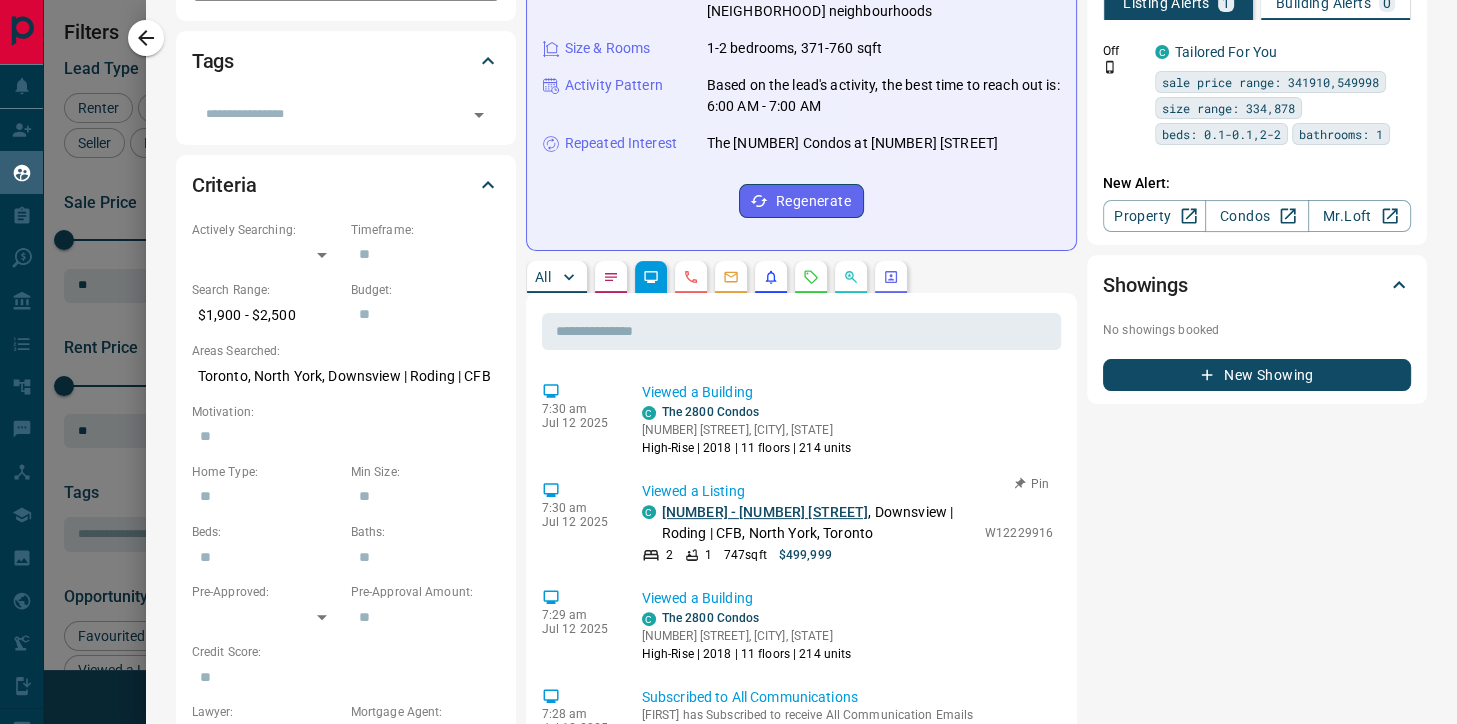 click on "[NUMBER] - [NUMBER] [STREET]" at bounding box center (765, 512) 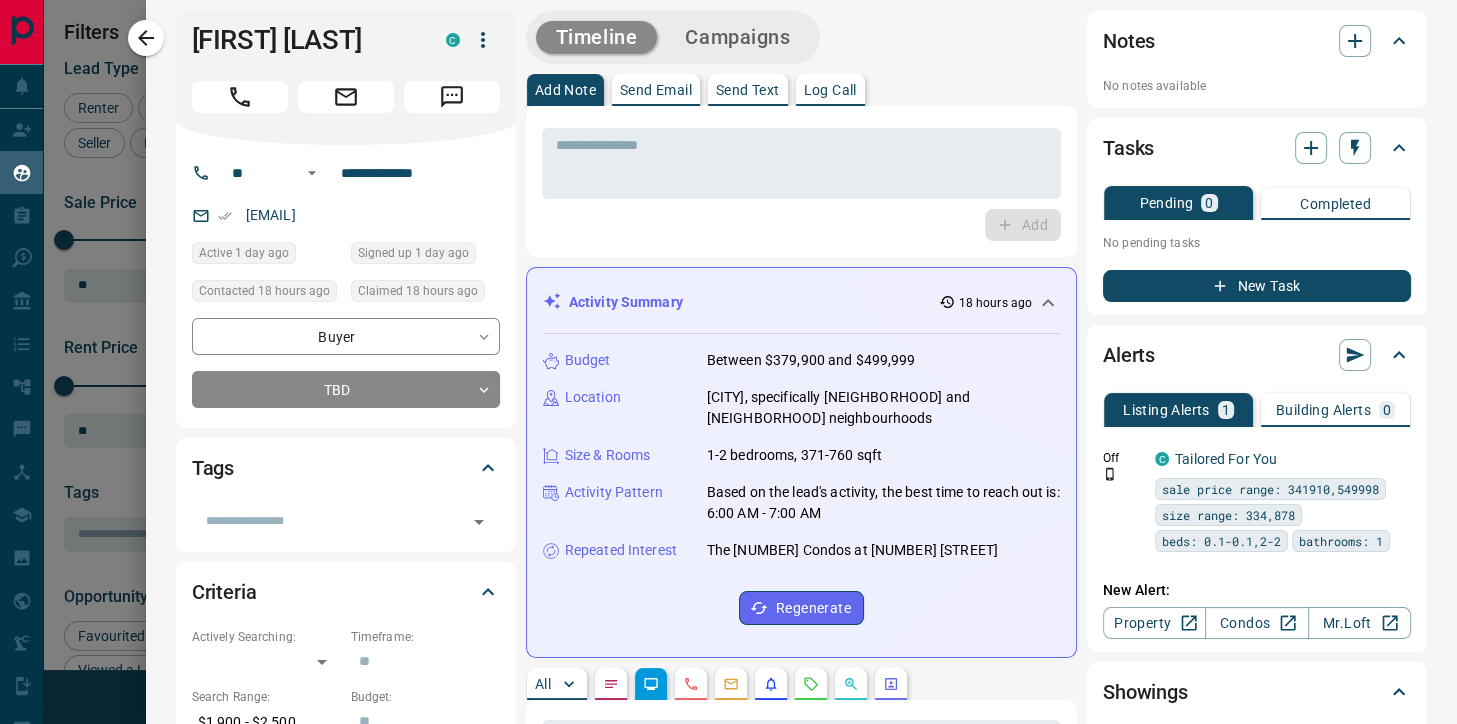 scroll, scrollTop: 0, scrollLeft: 0, axis: both 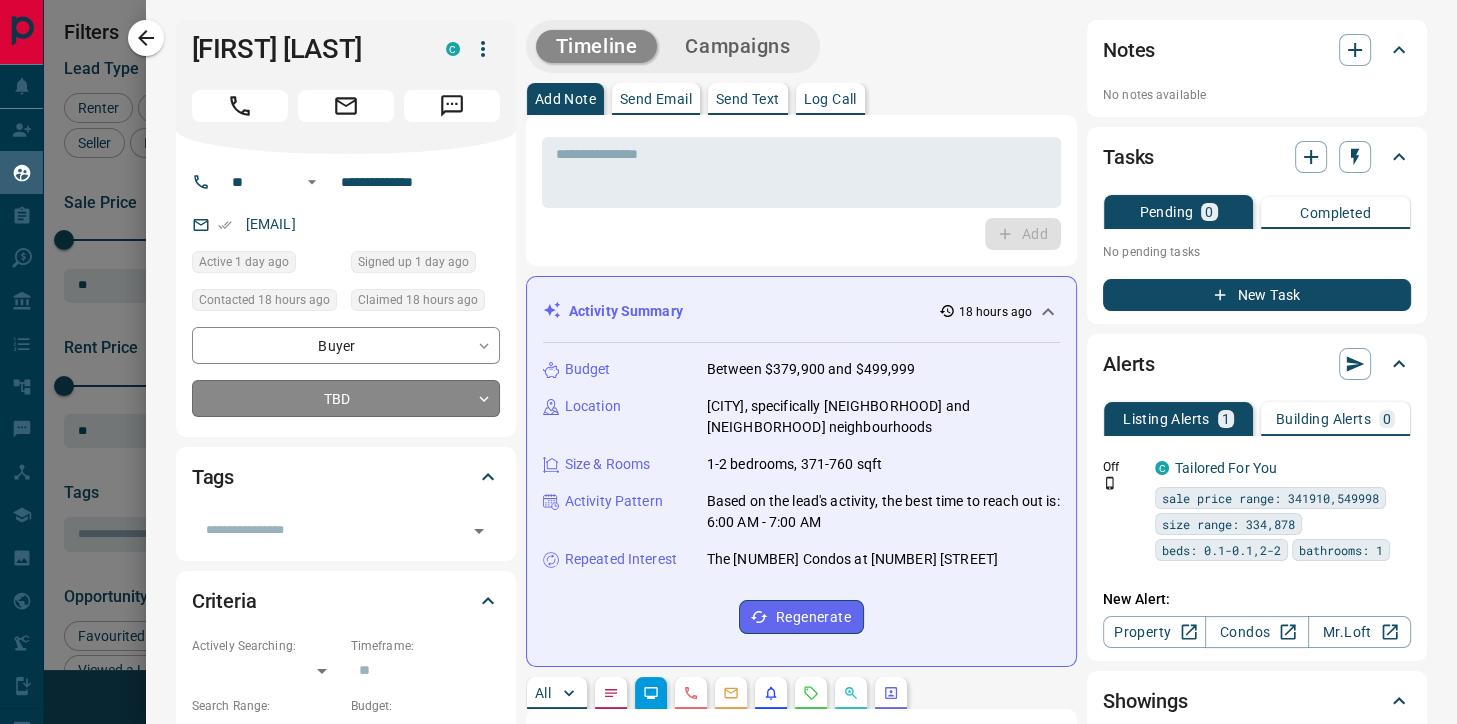 click on "Lead Transfers Claim Leads My Leads Tasks Opportunities Deals Campaigns Automations Messages Broker Bay Training Media Services Agent Resources Precon Worksheet Mobile Apps Disclosure Logout My Leads Filters 1 Manage Tabs New Lead All 608 TBD 6 Do Not Contact - Not Responsive 81 Bogus 14 Just Browsing 34 Criteria Obtained 25 Future Follow Up 382 Warm 47 HOT - Taken on Showings 14 Submitted Offer - Client 5 Name Details Last Active Claimed Date Status Tags [FIRST] [LAST] Buyer C $2K - $2K[CITY] 10 hours ago Contacted in 3 hours 3 minutes ago Signed up 1 day ago TBD + [FIRST] [LAST] Buyer C $228K - $399K [CITY], [CITY] 8 hours ago Contacted in 3 hours 4 minutes ago Signed up 8 hours ago TBD + [FIRST] [LAST] Renter C $1K - $3K [CITY], [CITY], +1 4 hours ago Contacted 14 hours ago 18 hours ago Signed up 1 day ago TBD + [FIRST] [LAST] Renter C $3K - $3K[CITY] 1 day ago Contacted 14 hours ago 18 hours ago Signed up 1 day ago TBD + [FIRST] [LAST] Renter C $900 - $4K [CITY], [CITY], +4 1 hour ago 18 hours ago TBD +" at bounding box center [728, 349] 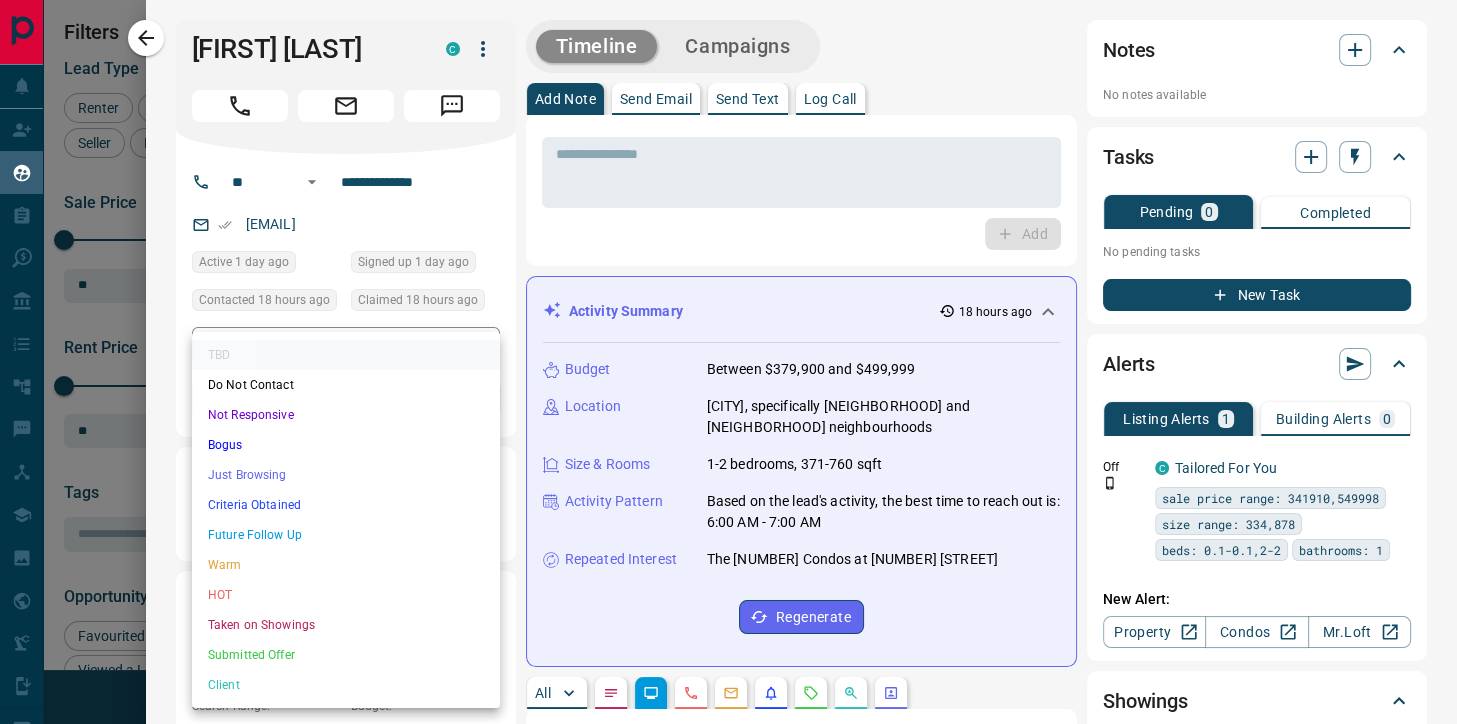 click on "Future Follow Up" at bounding box center [346, 535] 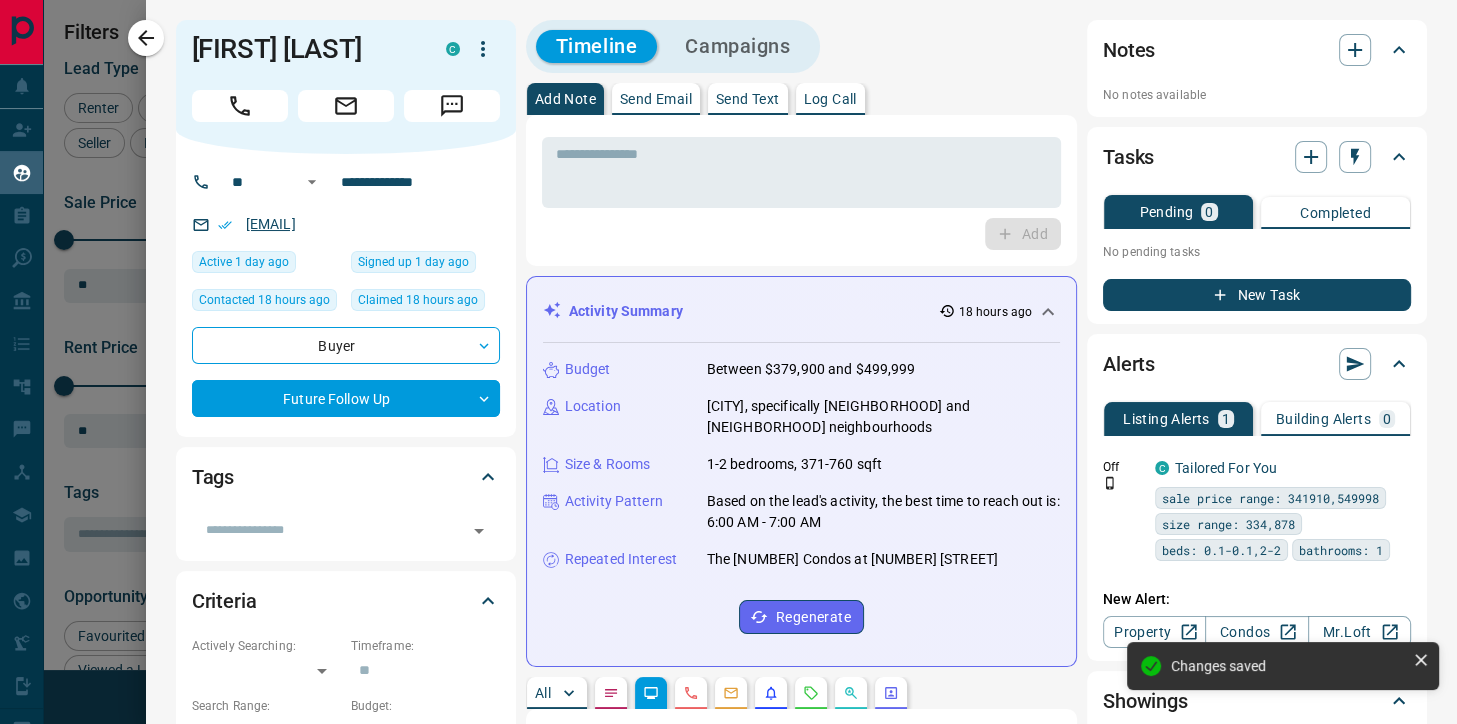 type on "*" 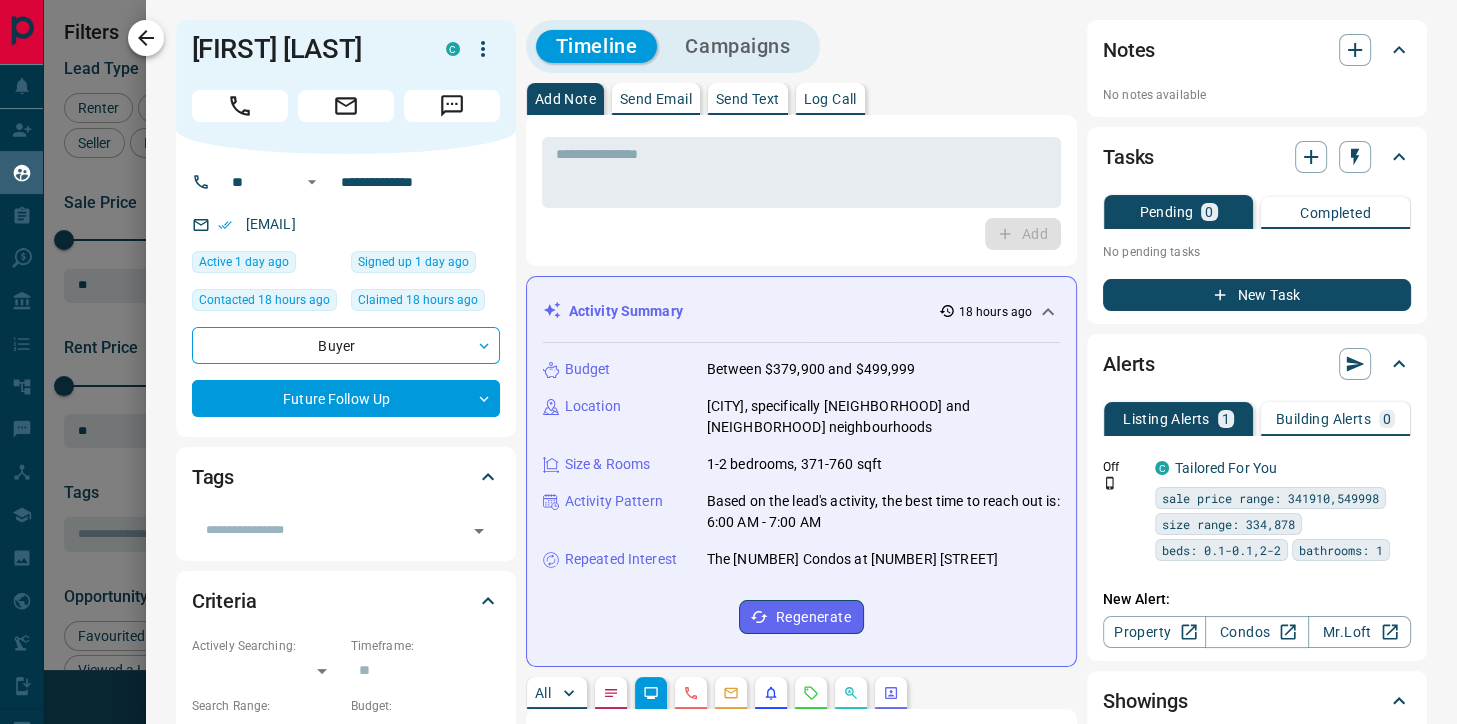 click 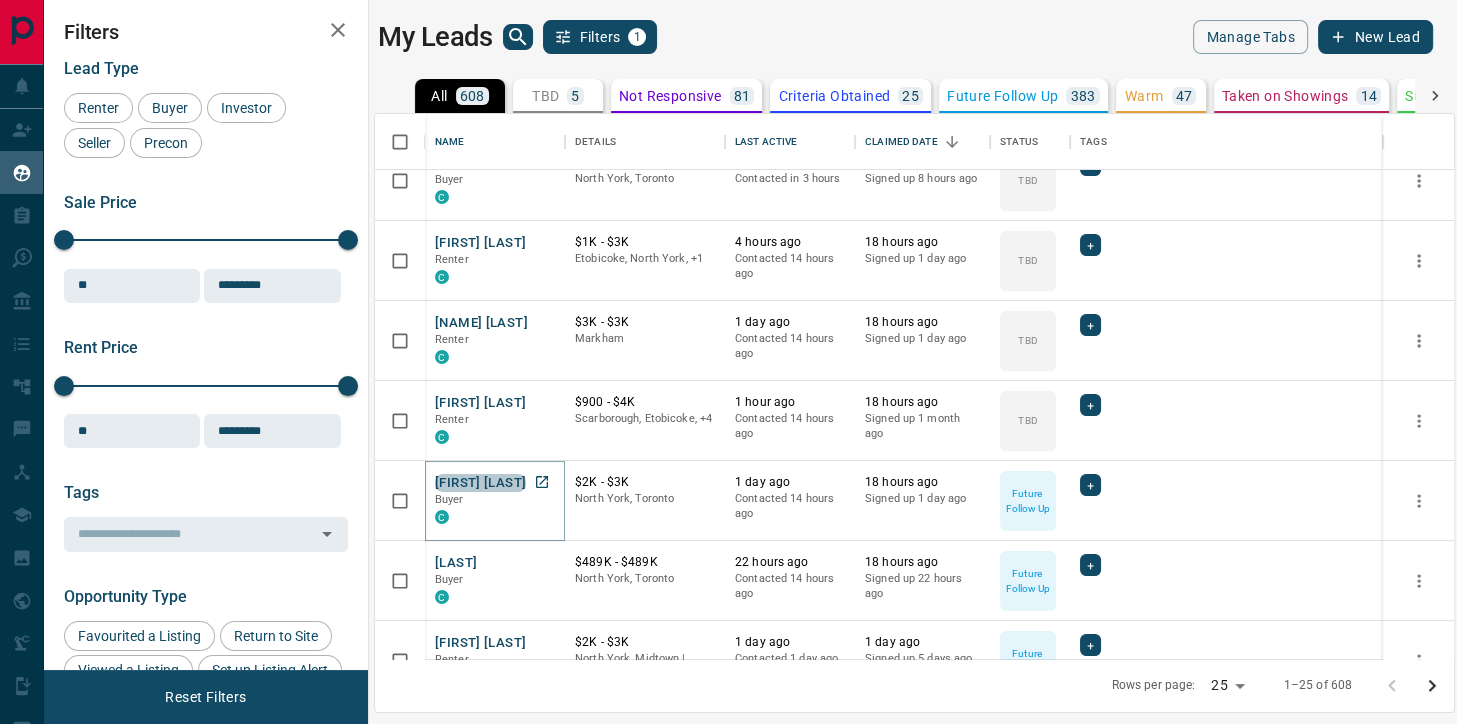 click on "[FIRST] [LAST]" at bounding box center (480, 483) 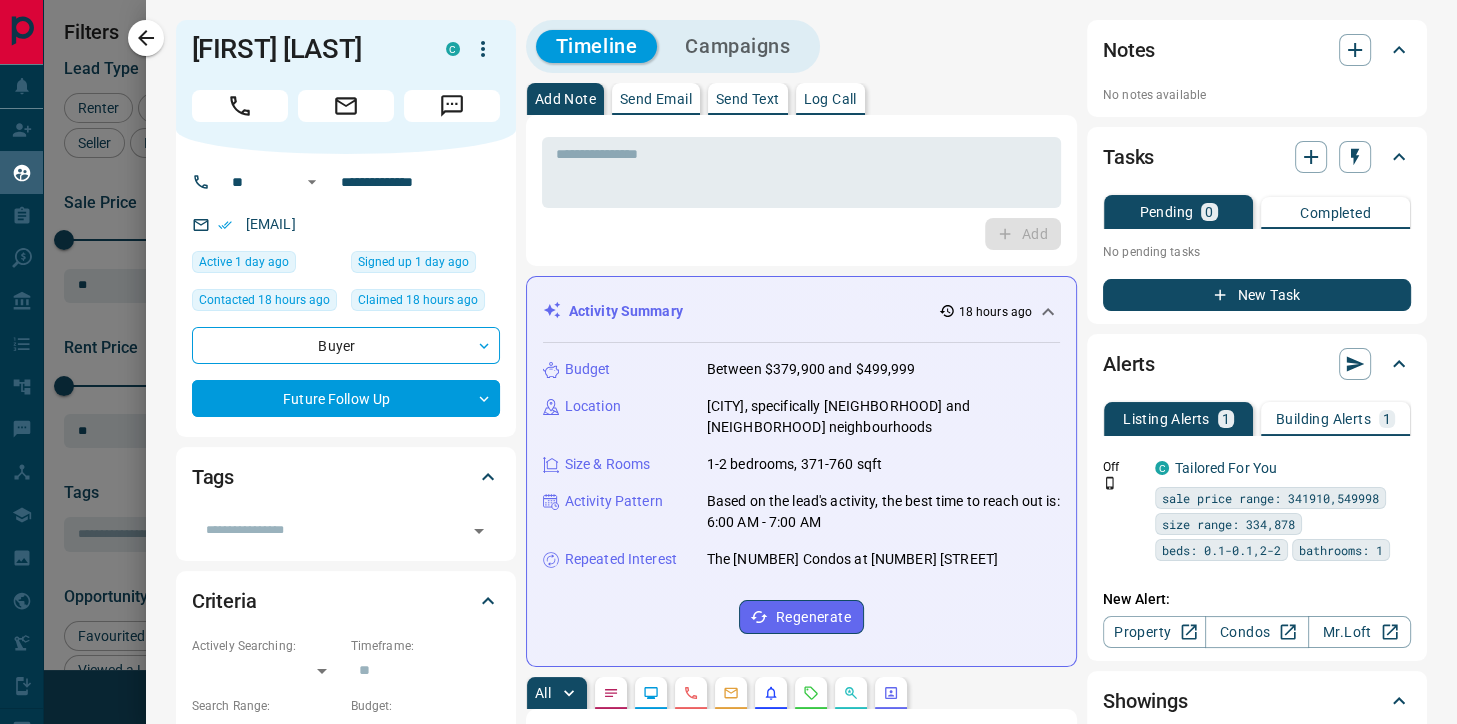 scroll, scrollTop: 32, scrollLeft: 0, axis: vertical 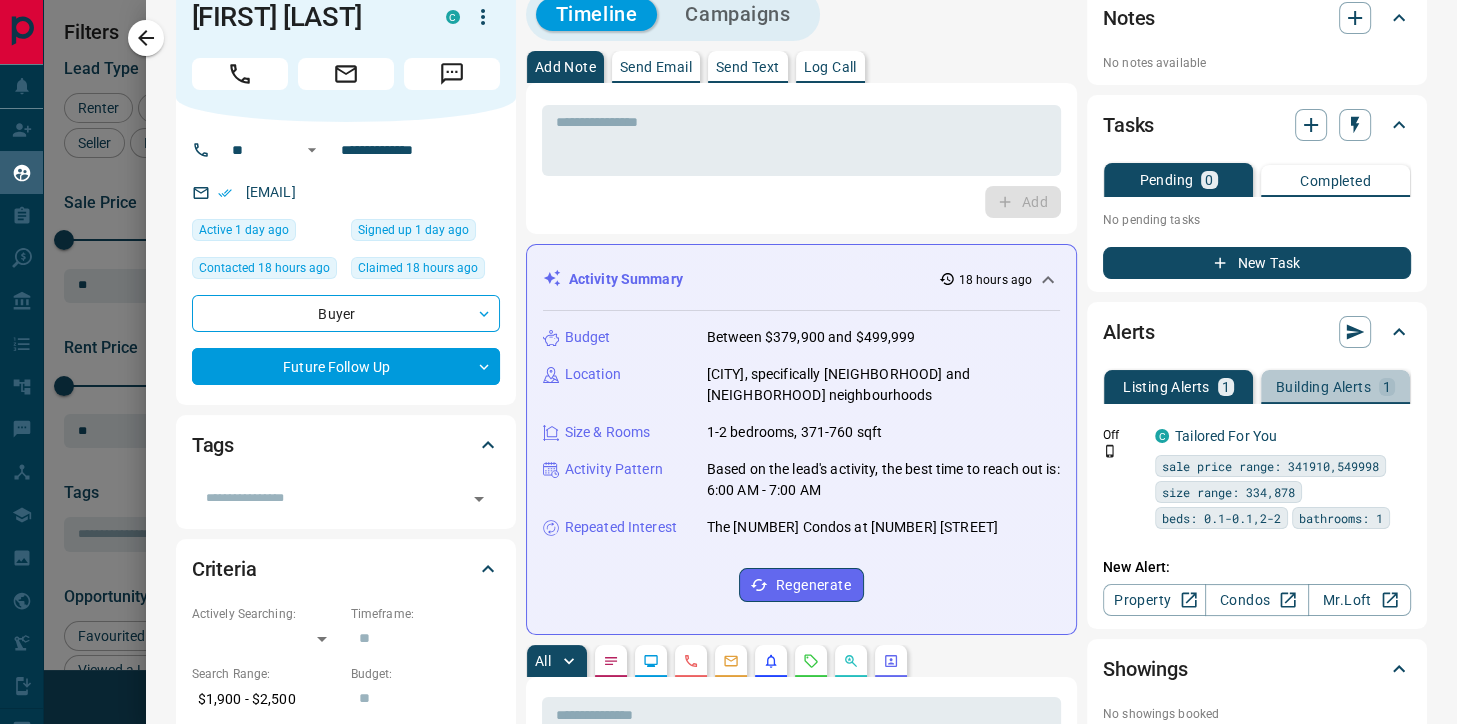 click on "Building Alerts" at bounding box center [1323, 387] 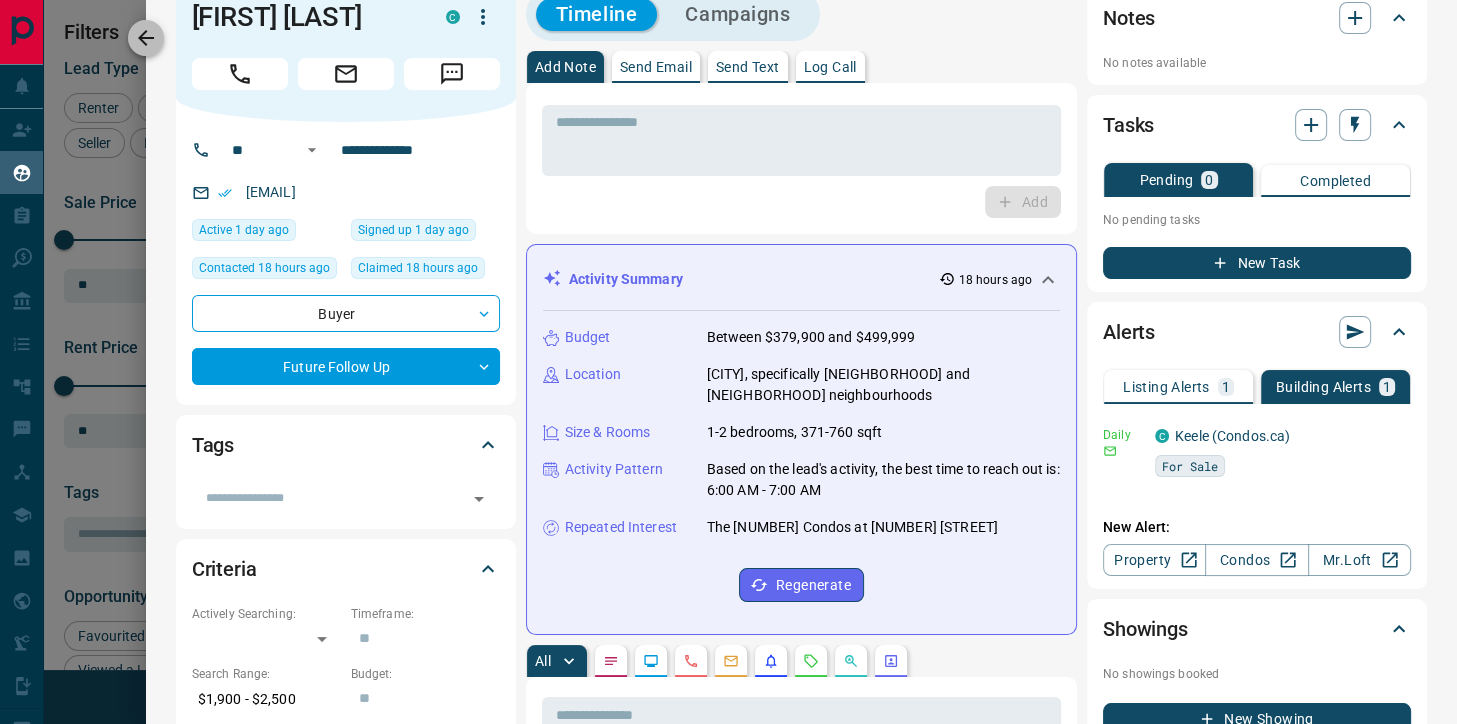 click 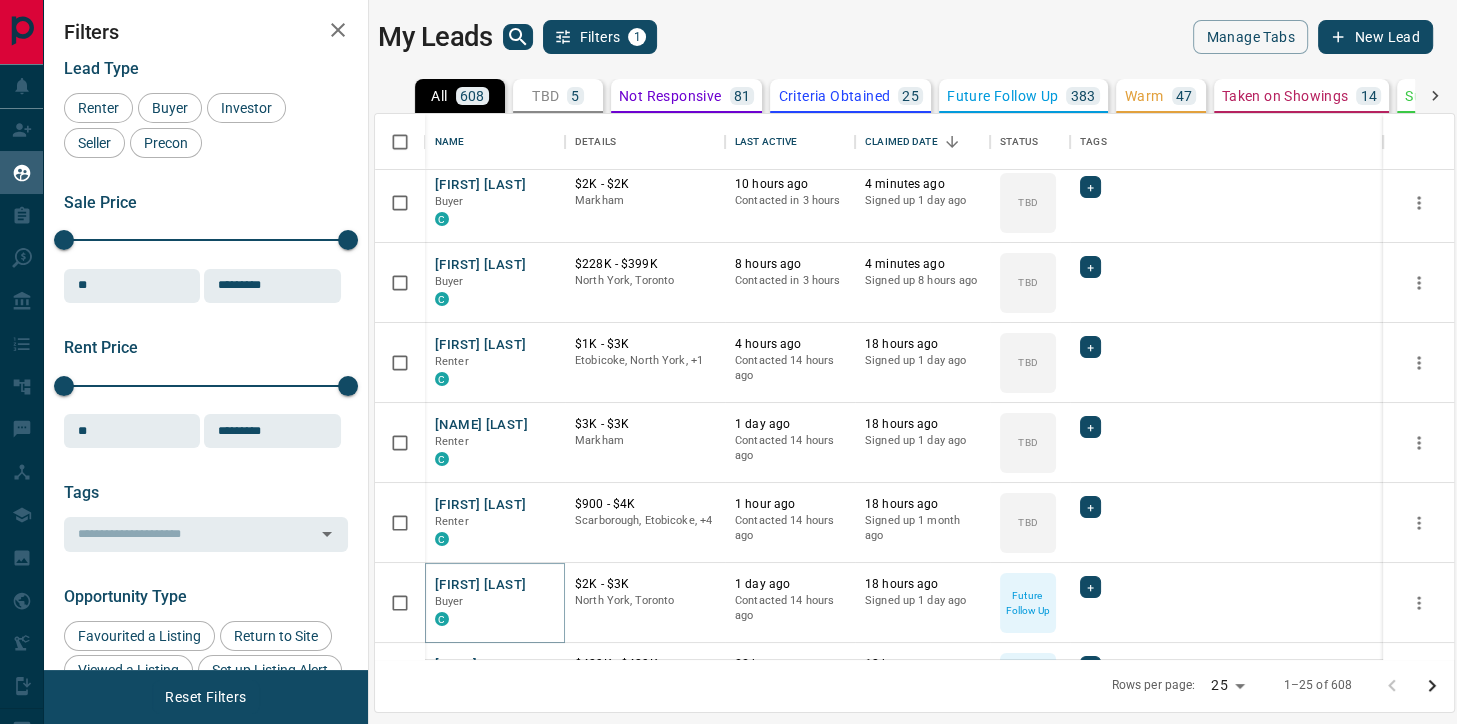 scroll, scrollTop: 0, scrollLeft: 0, axis: both 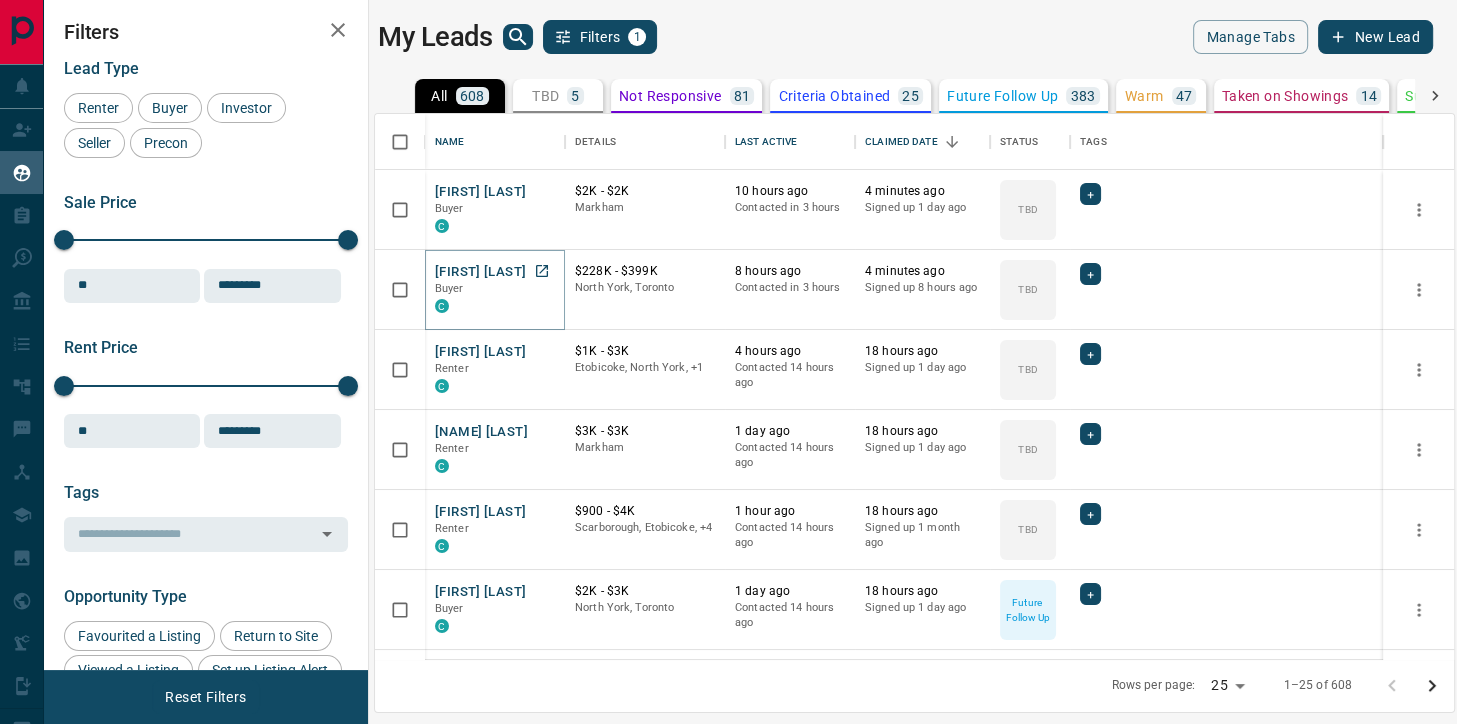 click on "[FIRST] [LAST]" at bounding box center (480, 272) 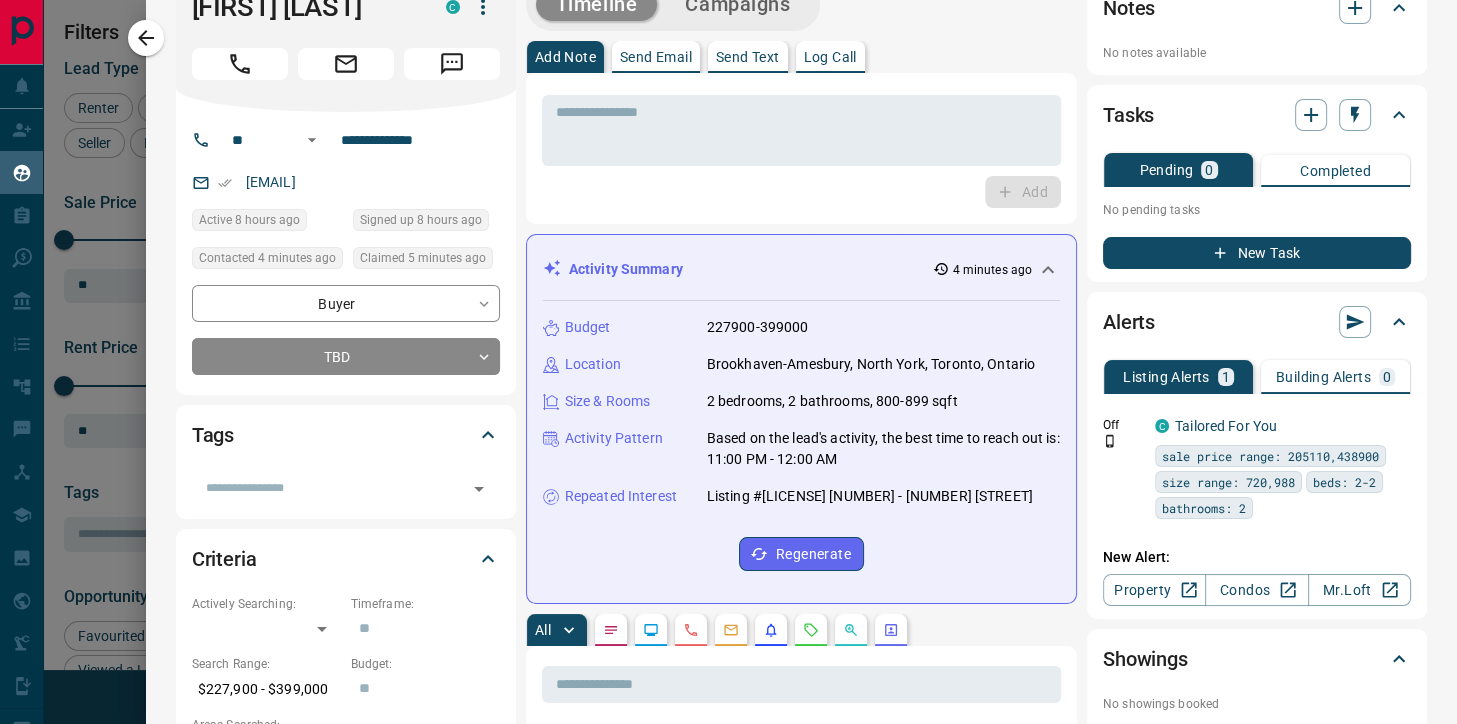 scroll, scrollTop: 96, scrollLeft: 0, axis: vertical 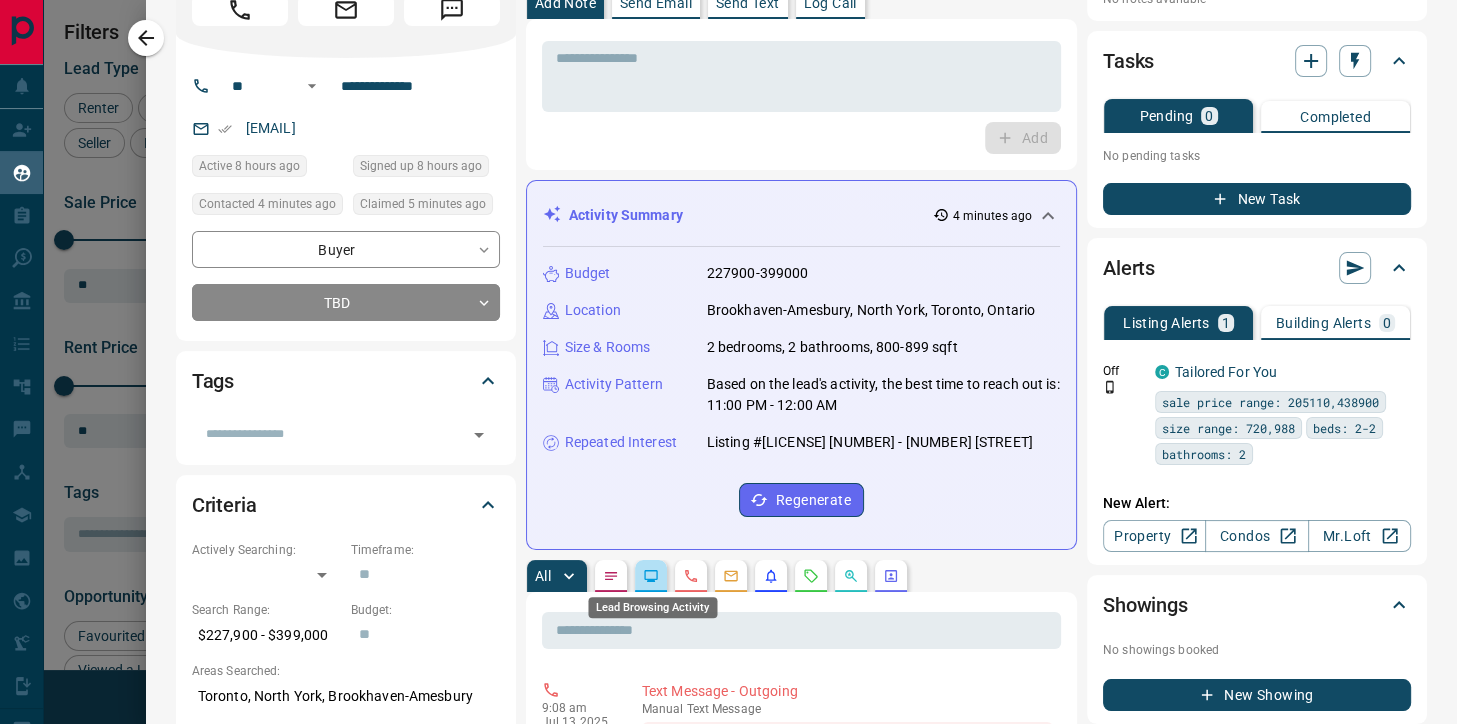 click 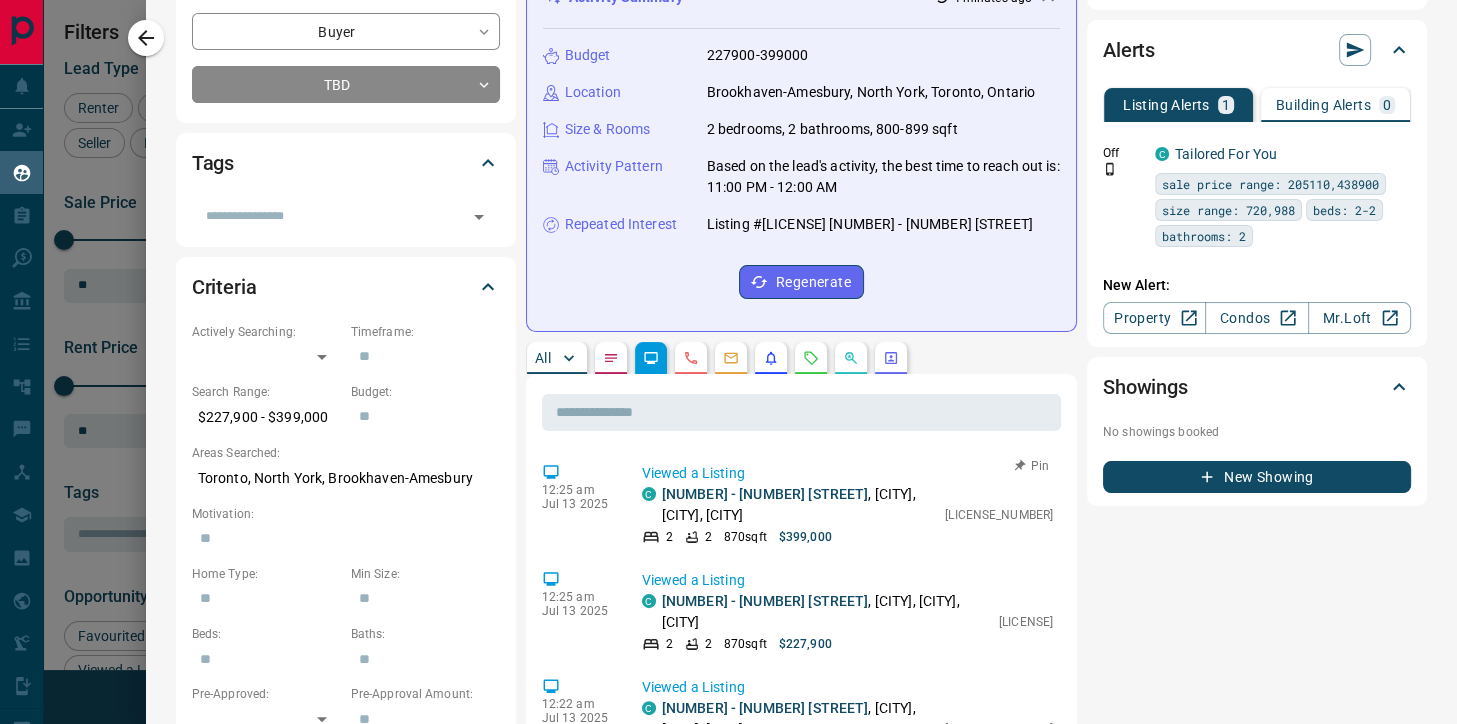 scroll, scrollTop: 320, scrollLeft: 0, axis: vertical 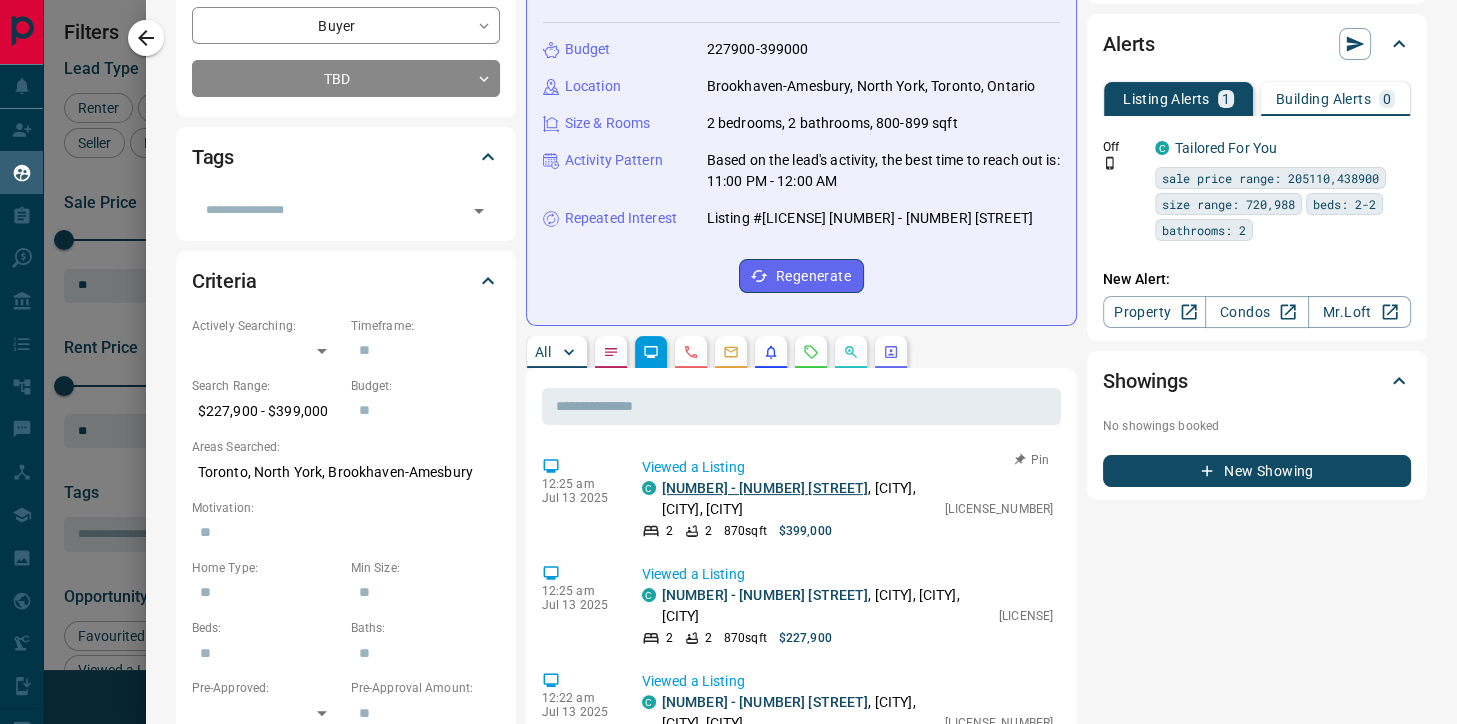 click on "[NUMBER] - [NUMBER] [STREET]" at bounding box center (765, 488) 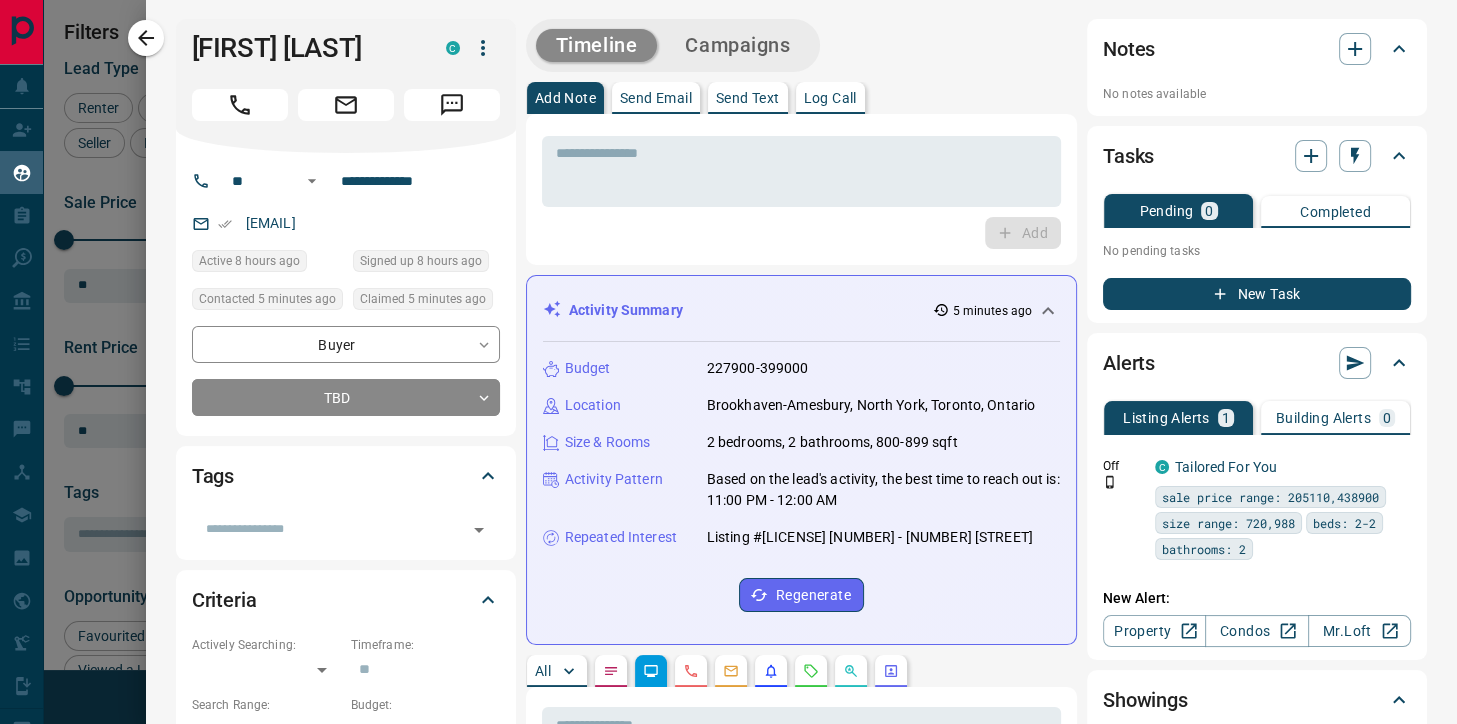 scroll, scrollTop: 0, scrollLeft: 0, axis: both 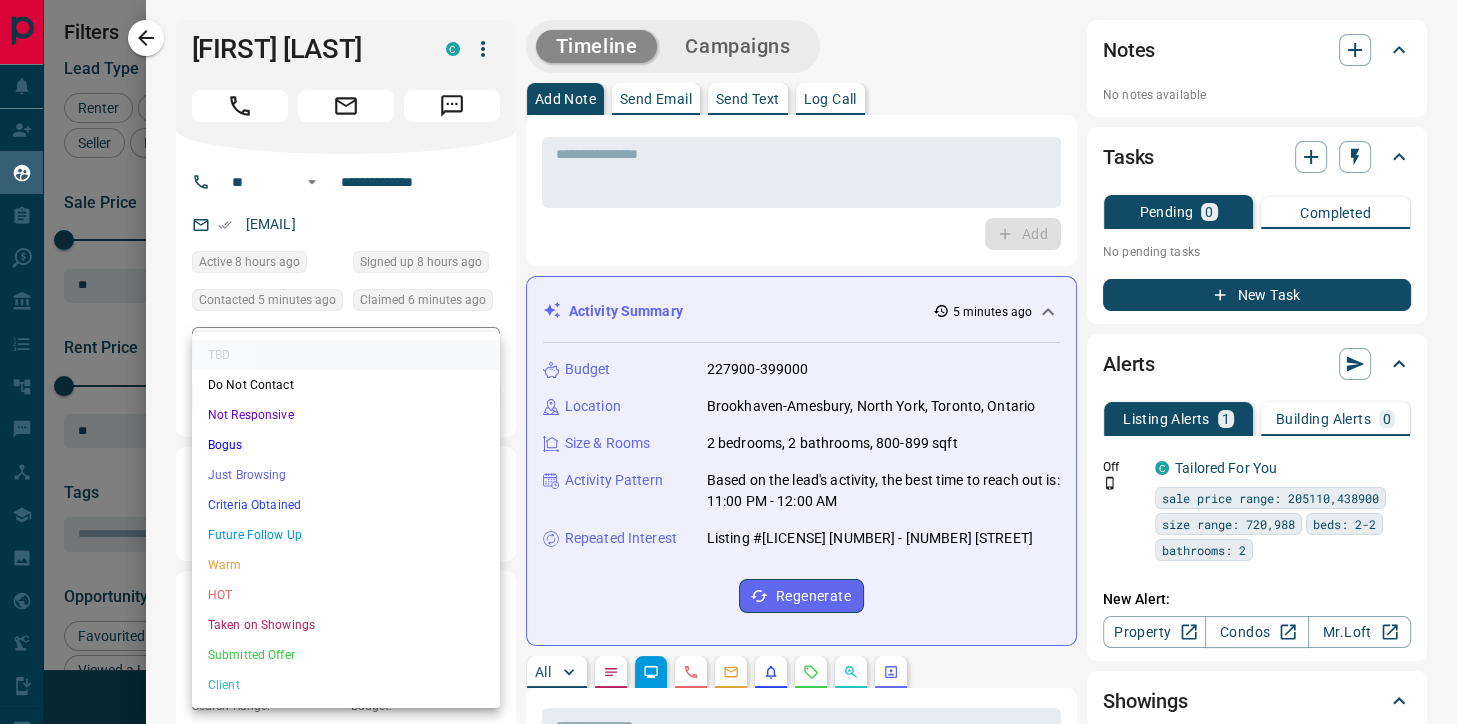click on "Lead Transfers Claim Leads My Leads Tasks Opportunities Deals Campaigns Automations Messages Broker Bay Training Media Services Agent Resources Precon Worksheet Mobile Apps Disclosure Logout My Leads Filters 1 Manage Tabs New Lead All 613 TBD 5 Do Not Contact - Not Responsive 81 Bogus 14 Just Browsing 34 Criteria Obtained 25 Future Follow Up 385 Warm 47 HOT - Taken on Showings 14 Submitted Offer - Client 5 Name Details Last Active Claimed Date Status Tags [FIRST] [LAST] Buyer C $2K - $2K[CITY] 10 hours ago Contacted in 3 hours 5 minutes ago Signed up 1 day ago TBD + [FIRST] [LAST] Buyer C $228K - $399K [CITY], [CITY] 8 hours ago Contacted in 3 hours 6 minutes ago Signed up 8 hours ago TBD + [FIRST] [LAST] Renter C $1K - $3K [CITY], [CITY], +1 4 hours ago Contacted 14 hours ago 18 hours ago Signed up 1 day ago TBD + [FIRST] [LAST] Renter C $3K - $3K[CITY] 1 day ago Contacted 14 hours ago 18 hours ago Signed up 1 day ago TBD + [FIRST] [LAST] Renter C $900 - $4K [CITY], [CITY], +4 1 hour ago 18 hours ago TBD +" at bounding box center [728, 349] 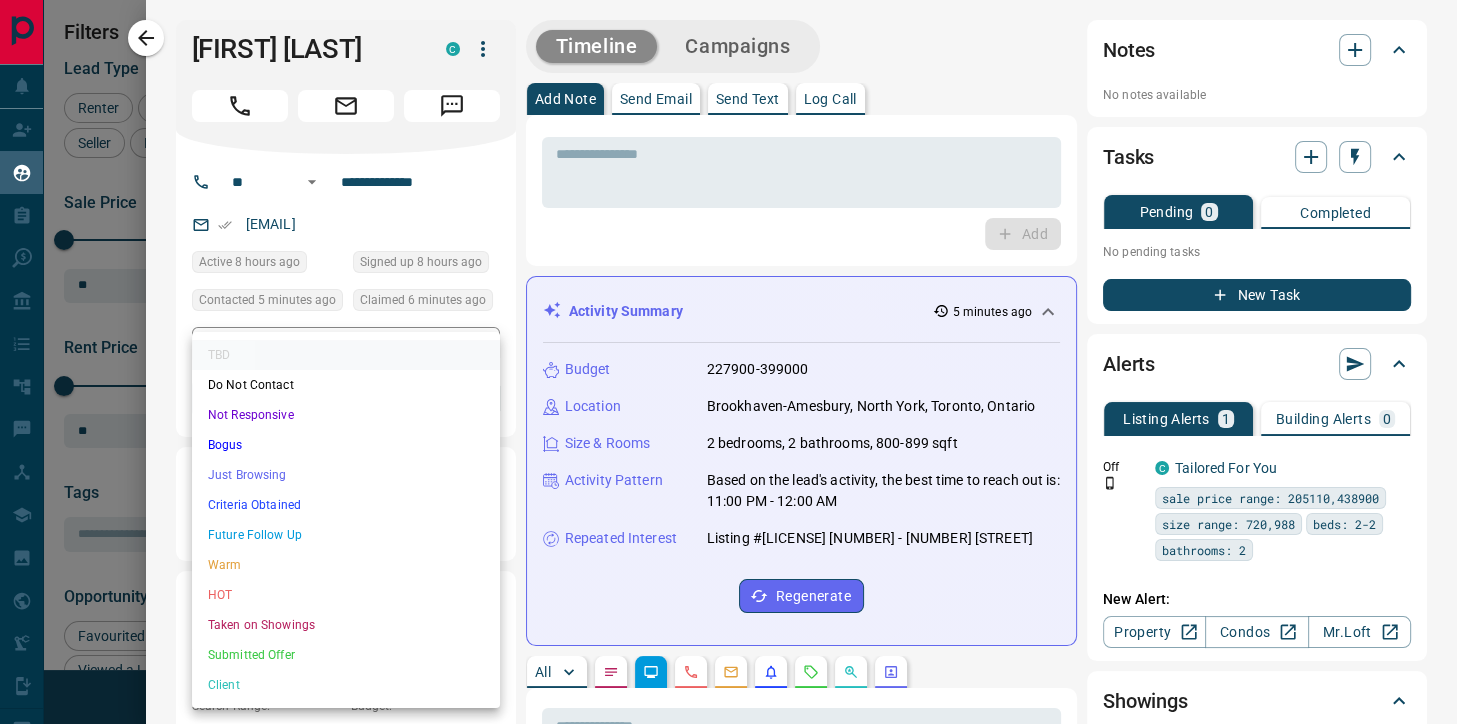 click on "Future Follow Up" at bounding box center (346, 535) 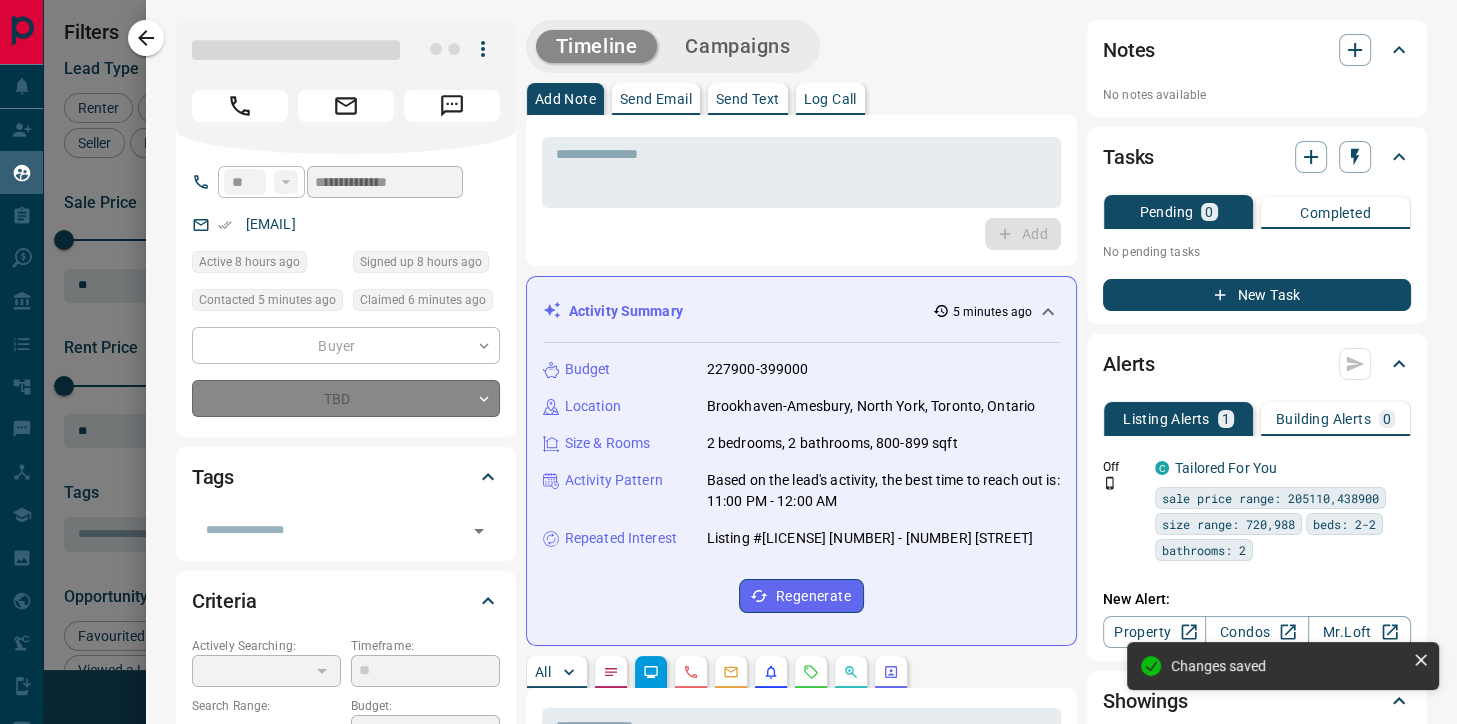 type on "*" 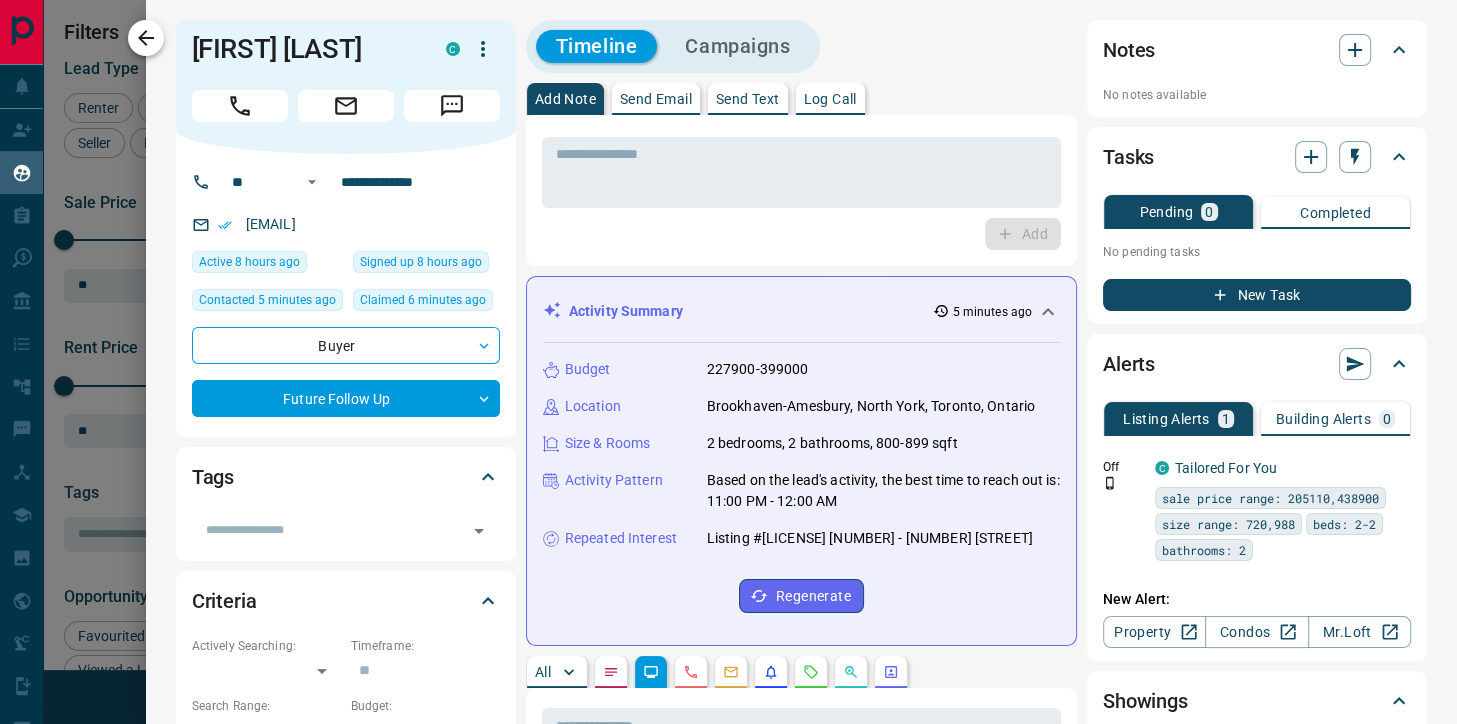 click 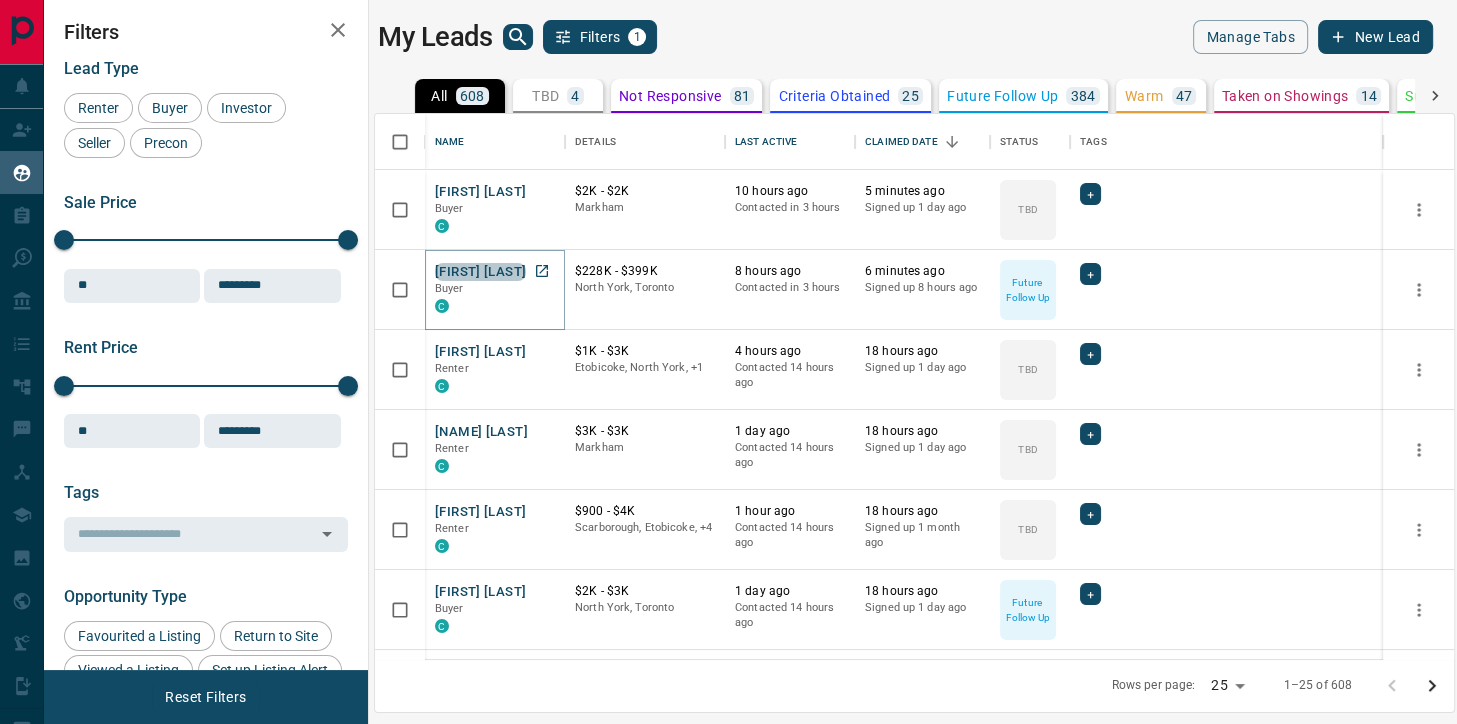 click on "[FIRST] [LAST]" at bounding box center (480, 272) 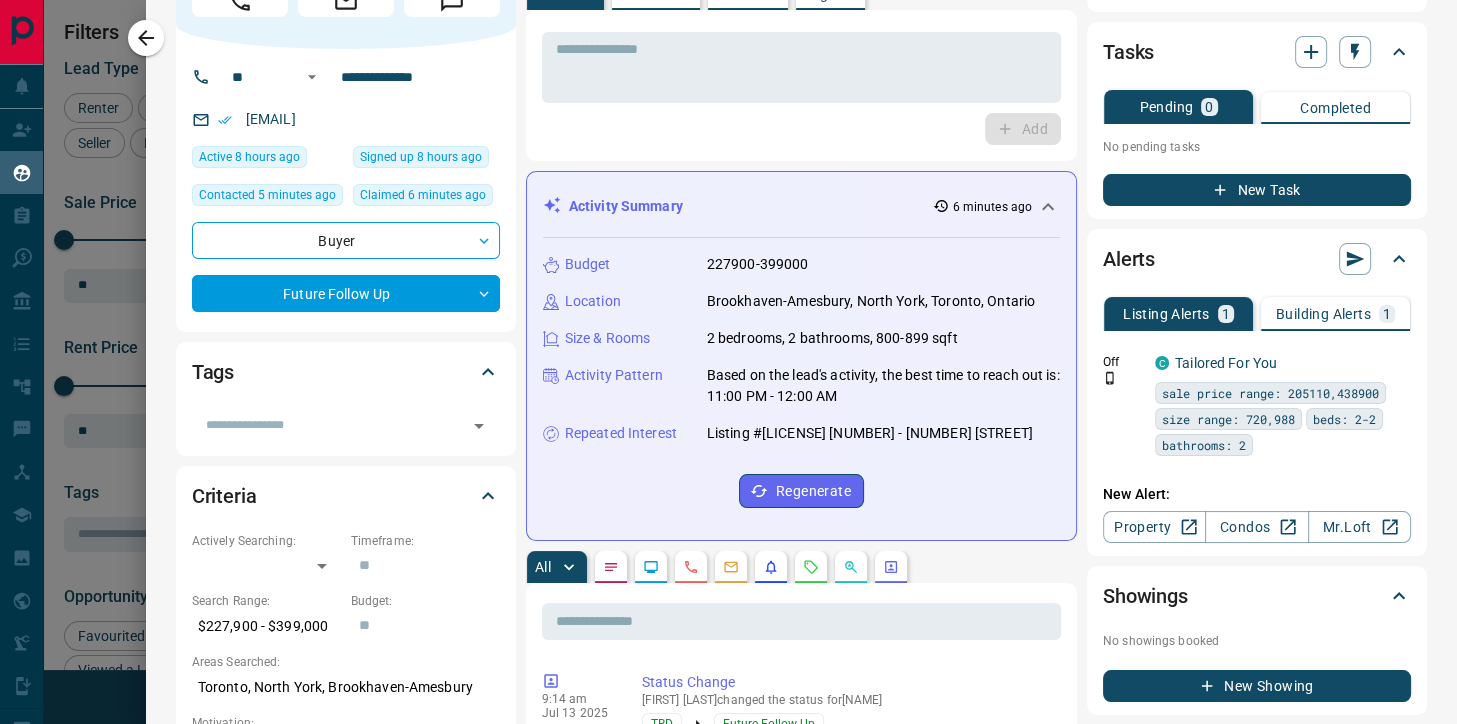 scroll, scrollTop: 96, scrollLeft: 0, axis: vertical 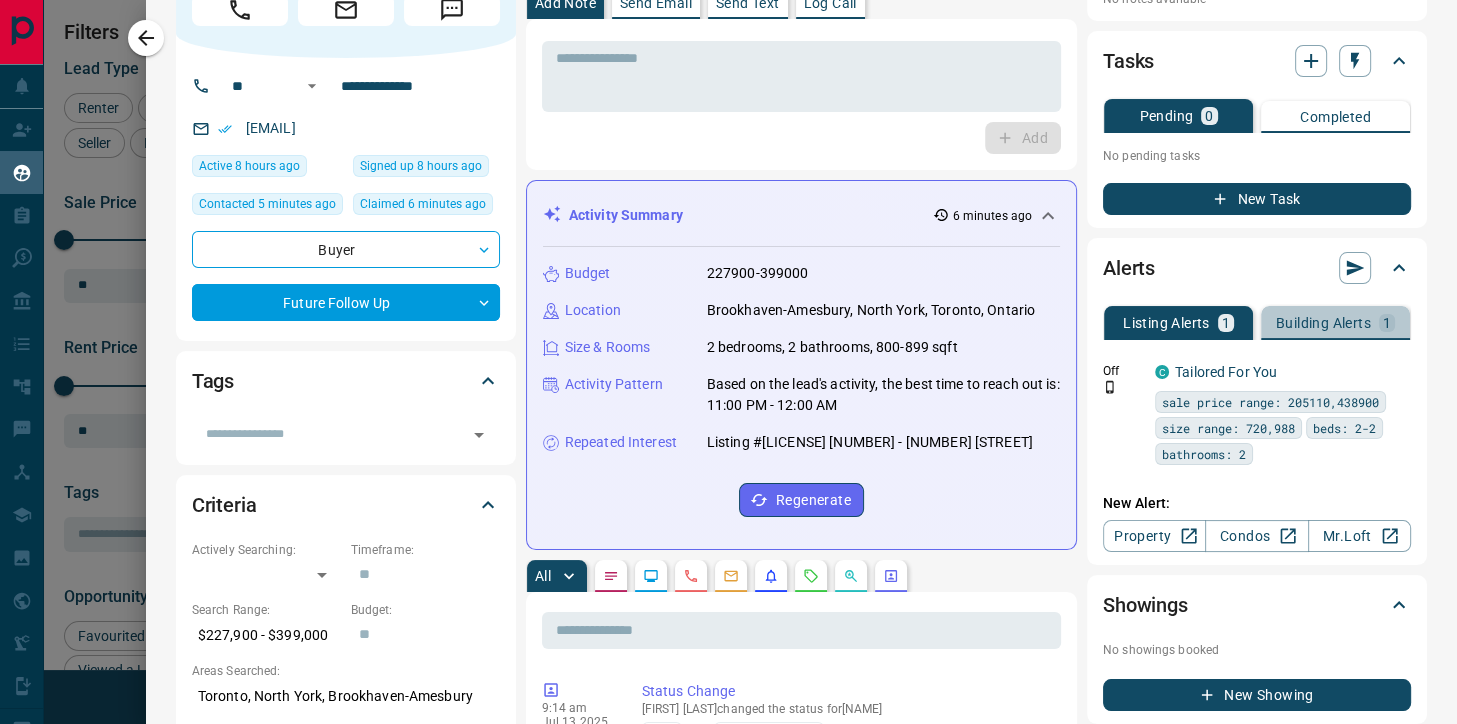 click on "Building Alerts 1" at bounding box center [1335, 323] 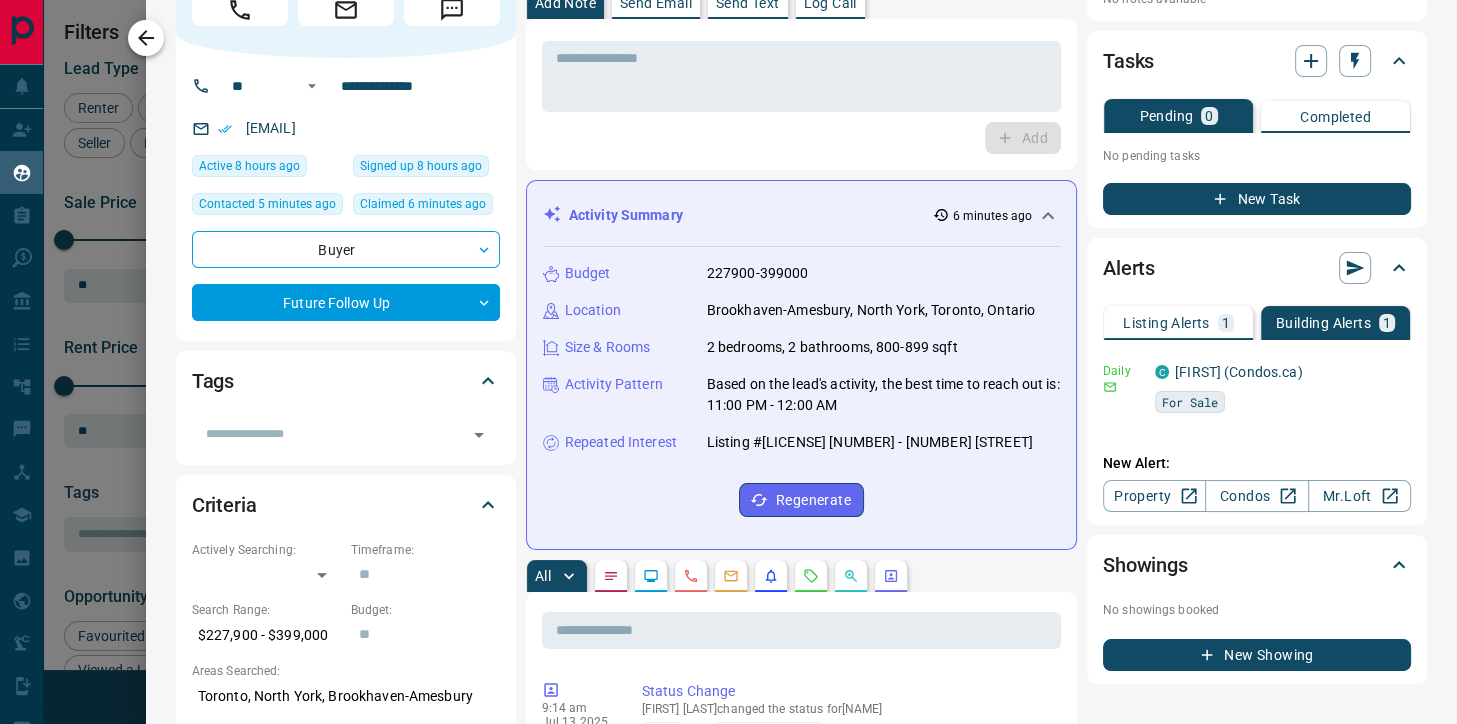 click 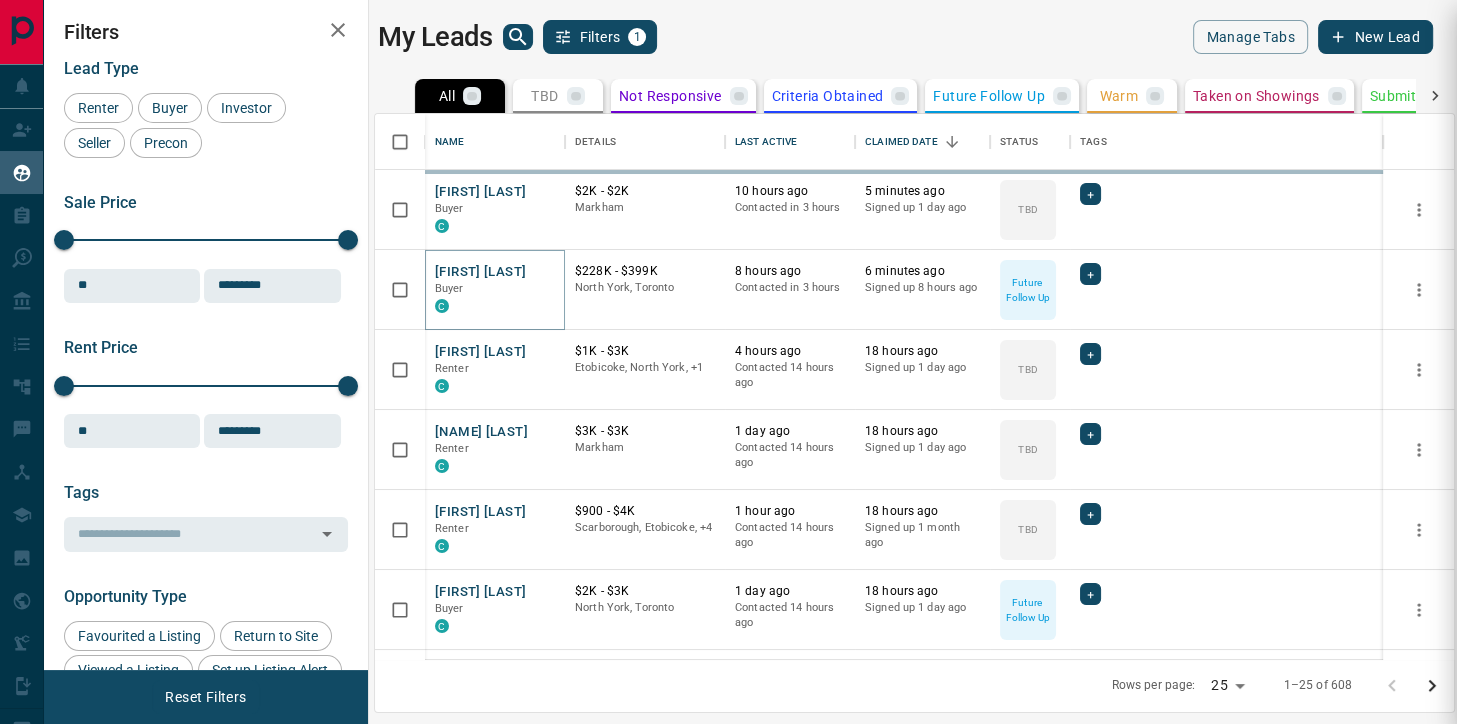 scroll, scrollTop: 0, scrollLeft: 0, axis: both 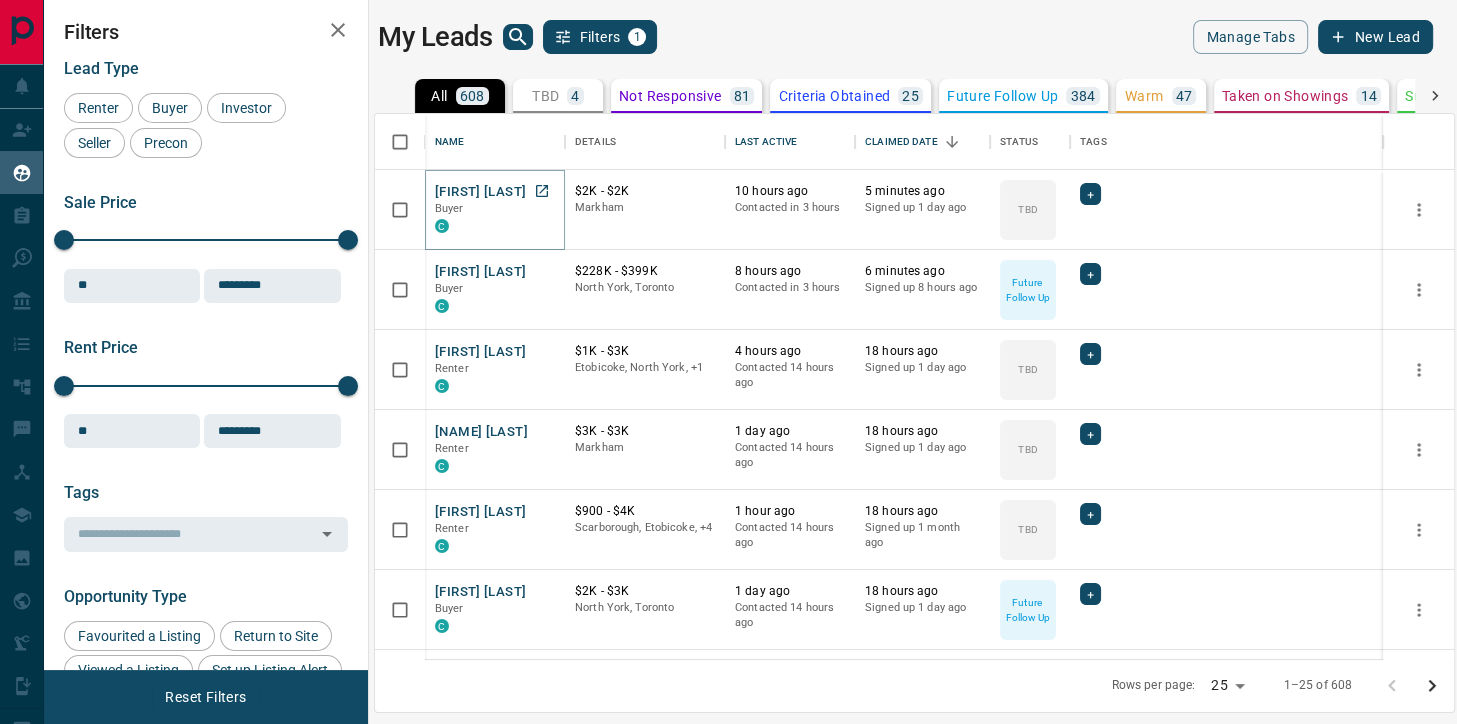 click on "[FIRST] [LAST]" at bounding box center (480, 192) 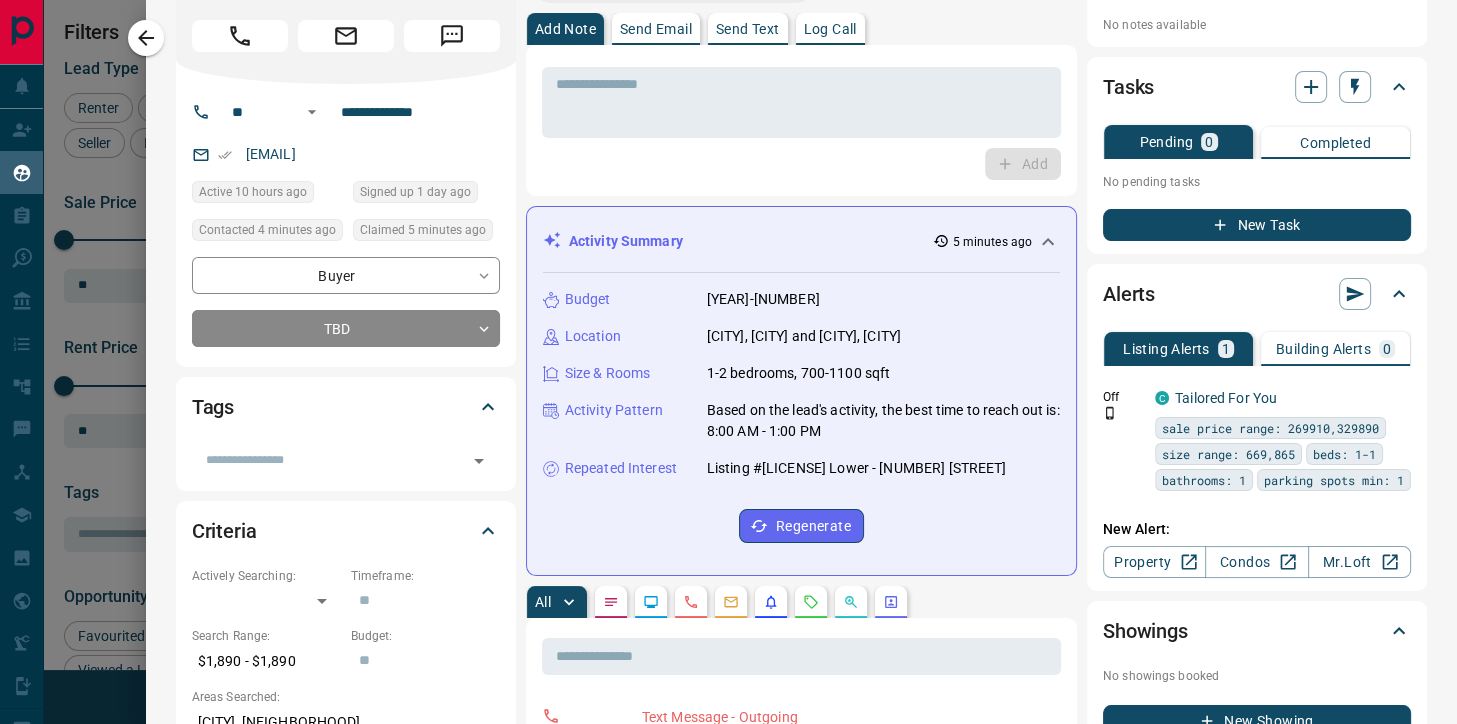 scroll, scrollTop: 128, scrollLeft: 0, axis: vertical 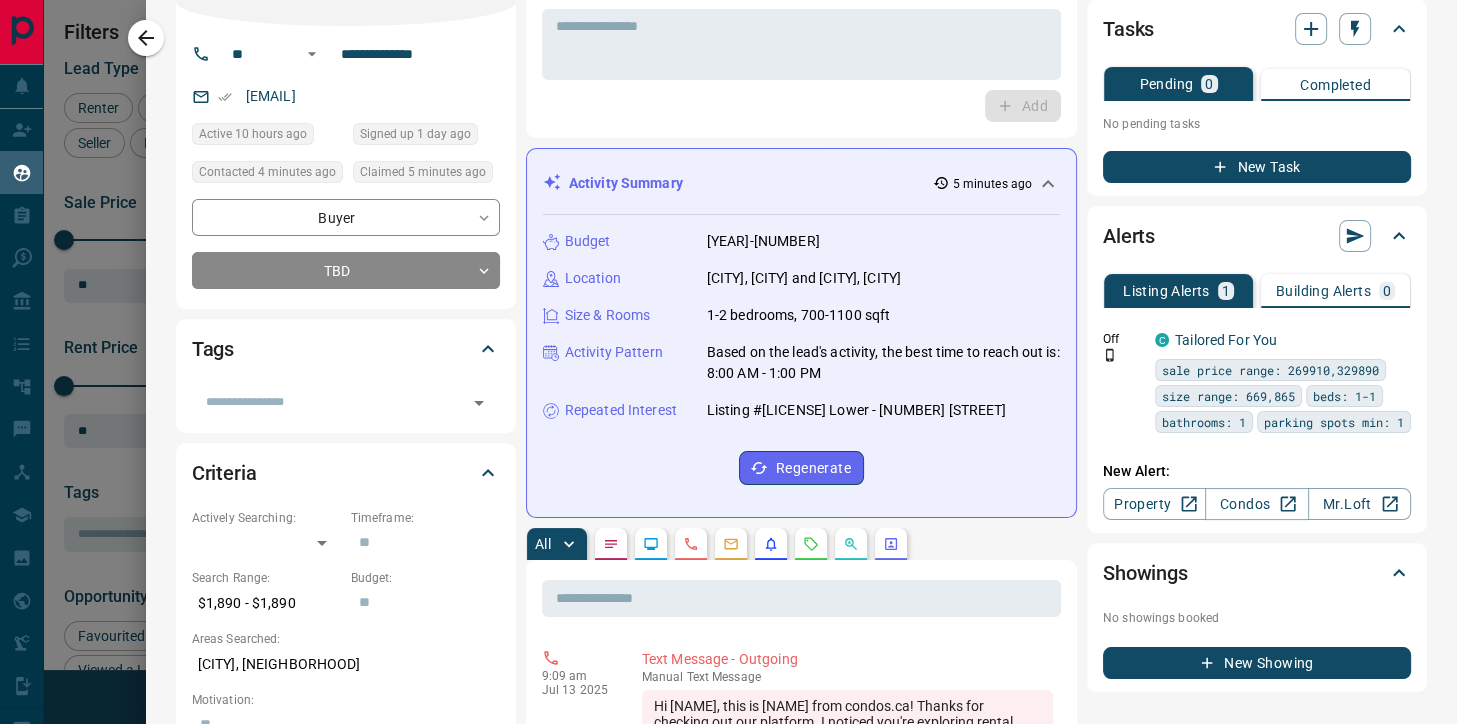click 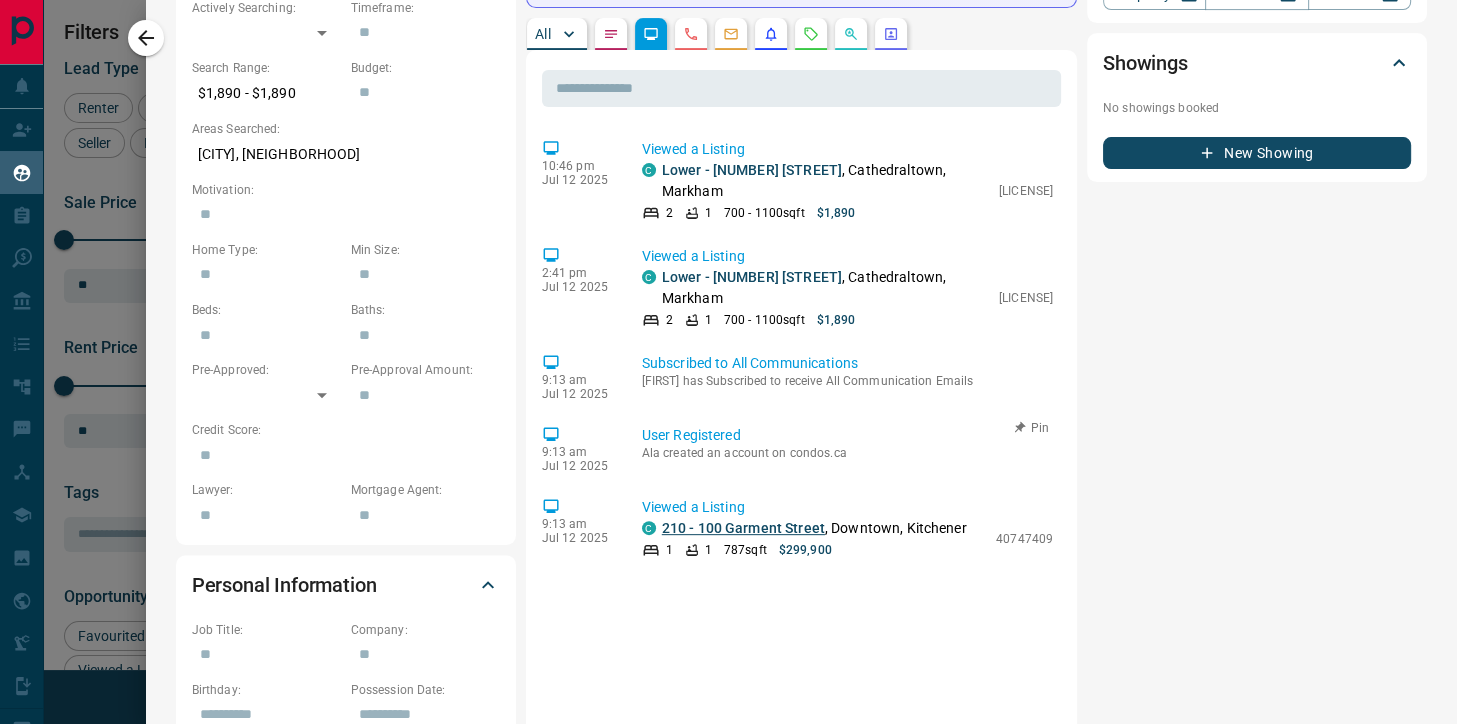 scroll, scrollTop: 640, scrollLeft: 0, axis: vertical 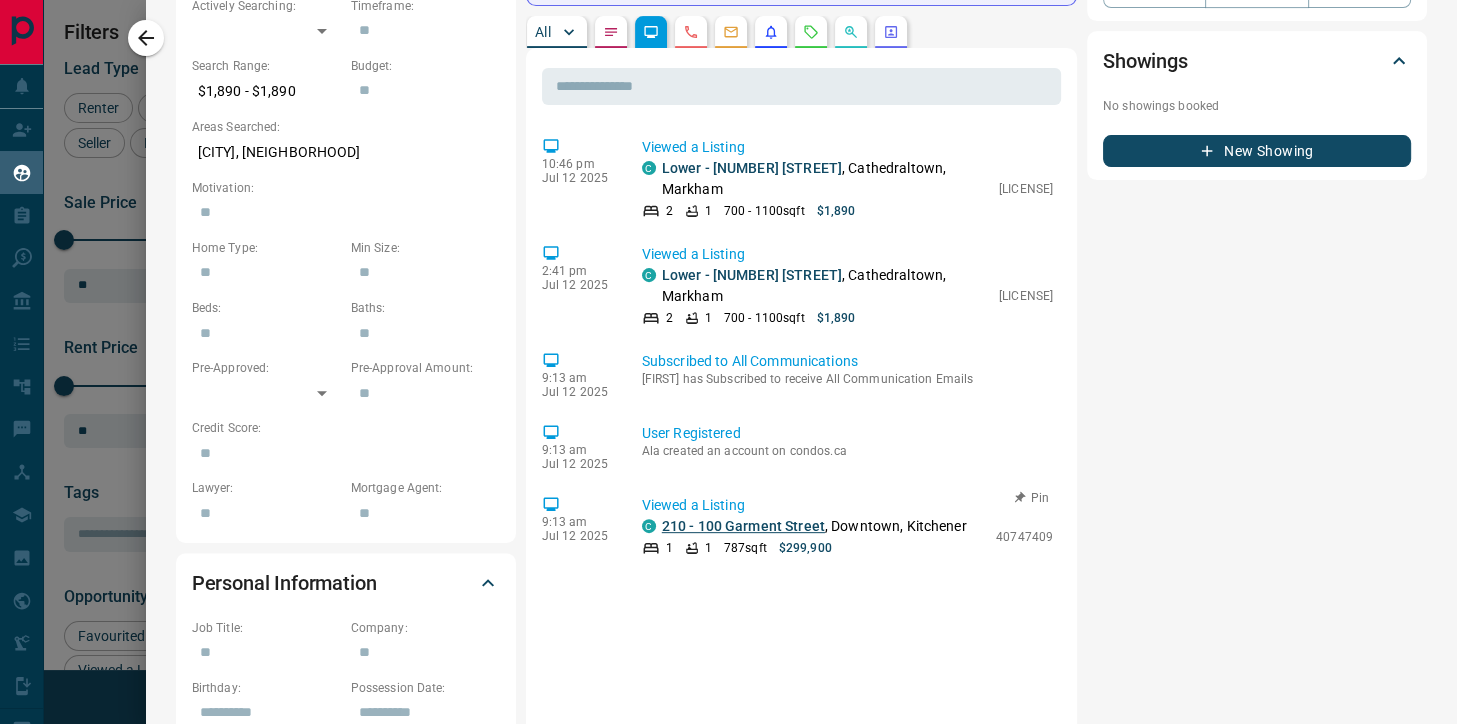click on "210 - 100 Garment Street" at bounding box center [743, 526] 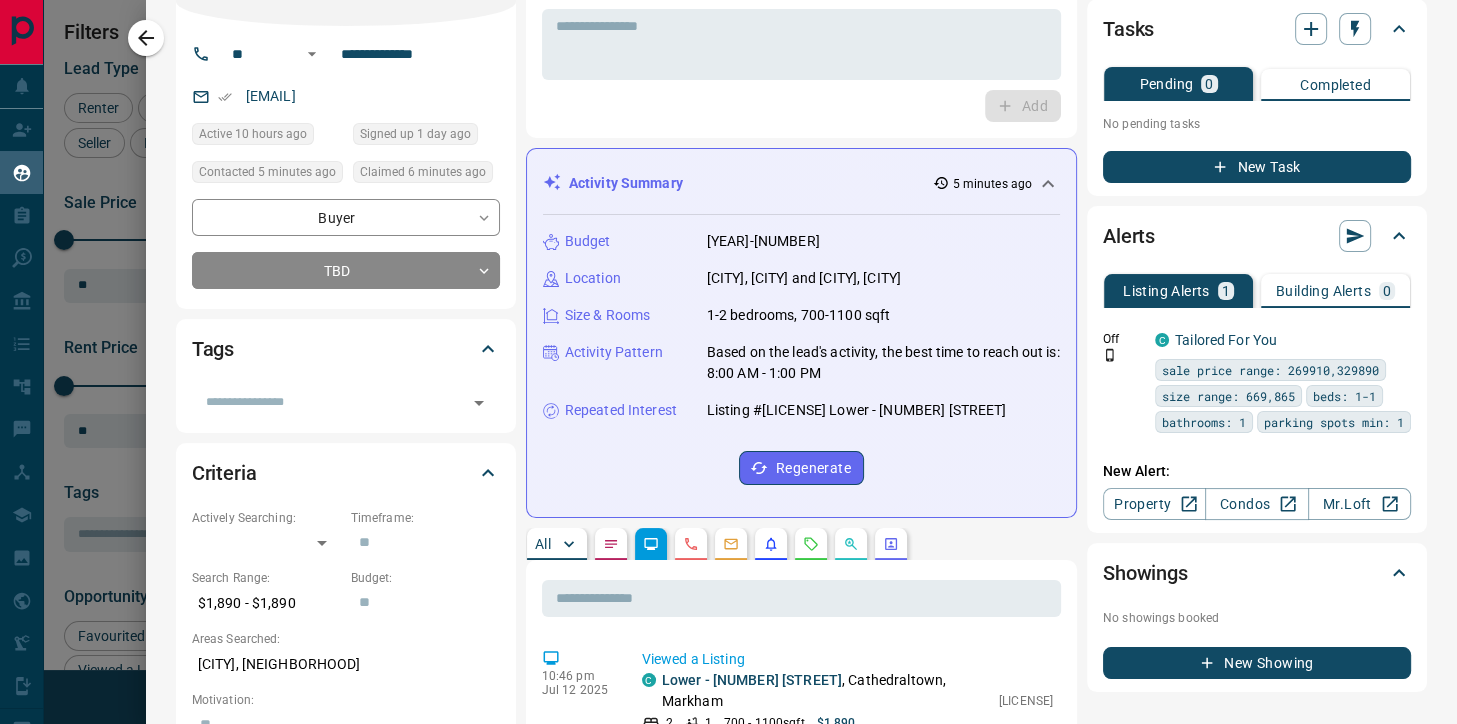 scroll, scrollTop: 0, scrollLeft: 0, axis: both 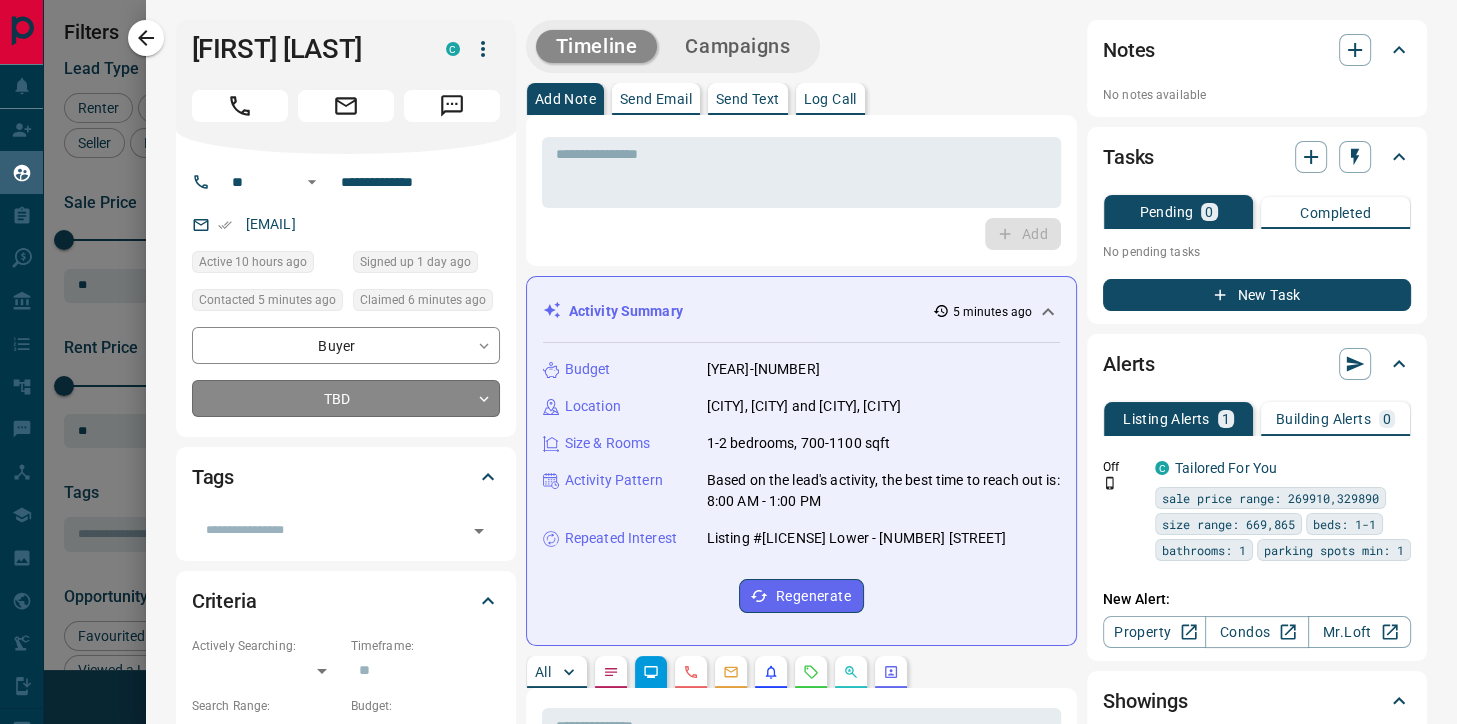click on "Lead Transfers Claim Leads My Leads Tasks Opportunities Deals Campaigns Automations Messages Broker Bay Training Media Services Agent Resources Precon Worksheet Mobile Apps Disclosure Logout My Leads Filters 1 Manage Tabs New Lead All 608 TBD 4 Do Not Contact - Not Responsive 81 Bogus 14 Just Browsing 34 Criteria Obtained 25 Future Follow Up 384 Warm 47 HOT - Taken on Showings 14 Submitted Offer - Client 5 Name Details Last Active Claimed Date Status Tags [FIRST] [LAST] Buyer C $2K - $2KMarkham 10 hours ago Contacted in 3 hours 6 minutes ago Signed up 1 day ago TBD + [FIRST] [LAST] Buyer C $228K - $399K North York, Toronto 8 hours ago Contacted in 3 hours 6 minutes ago Signed up 8 hours ago Future Follow Up + [FIRST] [LAST] Renter C $1K - $3K Etobicoke, North York, +1 4 hours ago Contacted 14 hours ago 18 hours ago Signed up 1 day ago TBD + [FIRST] [LAST] Renter C $3K - $3KMarkham 1 day ago Contacted 14 hours ago 18 hours ago Signed up 1 day ago TBD + [FIRST] [LAST] Renter C $900 - $4K Scarborough, Etobicoke, +4 1 hour ago TBD +" at bounding box center (728, 349) 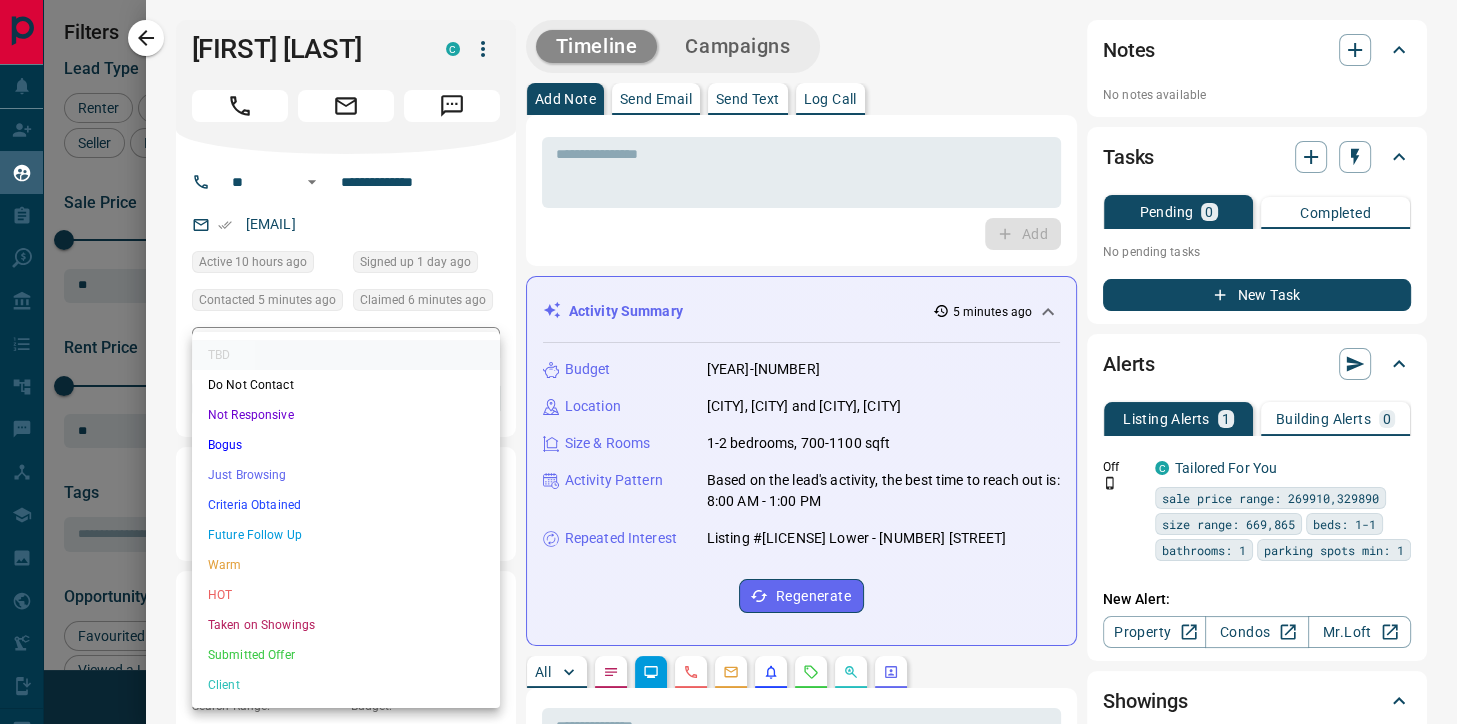 click on "Future Follow Up" at bounding box center (346, 535) 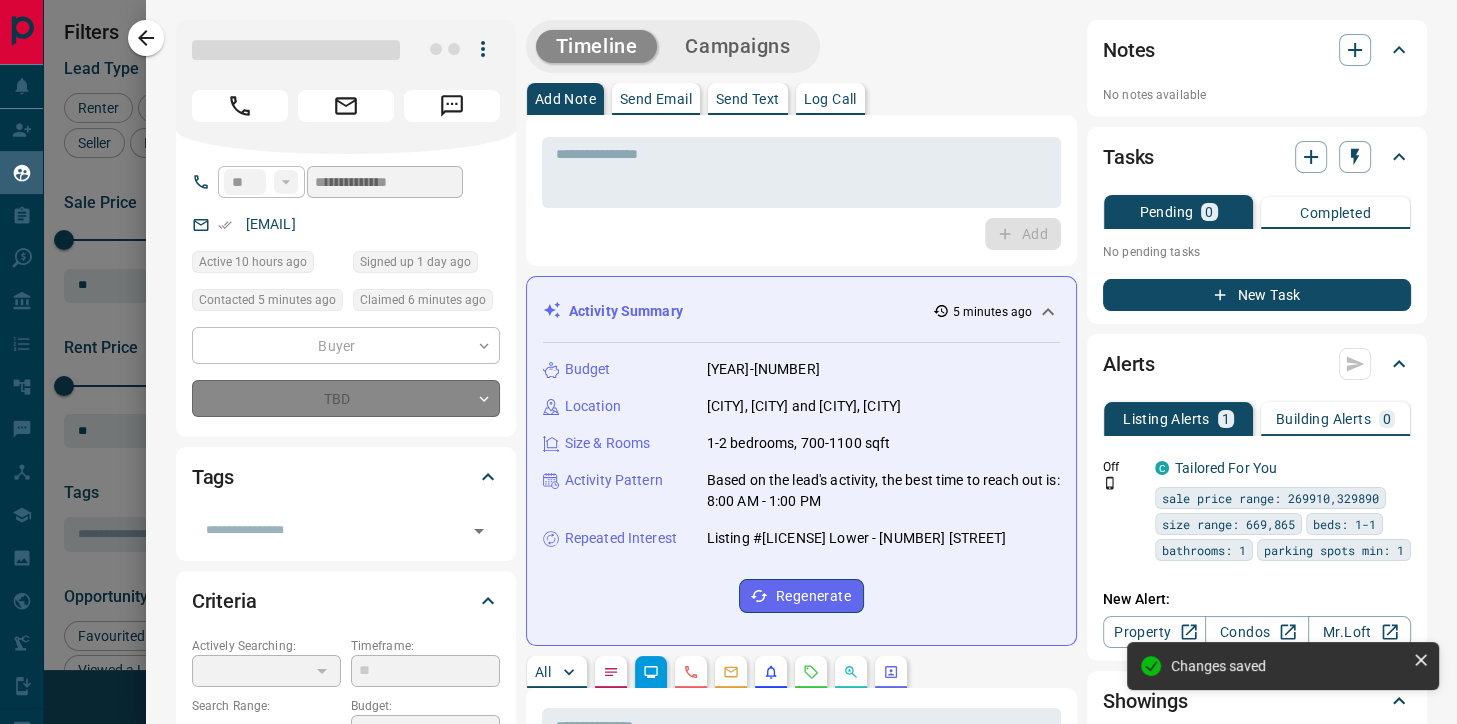 type on "*" 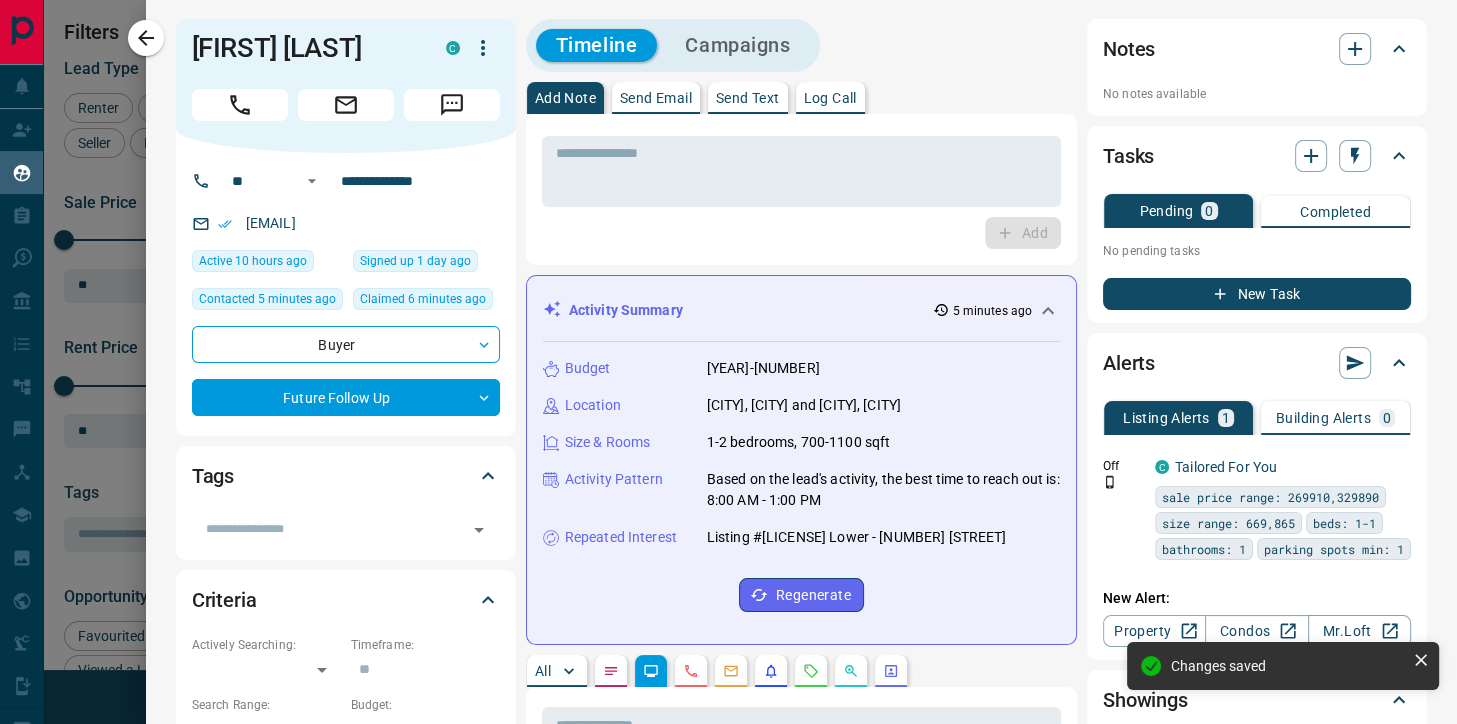 scroll, scrollTop: 0, scrollLeft: 0, axis: both 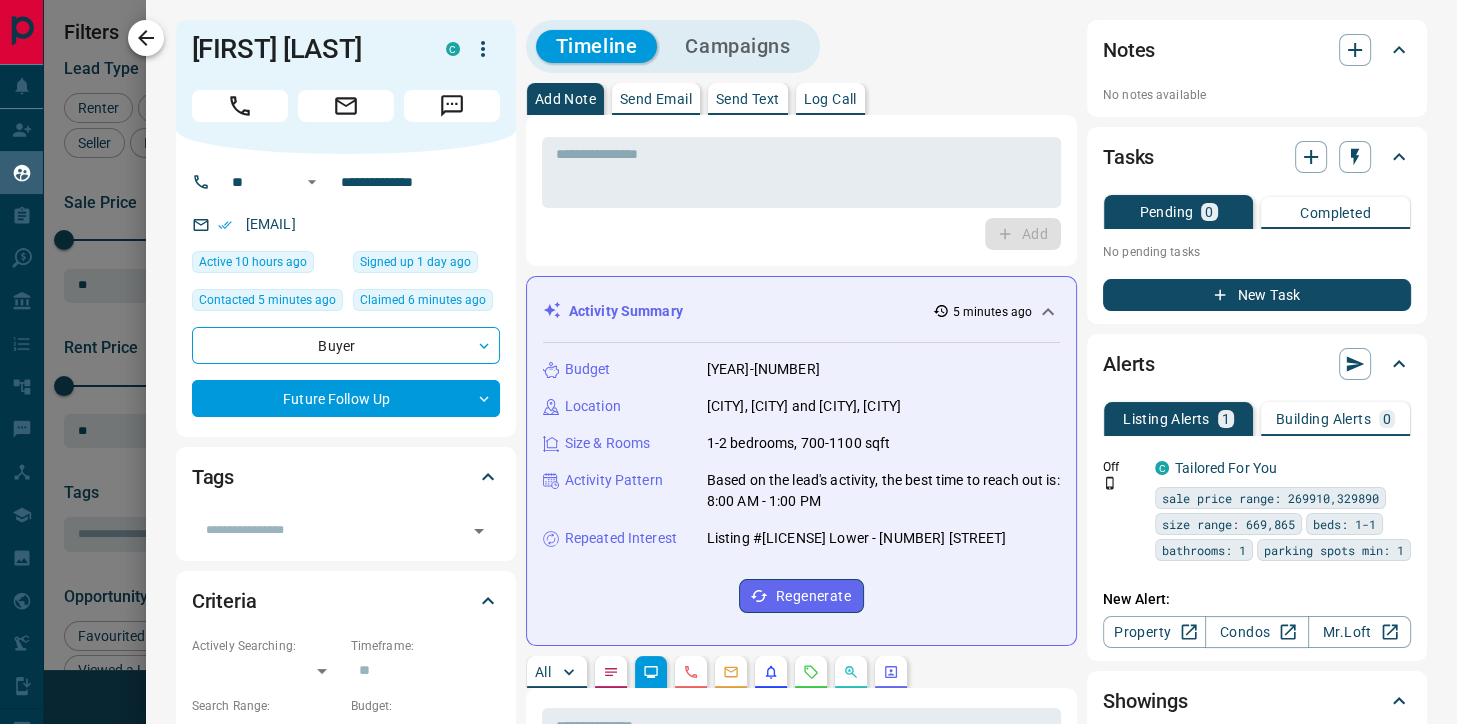 click 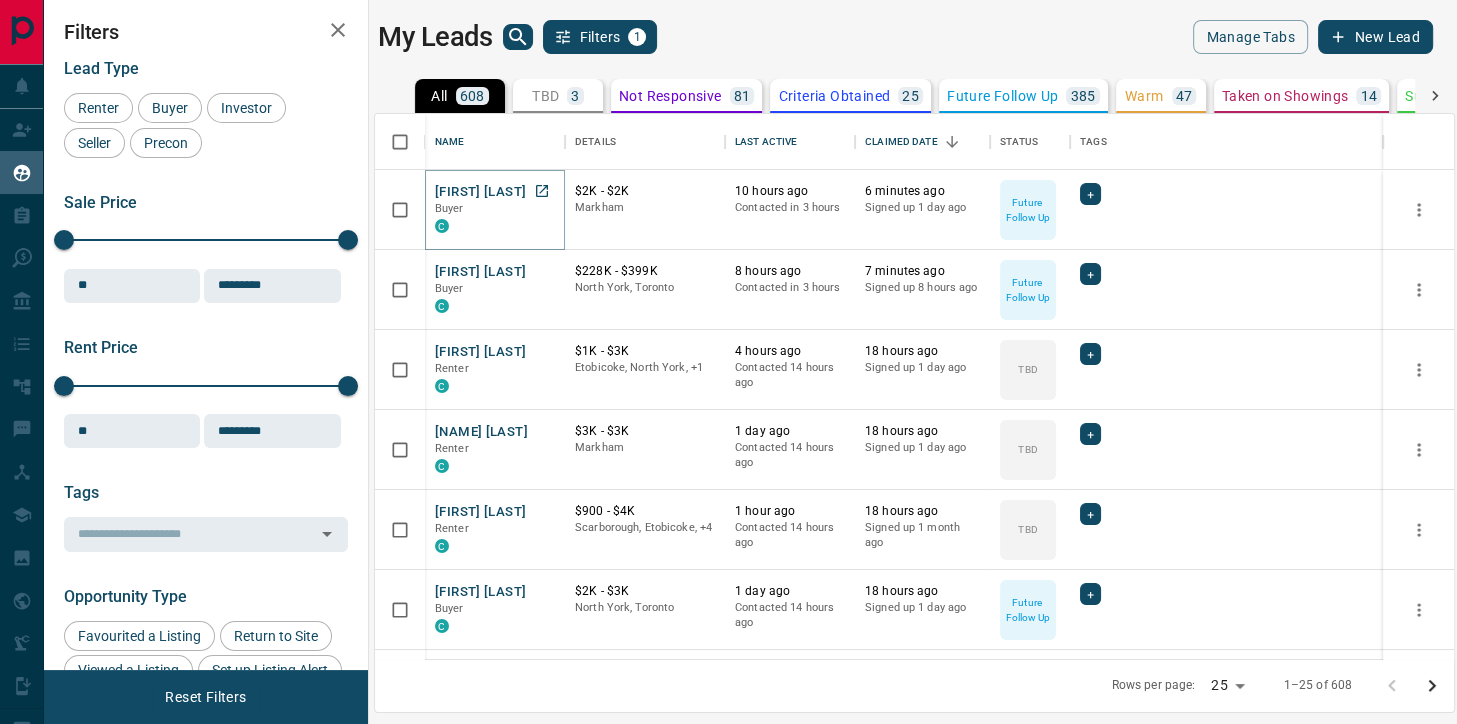 click on "[FIRST] [LAST]" at bounding box center (480, 192) 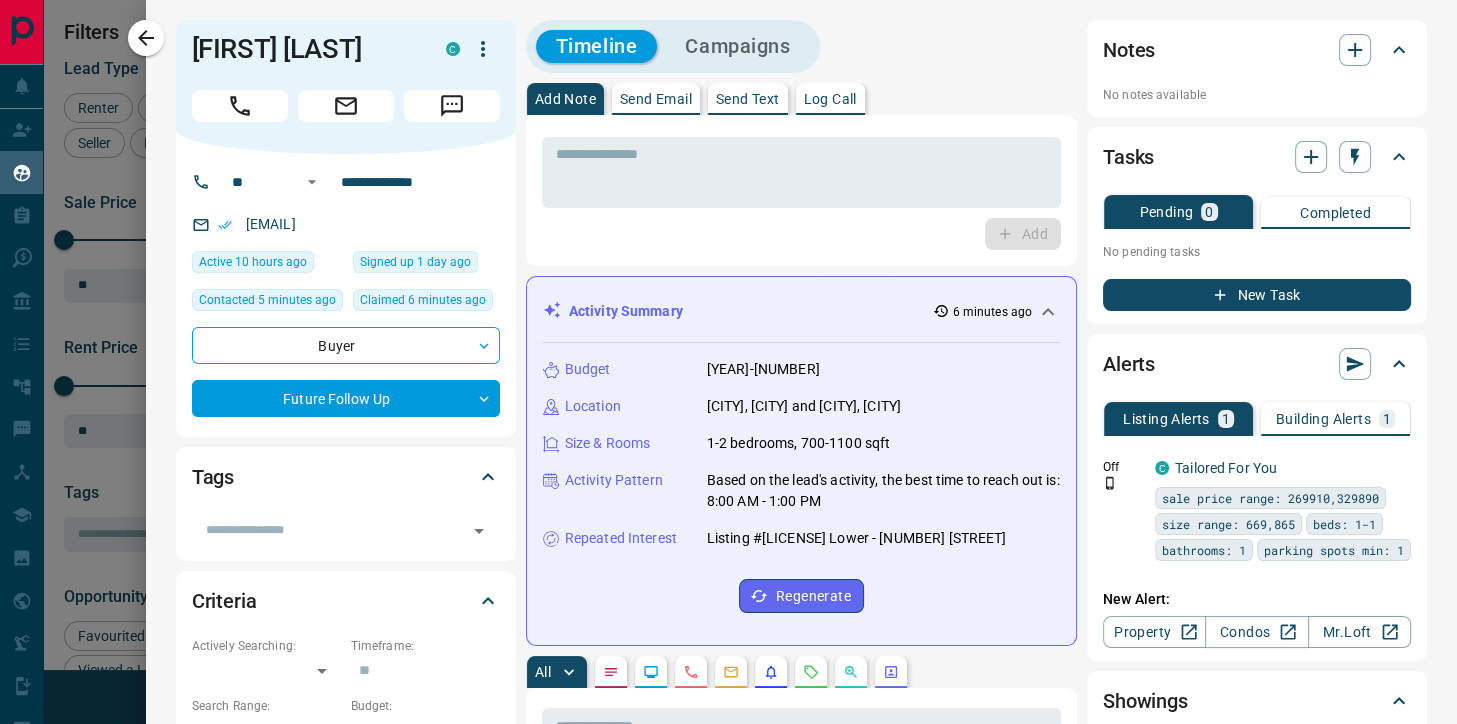 click on "Building Alerts" at bounding box center [1323, 419] 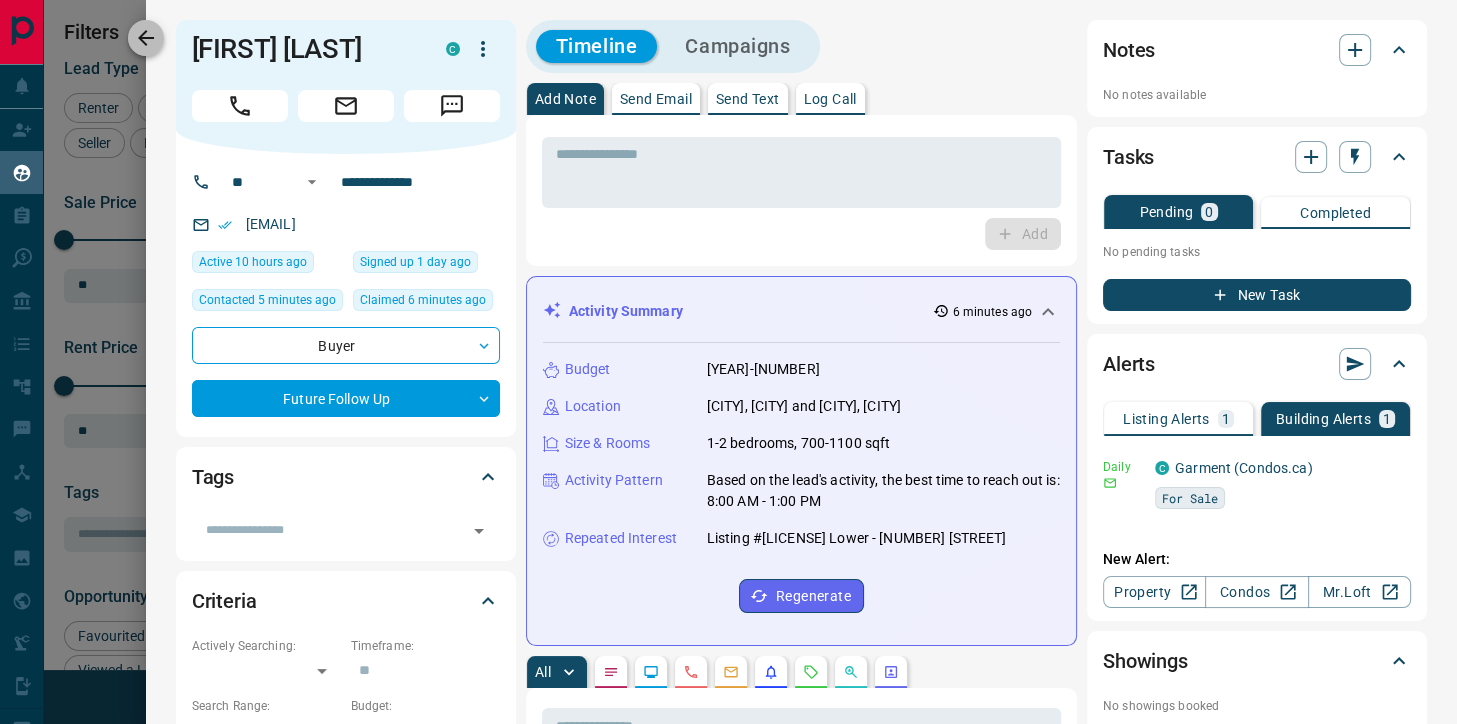 click 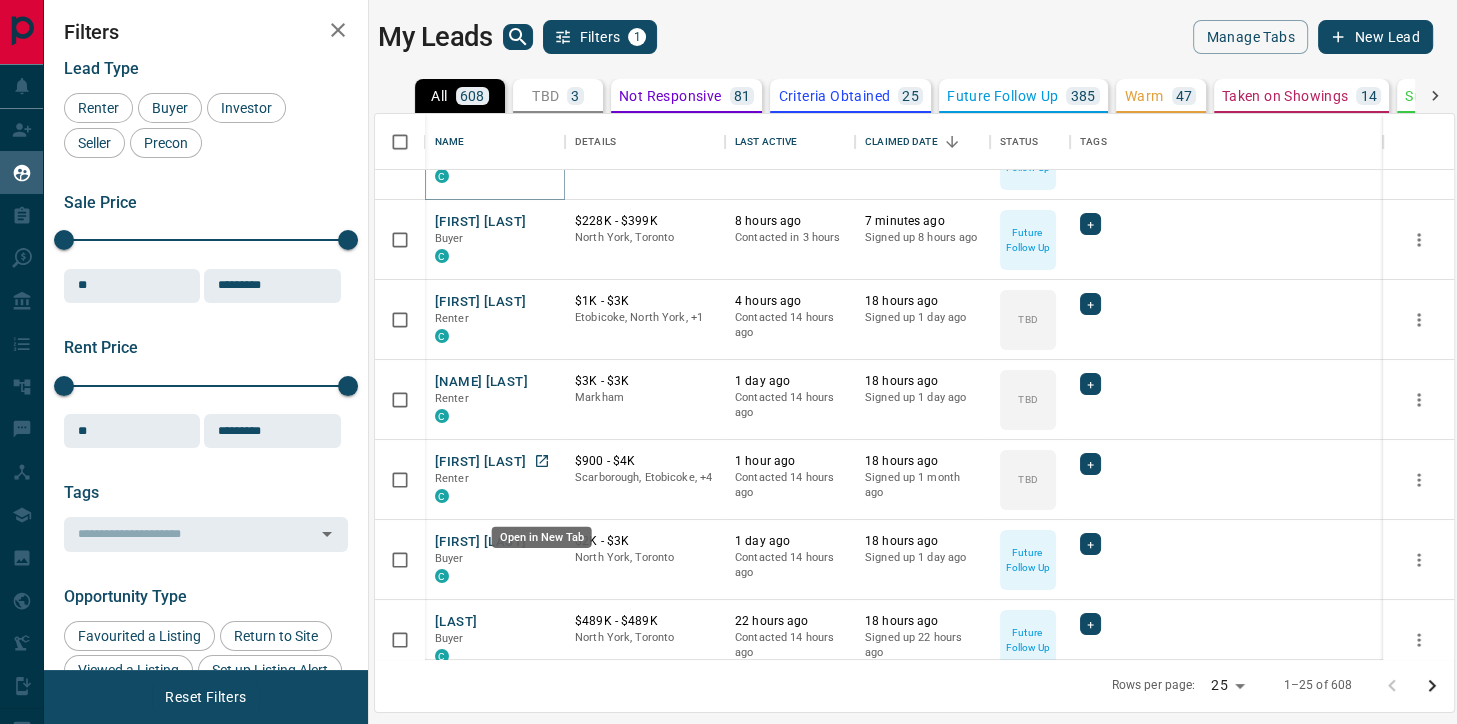 scroll, scrollTop: 0, scrollLeft: 0, axis: both 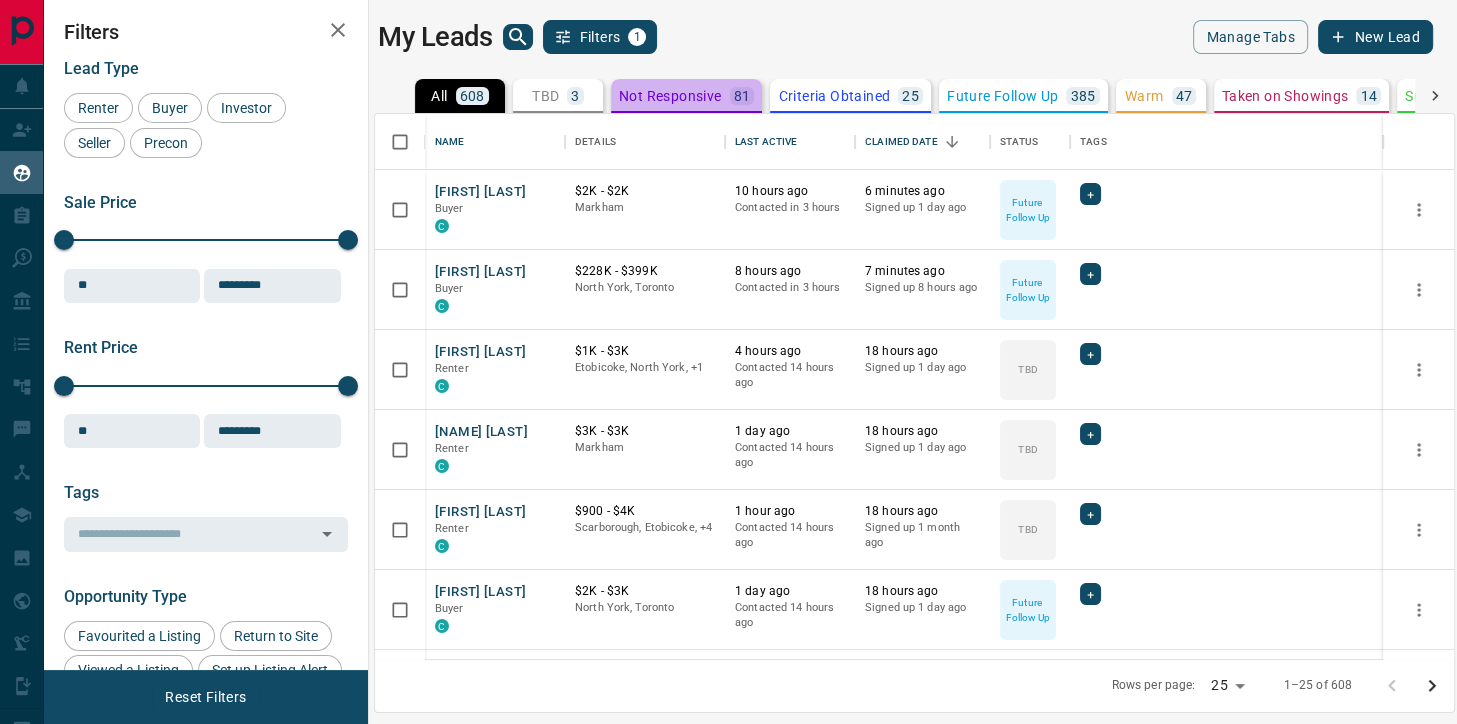 click on "Not Responsive" at bounding box center [670, 96] 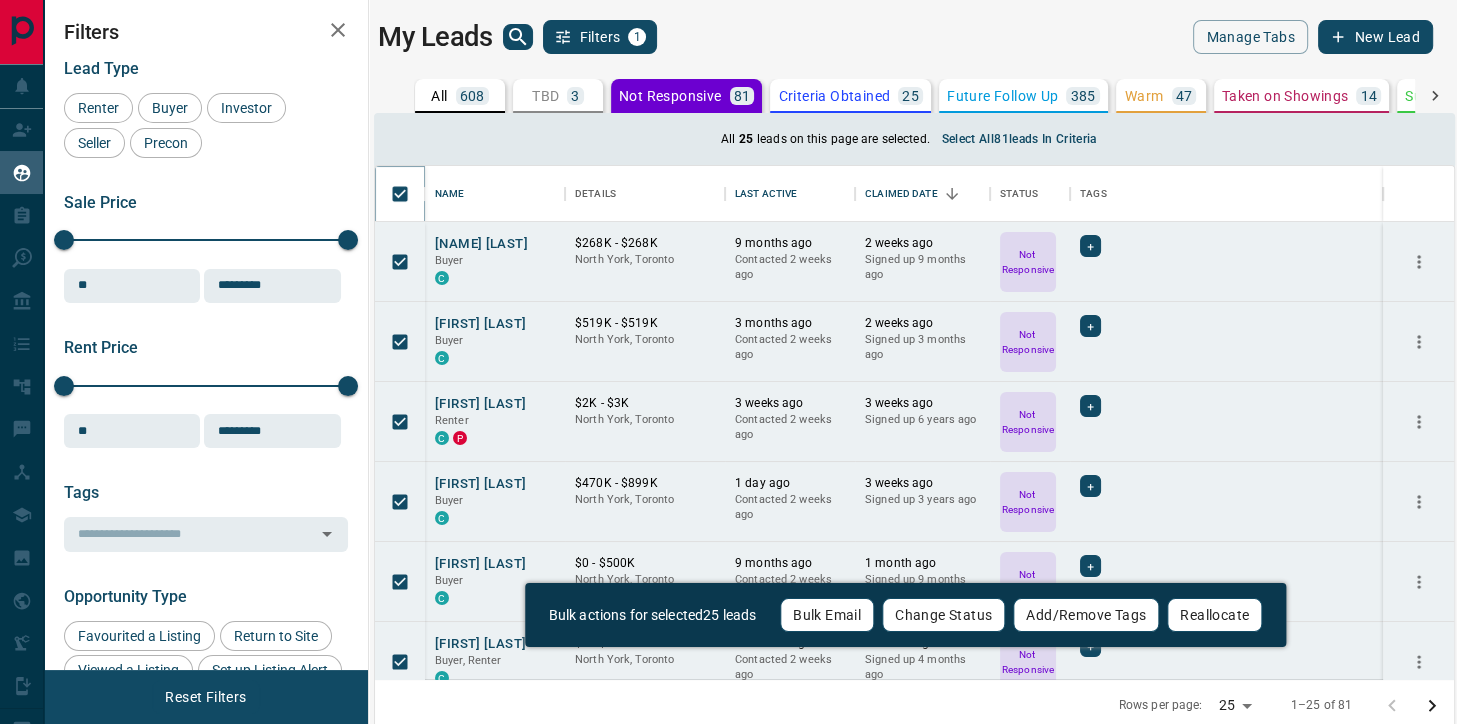 scroll, scrollTop: 514, scrollLeft: 1079, axis: both 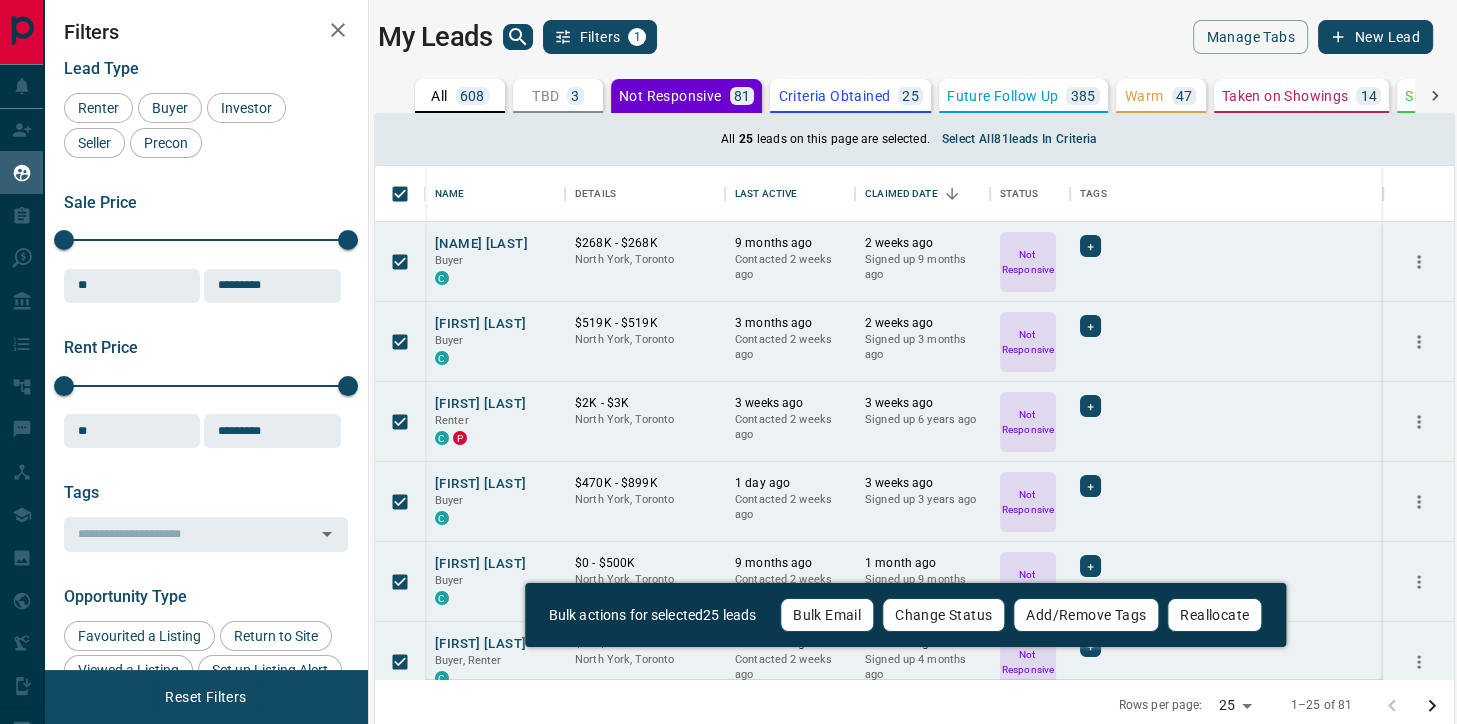 click on "Bulk Email" at bounding box center [827, 615] 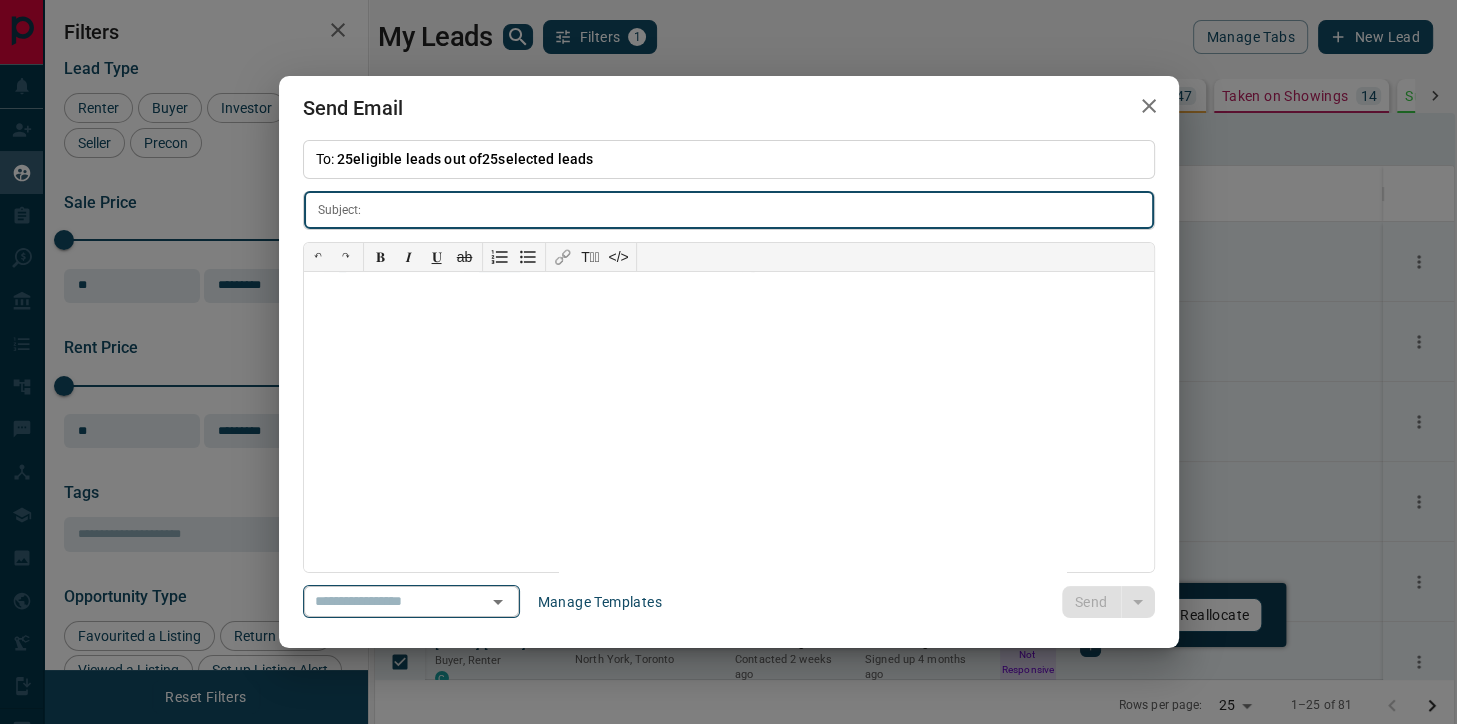 click on "​" at bounding box center (411, 601) 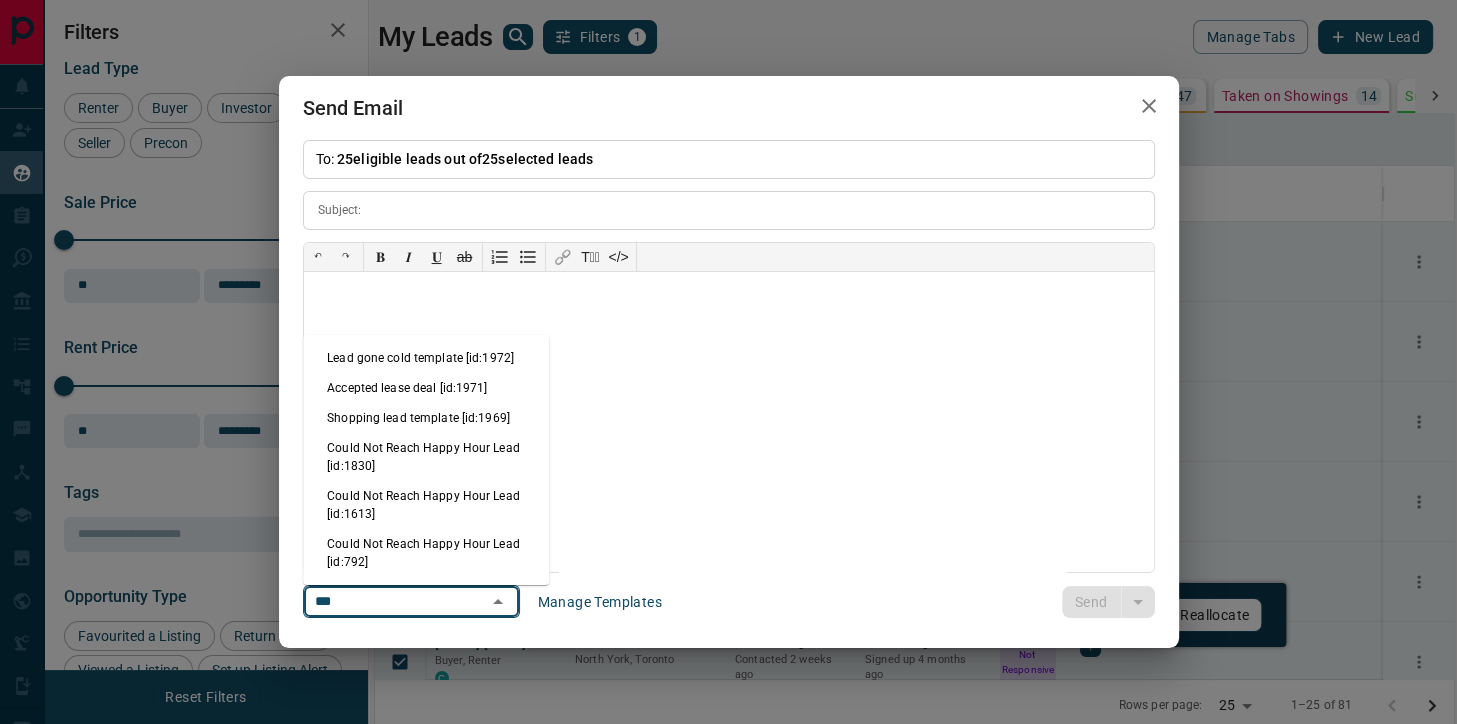 click on "Lead gone cold template [id:1972]" at bounding box center [426, 358] 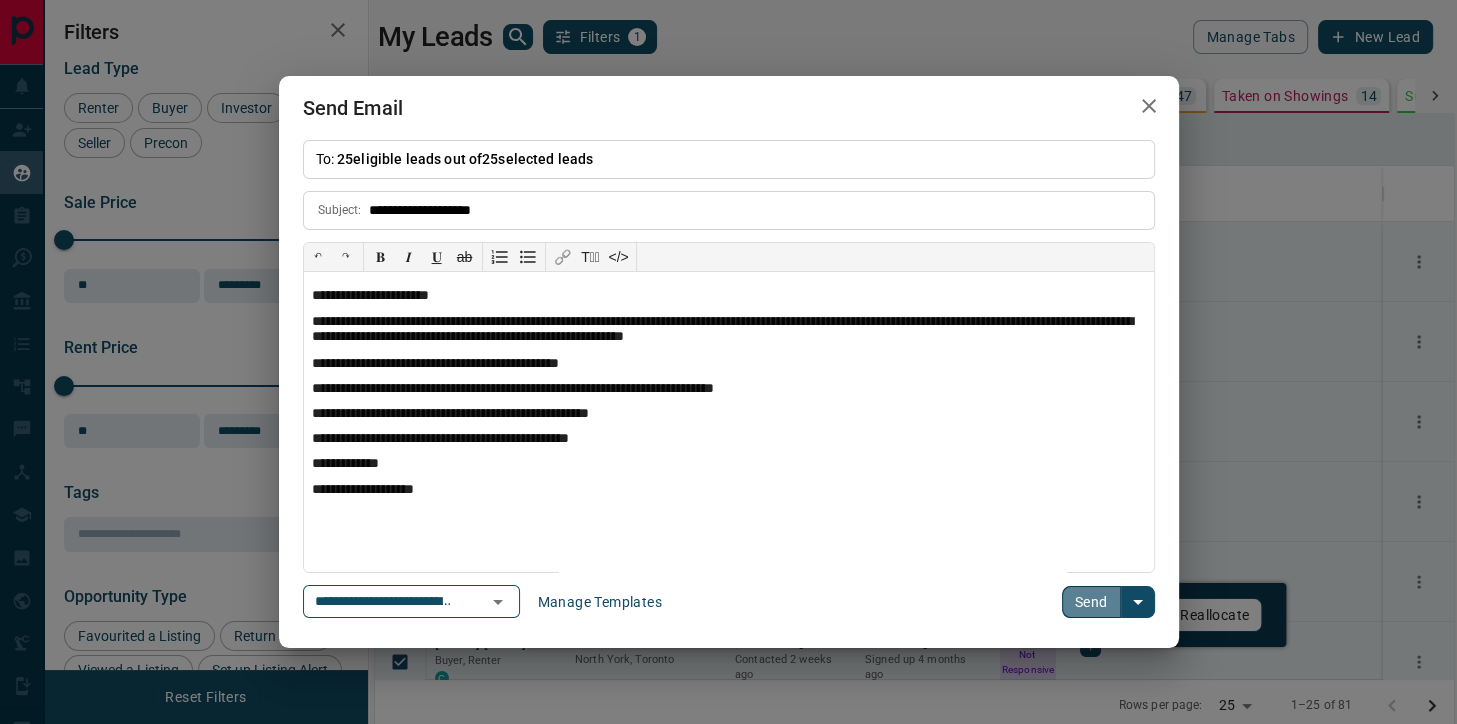 click on "Send" at bounding box center [1091, 602] 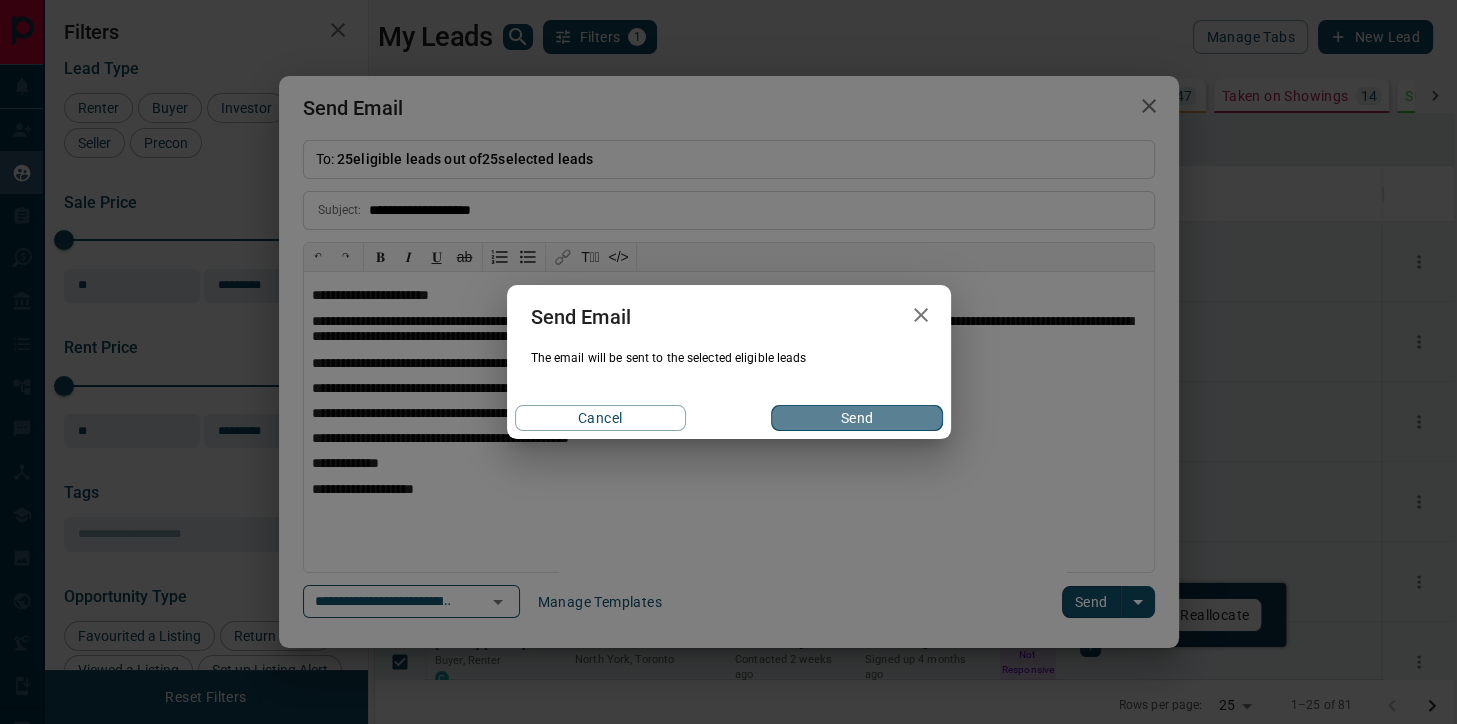 click on "Send" at bounding box center (856, 418) 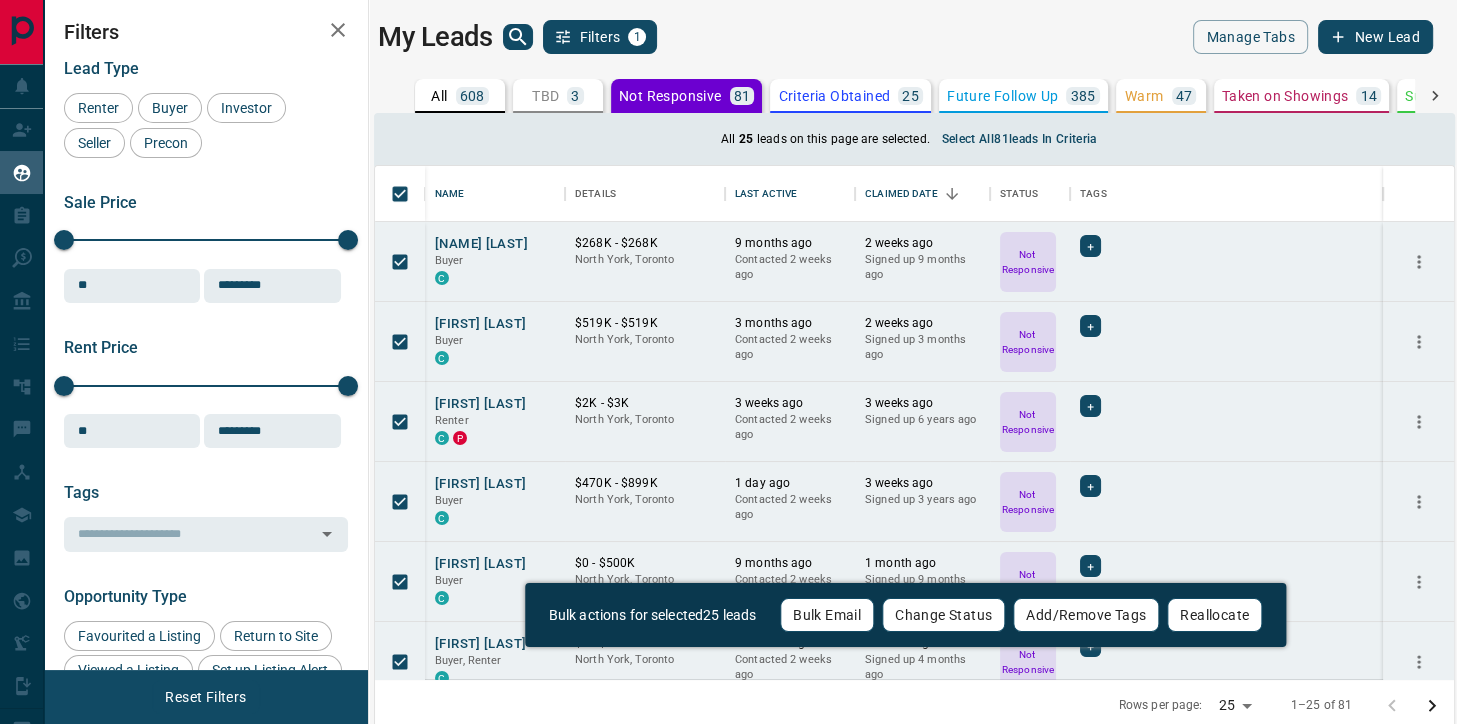 click on "Email sent" at bounding box center [1283, 674] 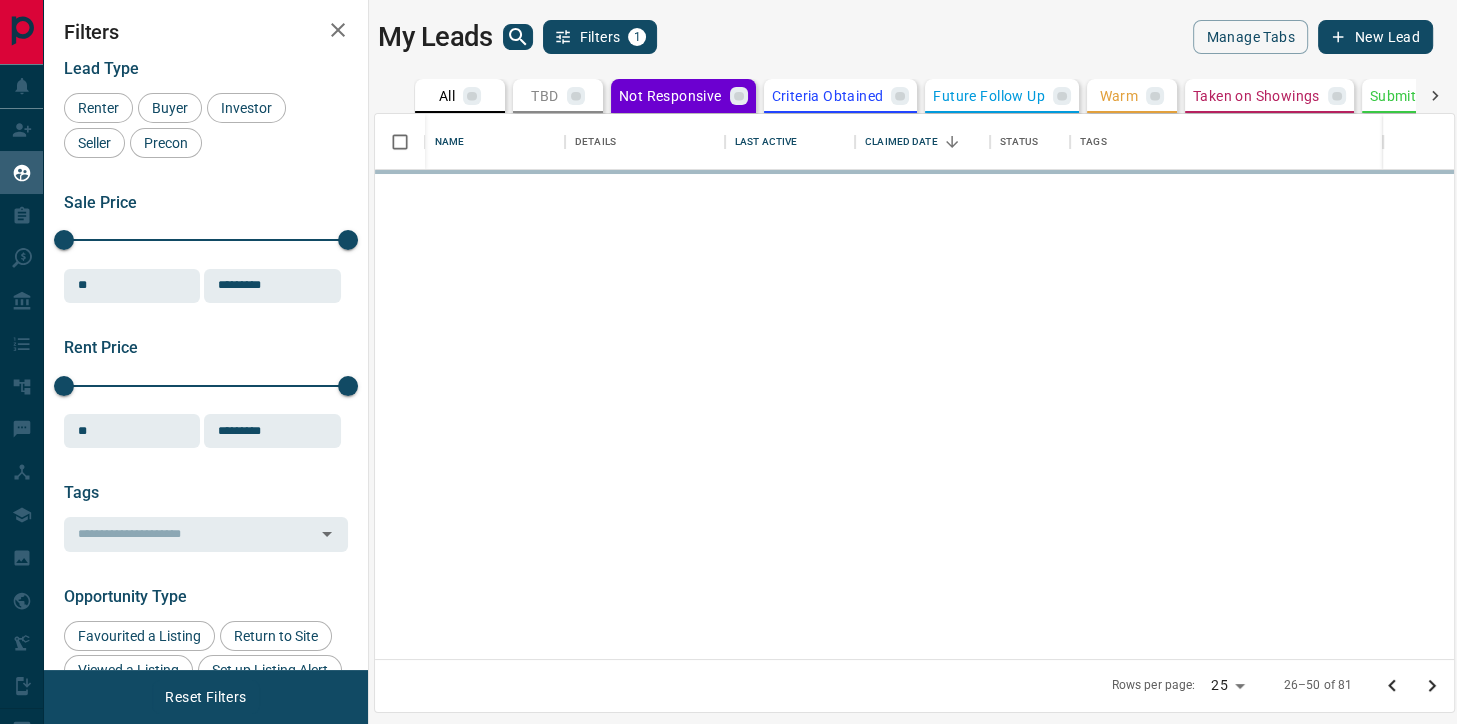 scroll, scrollTop: 2, scrollLeft: 1, axis: both 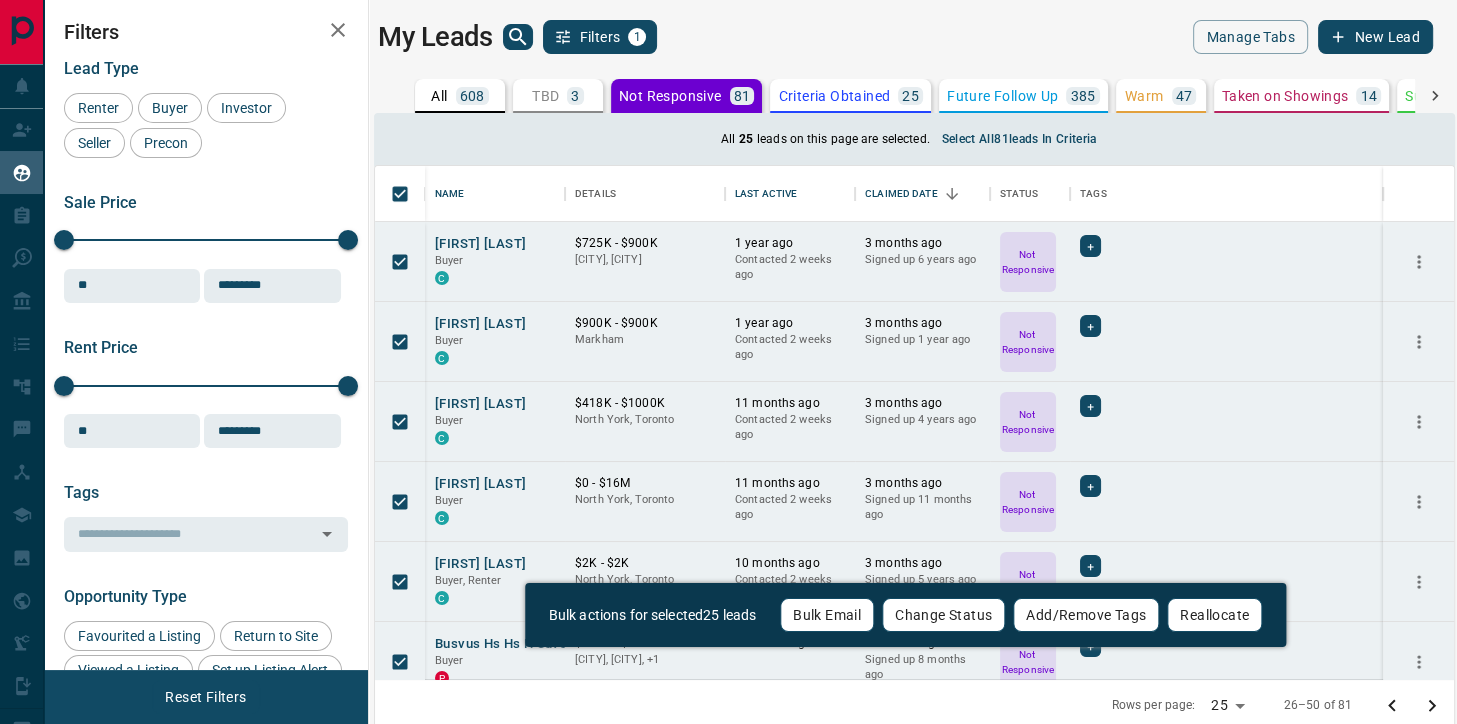 click on "Bulk Email" at bounding box center [827, 615] 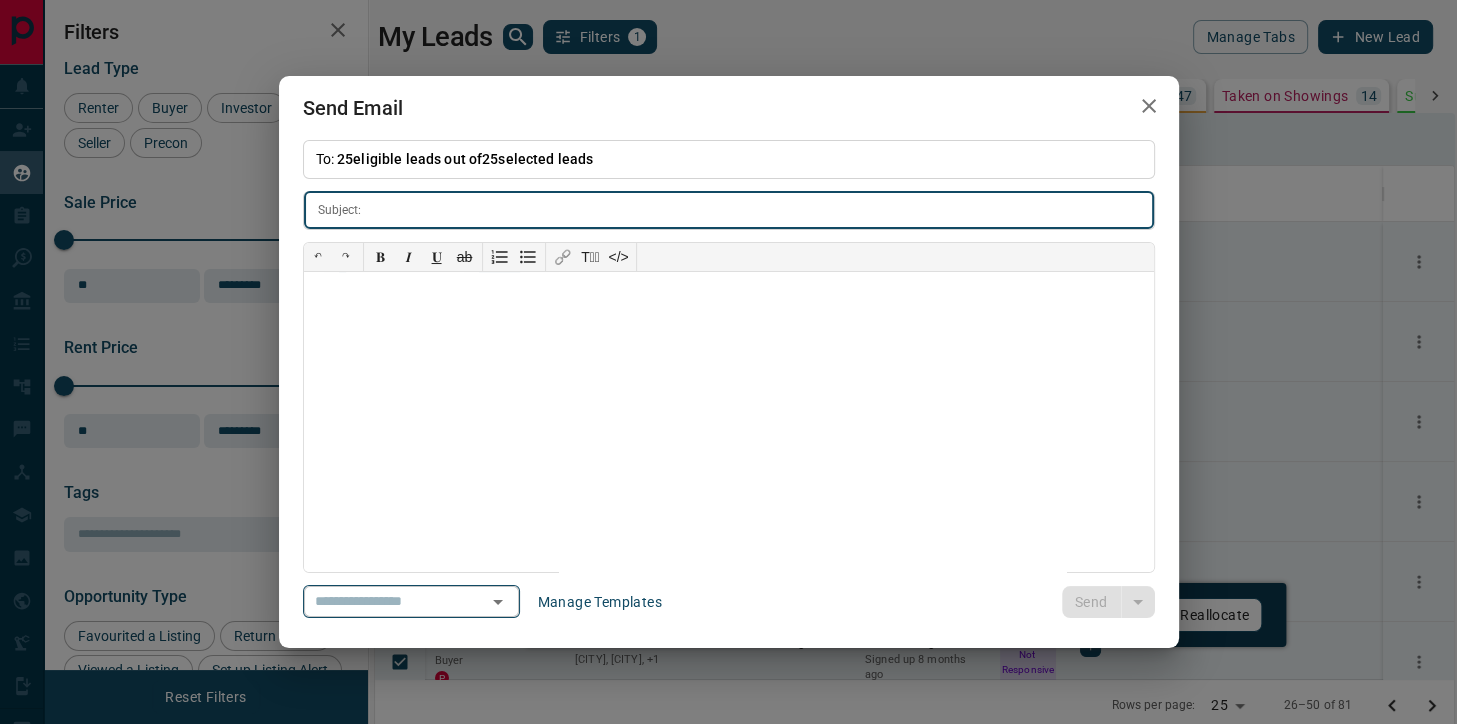 click 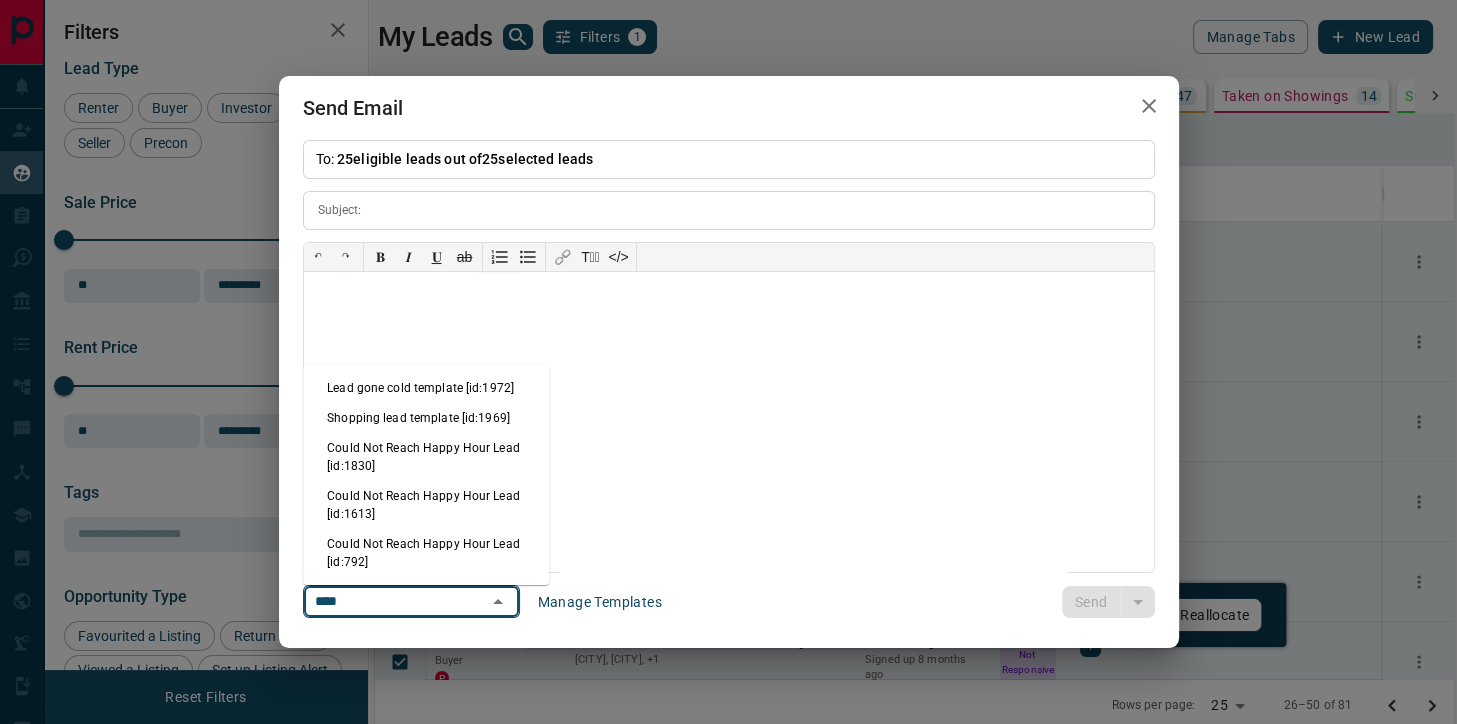 click on "Lead gone cold template [id:1972]" at bounding box center (426, 388) 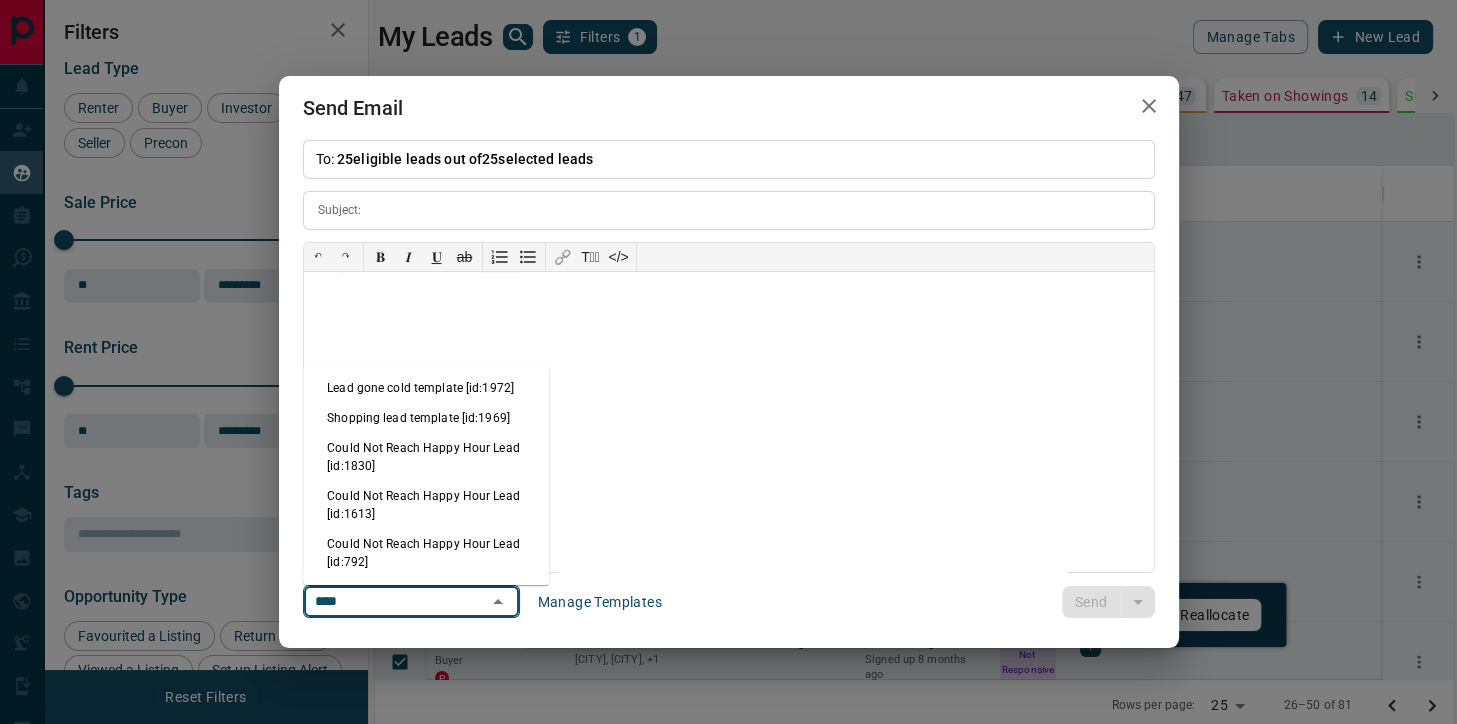type on "****" 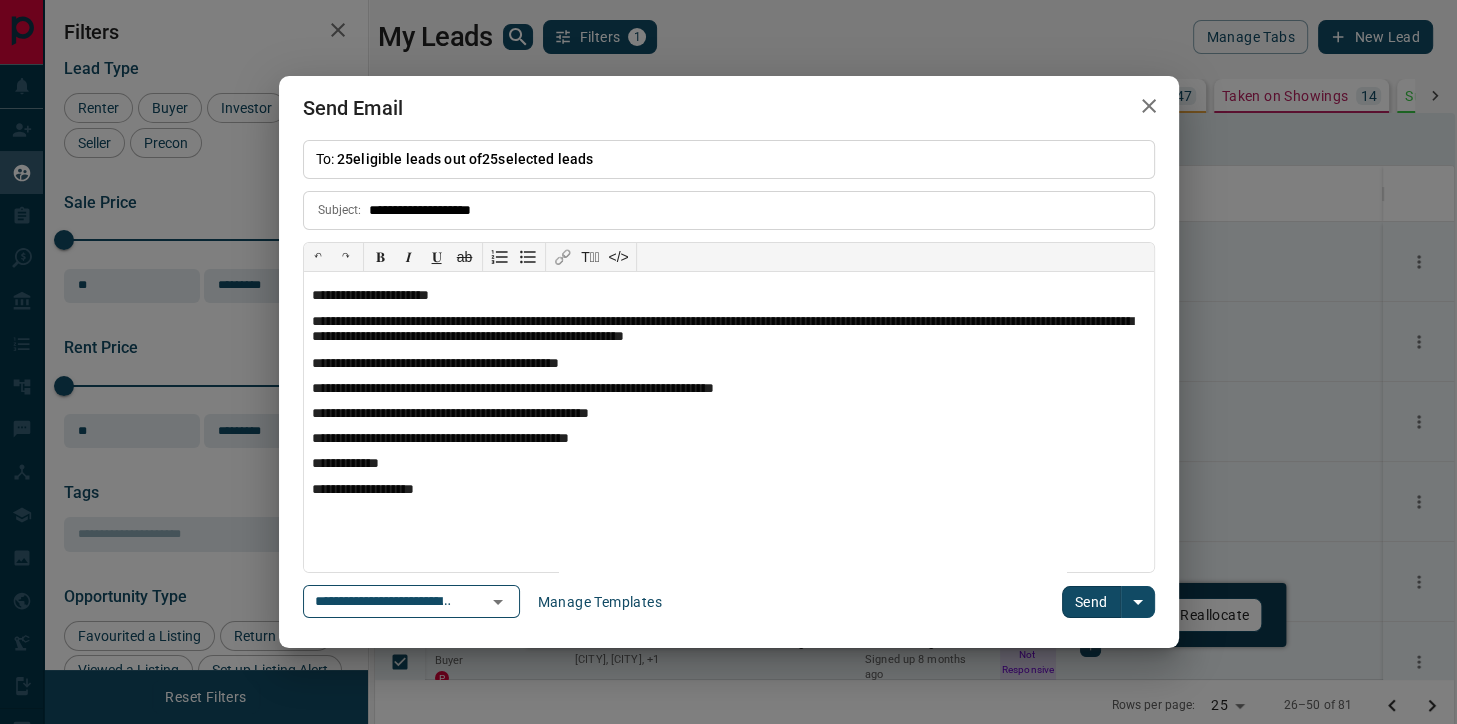 click on "Send" at bounding box center [1091, 602] 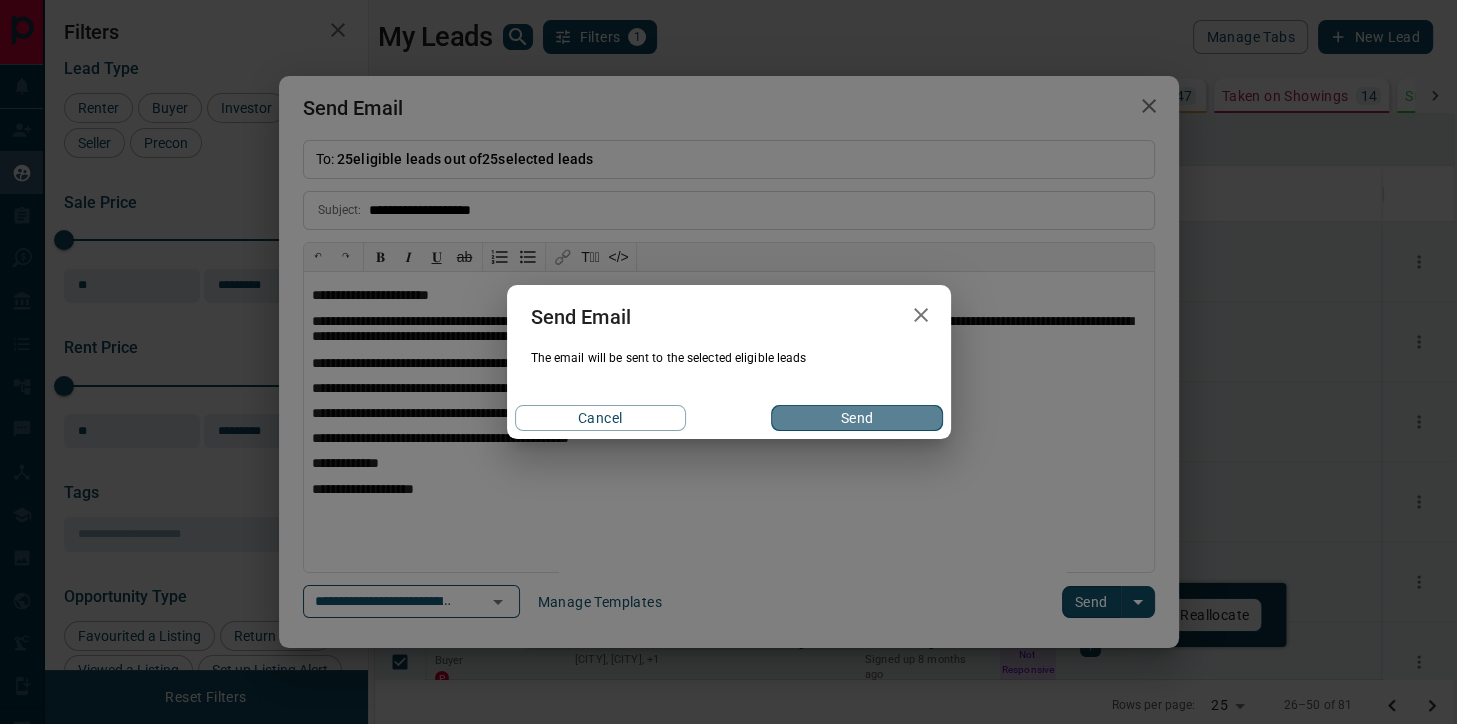 click on "Send" at bounding box center [856, 418] 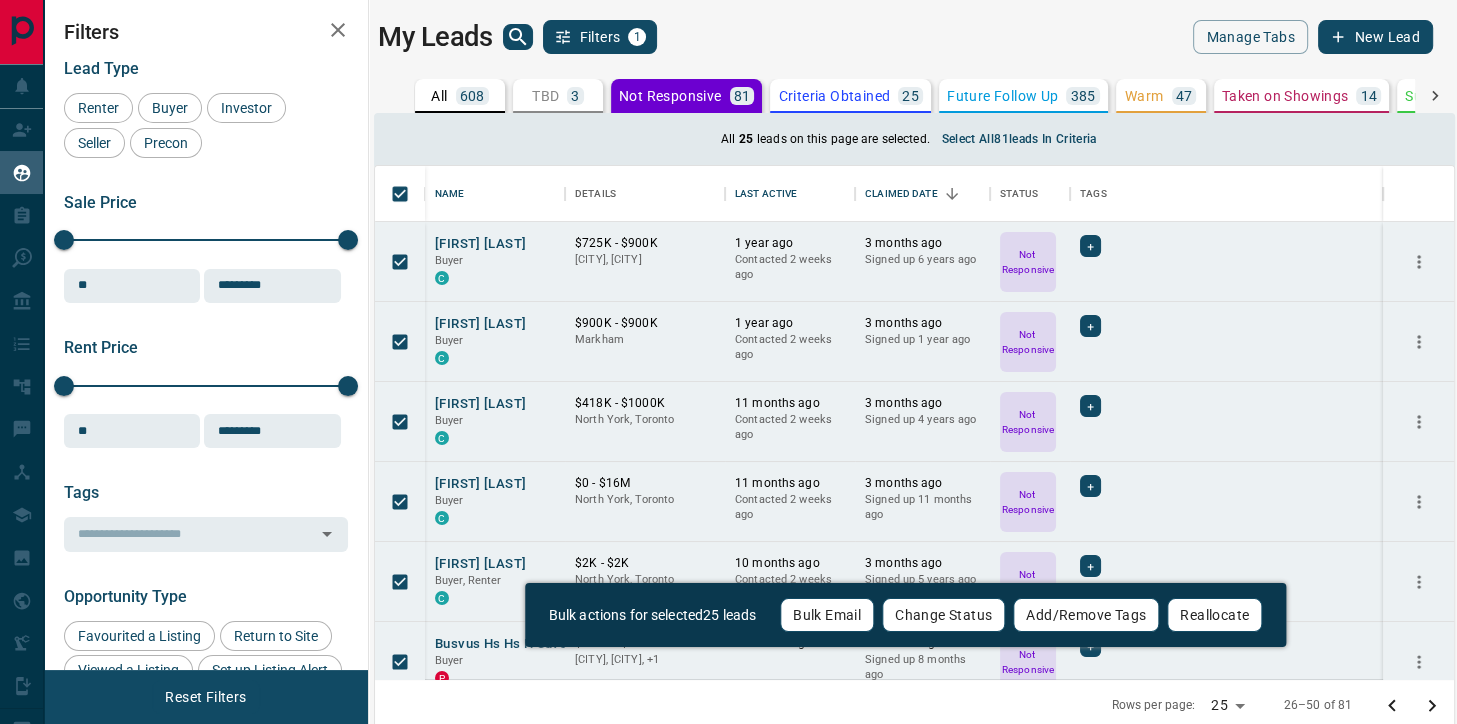 click on "Email sent" at bounding box center (1283, 674) 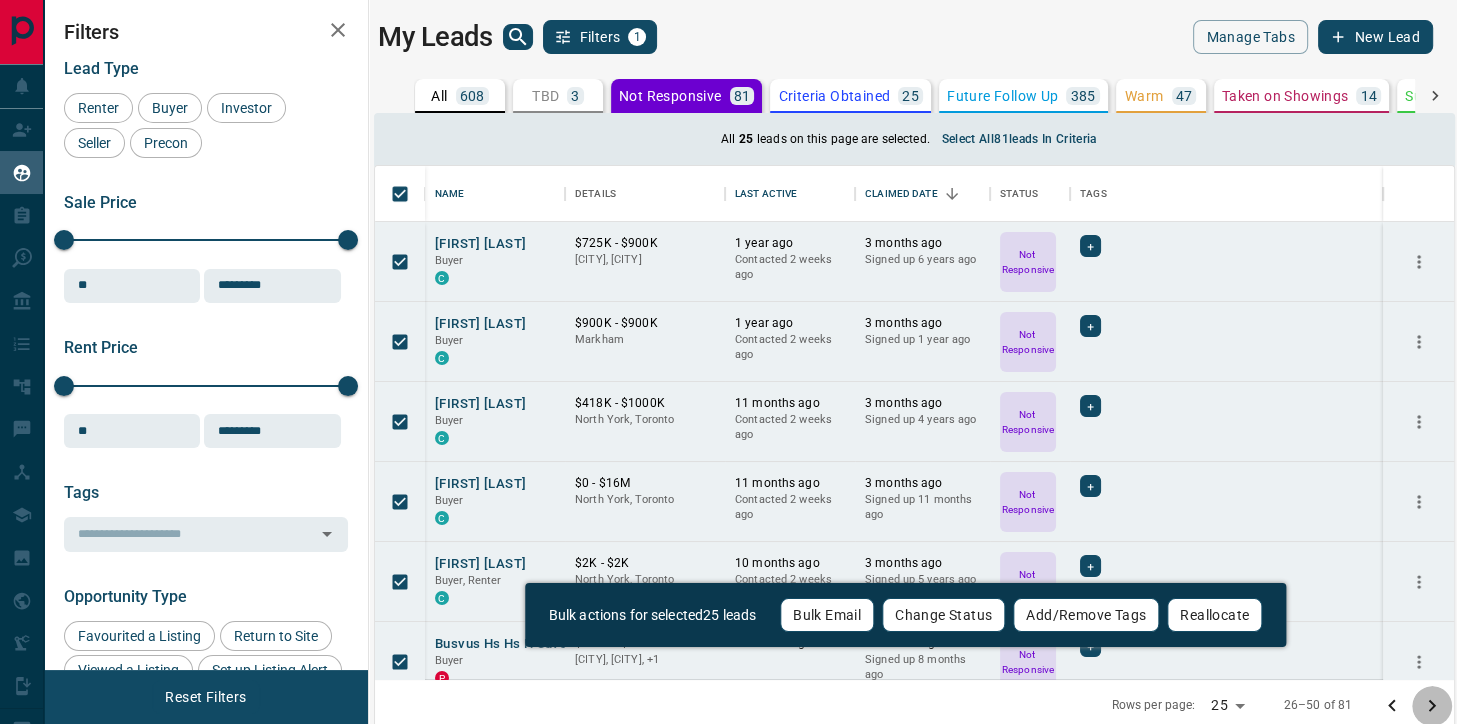 click 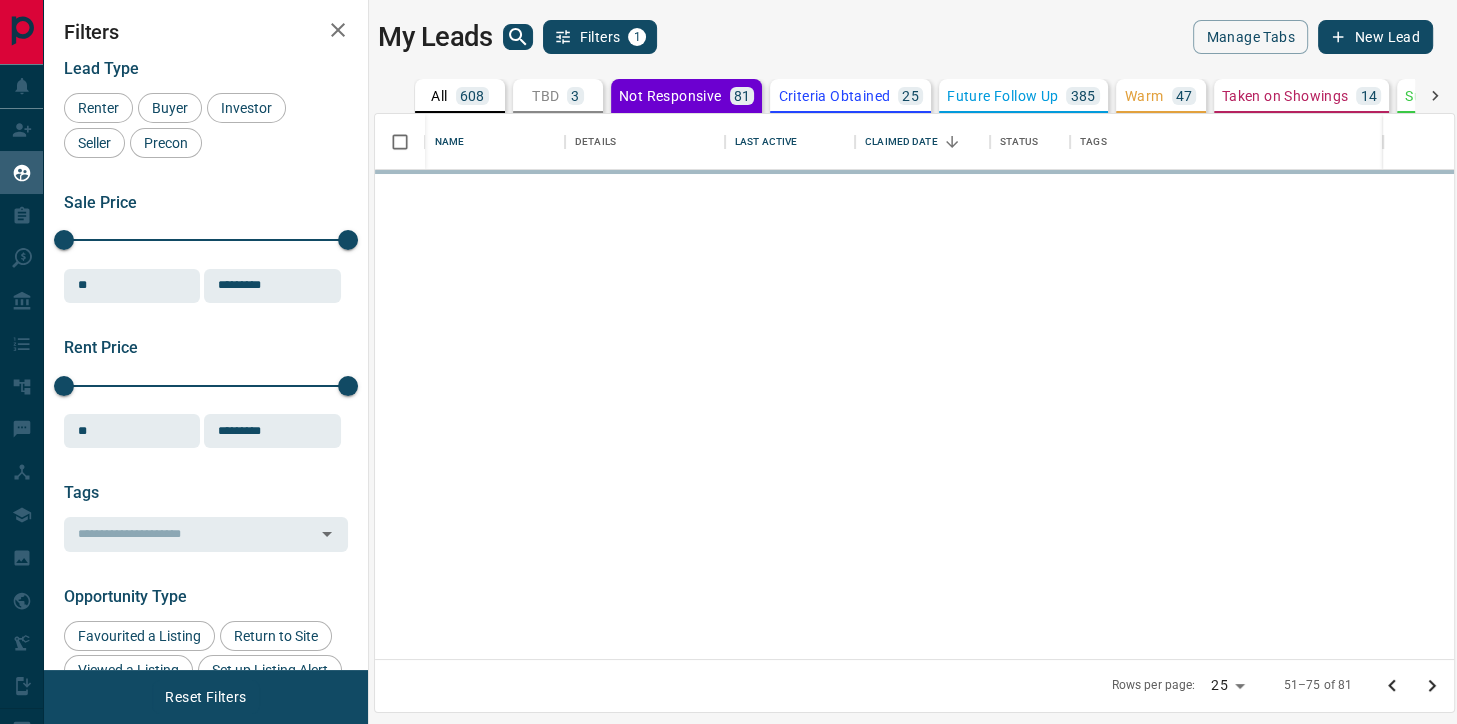 scroll, scrollTop: 2, scrollLeft: 1, axis: both 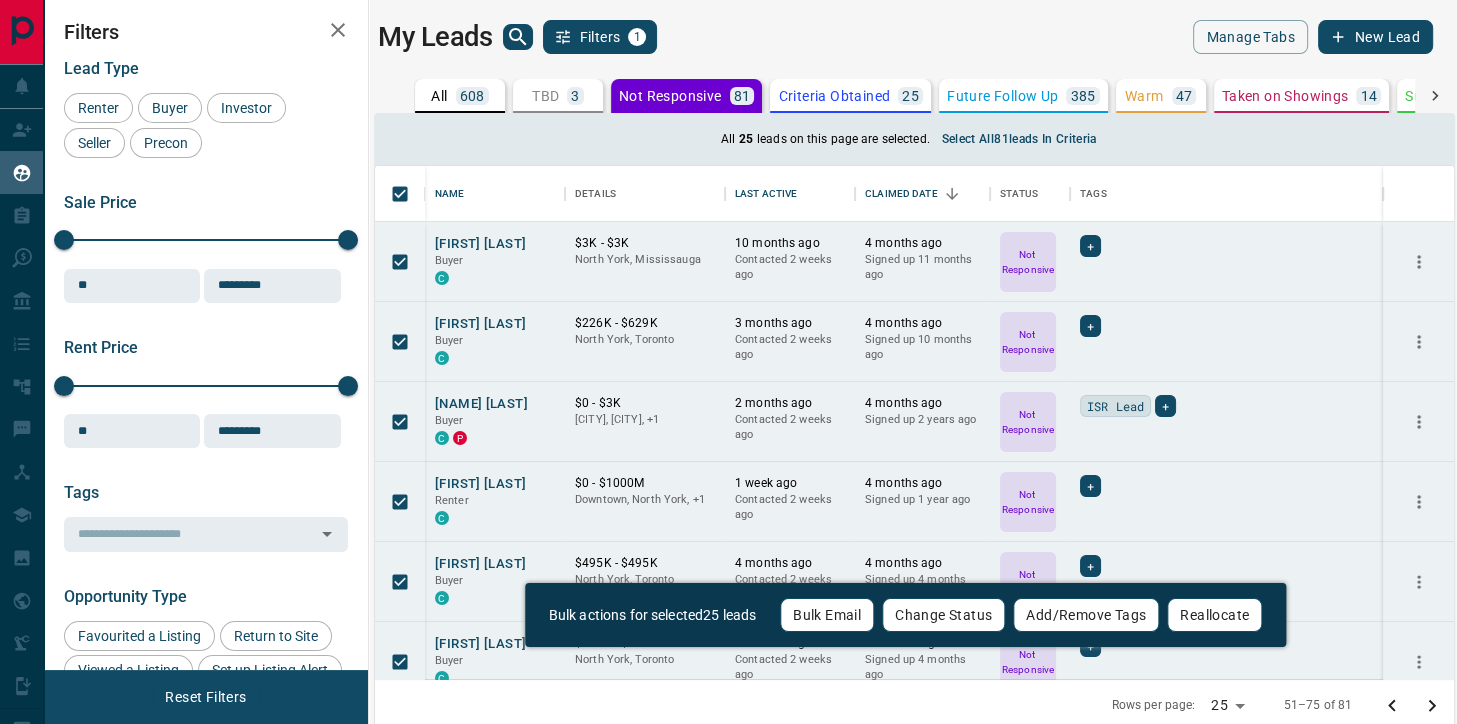 click on "Bulk Email" at bounding box center [827, 615] 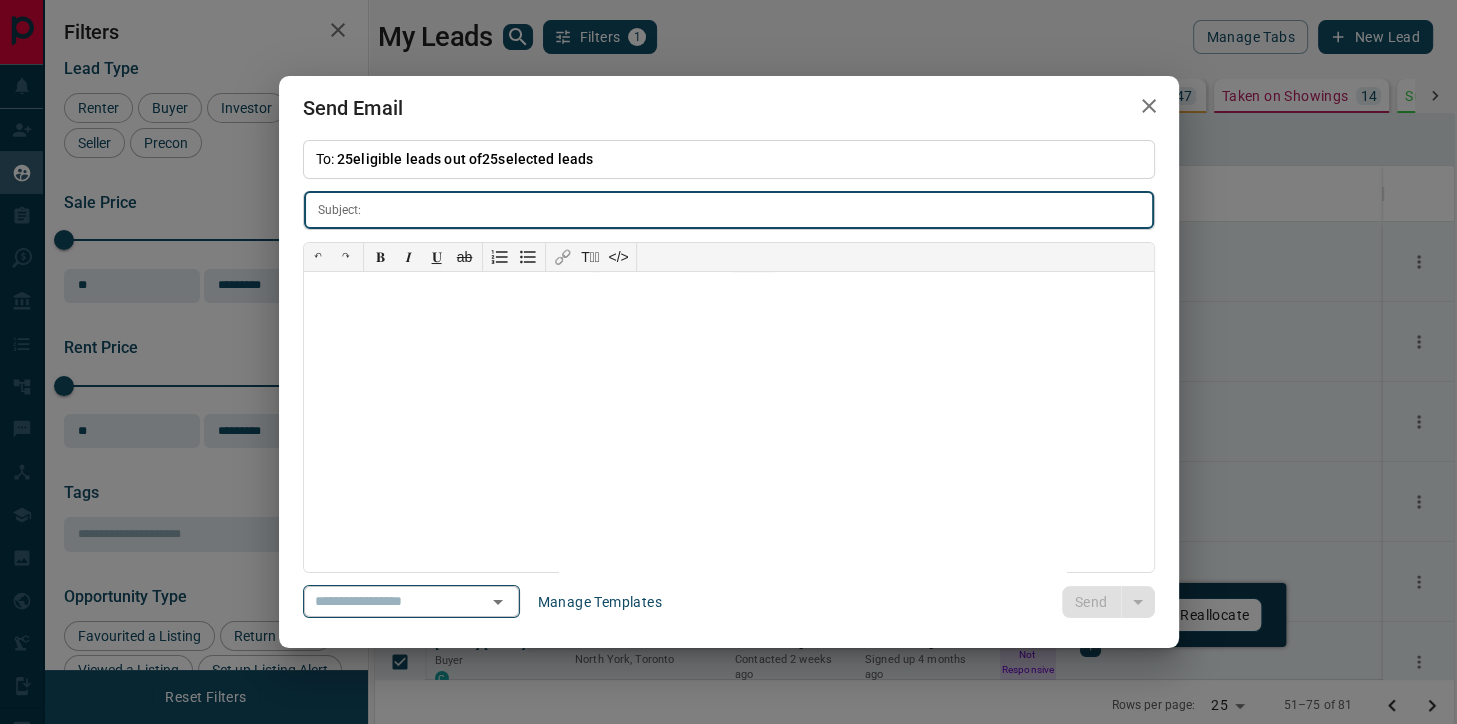 click on "​" at bounding box center [411, 601] 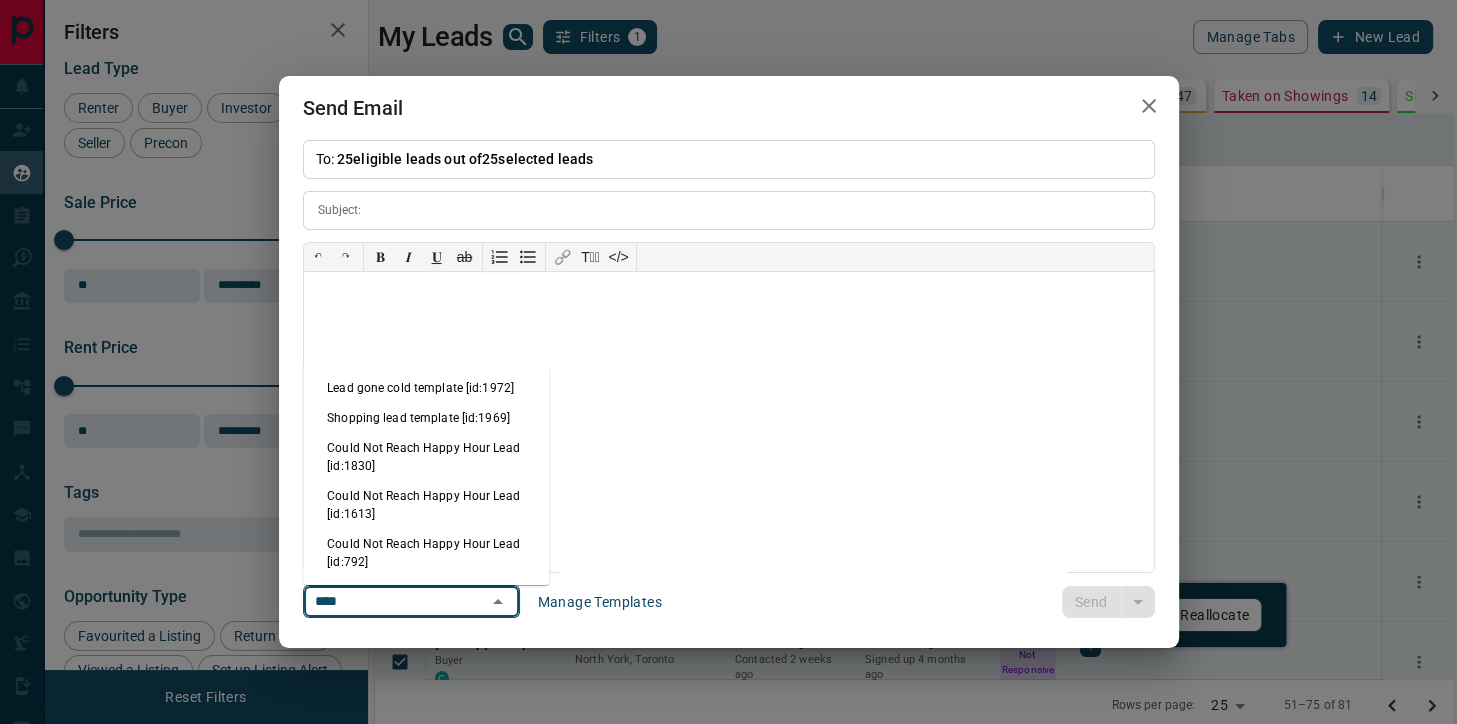 click on "Lead gone cold template [id:1972]" at bounding box center (426, 388) 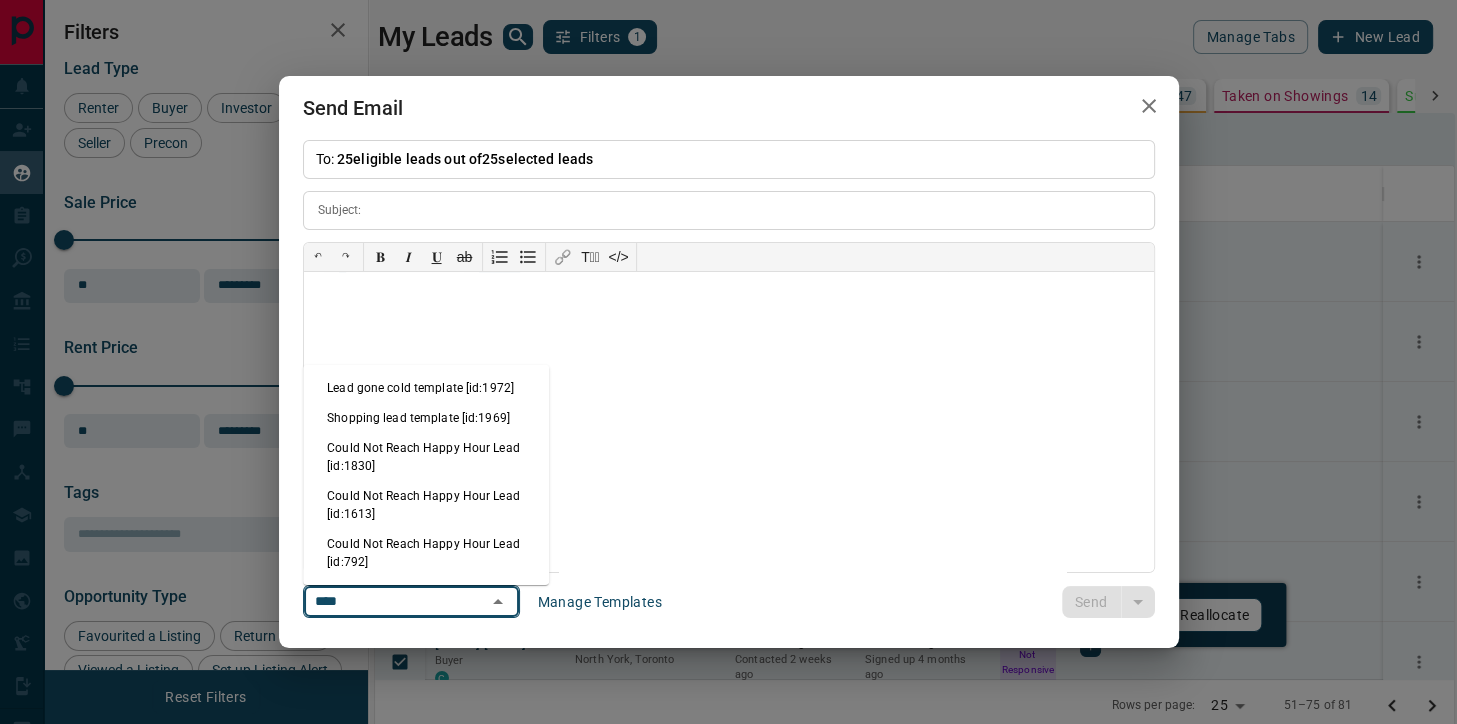 type on "****" 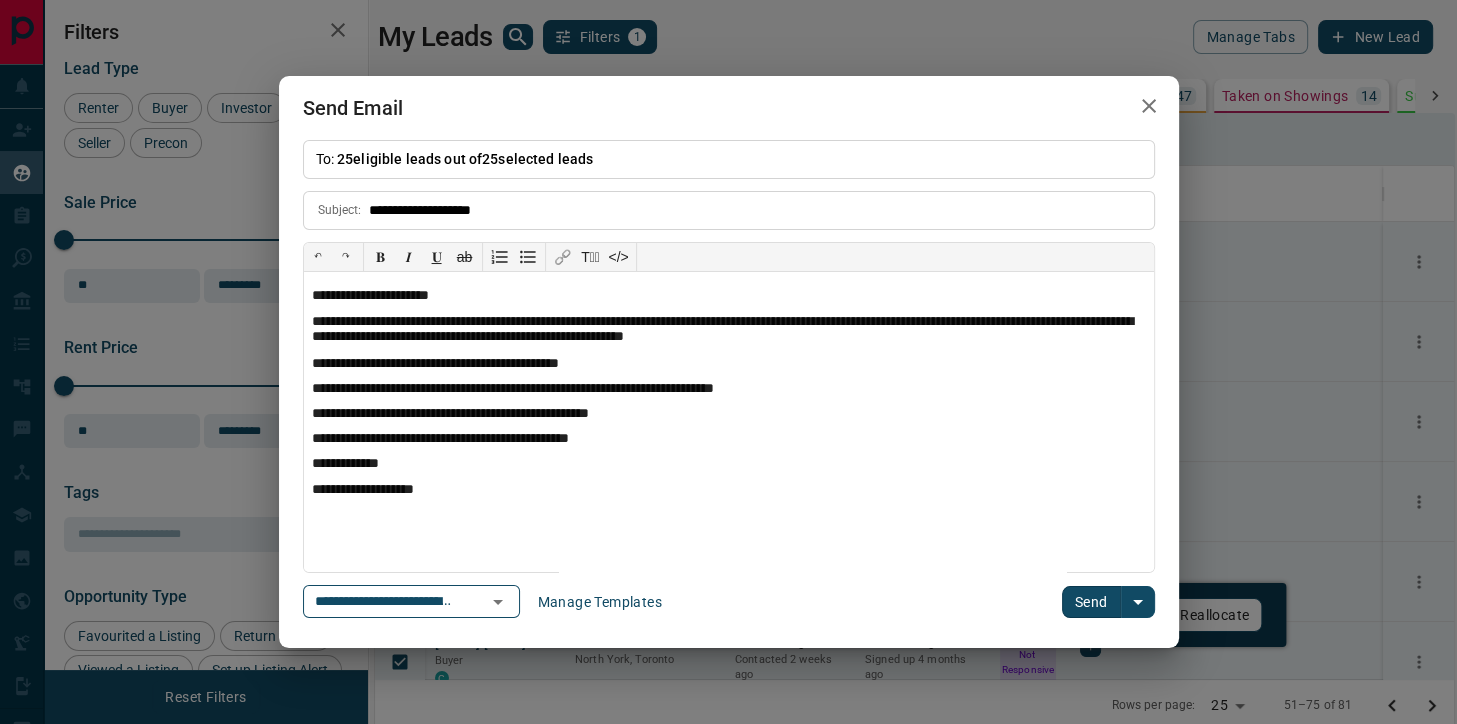 click on "Send" at bounding box center [1091, 602] 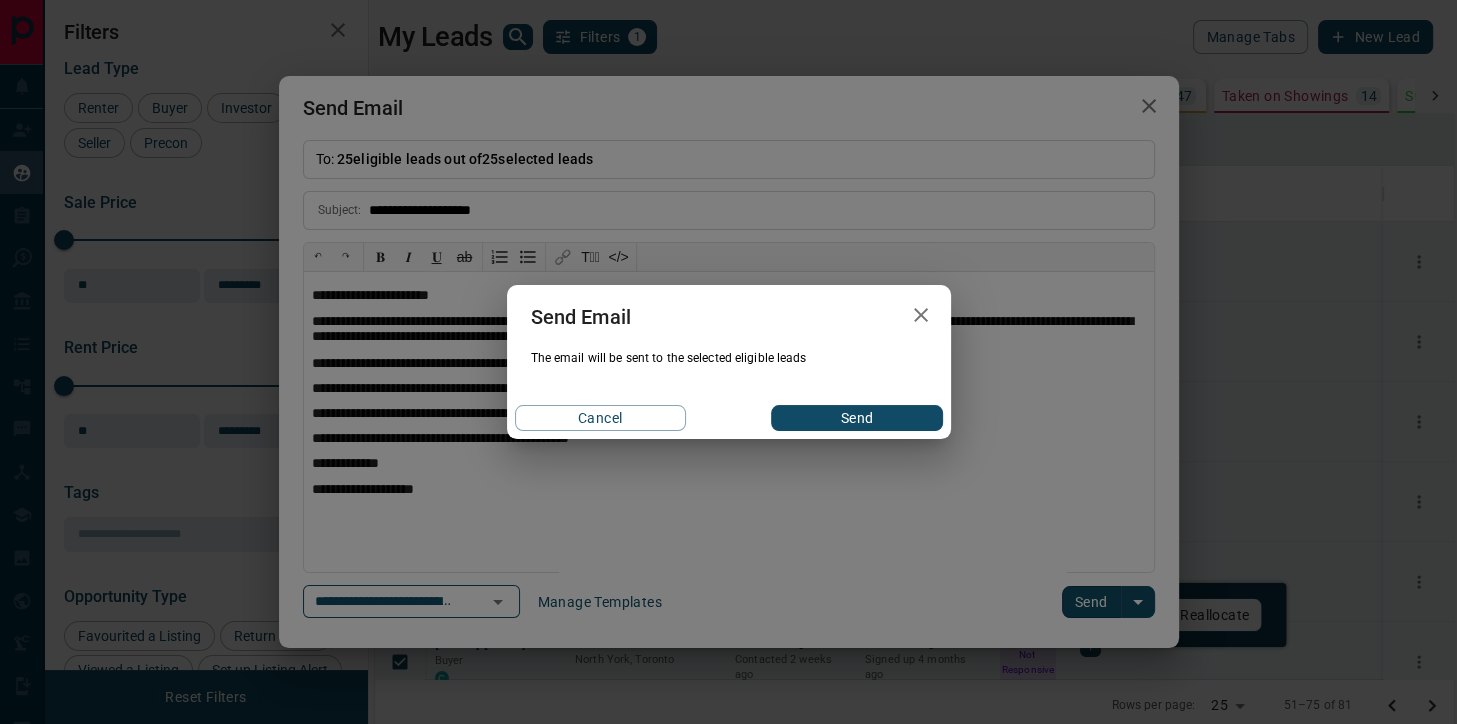 click on "Send" at bounding box center [856, 418] 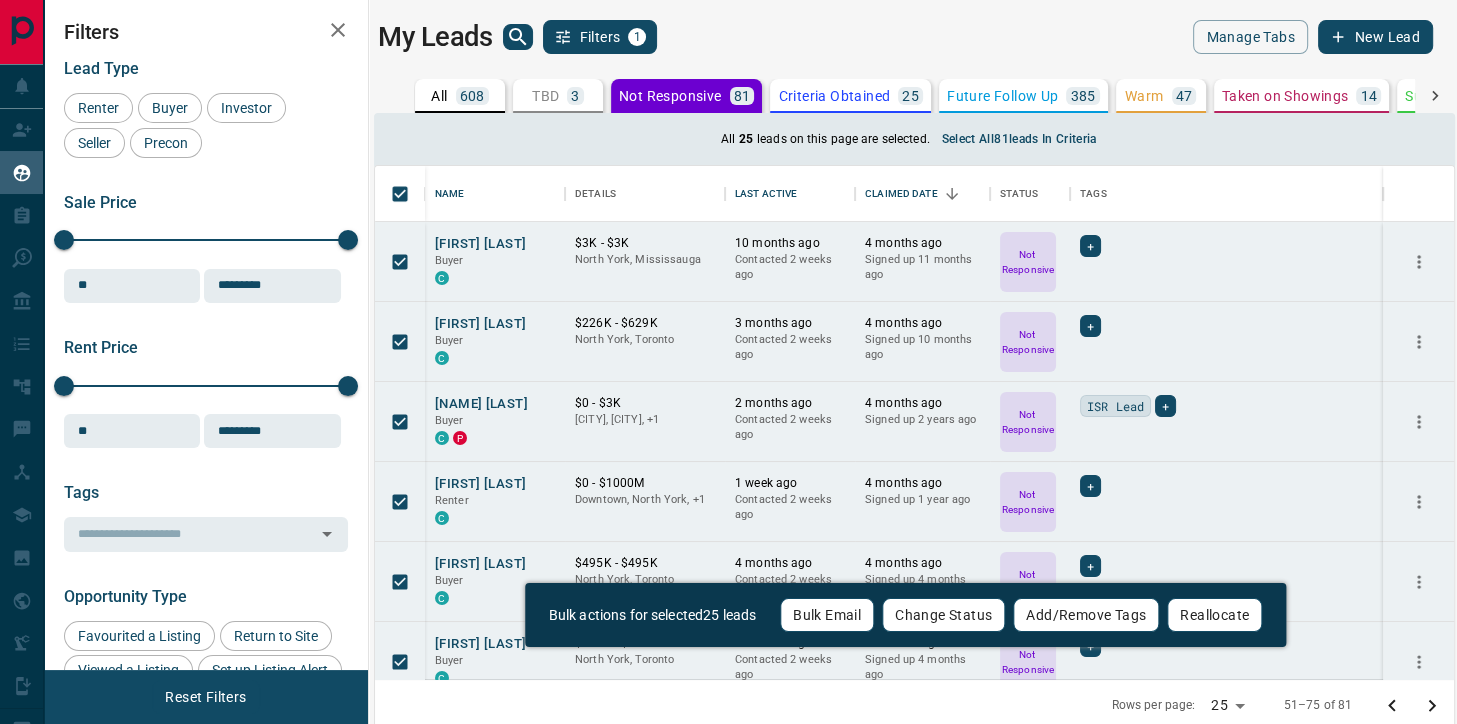 click on "Email sent" at bounding box center (1283, 706) 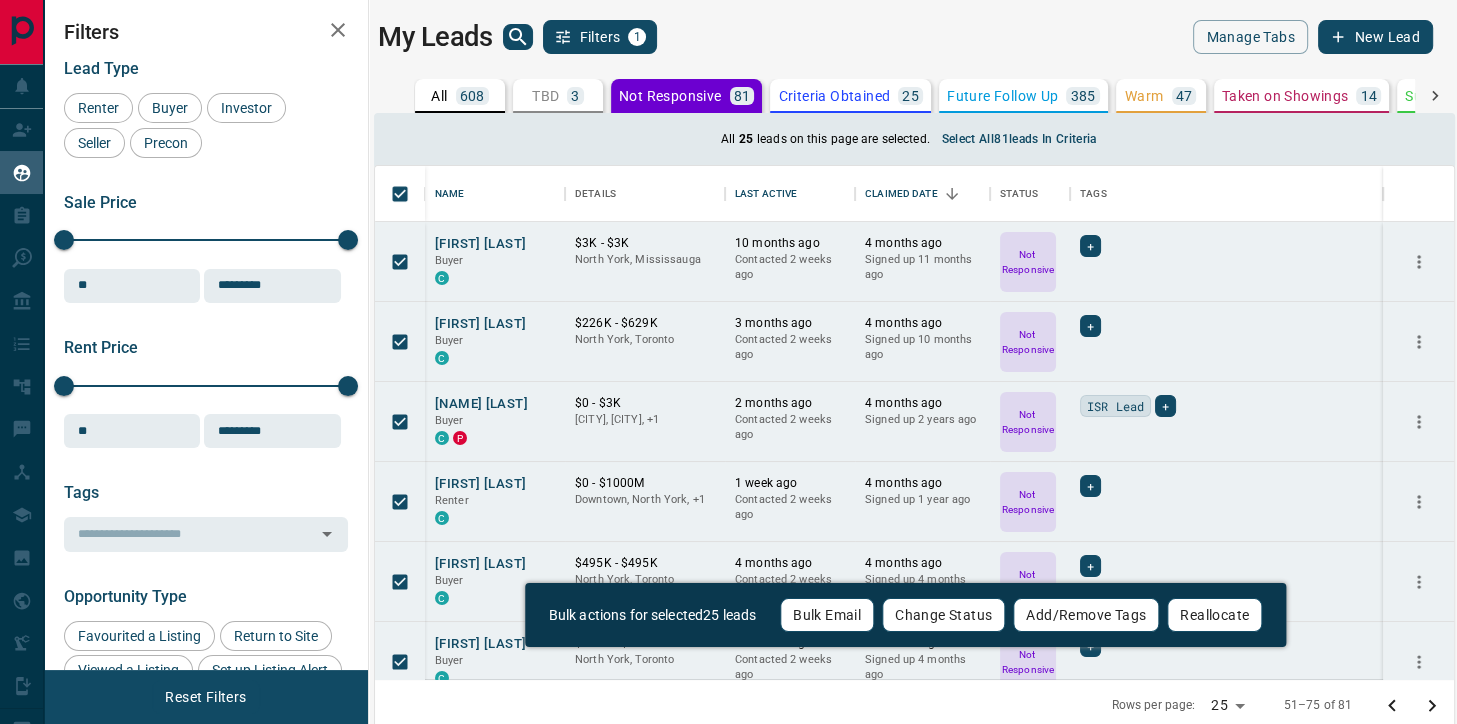 click 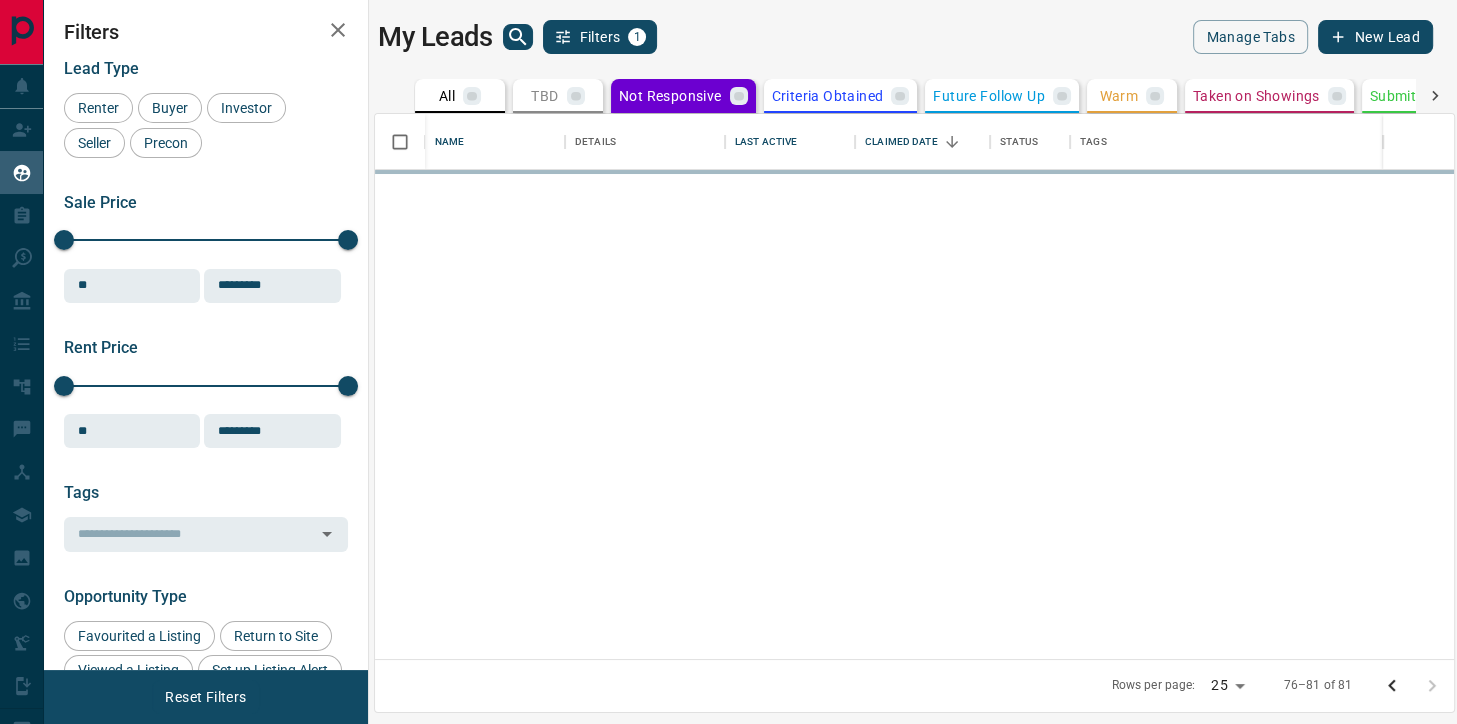 scroll, scrollTop: 2, scrollLeft: 1, axis: both 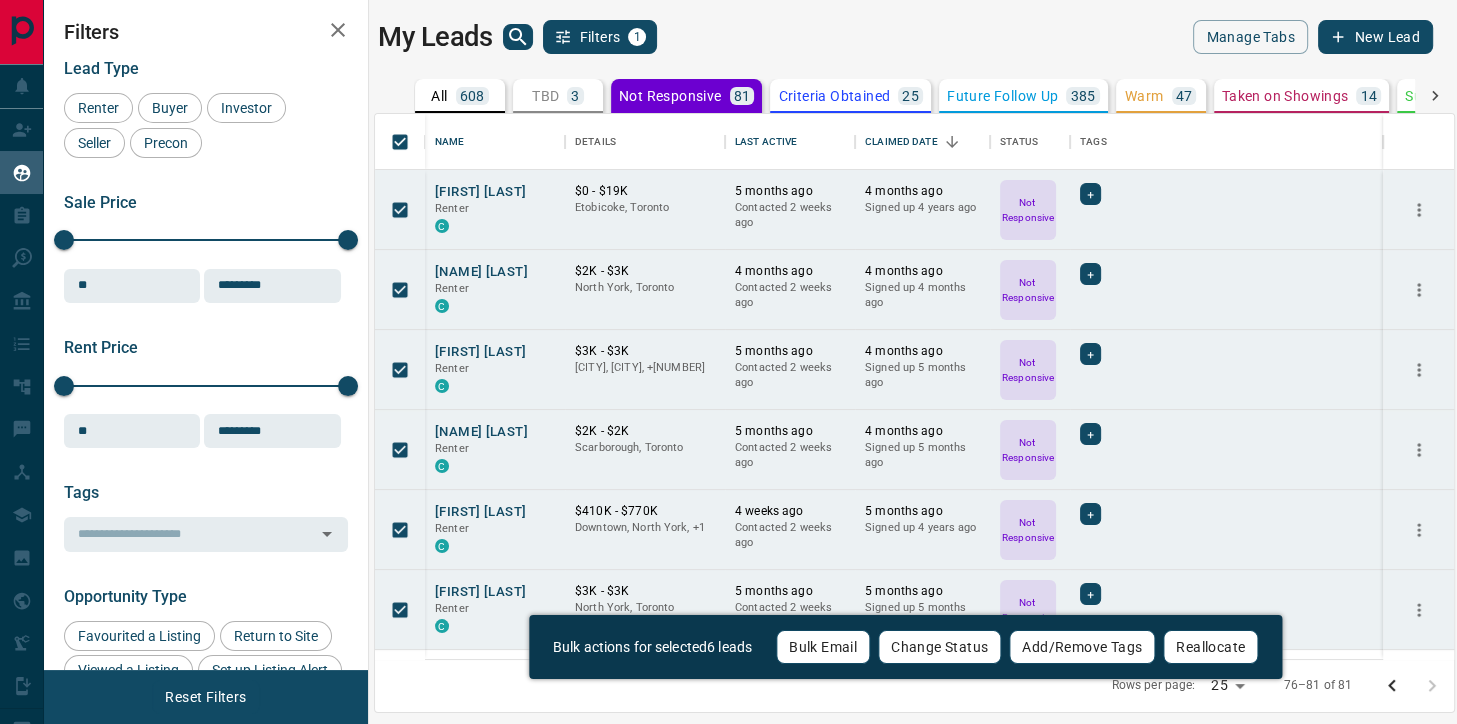 click on "Bulk Email" at bounding box center (823, 647) 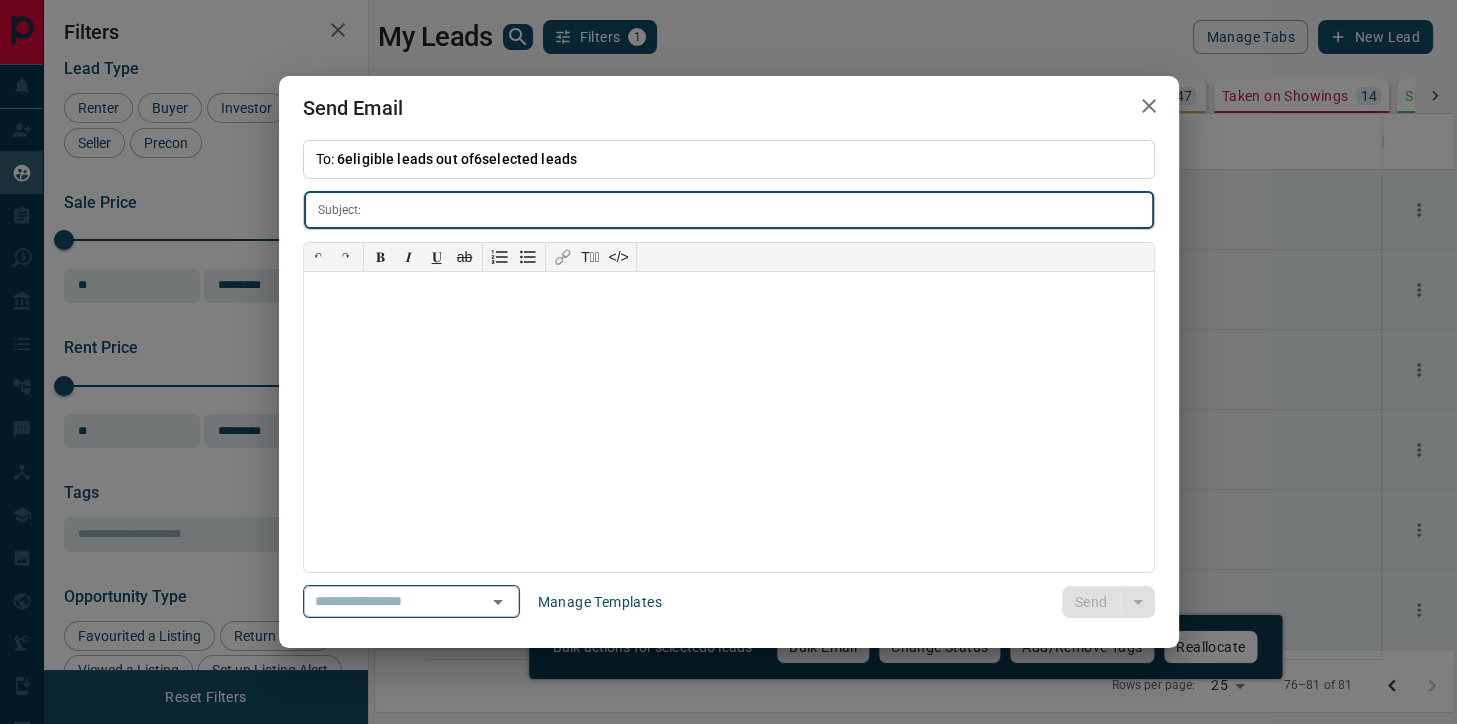 click on "​" at bounding box center (411, 601) 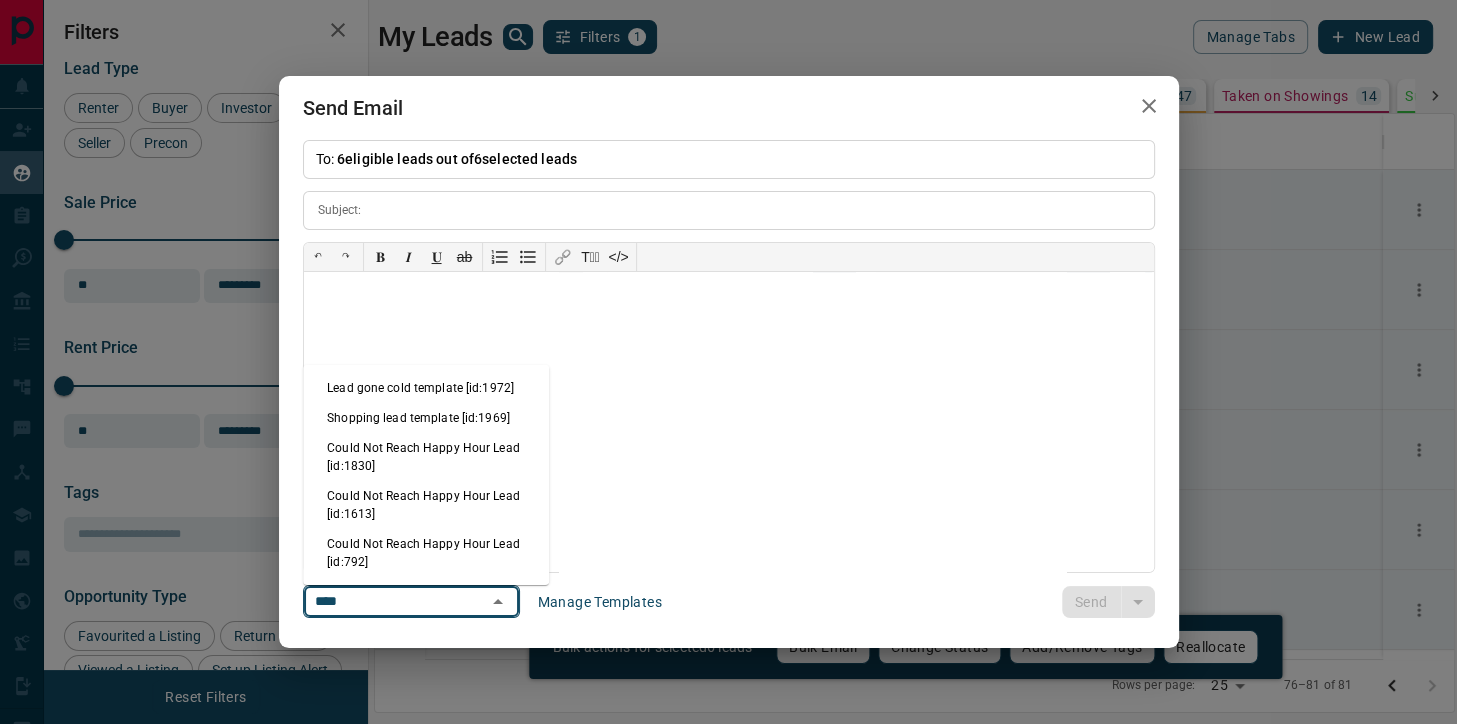 click on "Lead gone cold template [id:1972]" at bounding box center (426, 388) 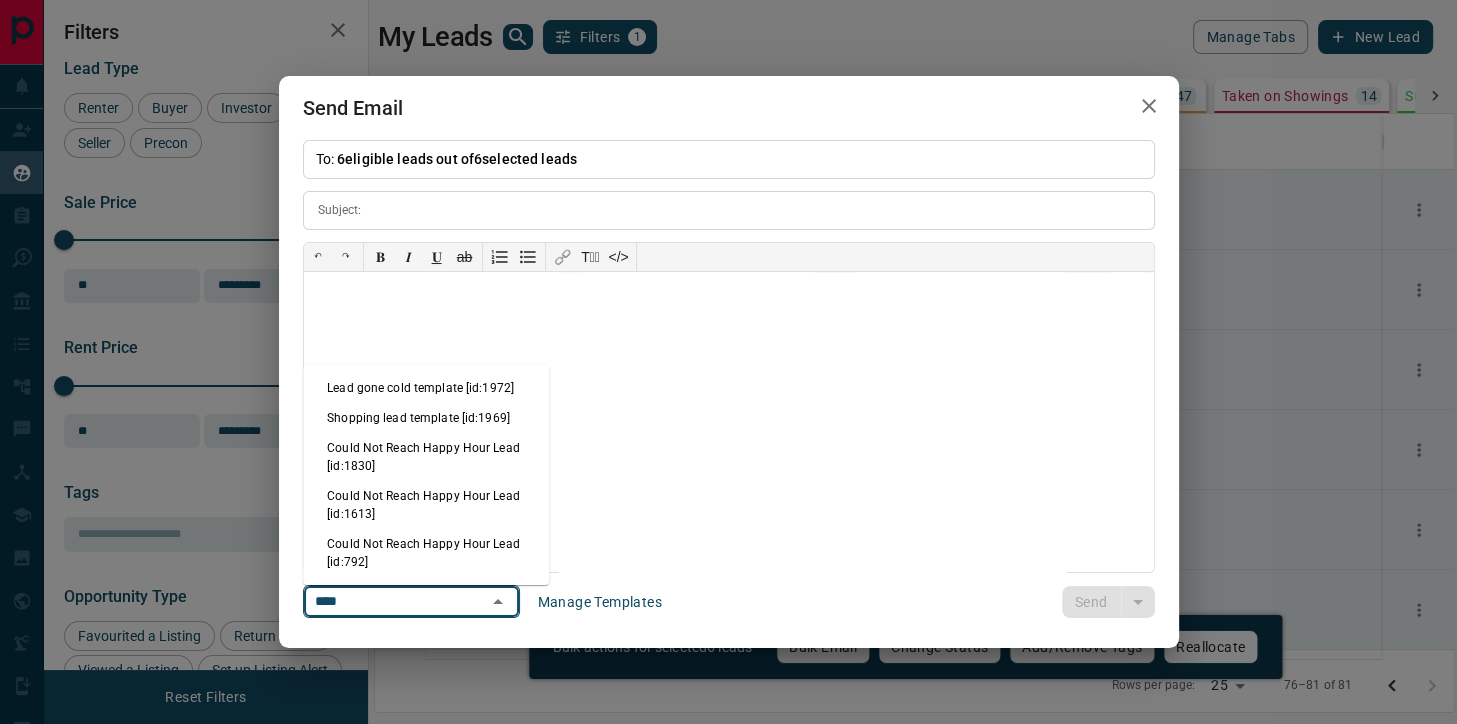 type on "****" 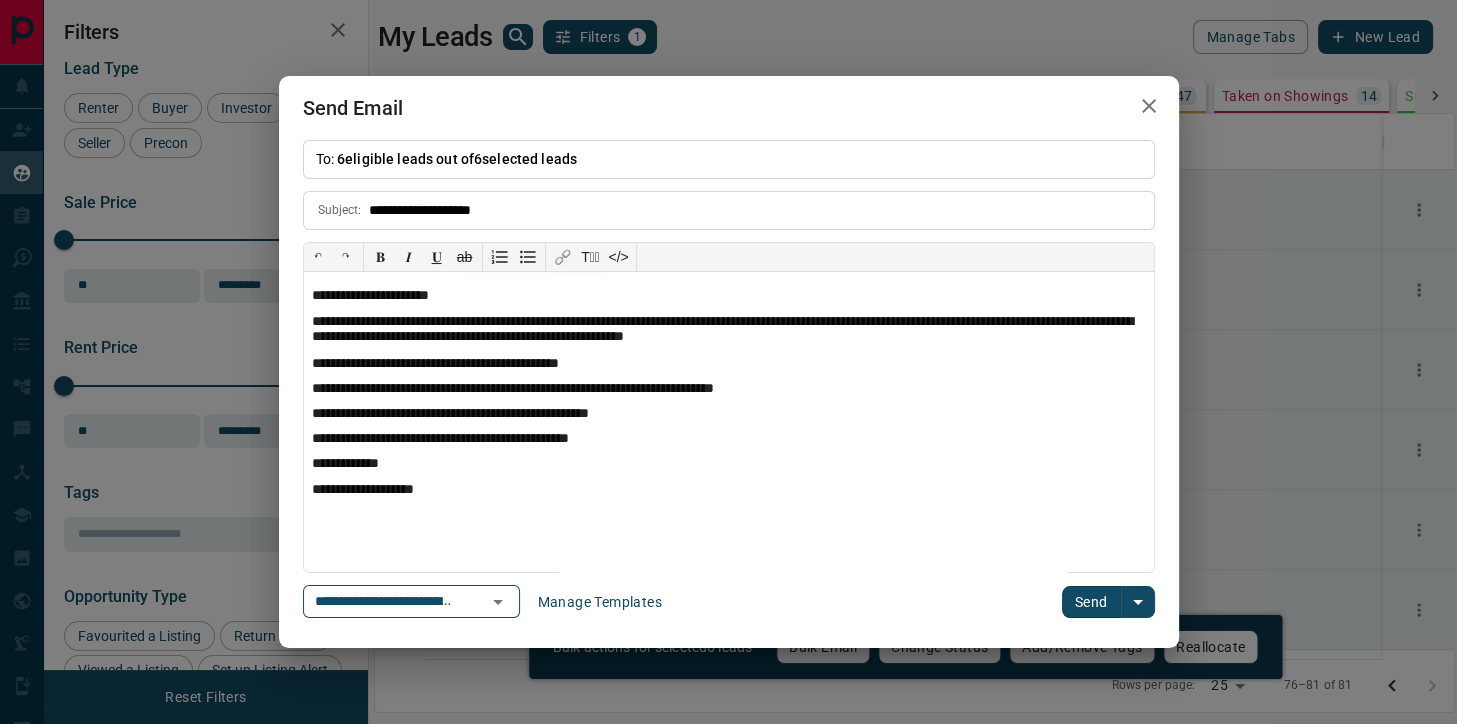 click on "Send" at bounding box center [1091, 602] 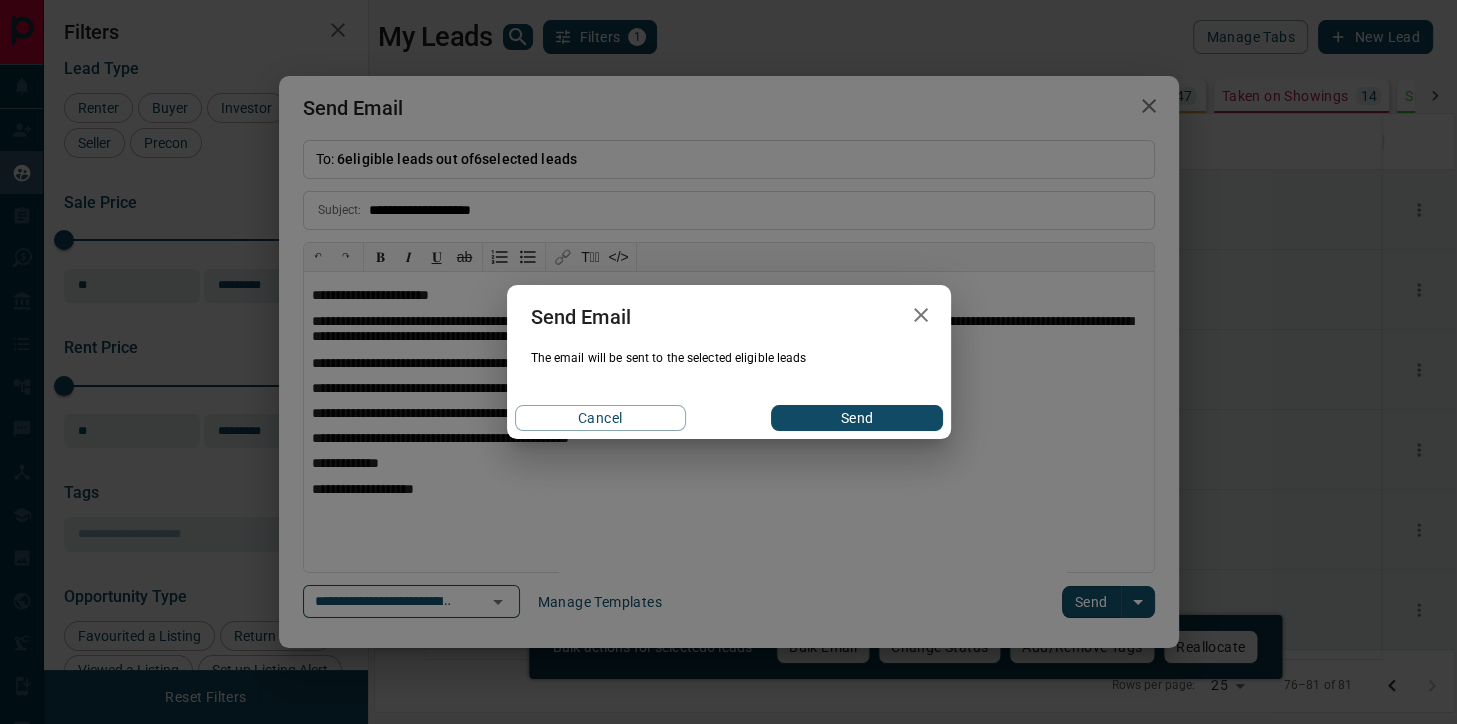 click on "Send" at bounding box center [856, 418] 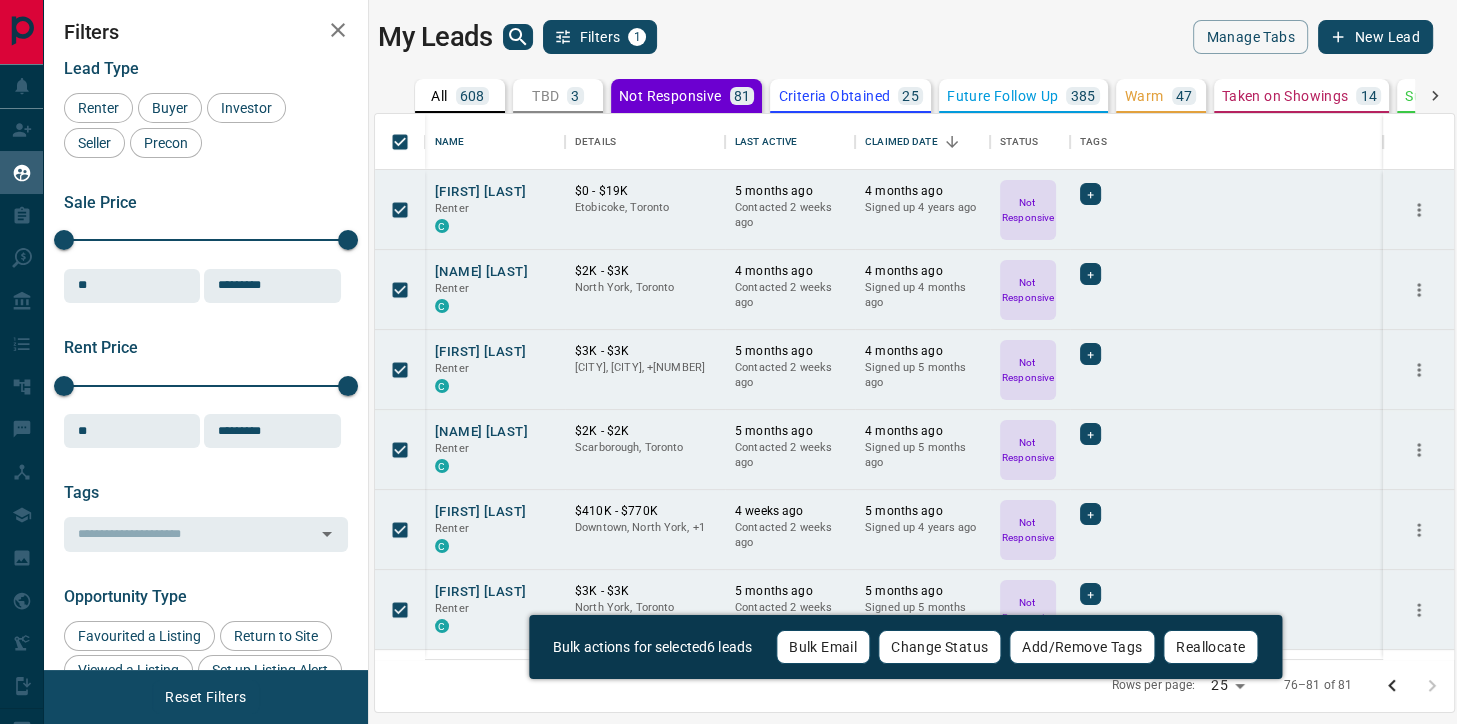click on "Future Follow Up" at bounding box center (1002, 96) 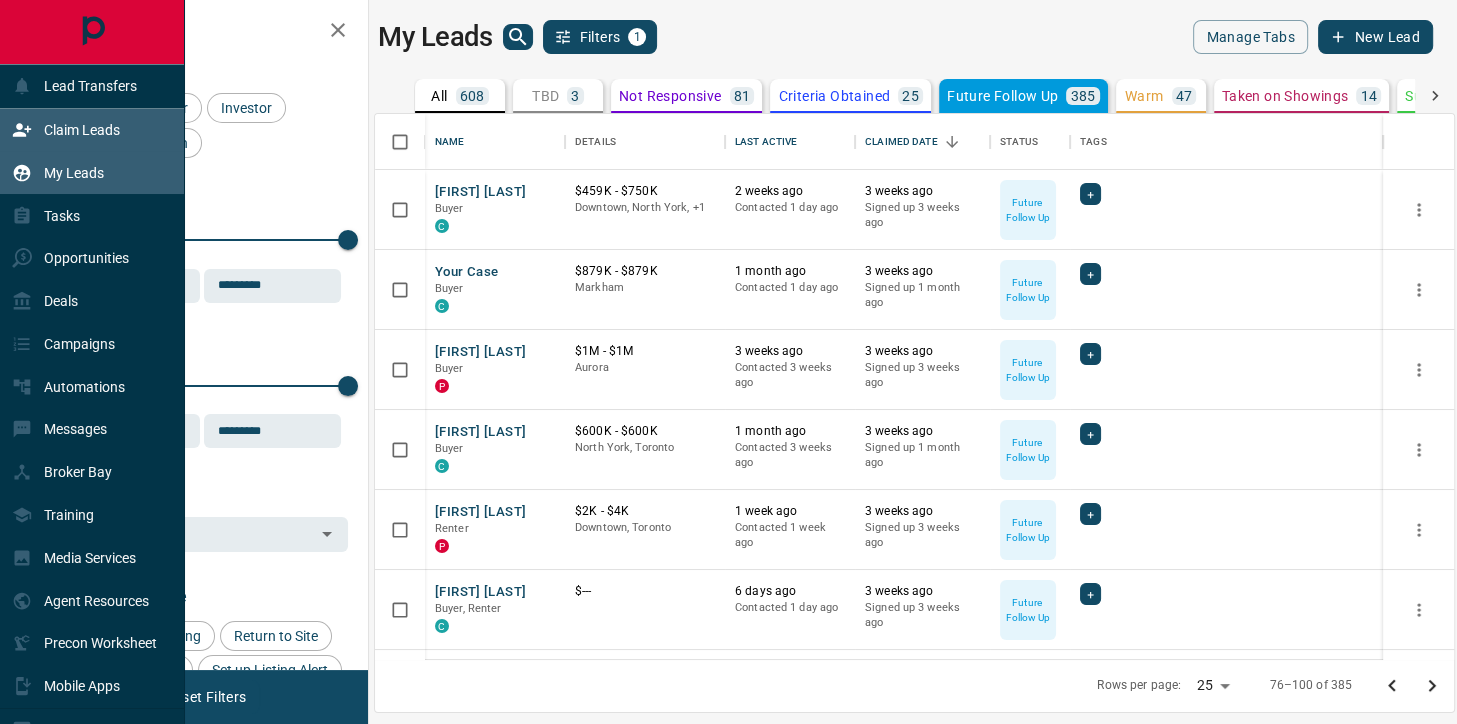 click on "Claim Leads" at bounding box center [82, 130] 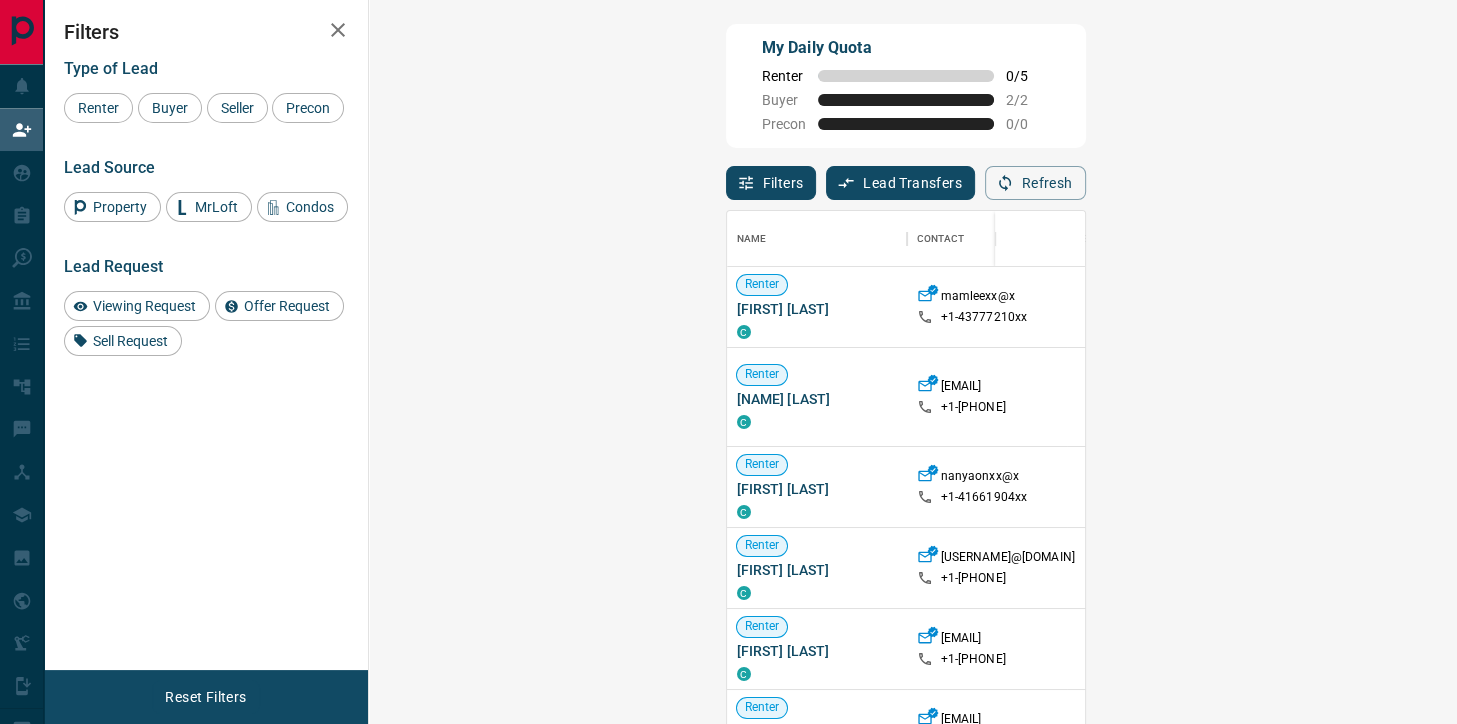 scroll, scrollTop: 1, scrollLeft: 1, axis: both 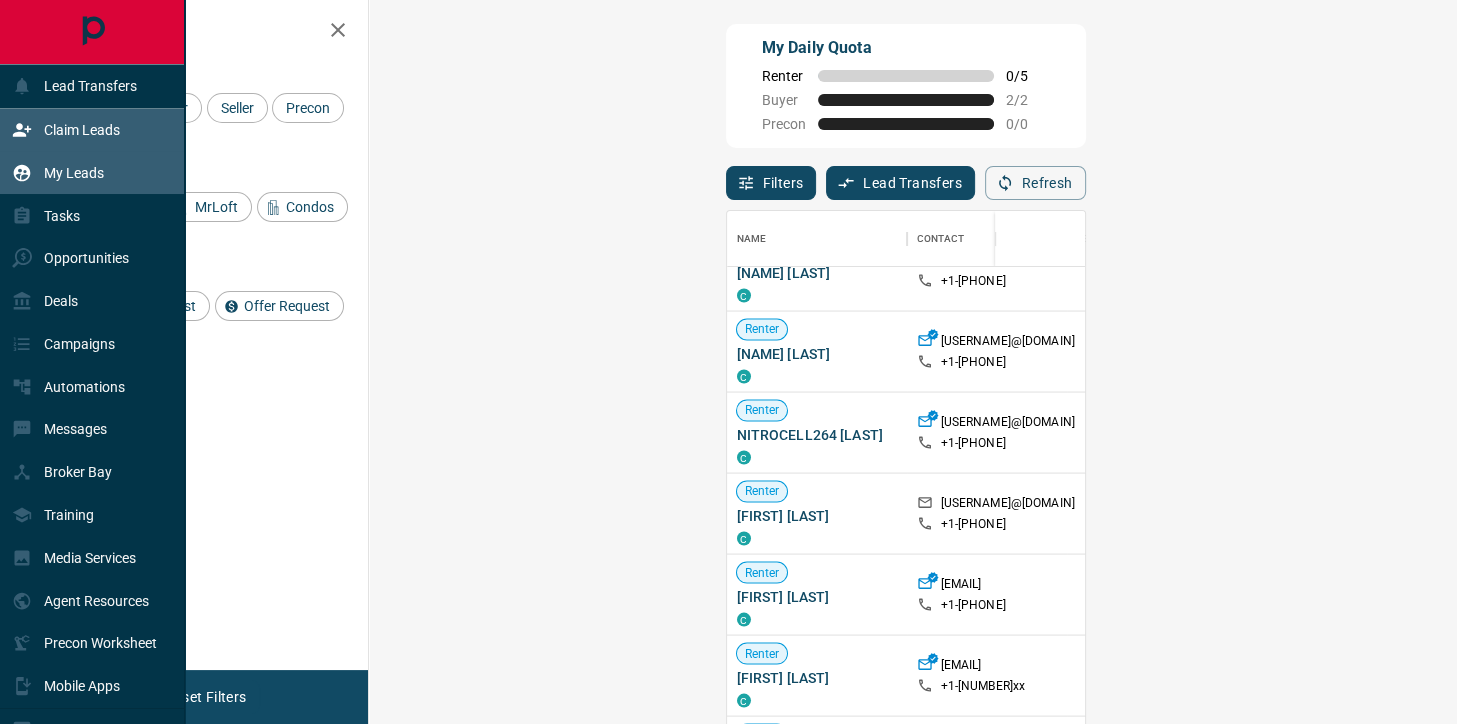 click on "My Leads" at bounding box center (58, 172) 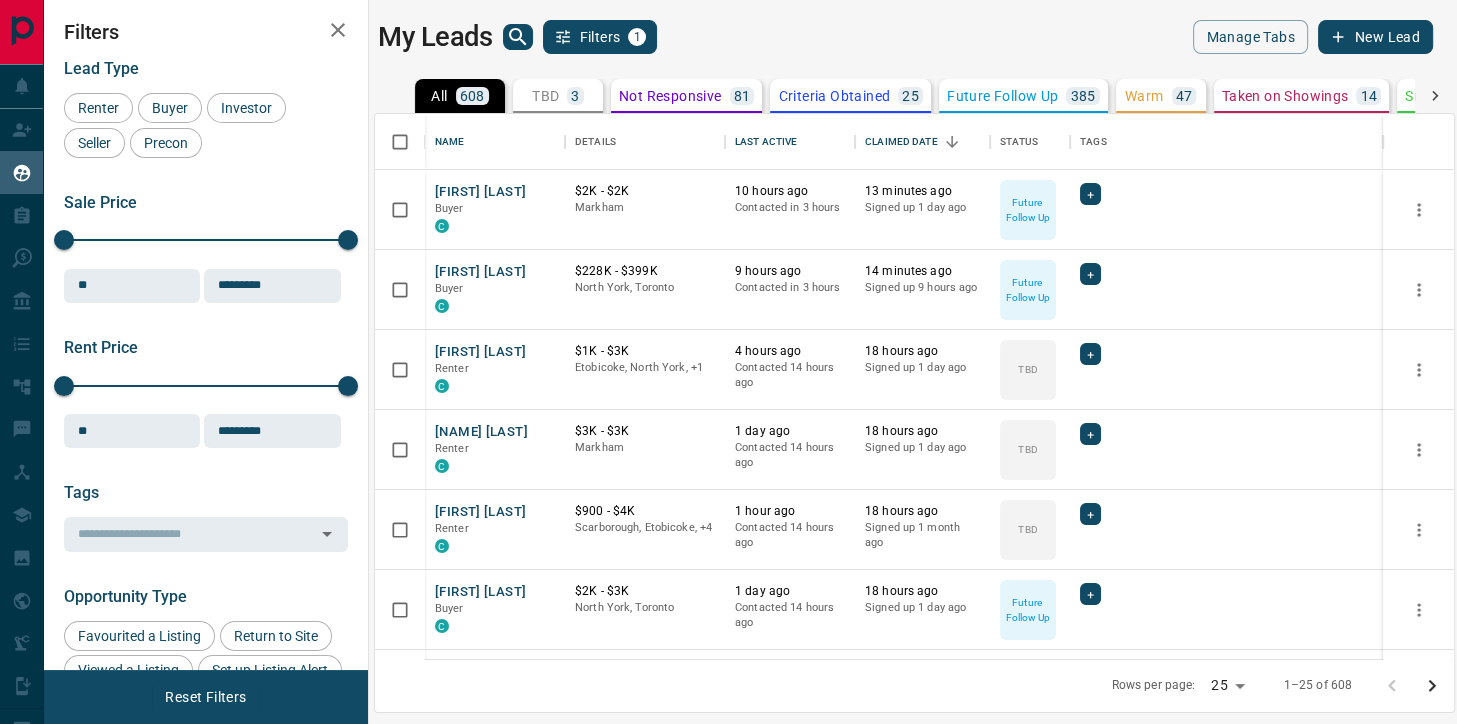 scroll, scrollTop: 2, scrollLeft: 1, axis: both 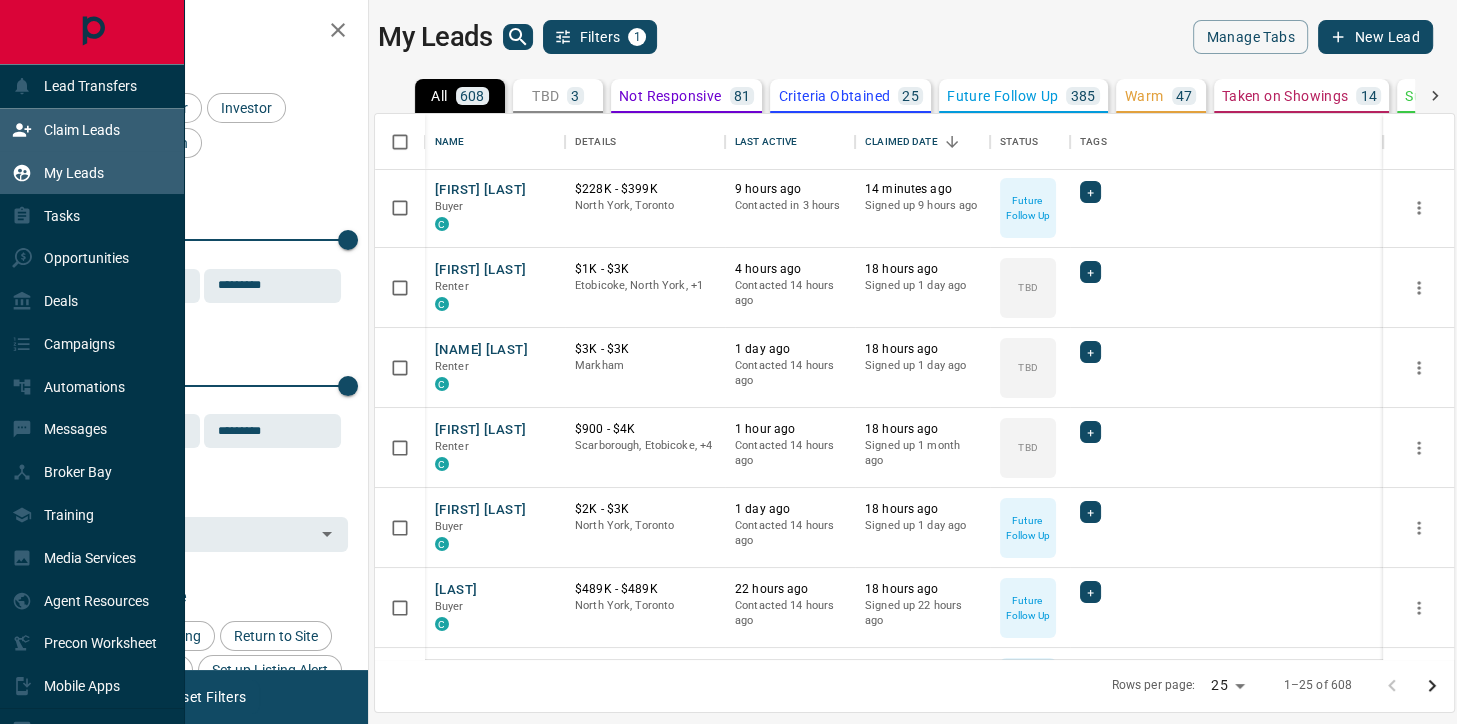 click on "Claim Leads" at bounding box center (66, 130) 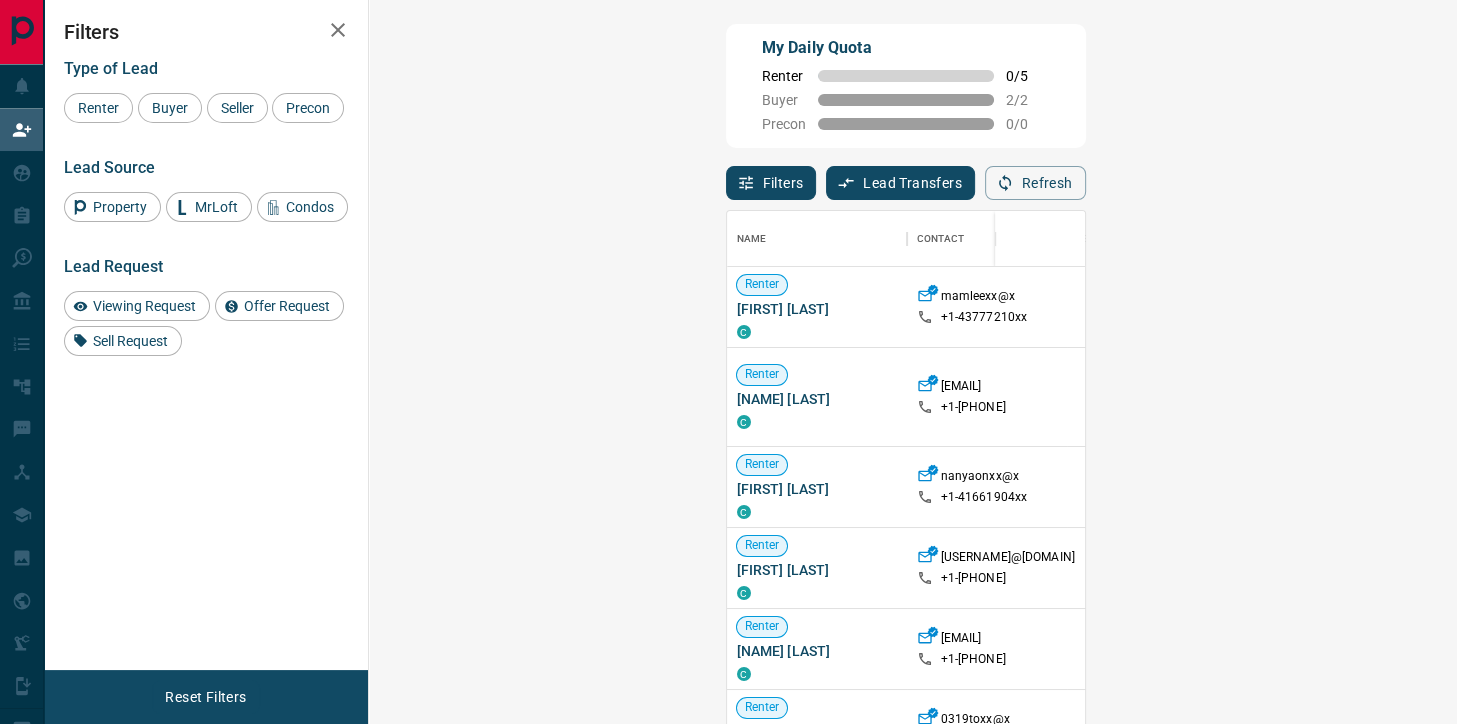 scroll, scrollTop: 1, scrollLeft: 1, axis: both 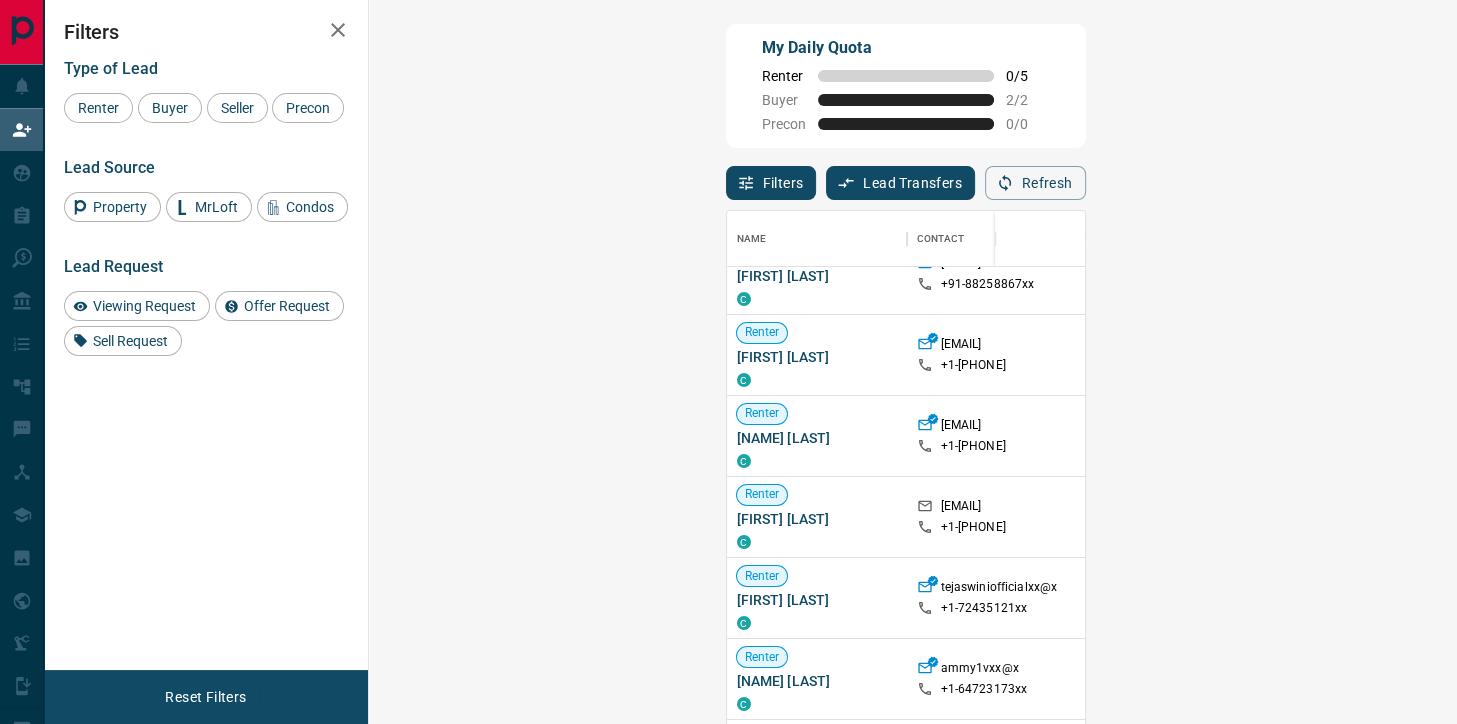drag, startPoint x: 1428, startPoint y: 658, endPoint x: 1430, endPoint y: 598, distance: 60.033325 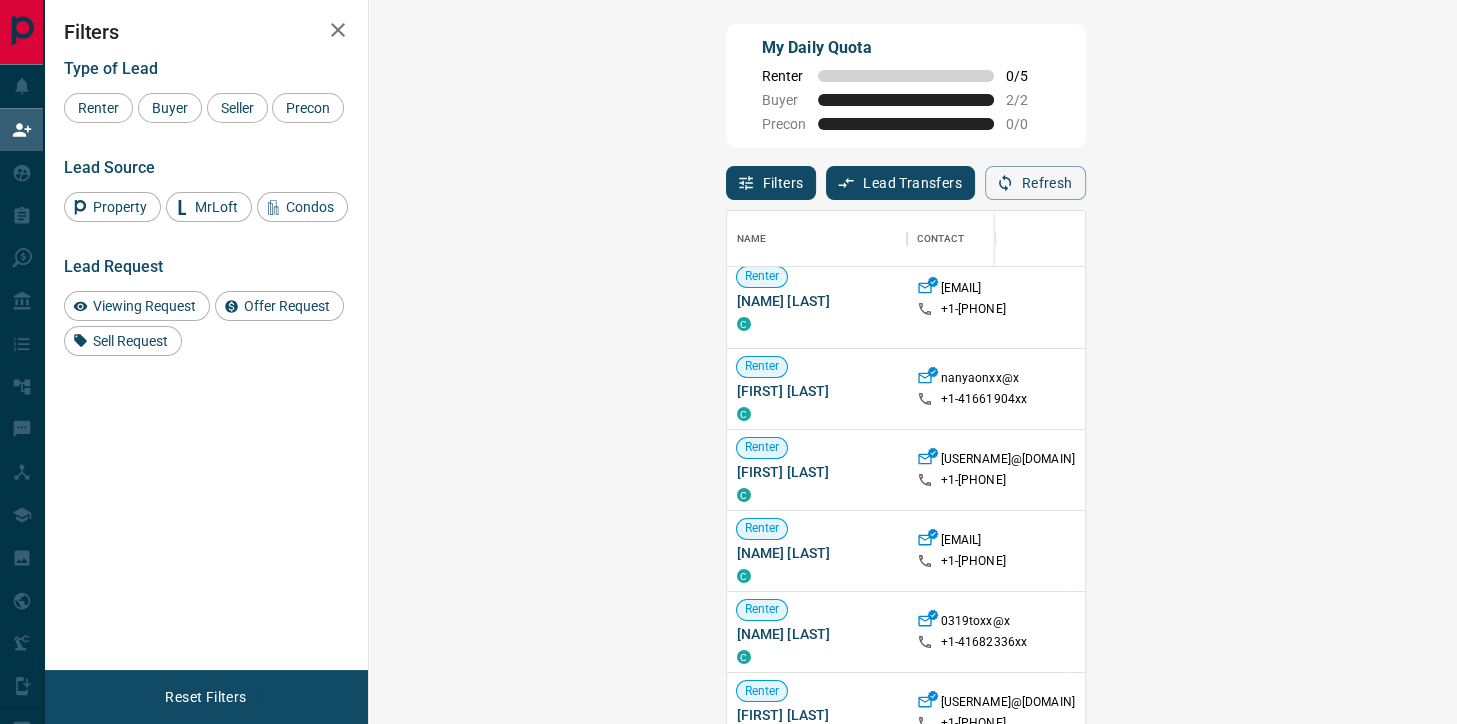 scroll, scrollTop: 0, scrollLeft: 0, axis: both 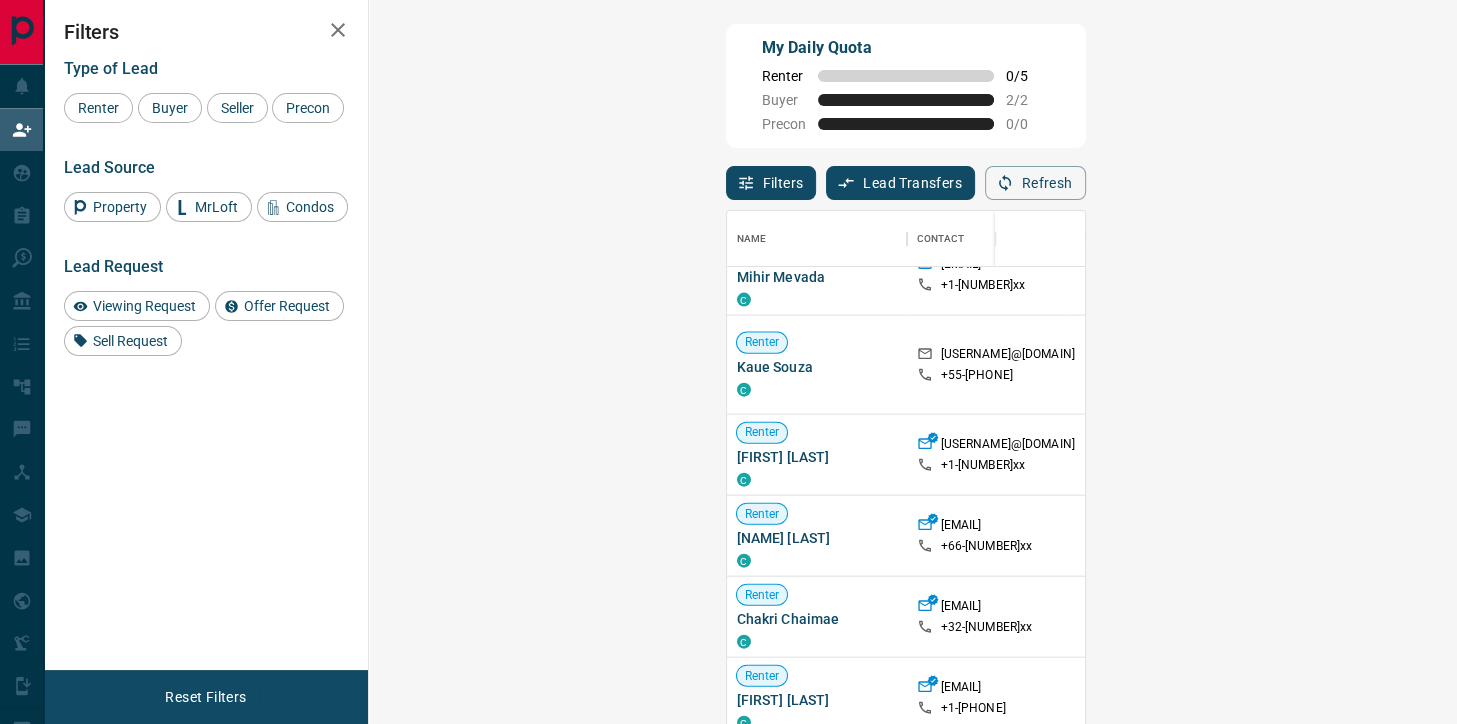 click on "Claim" at bounding box center (1727, 454) 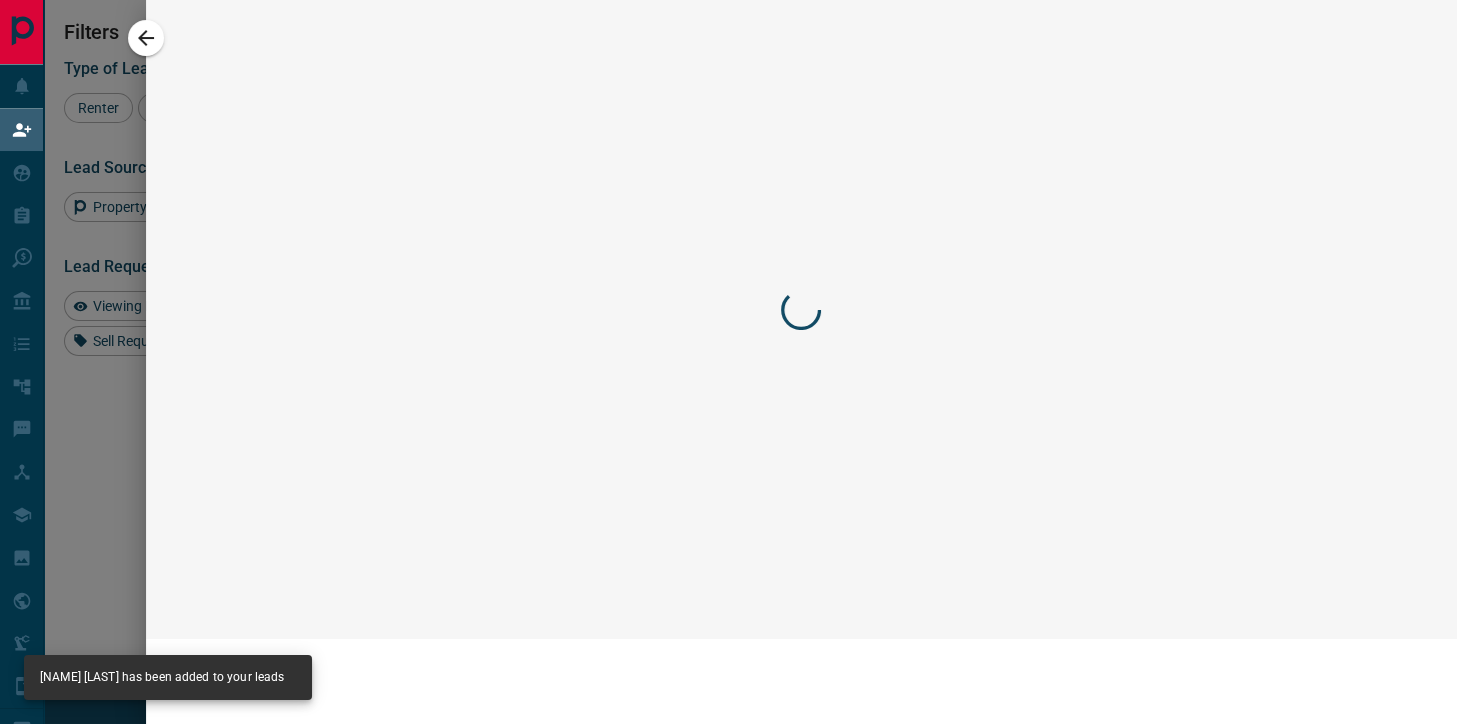 scroll, scrollTop: 5708, scrollLeft: 0, axis: vertical 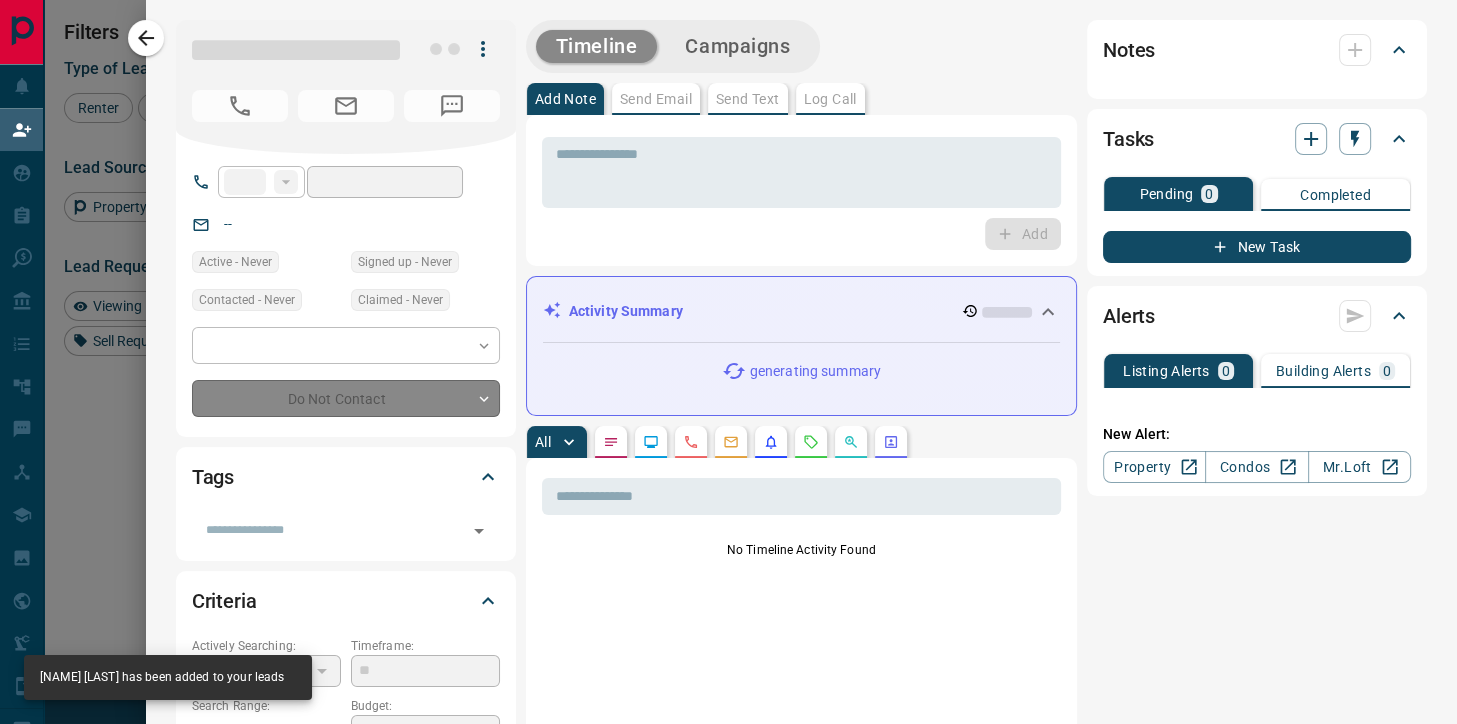 type on "**" 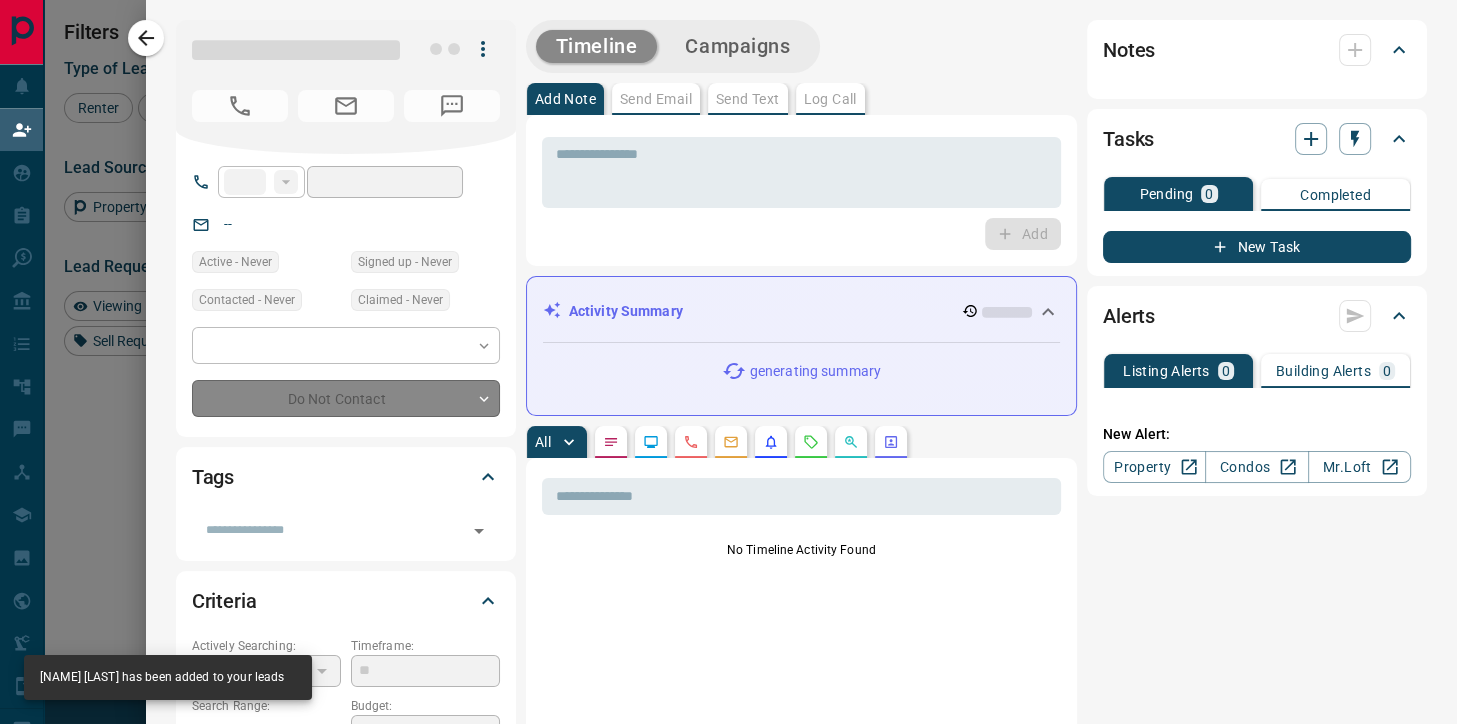 type on "**********" 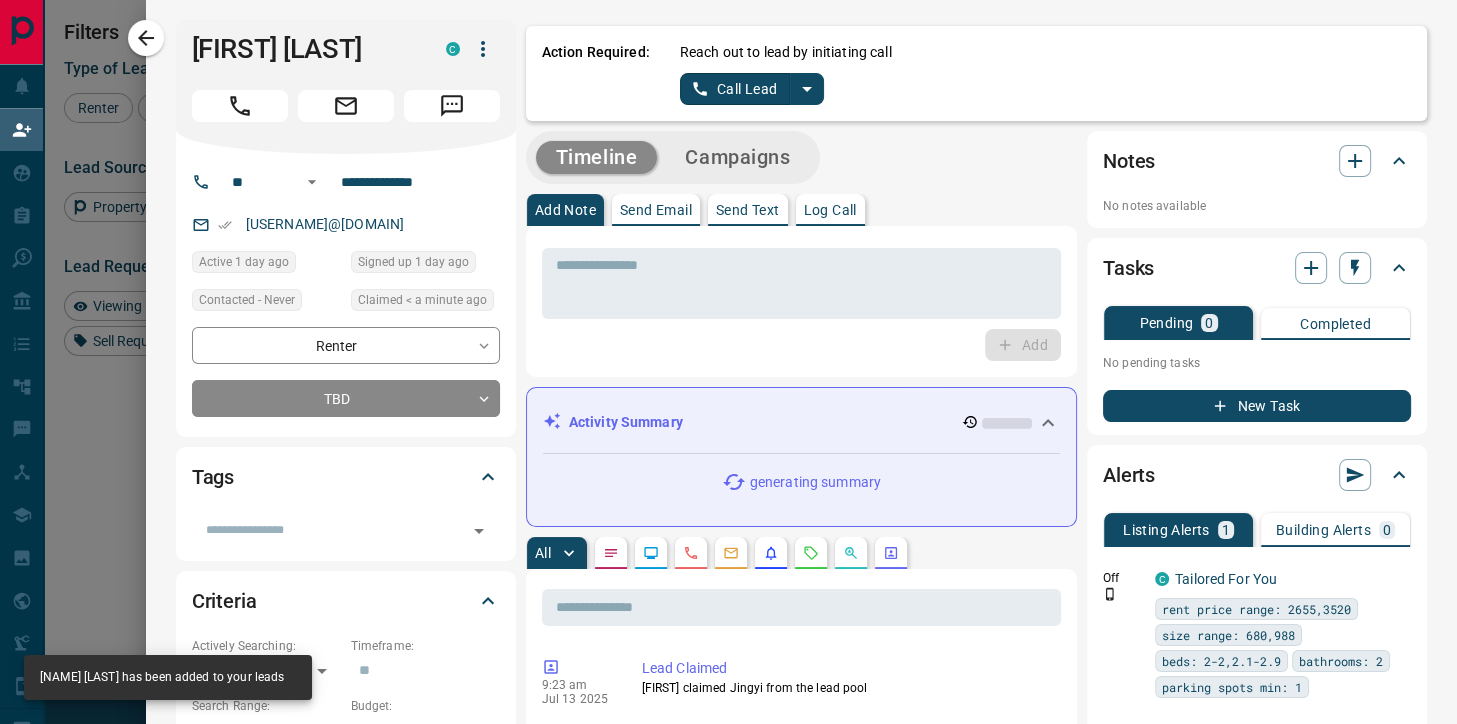 click on "Call Lead" at bounding box center [735, 89] 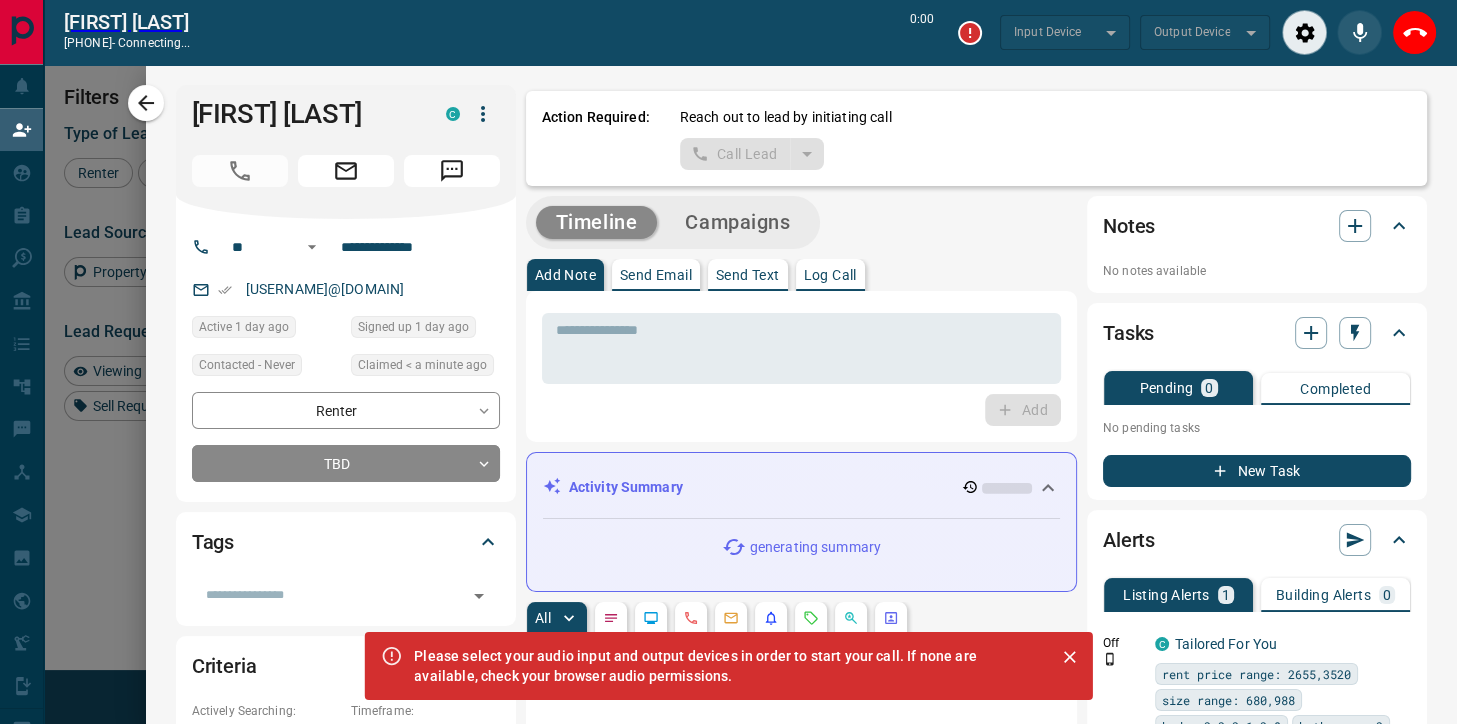 scroll, scrollTop: 498, scrollLeft: 1046, axis: both 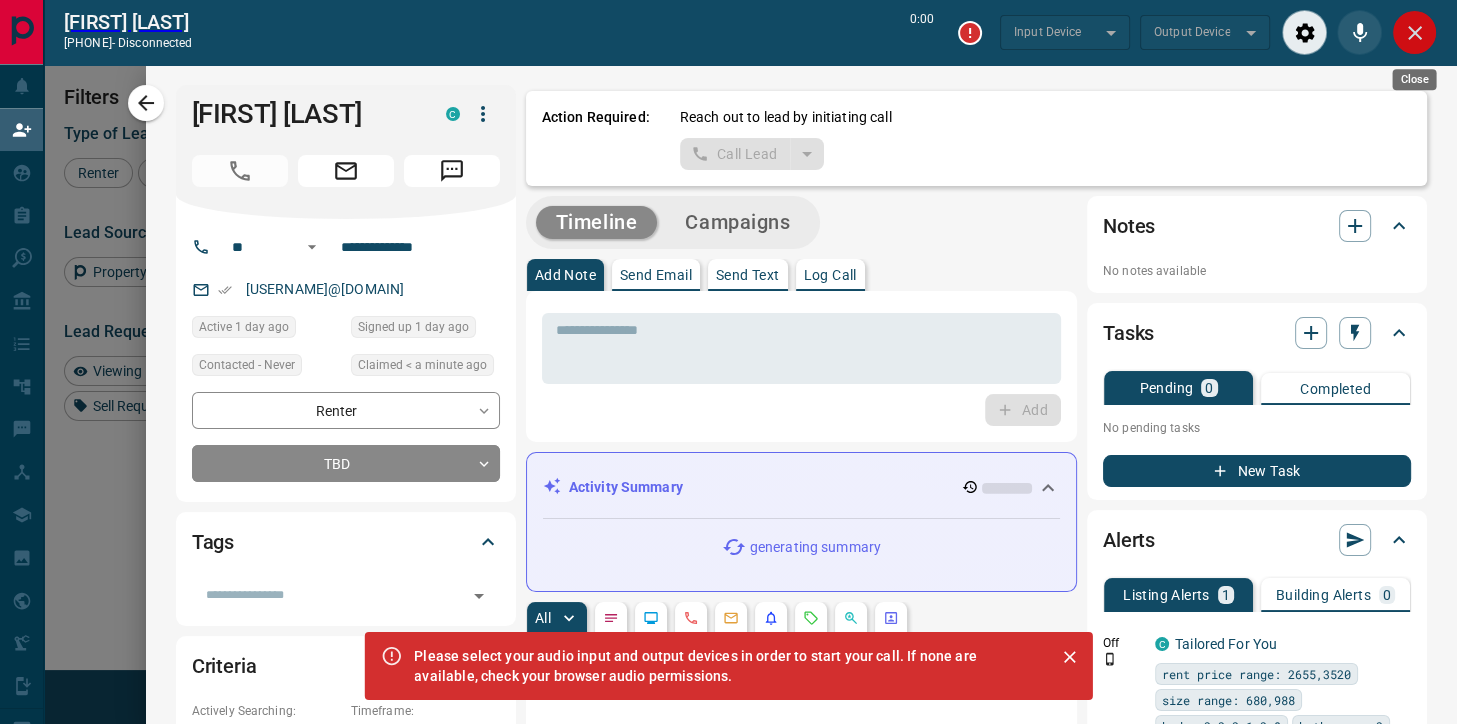 click at bounding box center (1414, 32) 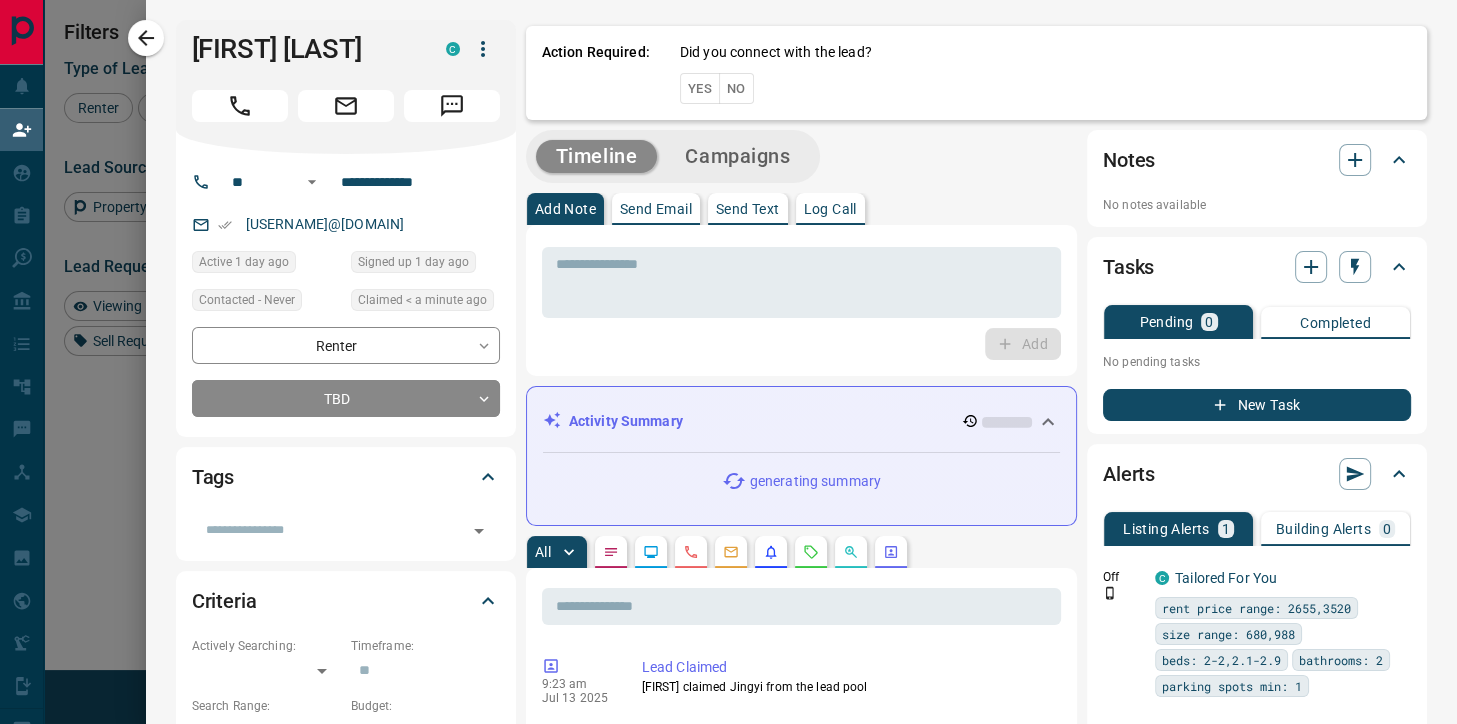 scroll, scrollTop: 1, scrollLeft: 1, axis: both 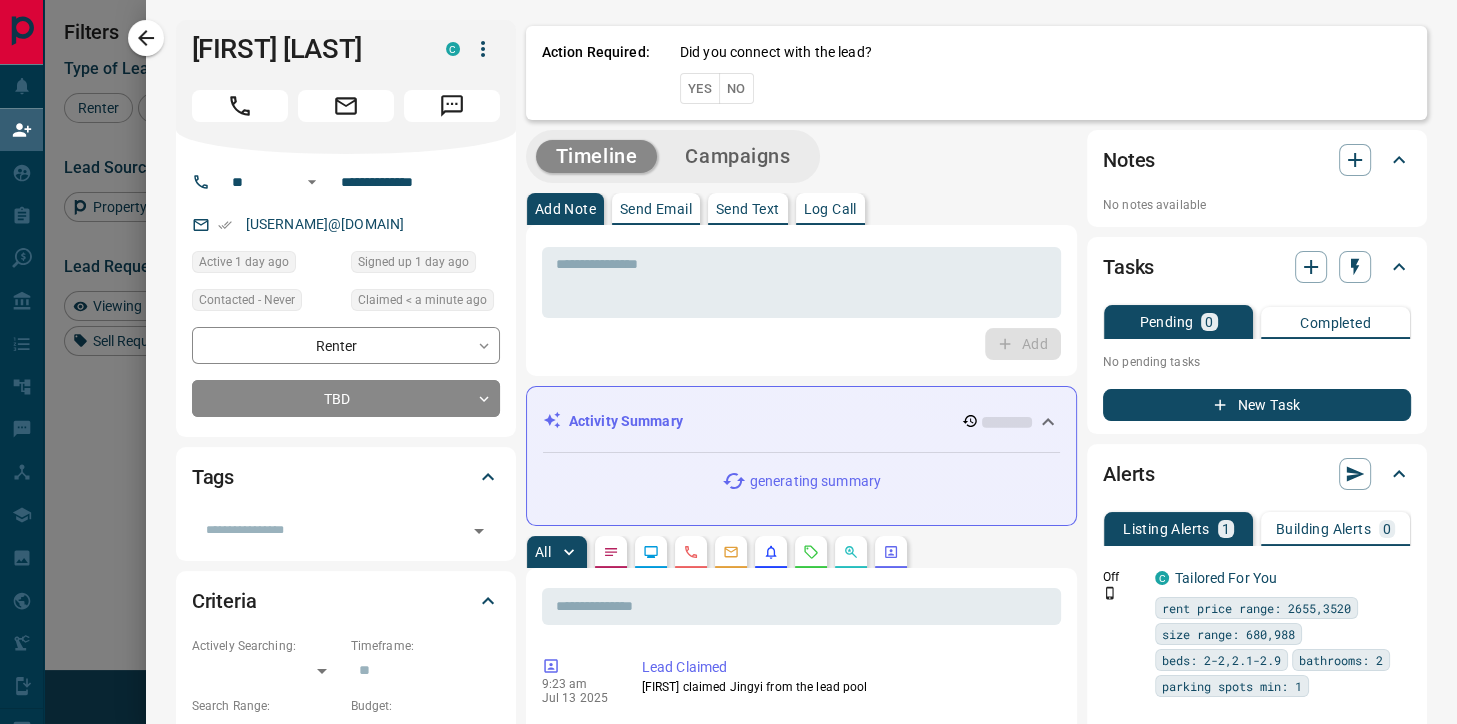 click on "No" at bounding box center (736, 88) 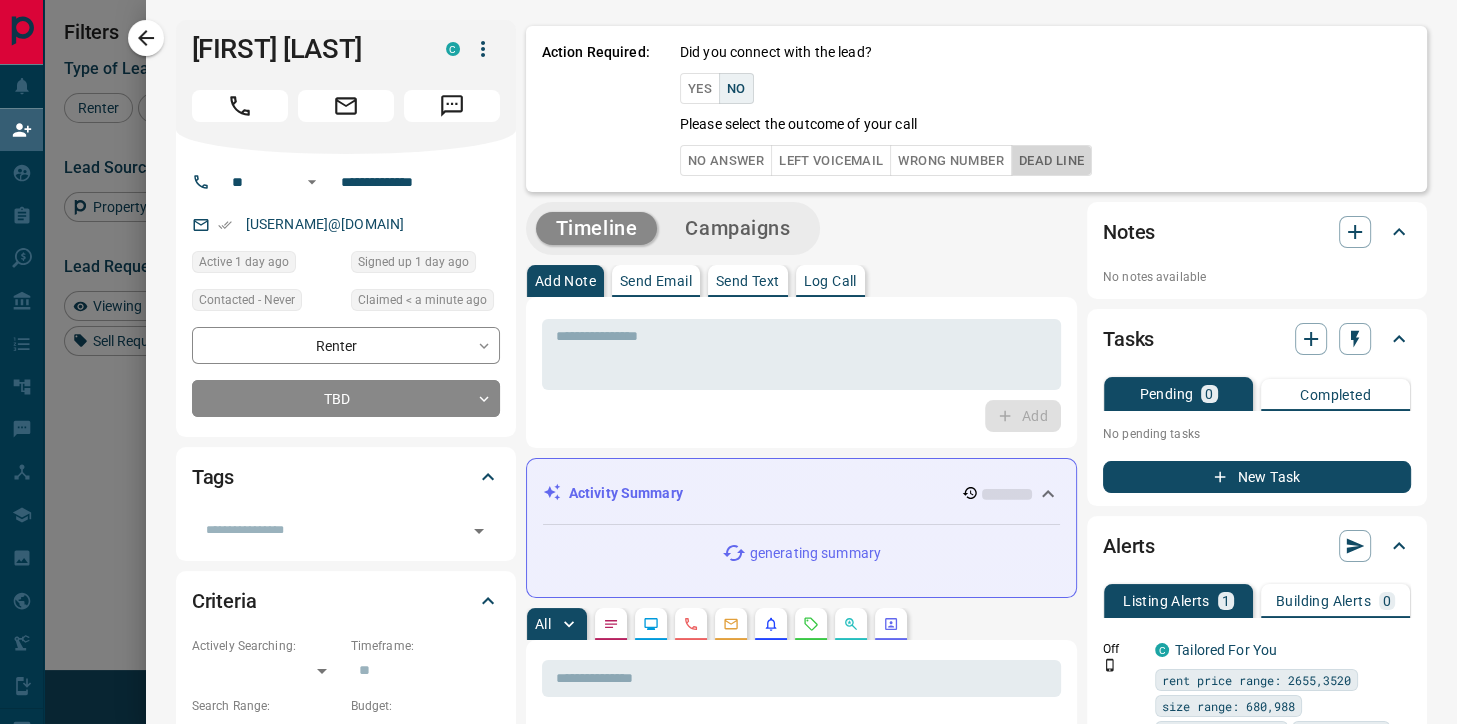 click on "Dead Line" at bounding box center [1051, 160] 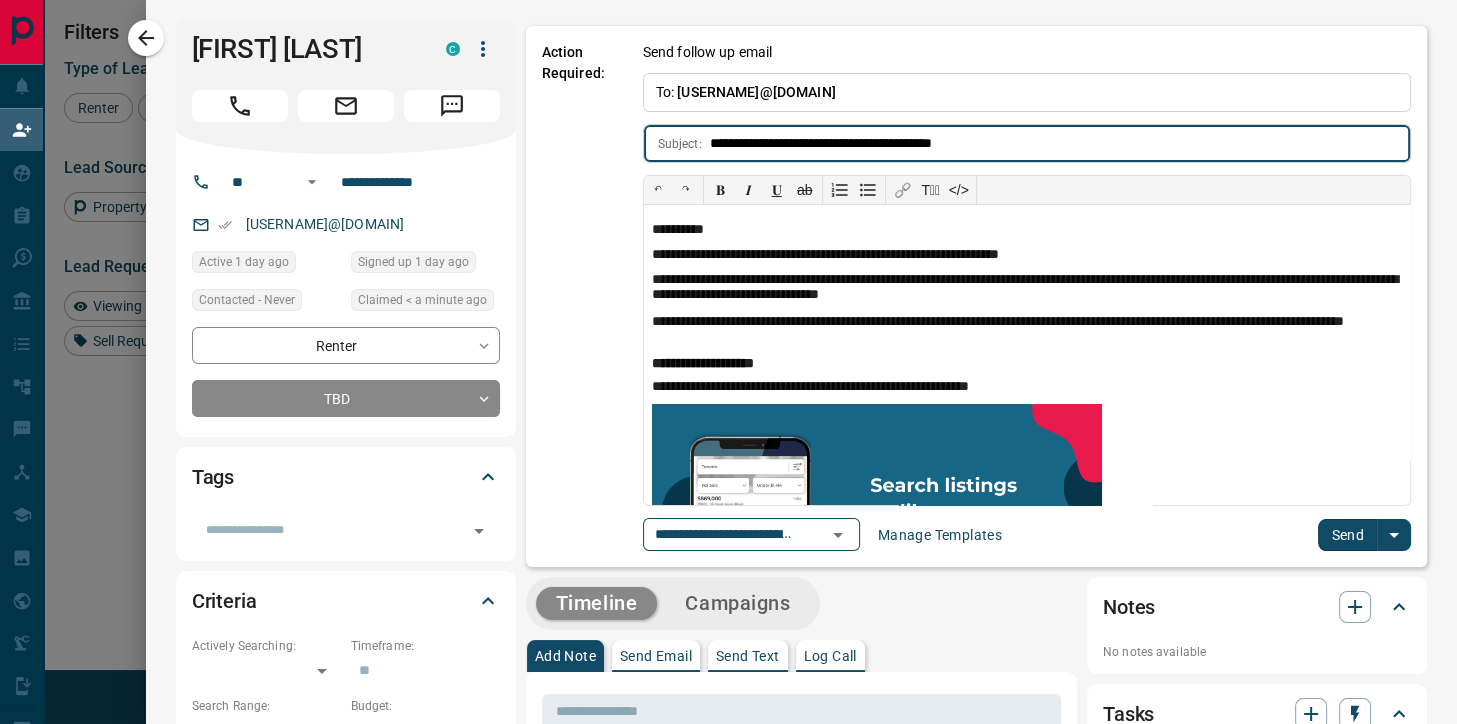 click on "Send" at bounding box center (1347, 535) 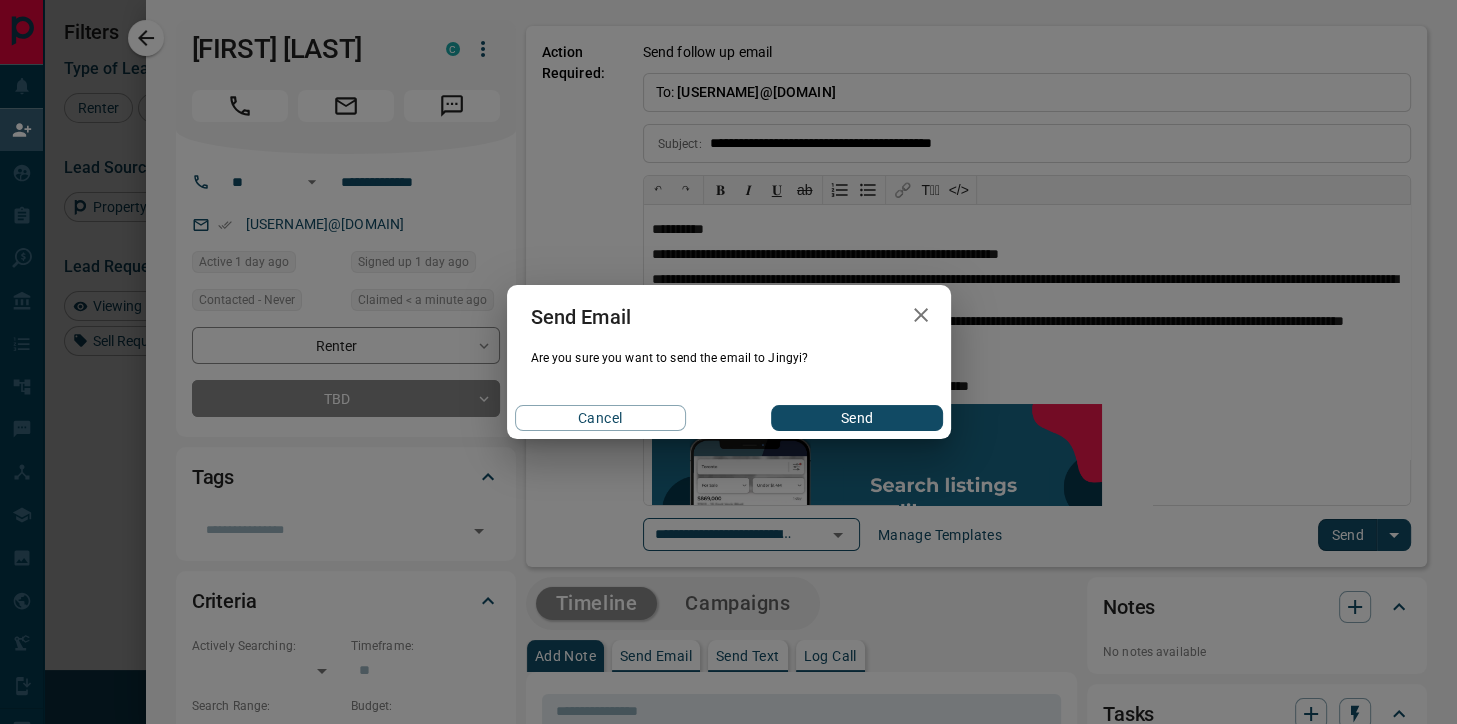 click on "Send" at bounding box center [856, 418] 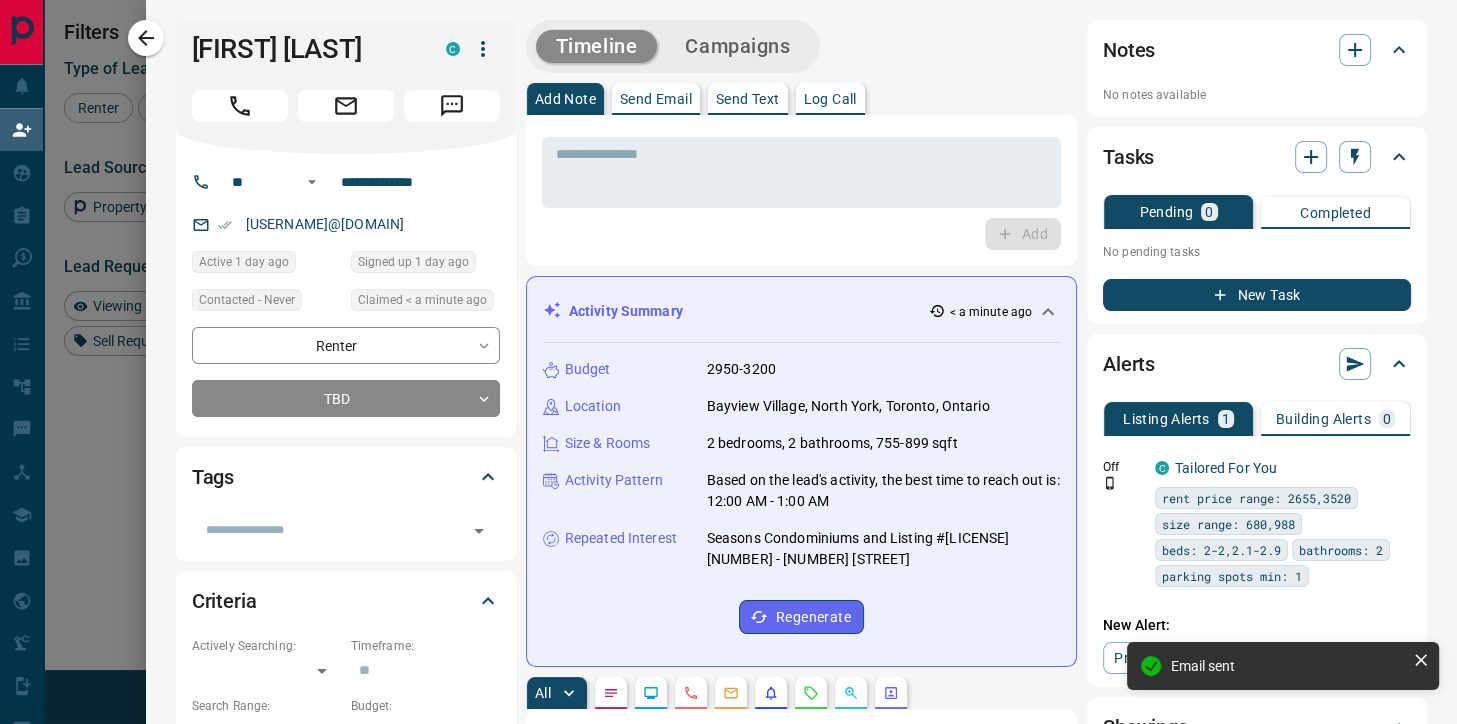 click on "Send Text" at bounding box center (748, 99) 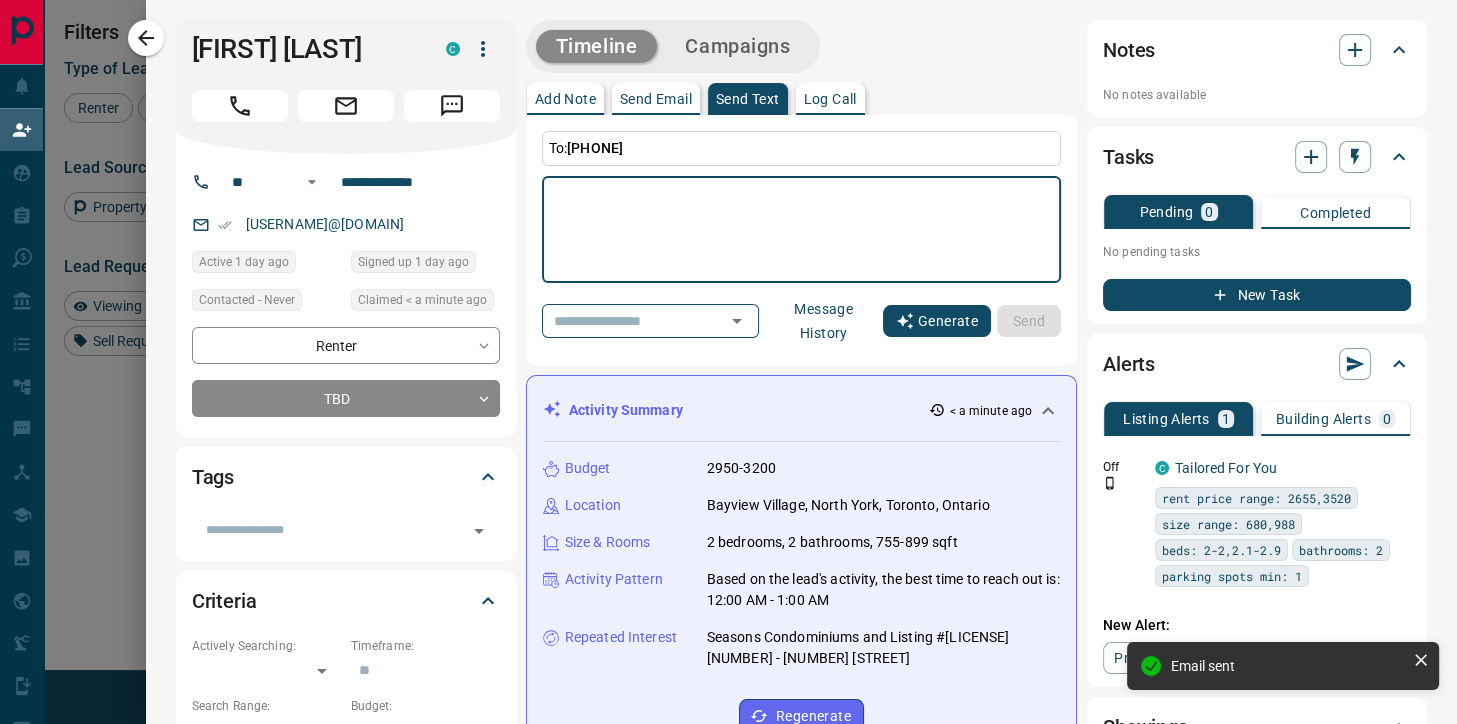 click on "Generate" at bounding box center [937, 321] 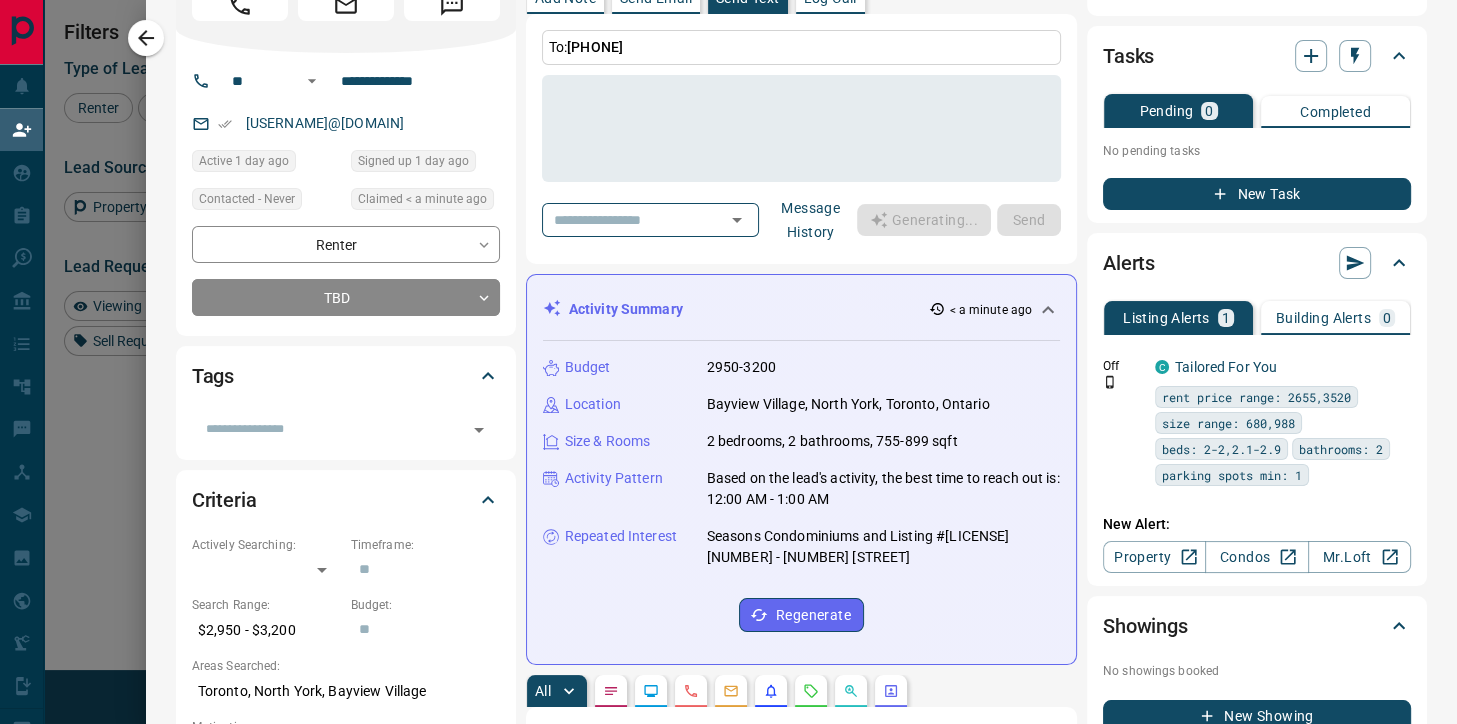 scroll, scrollTop: 32, scrollLeft: 0, axis: vertical 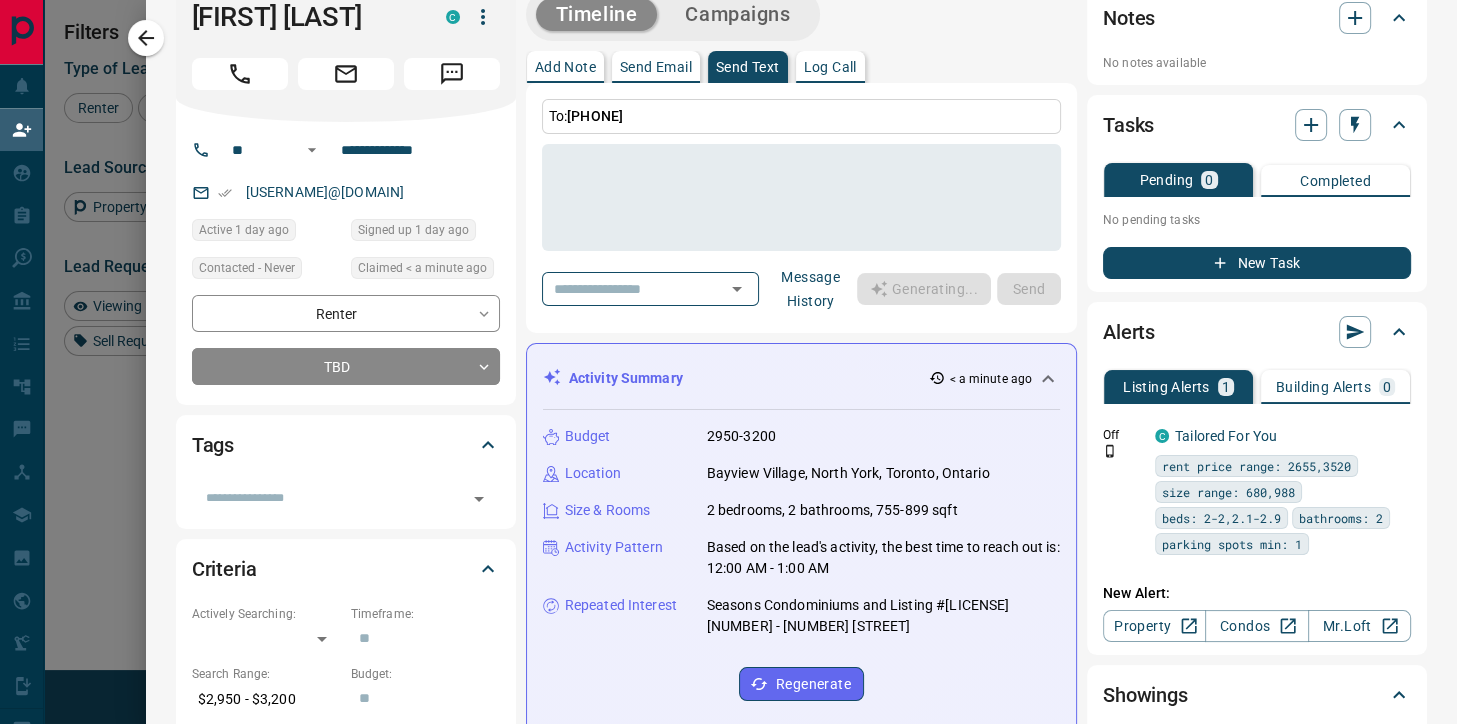 type on "**********" 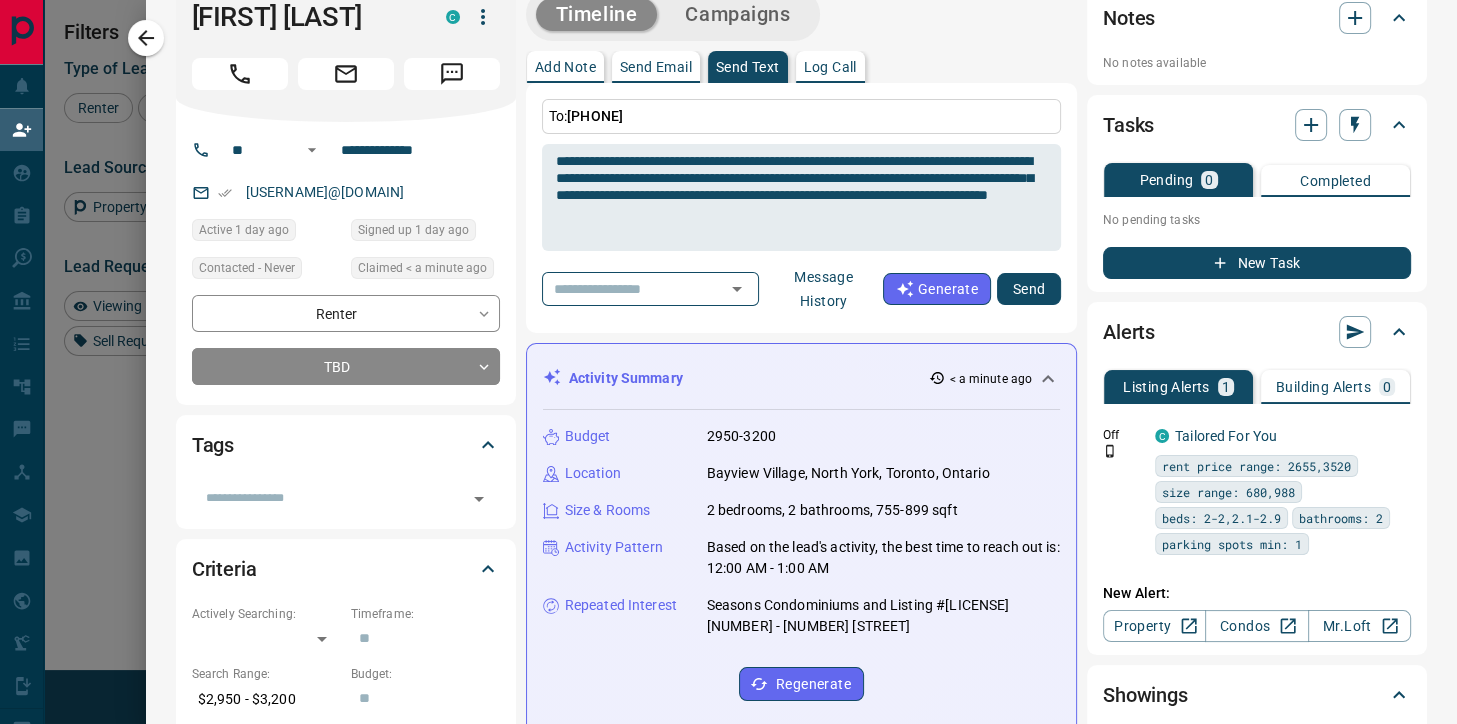click on "Send" at bounding box center (1029, 289) 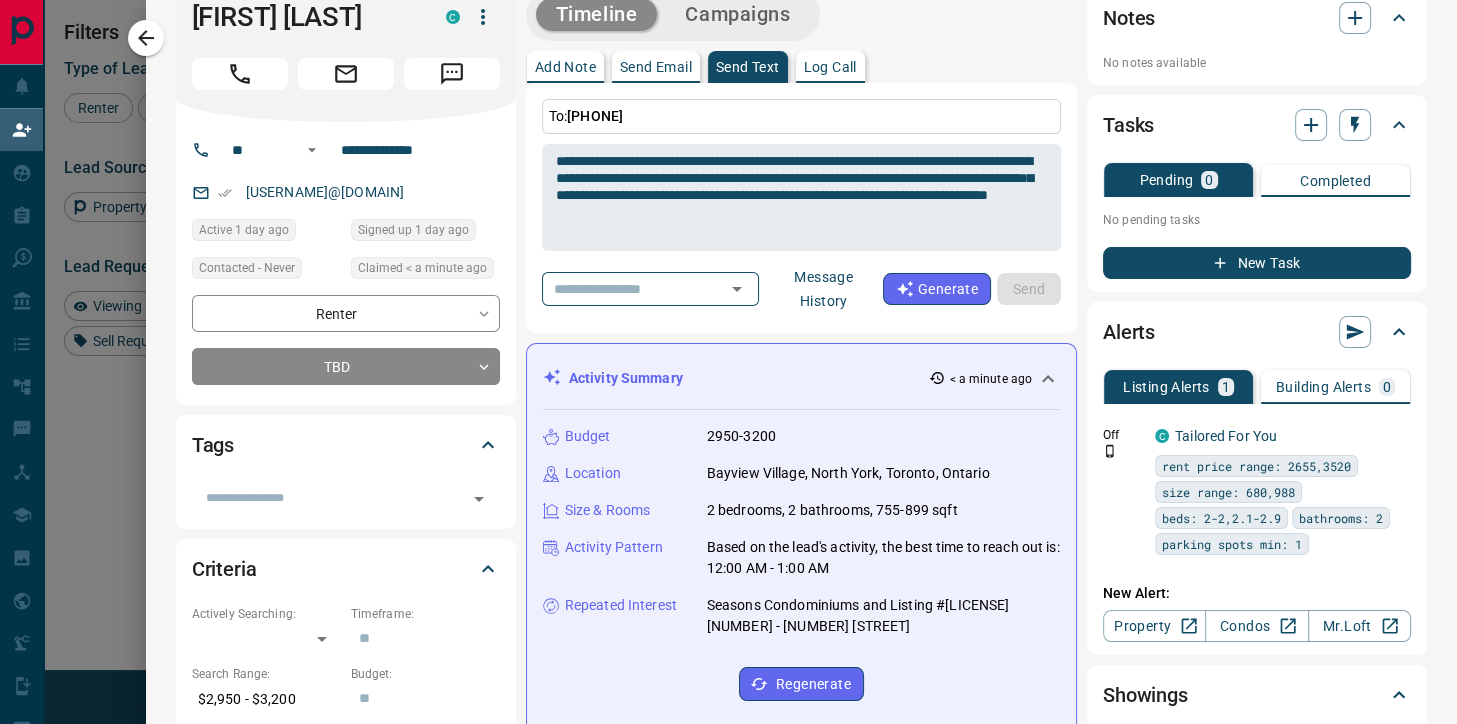type 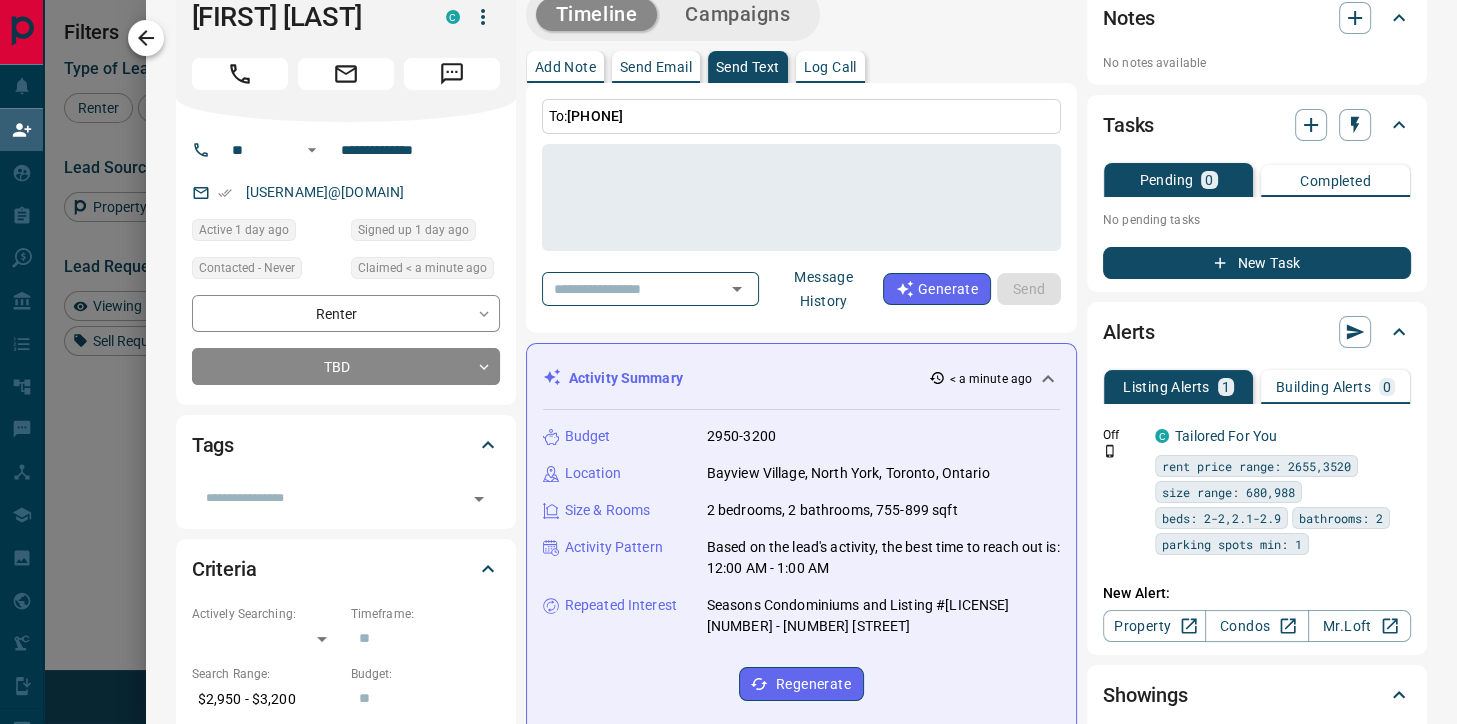 click 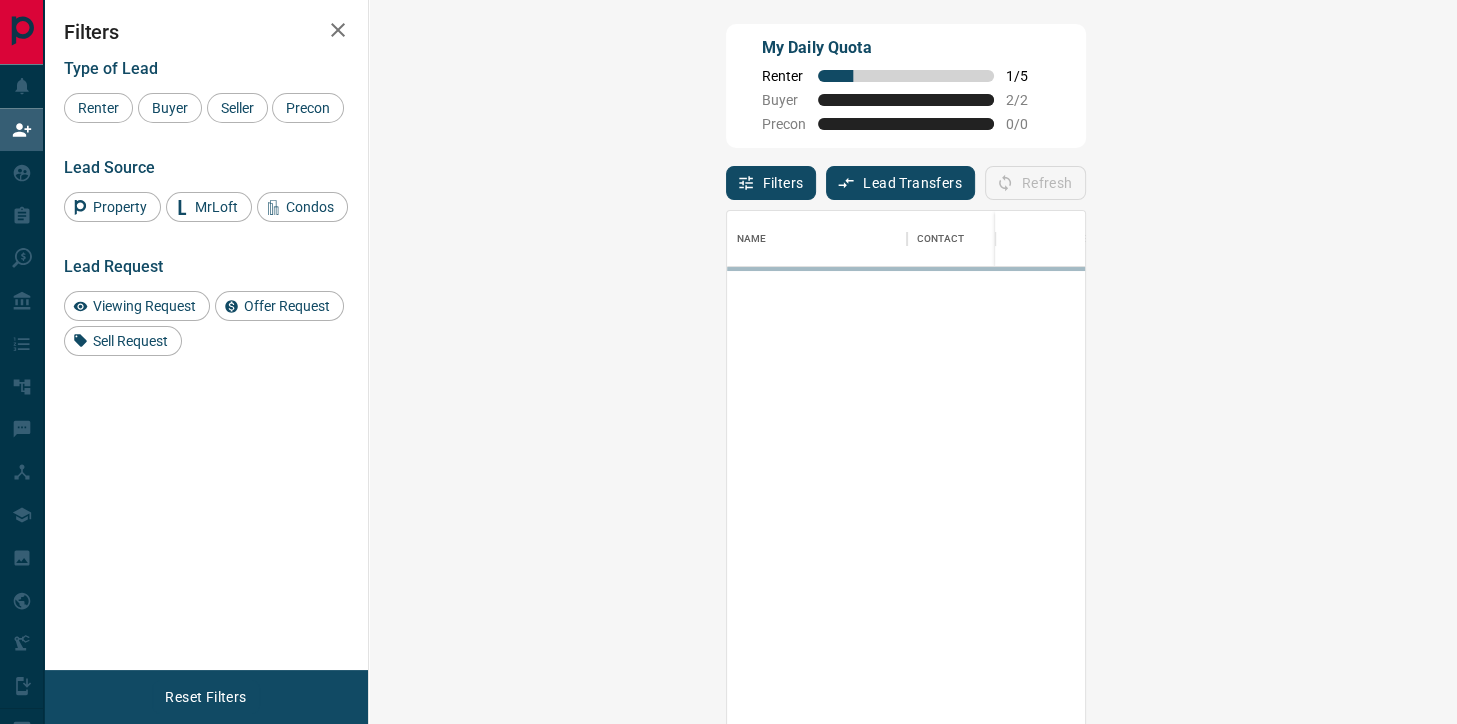 scroll, scrollTop: 1, scrollLeft: 1, axis: both 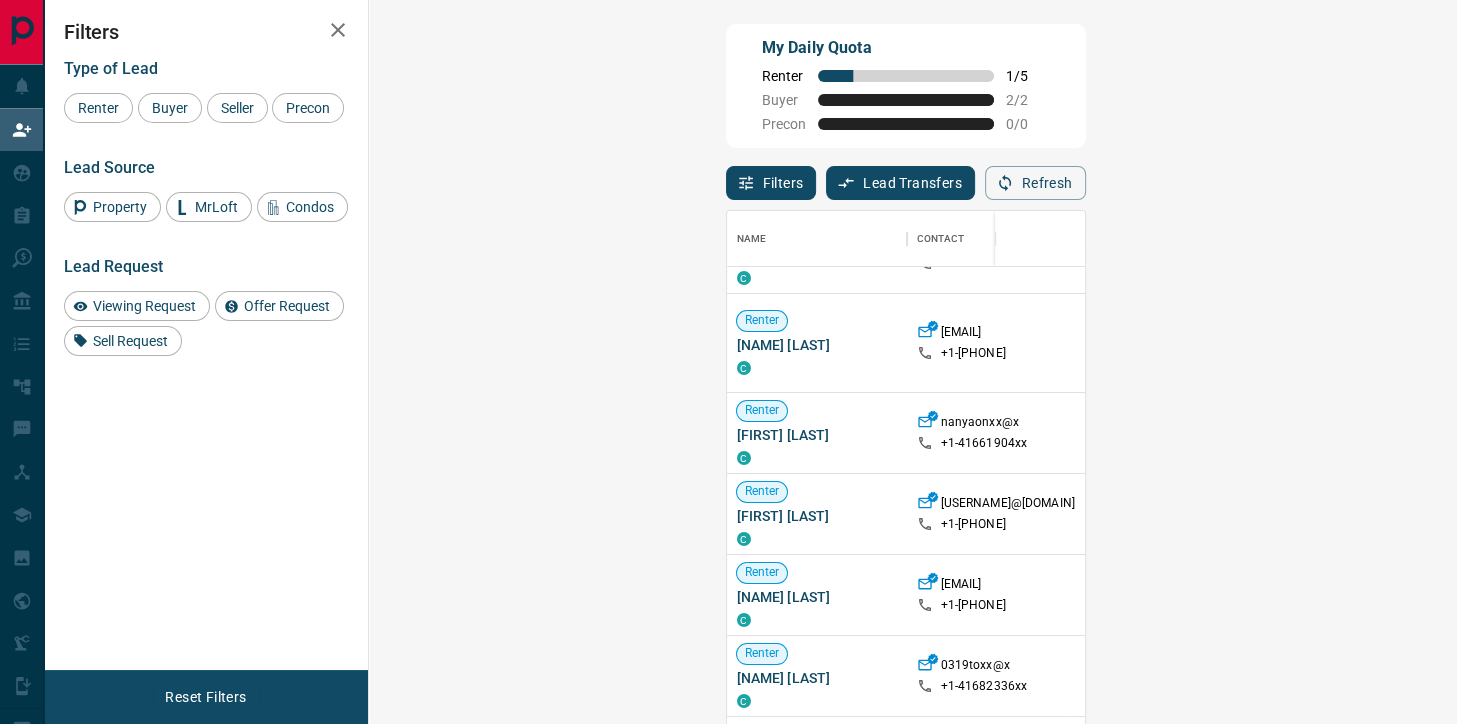 click 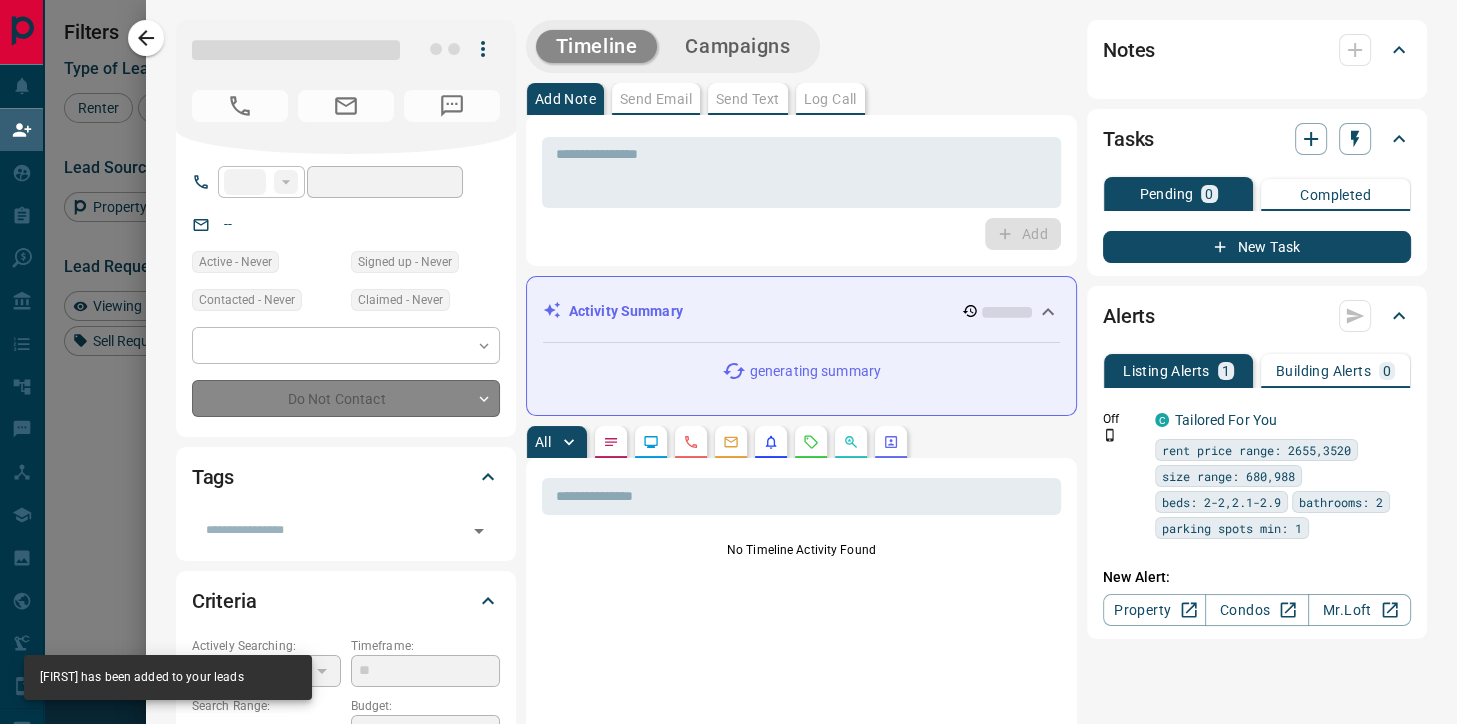 type on "**" 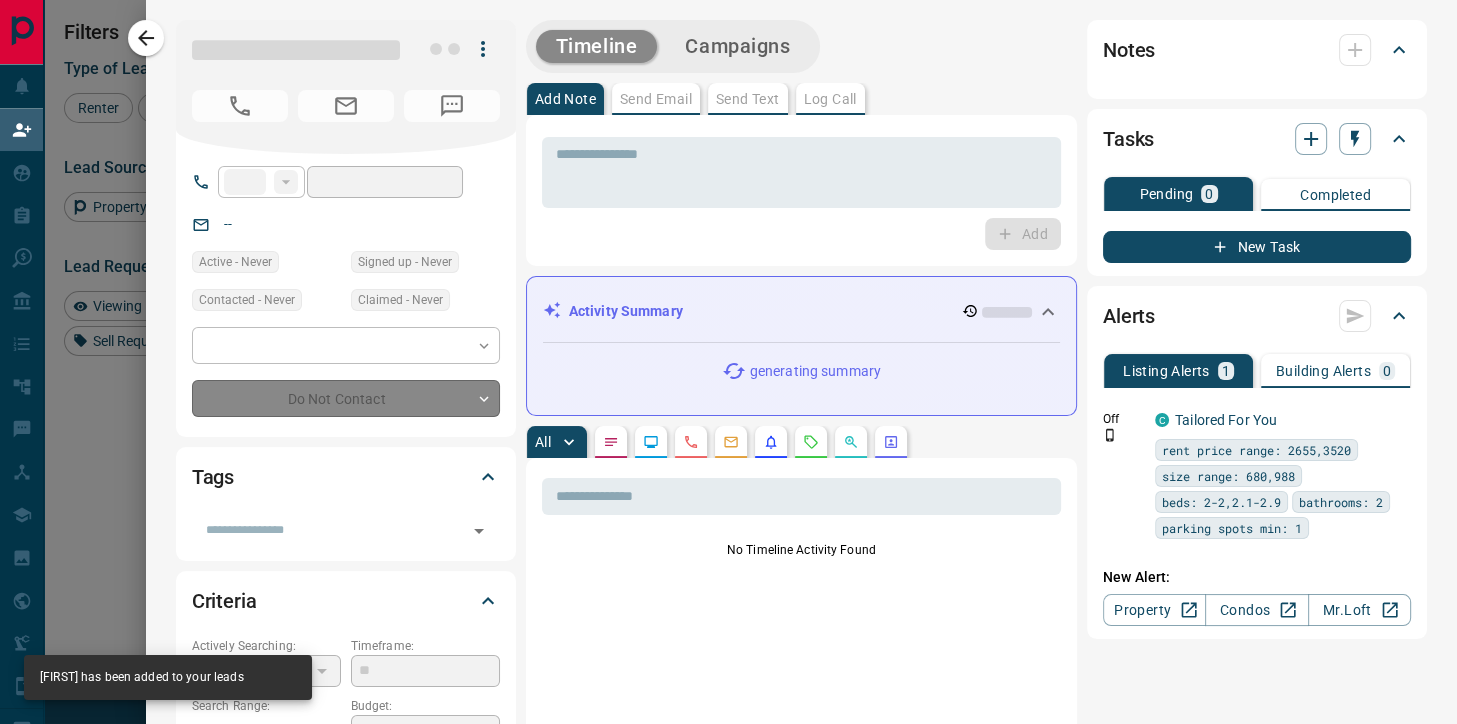 type on "**********" 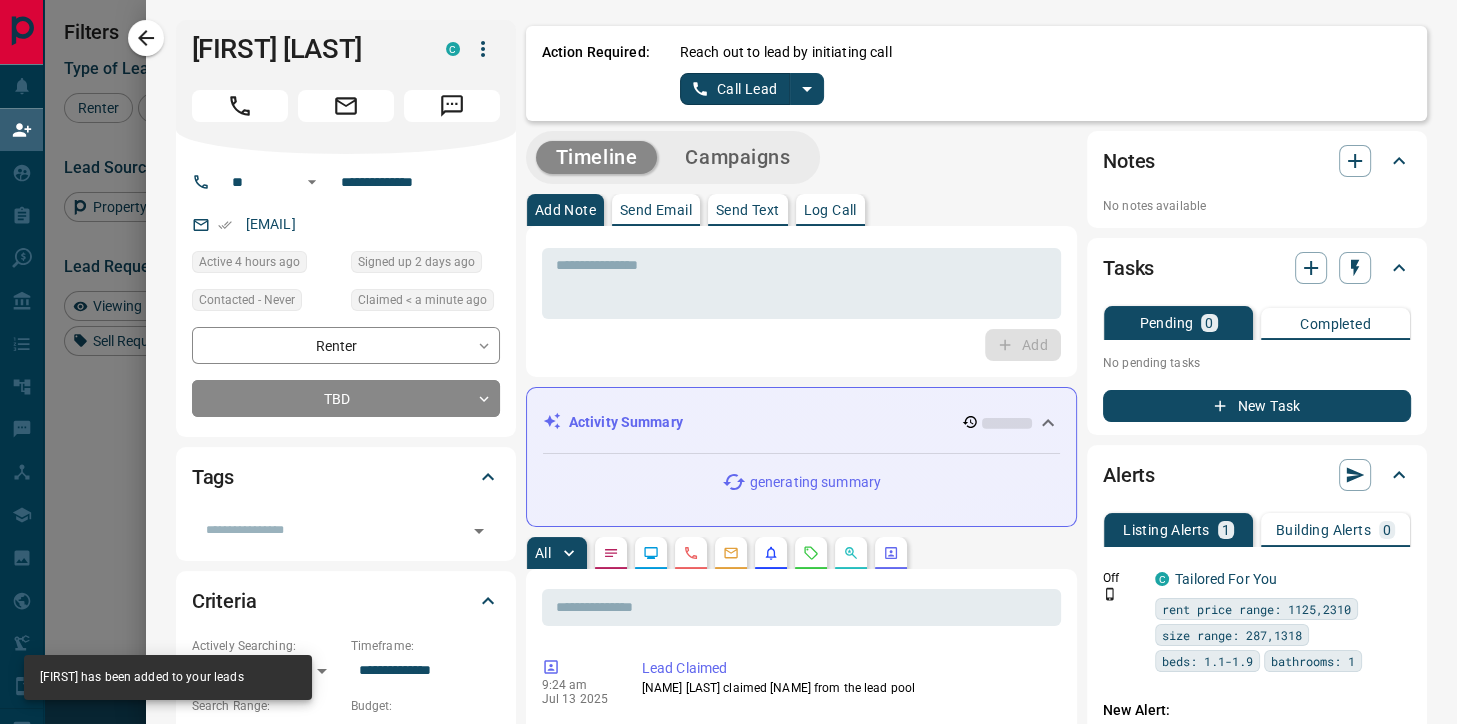 click on "Call Lead" at bounding box center (735, 89) 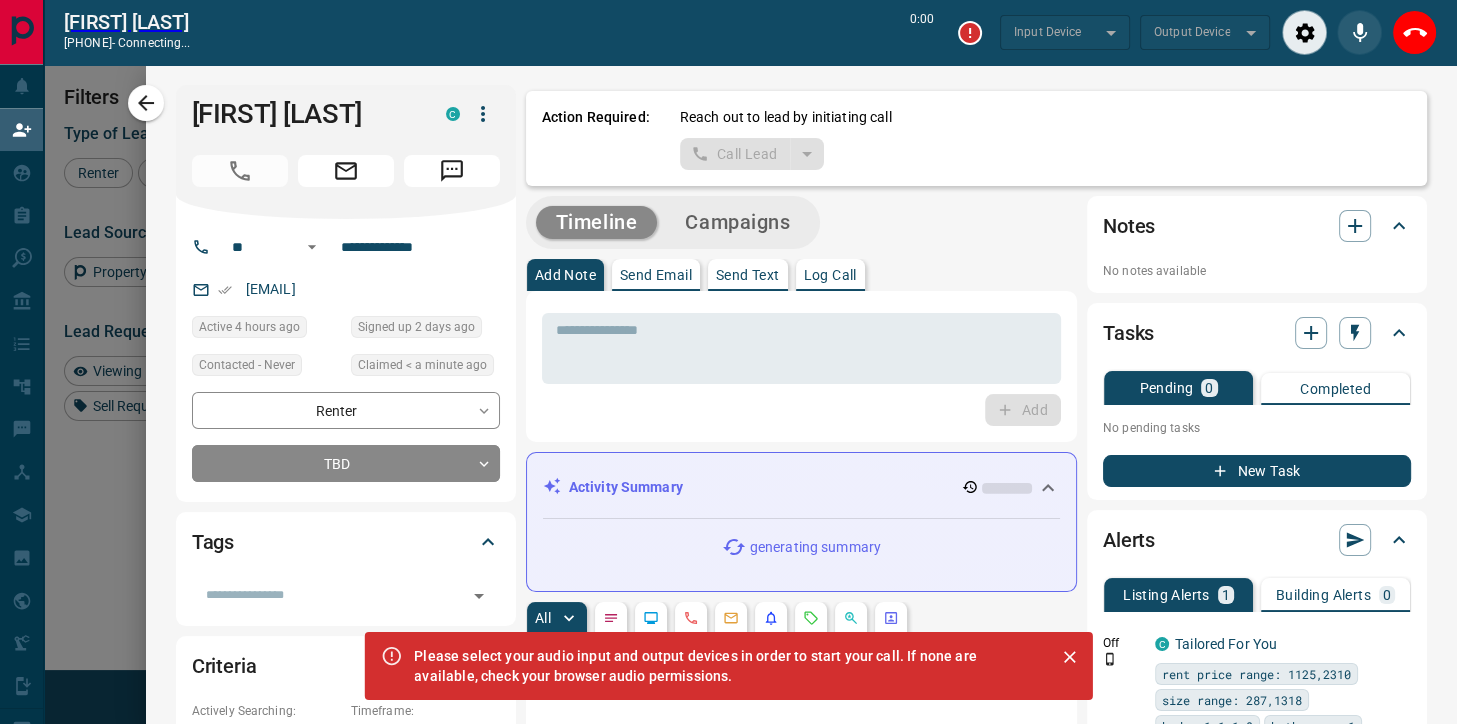 scroll, scrollTop: 498, scrollLeft: 1046, axis: both 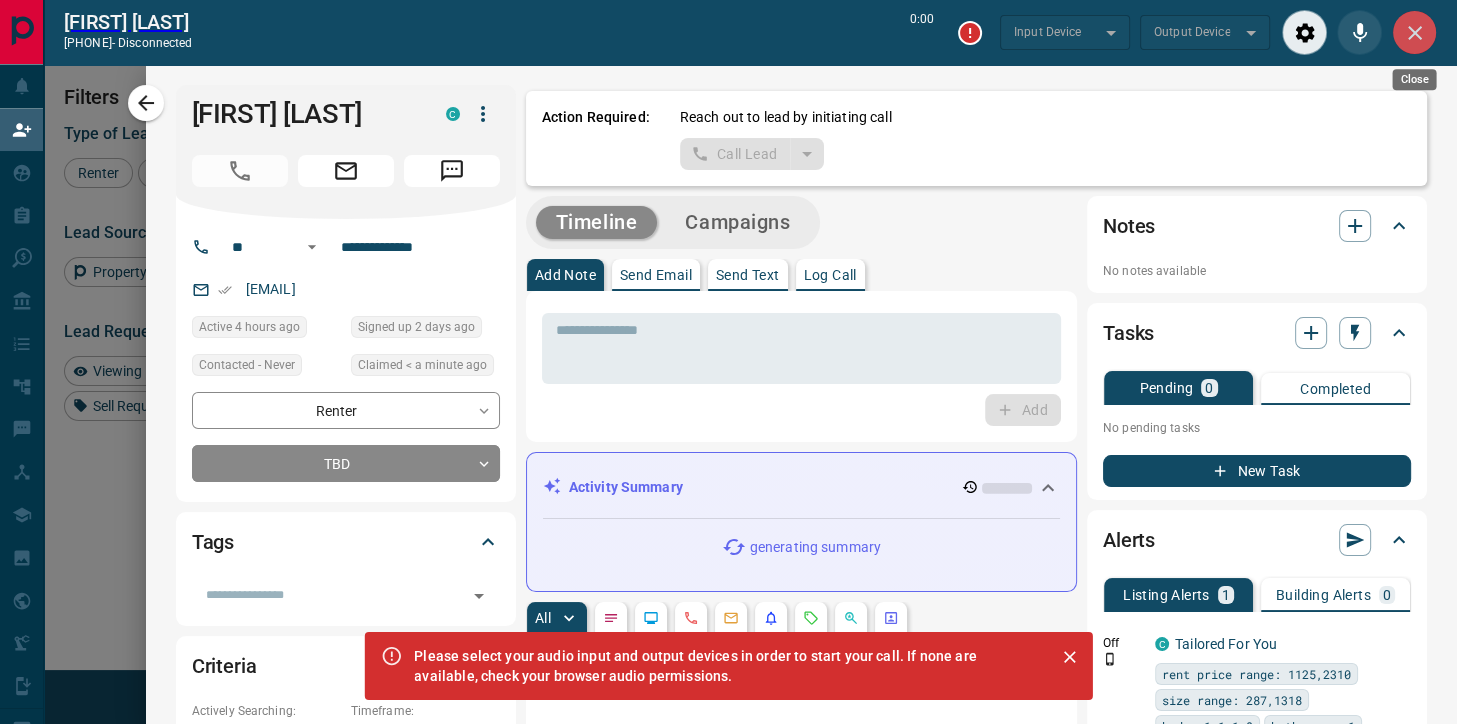 click at bounding box center (1414, 32) 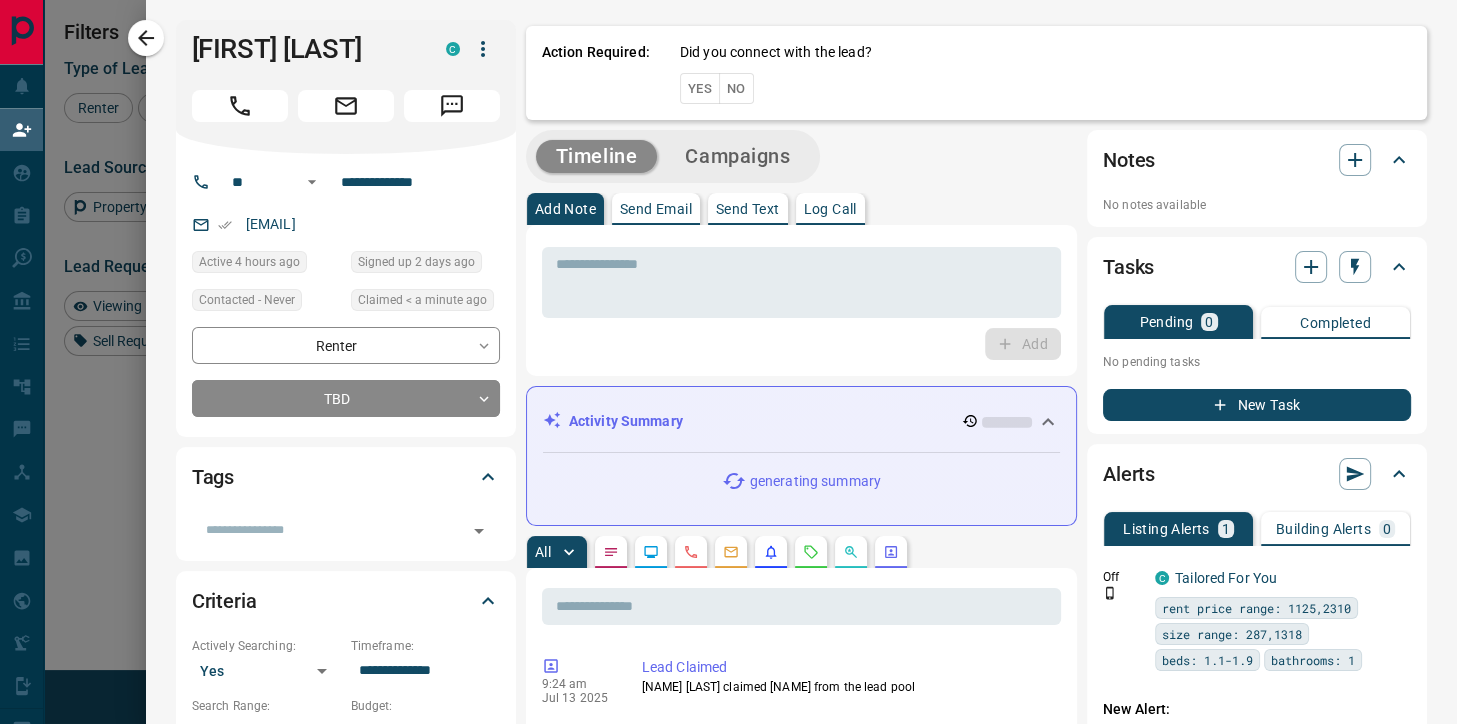 scroll, scrollTop: 1, scrollLeft: 1, axis: both 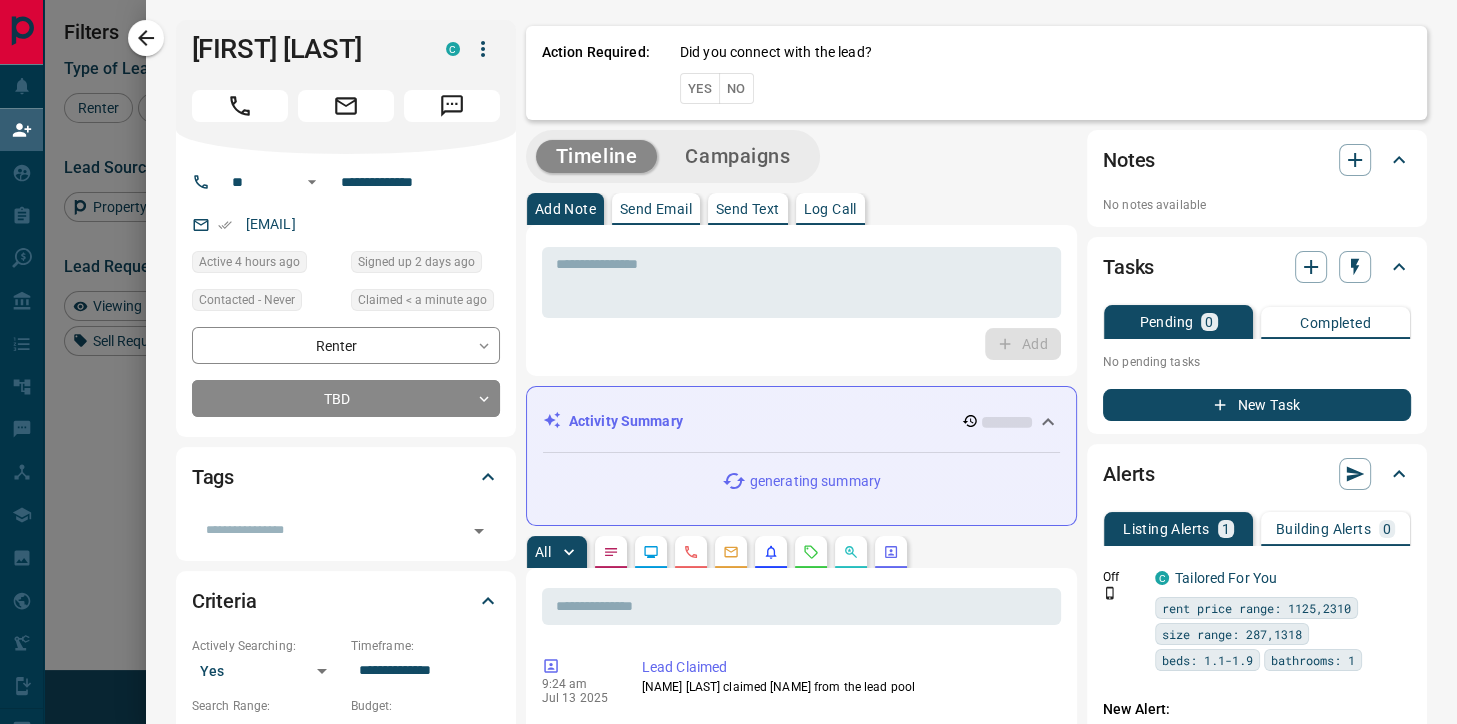 click on "No" at bounding box center (736, 88) 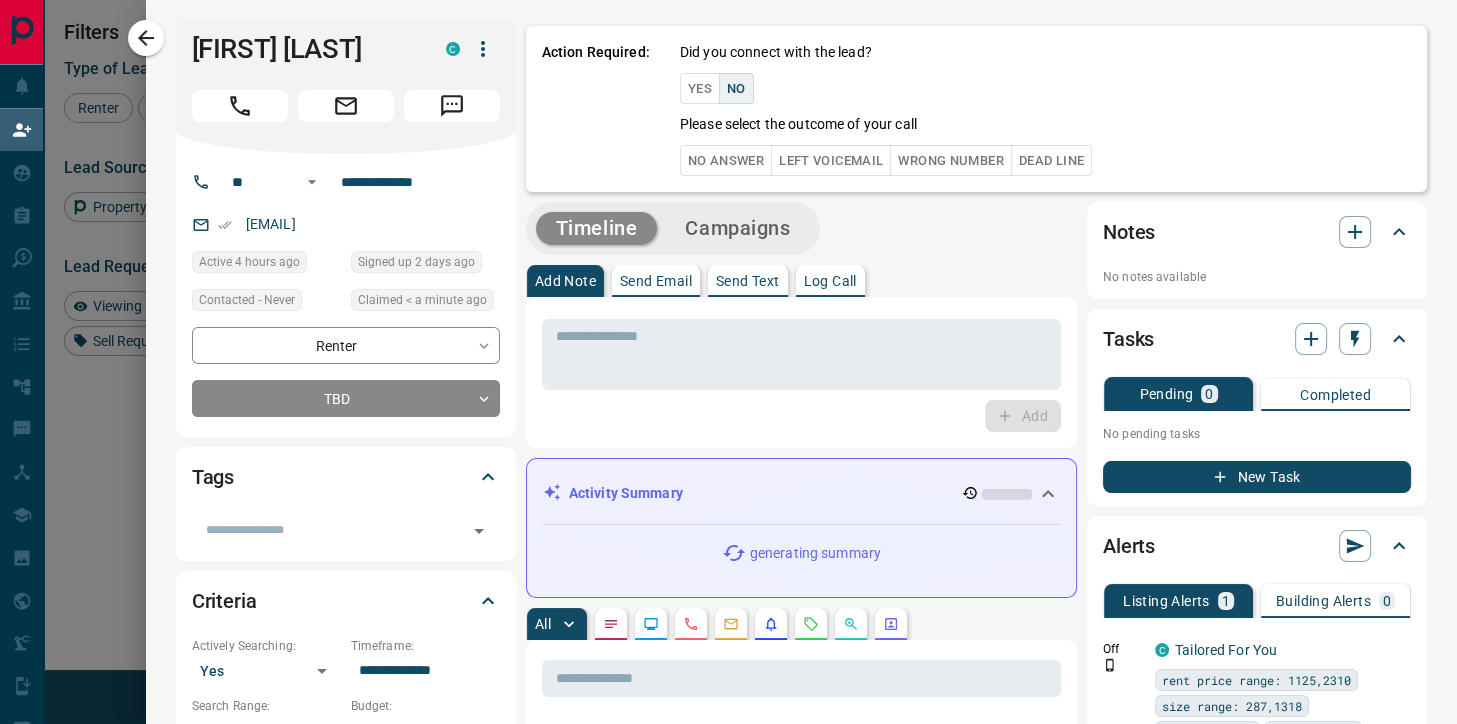 click on "No Answer" at bounding box center (726, 160) 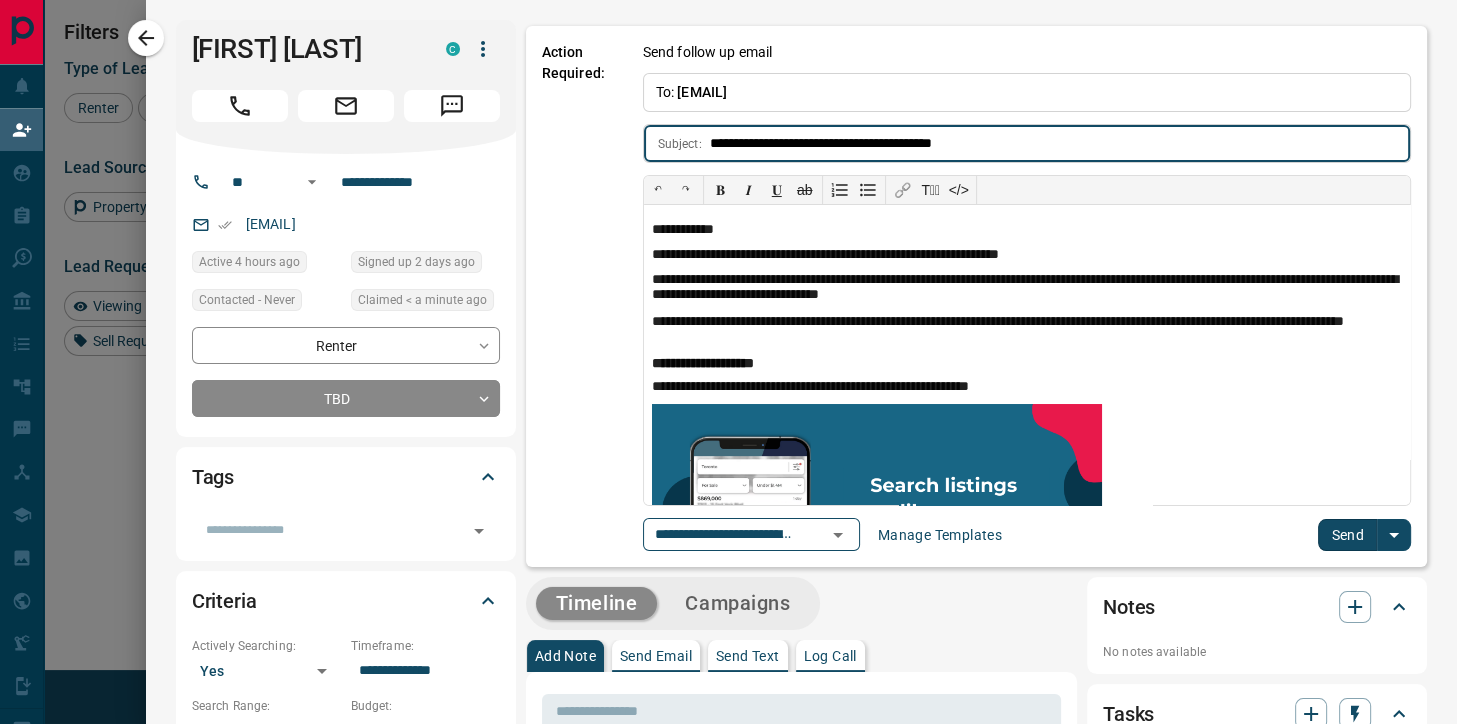 click on "Send" at bounding box center (1347, 535) 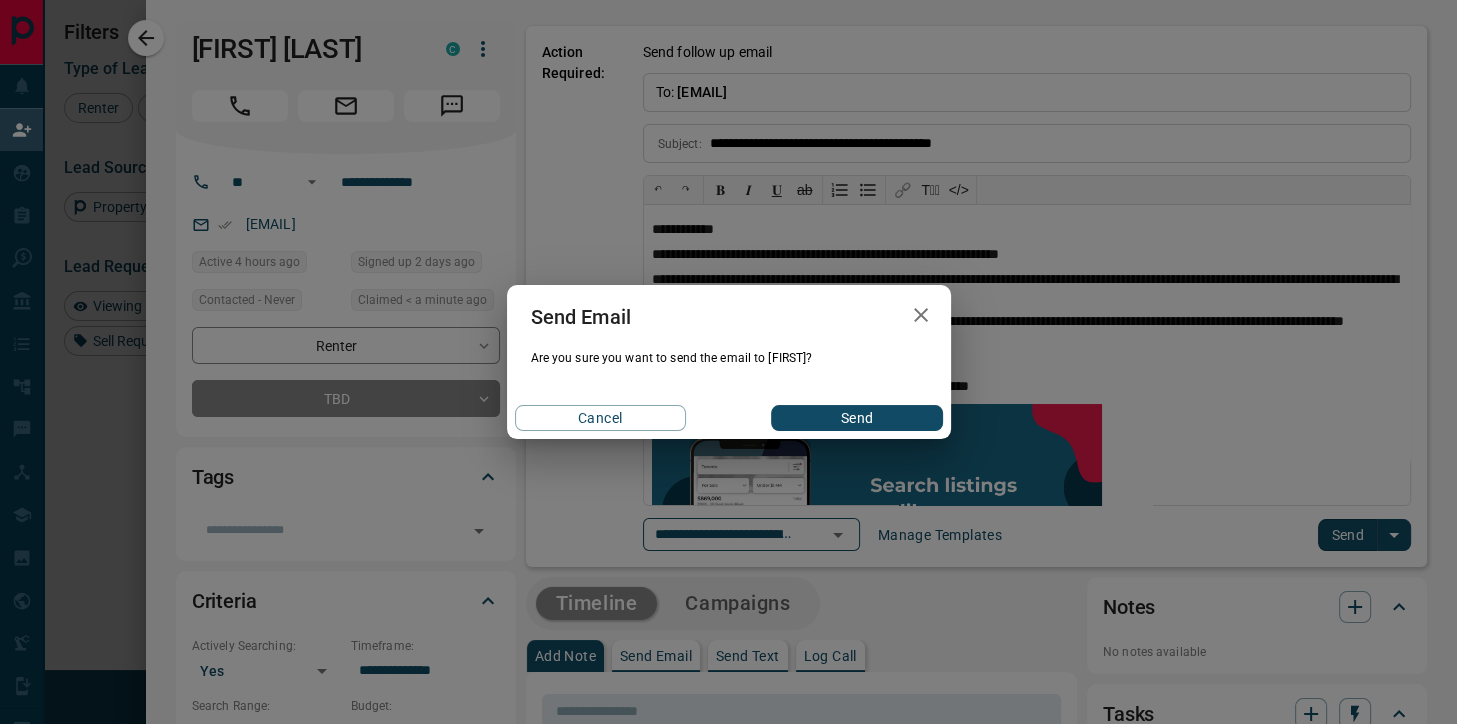 click on "Send" at bounding box center [856, 418] 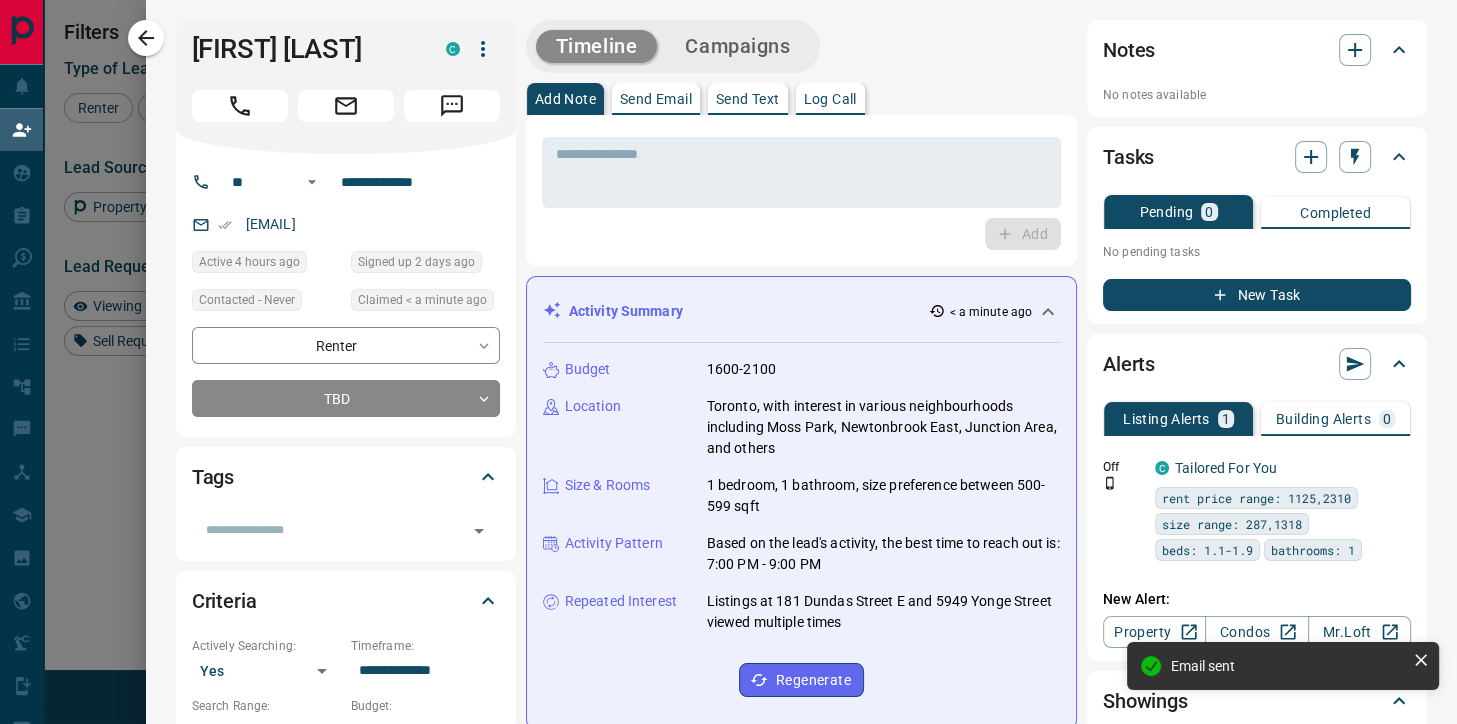 click on "Send Text" at bounding box center [748, 99] 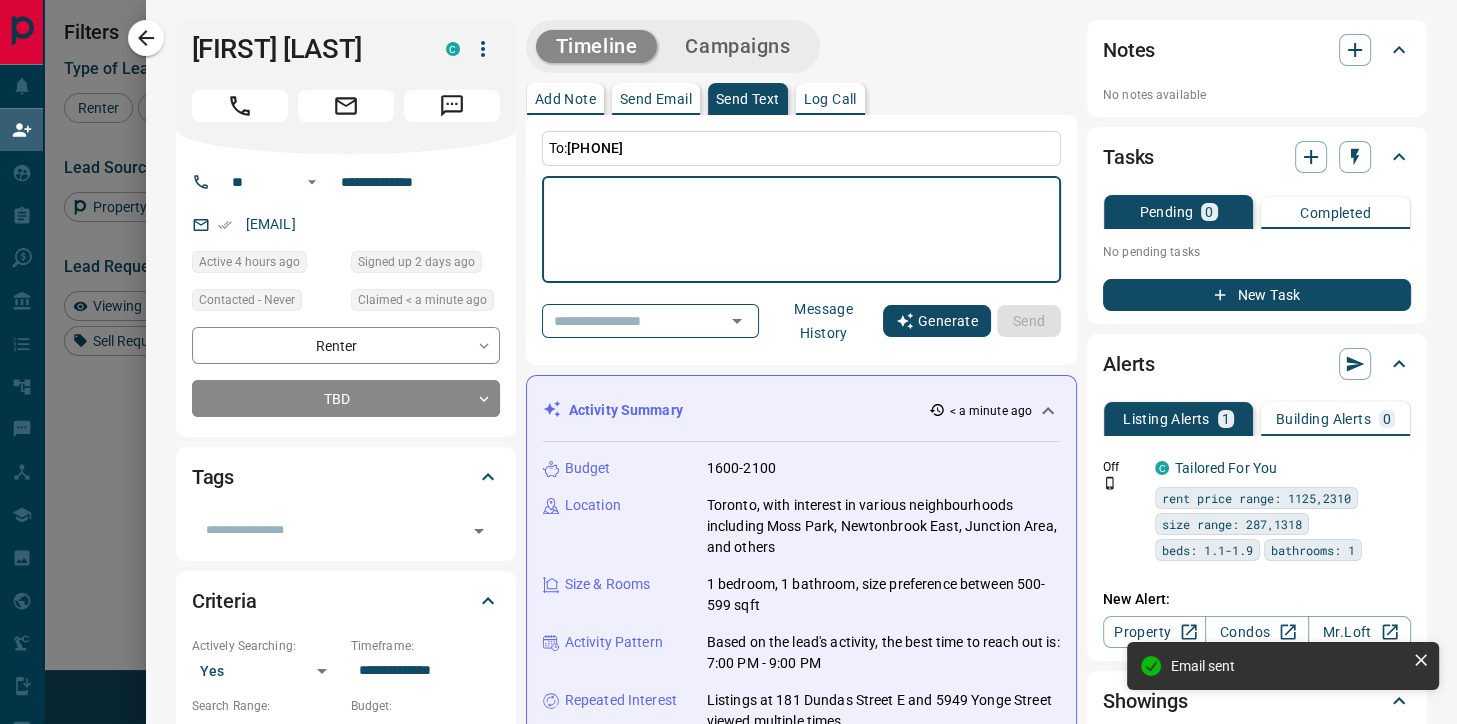 click on "Generate" at bounding box center [937, 321] 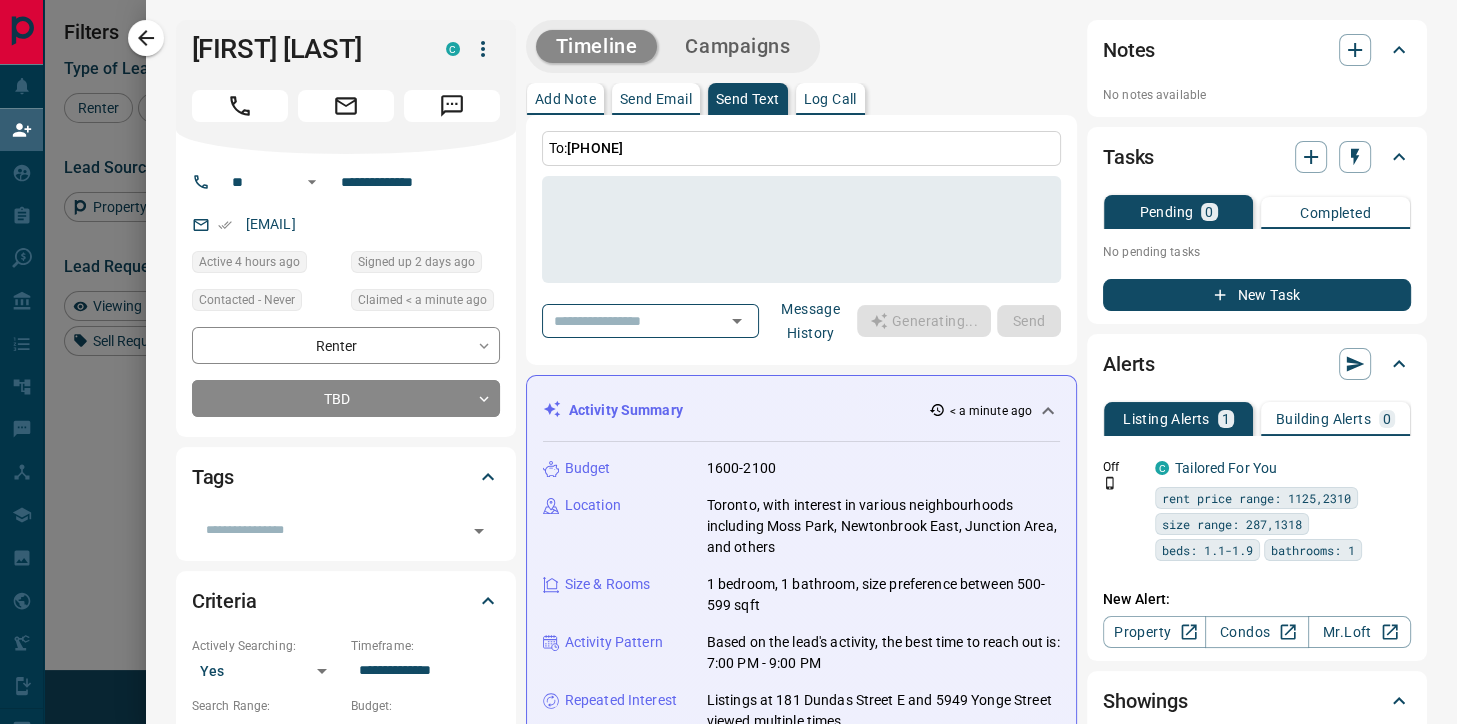 type on "**********" 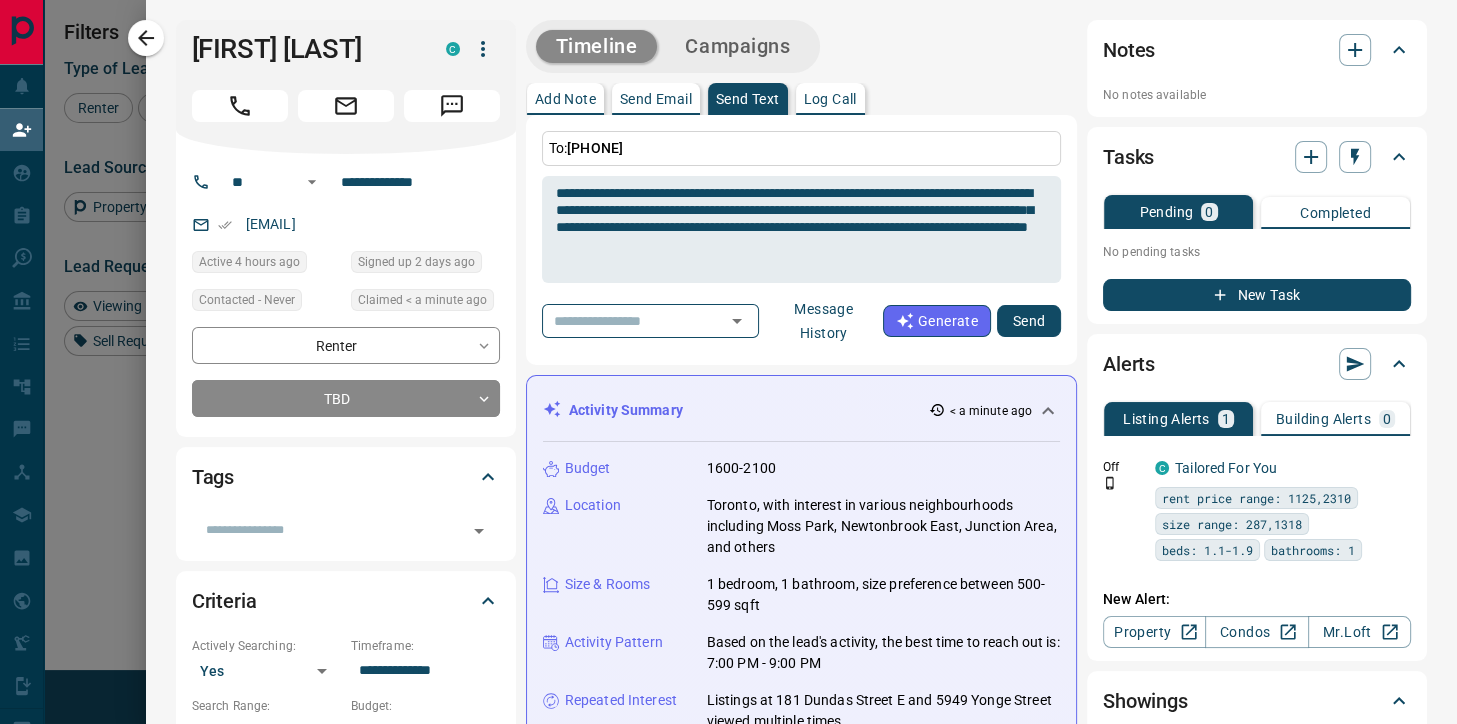 click on "Send" at bounding box center (1029, 321) 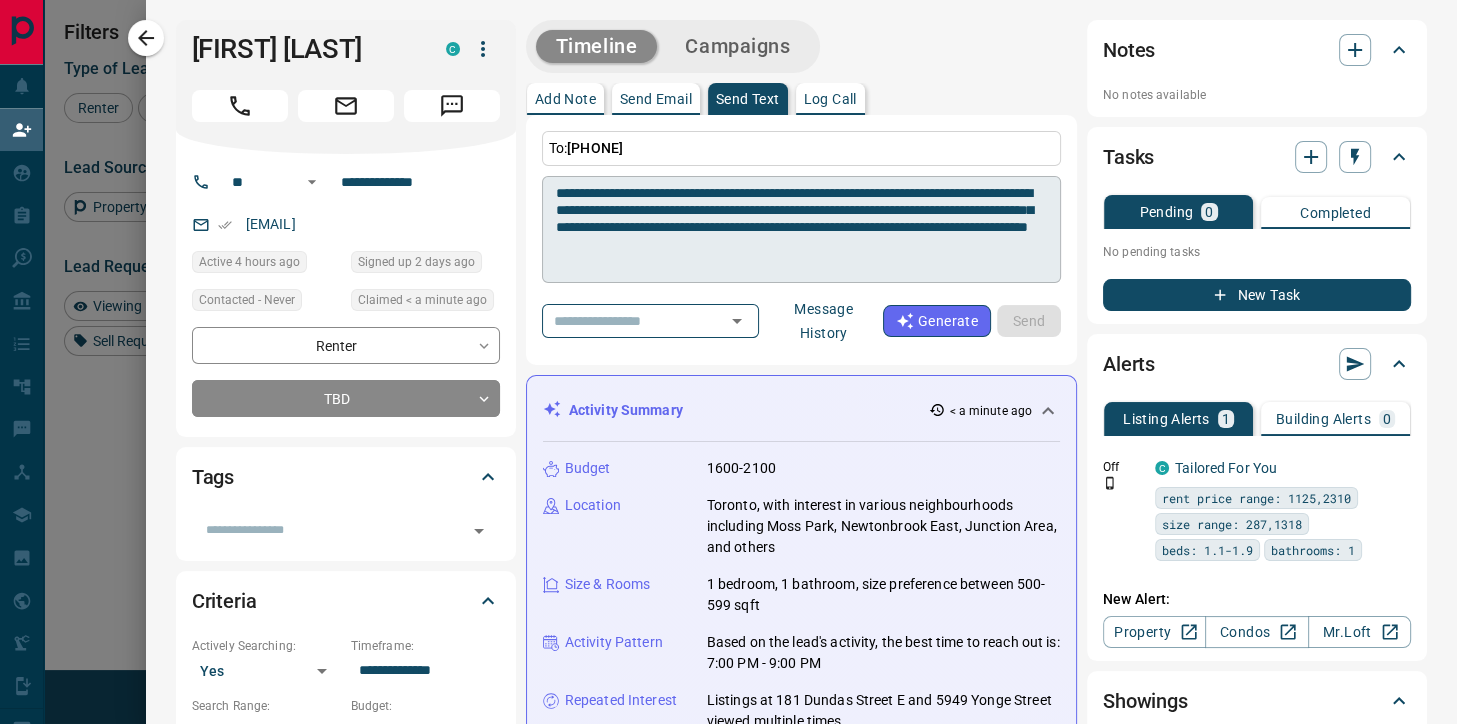 type 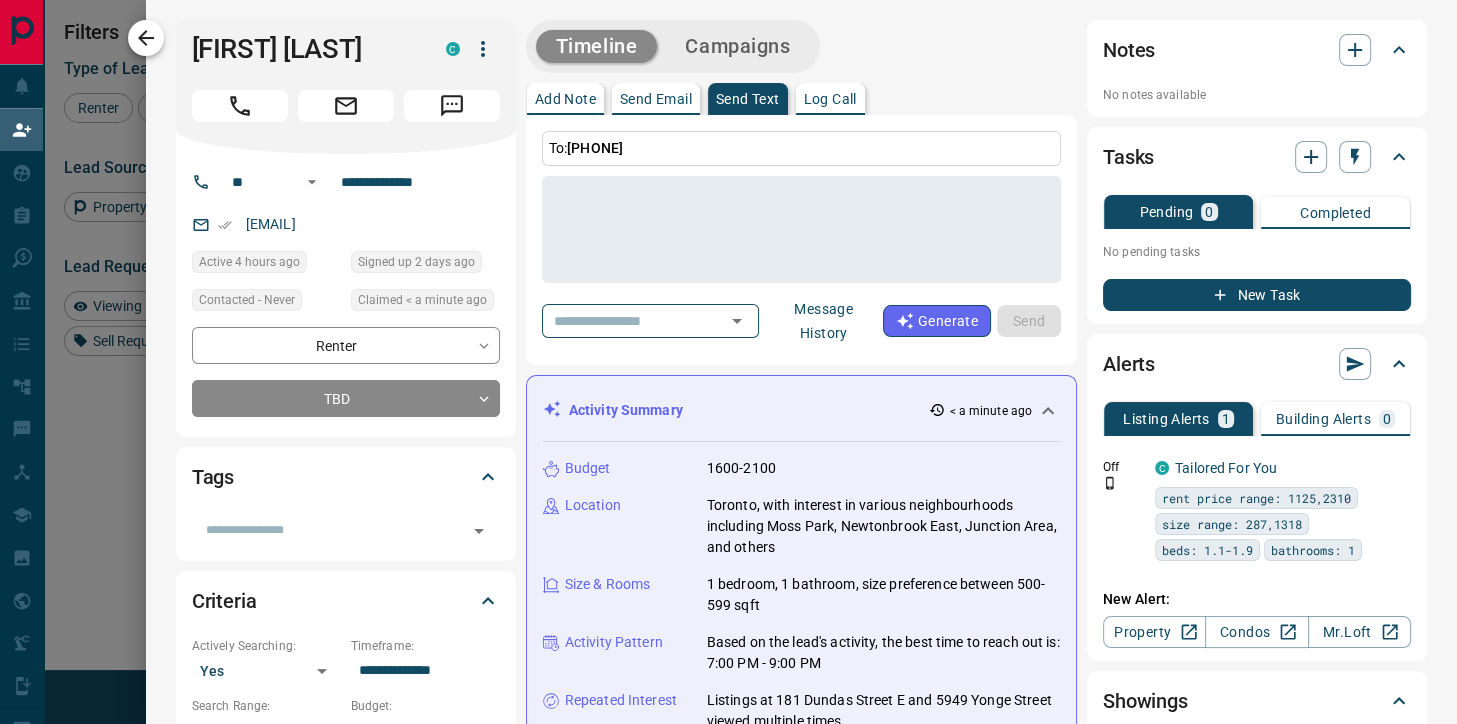 click 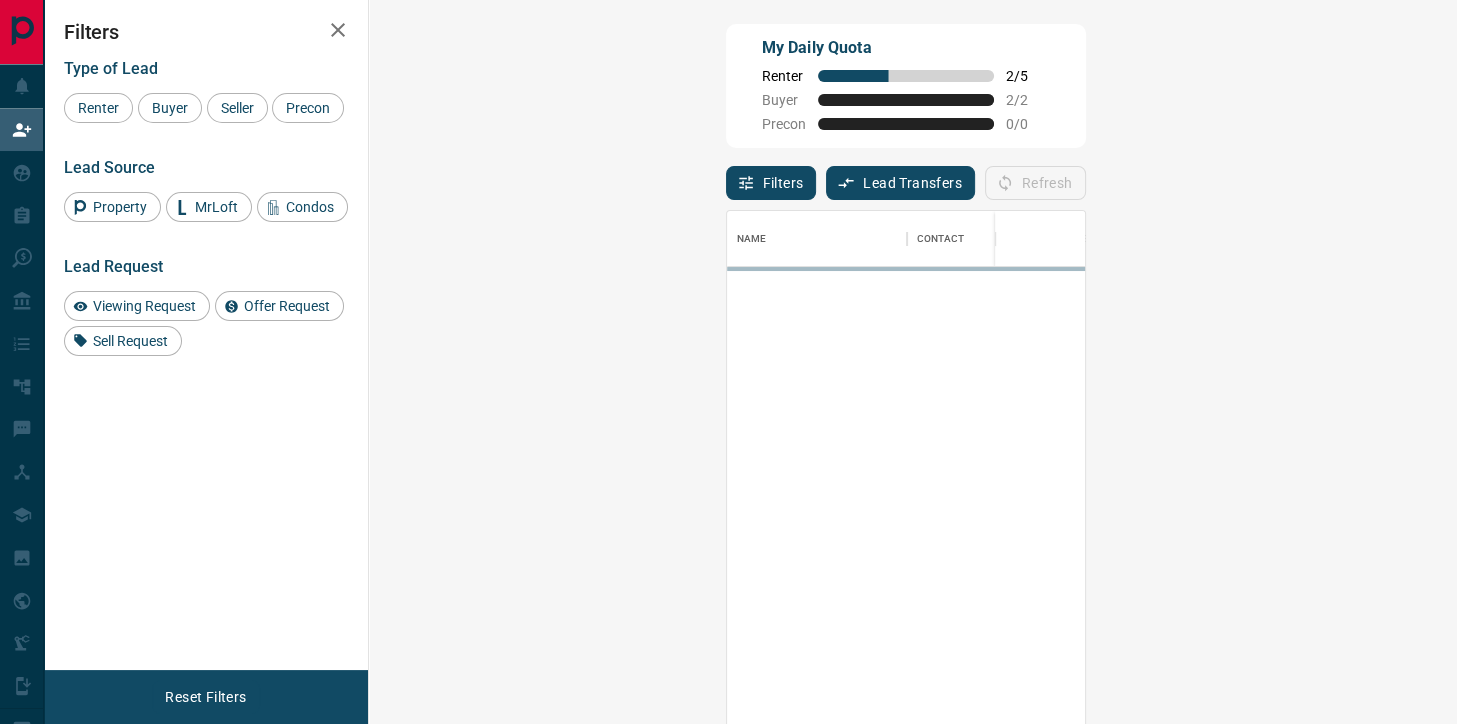 scroll, scrollTop: 1, scrollLeft: 1, axis: both 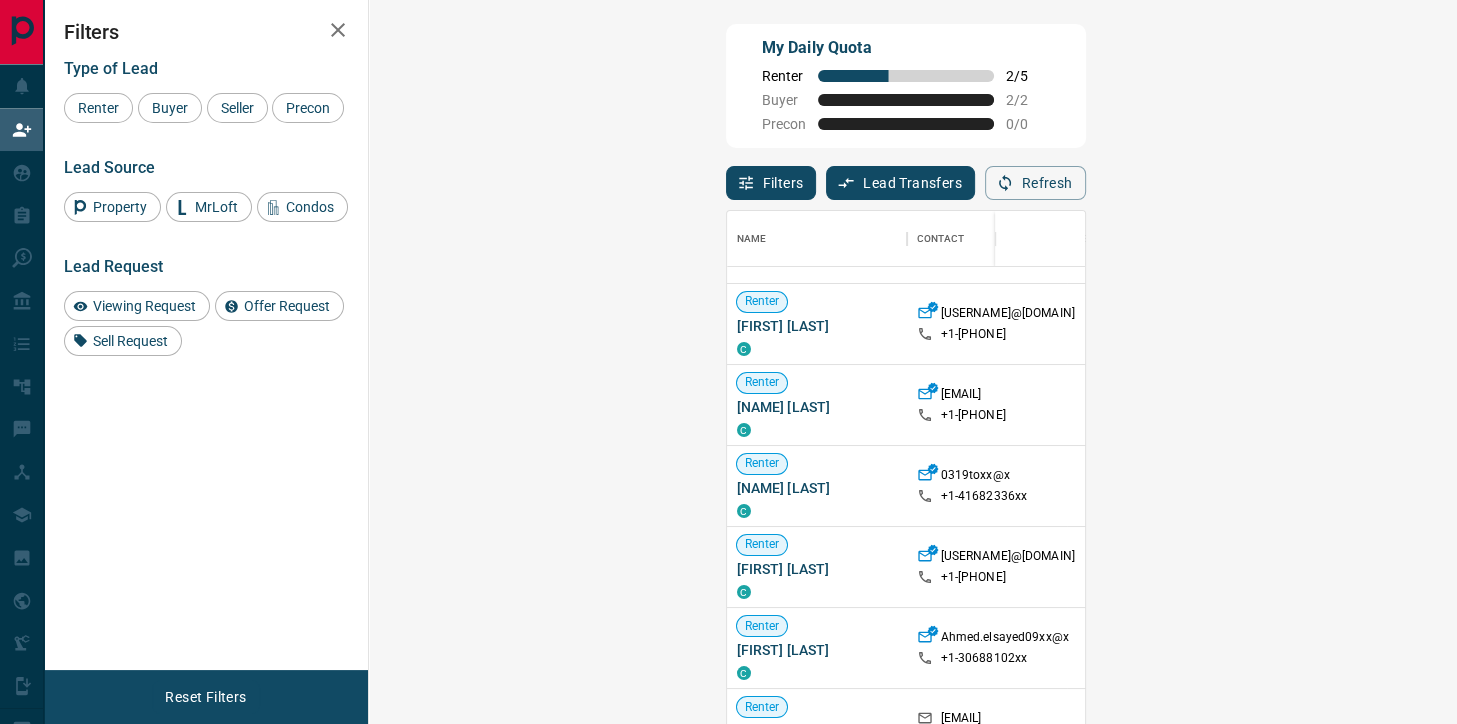 click 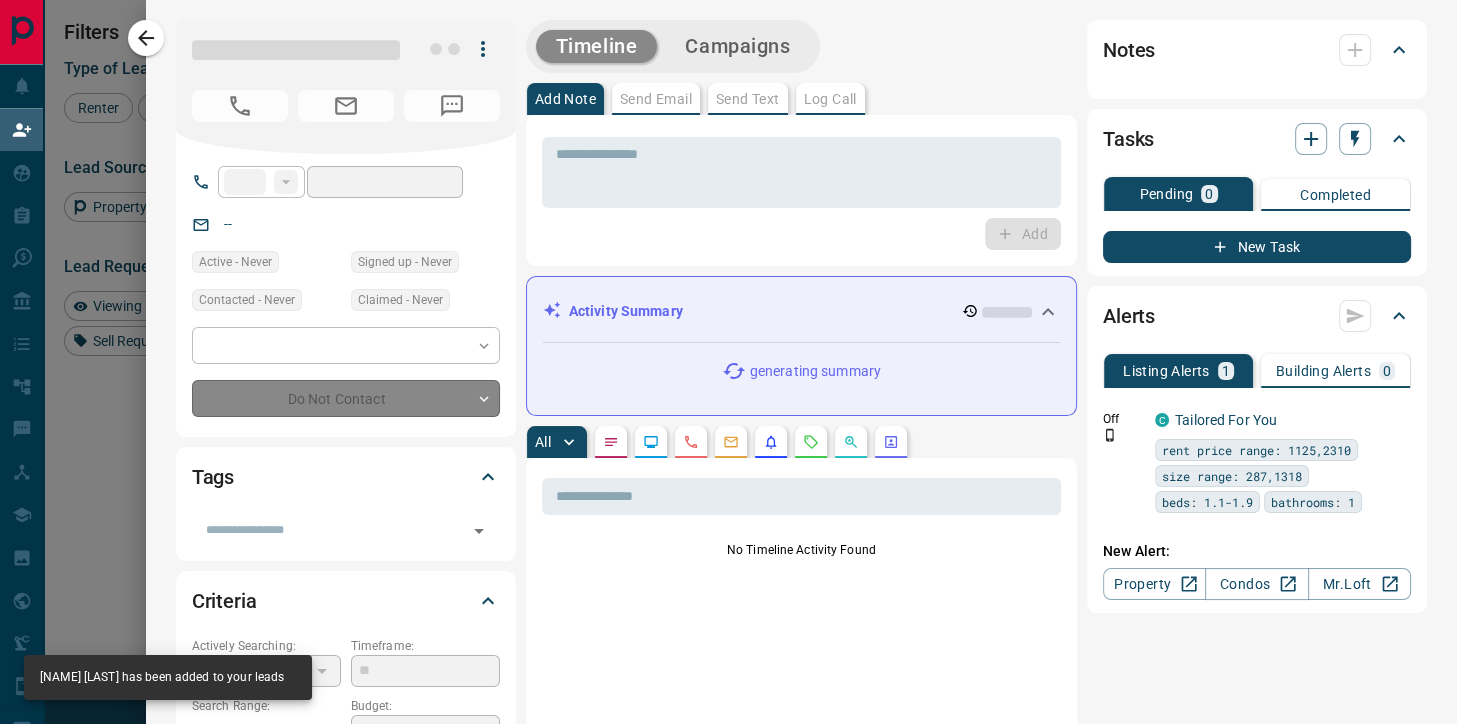type on "**" 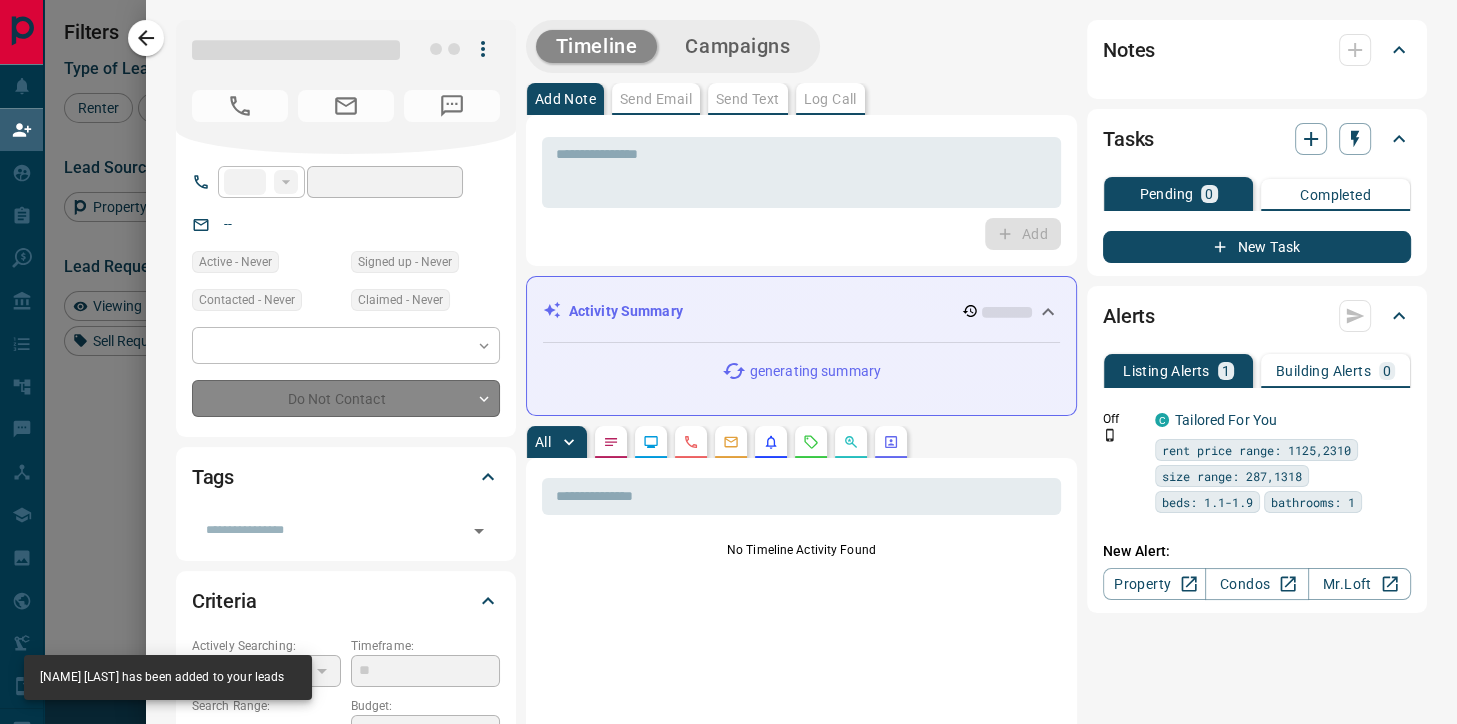 type on "**********" 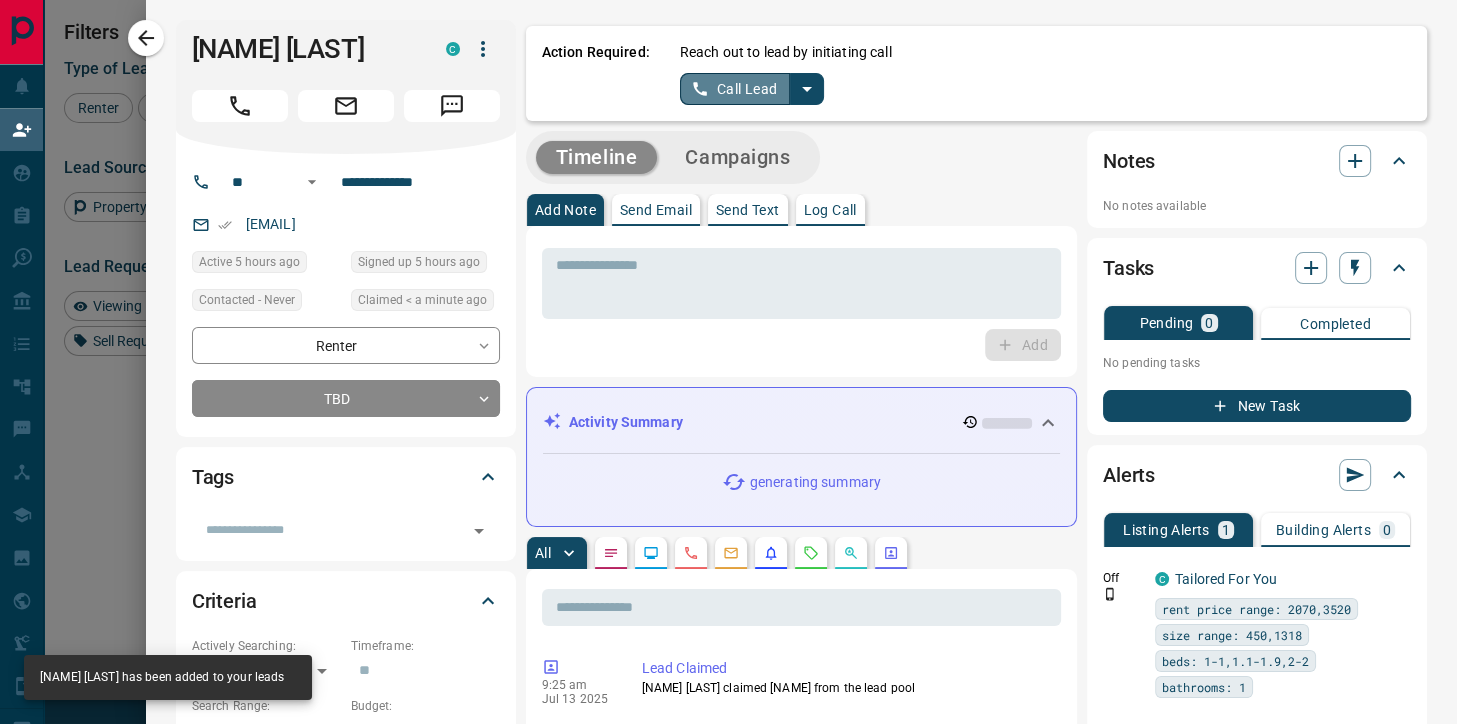 click on "Call Lead" at bounding box center [735, 89] 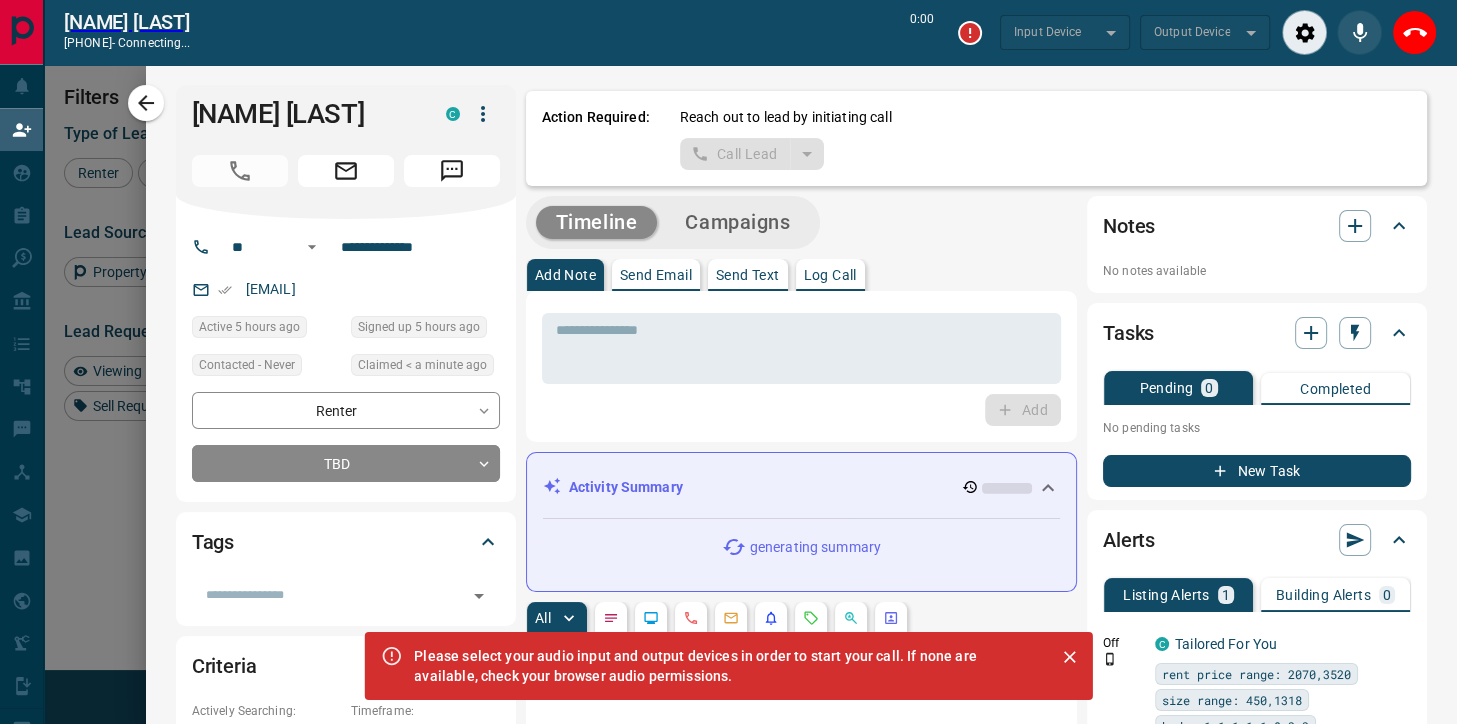 scroll, scrollTop: 498, scrollLeft: 1046, axis: both 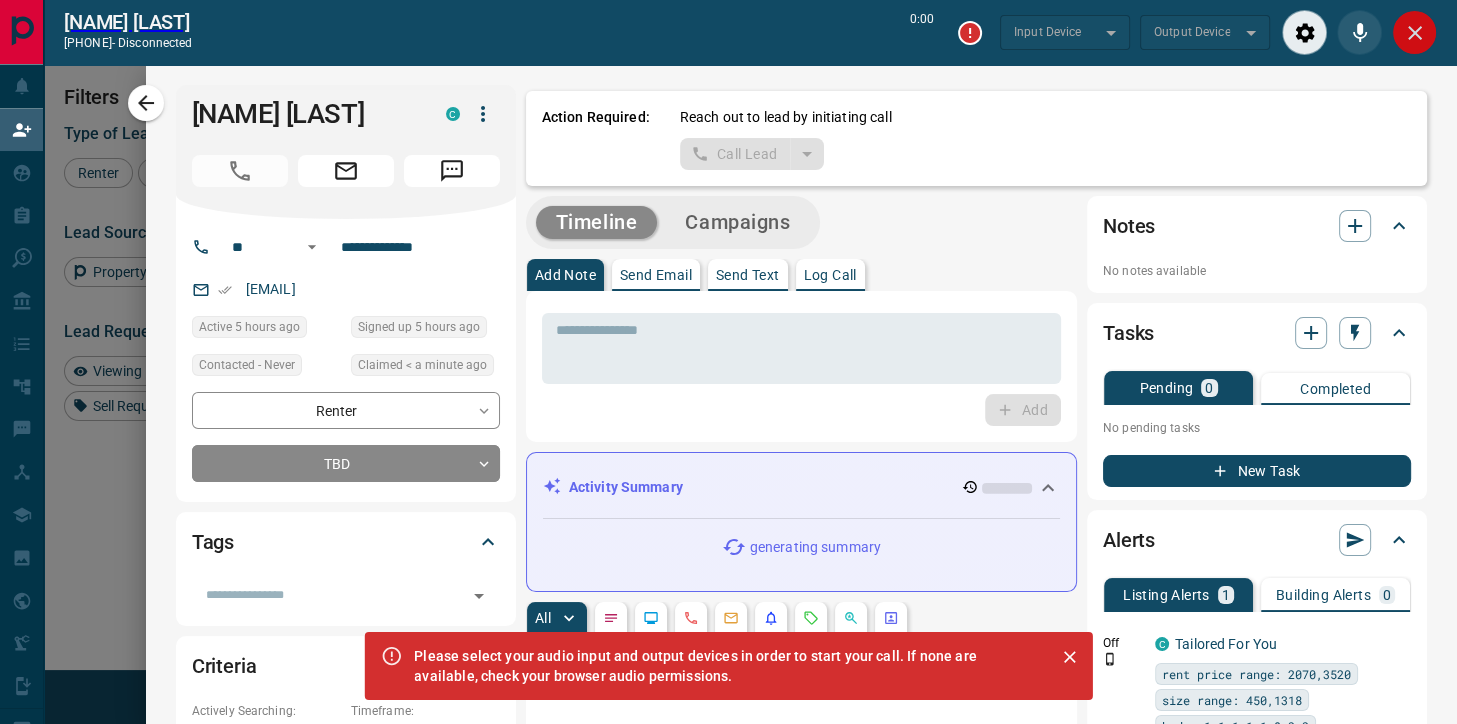 click at bounding box center (1414, 32) 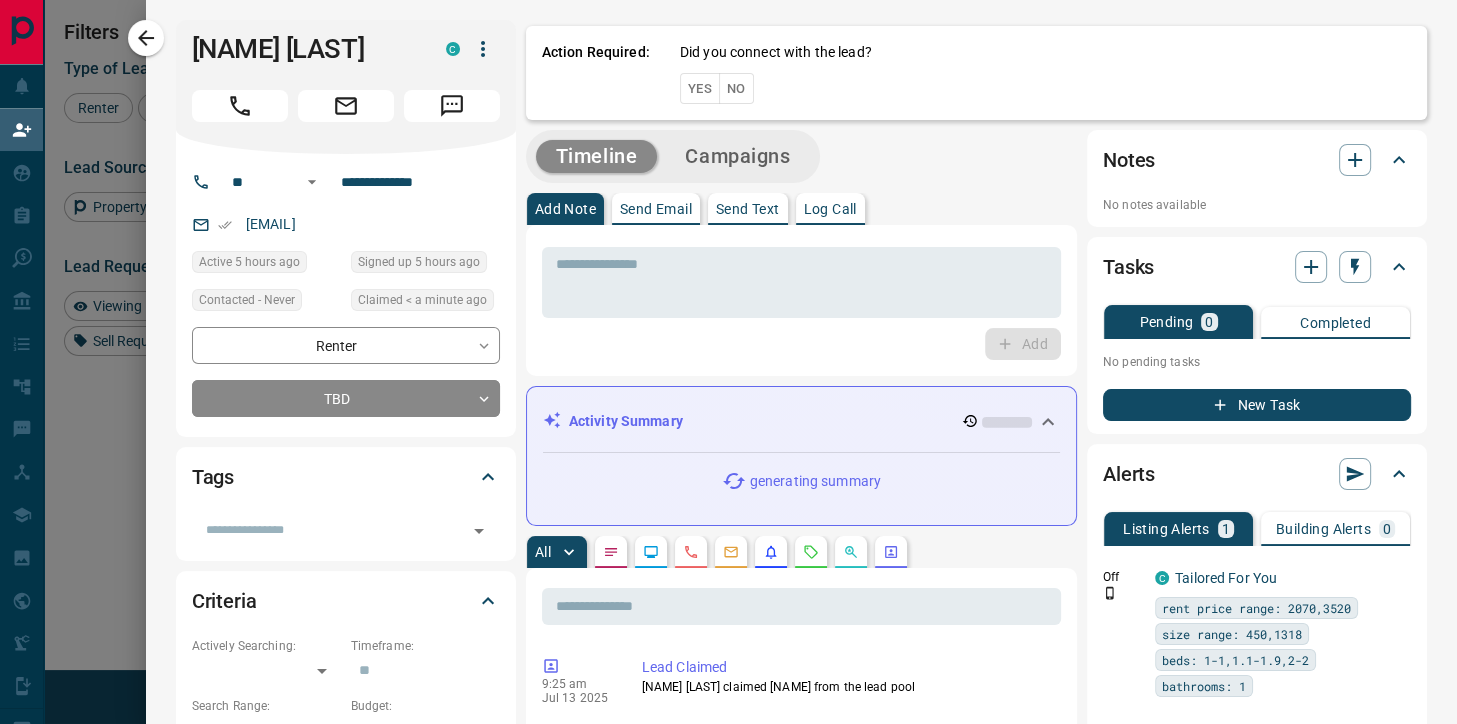 scroll, scrollTop: 1, scrollLeft: 1, axis: both 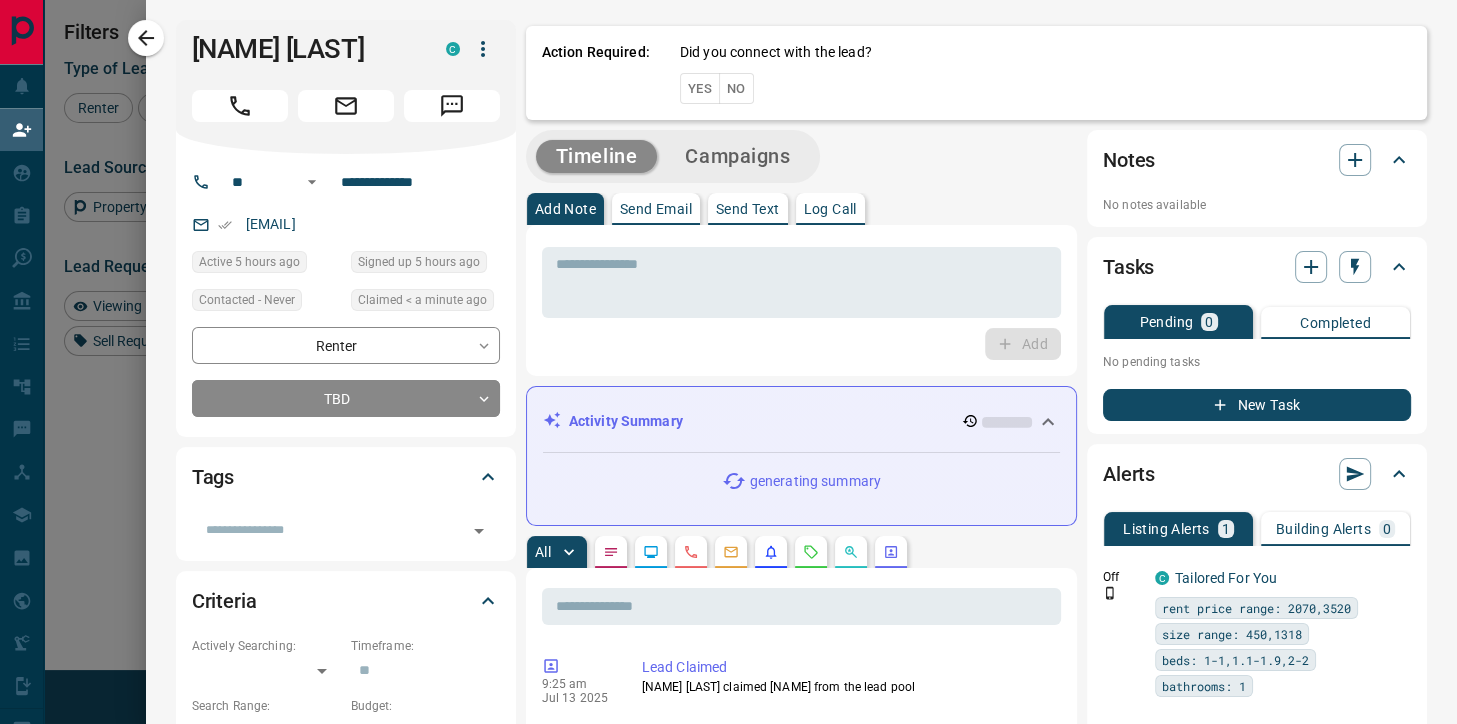 click on "No" at bounding box center [736, 88] 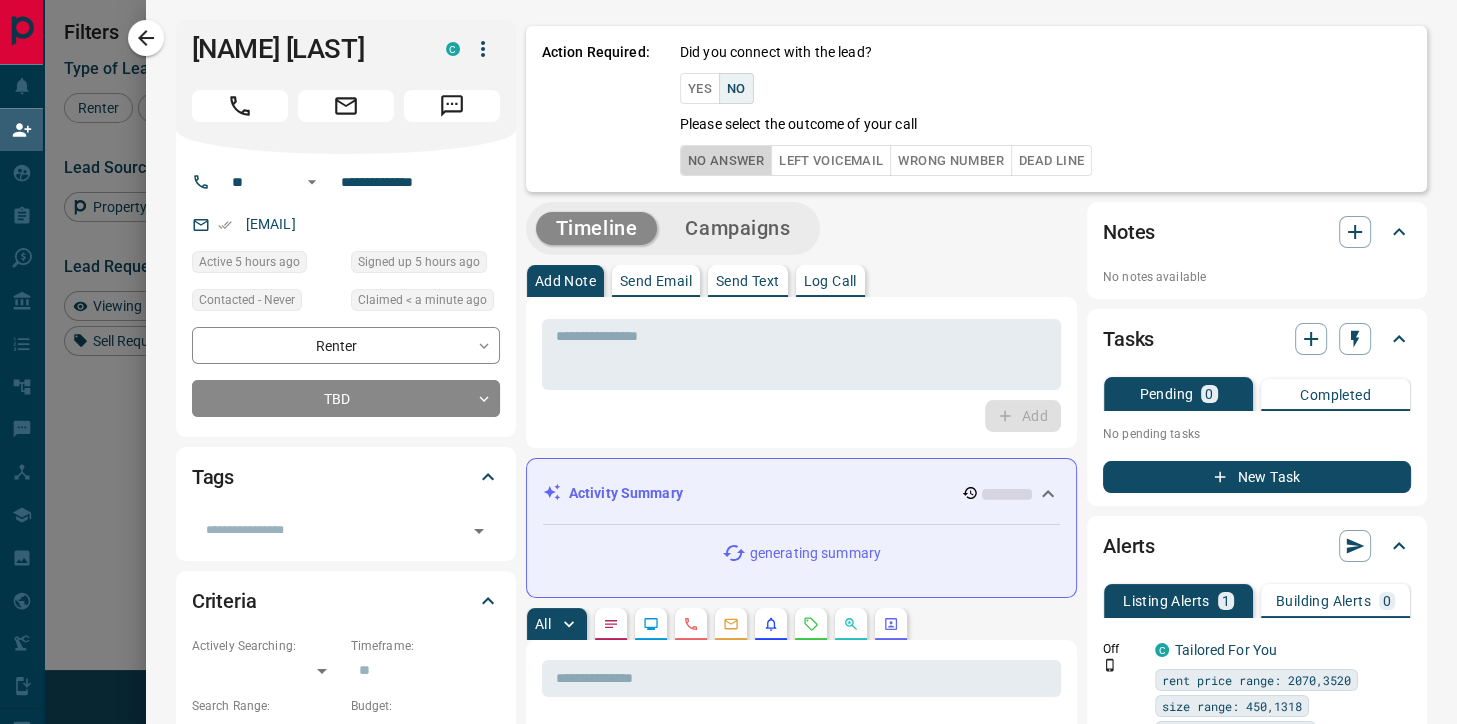 click on "No Answer" at bounding box center [726, 160] 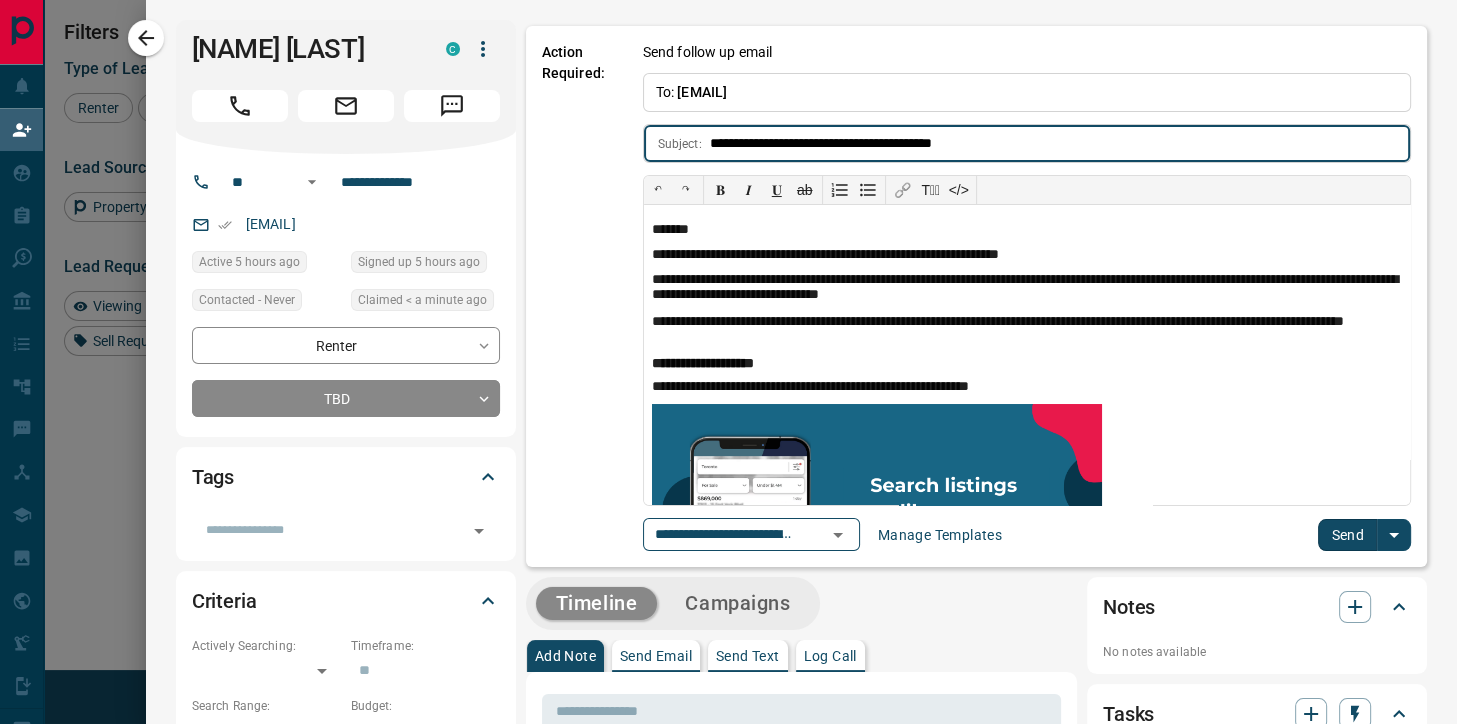 click on "Send" at bounding box center (1347, 535) 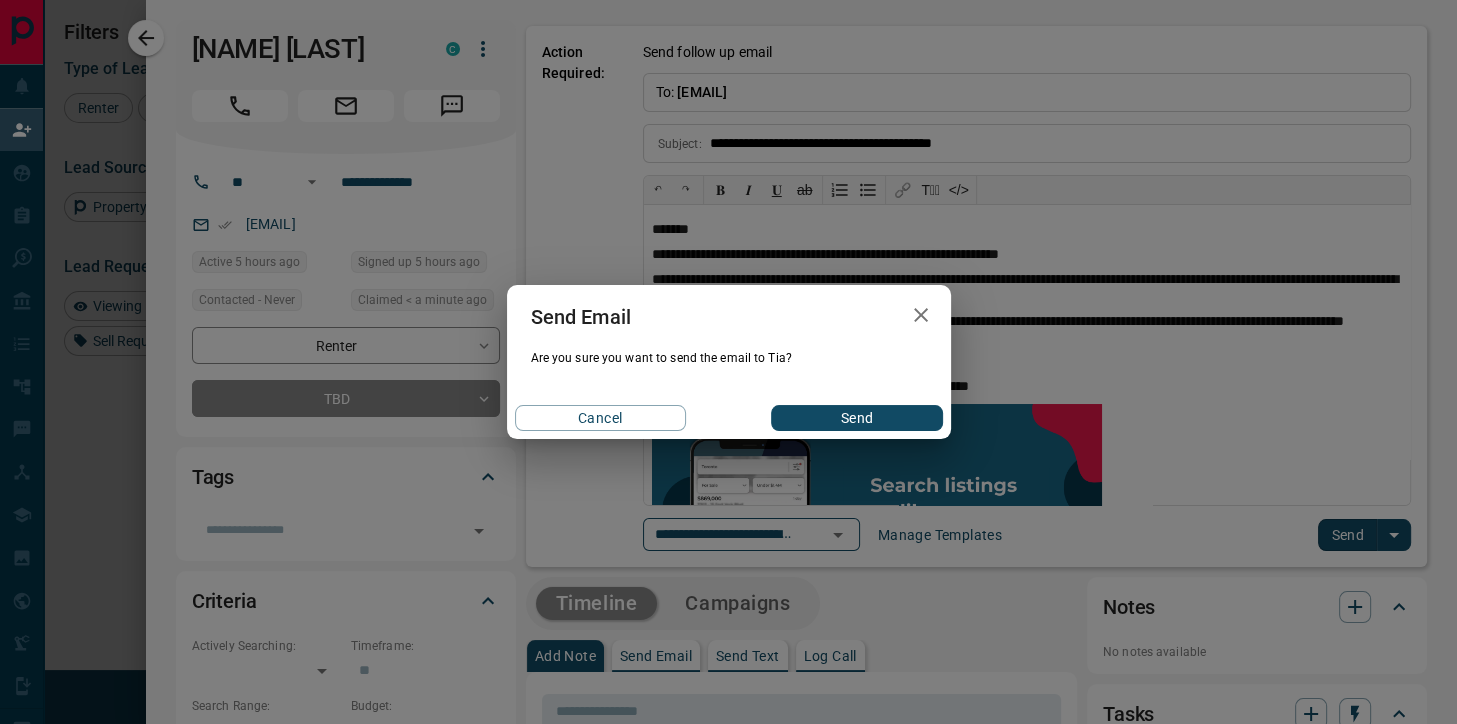 click on "Send" at bounding box center (856, 418) 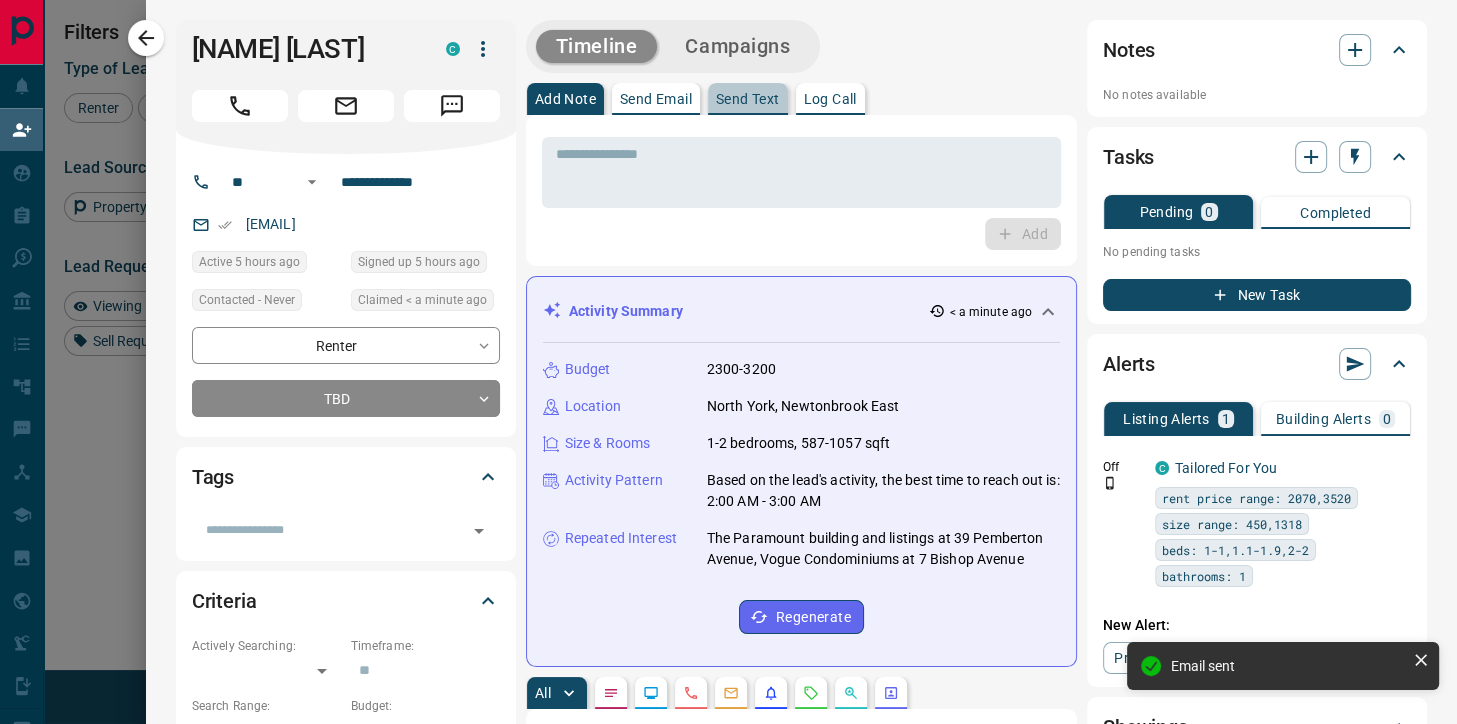 click on "Send Text" at bounding box center [748, 99] 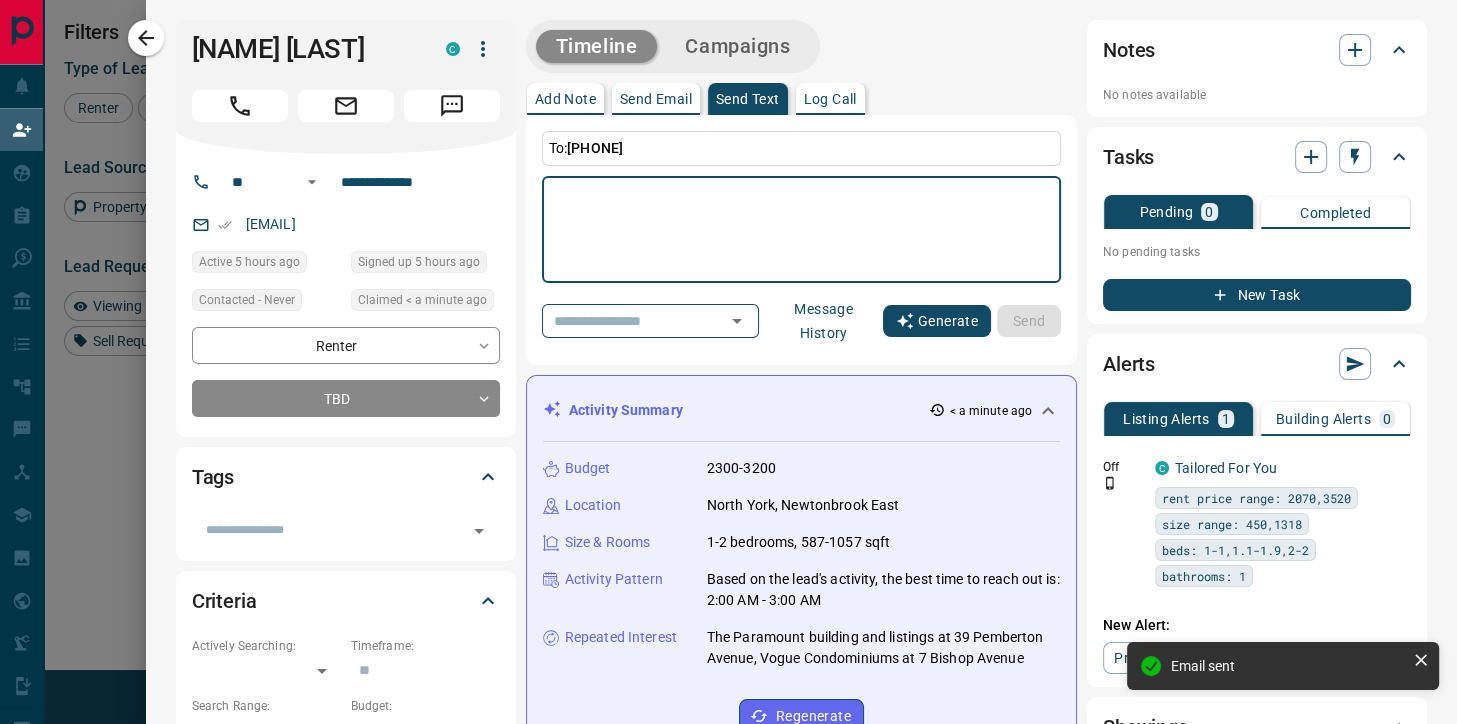 click 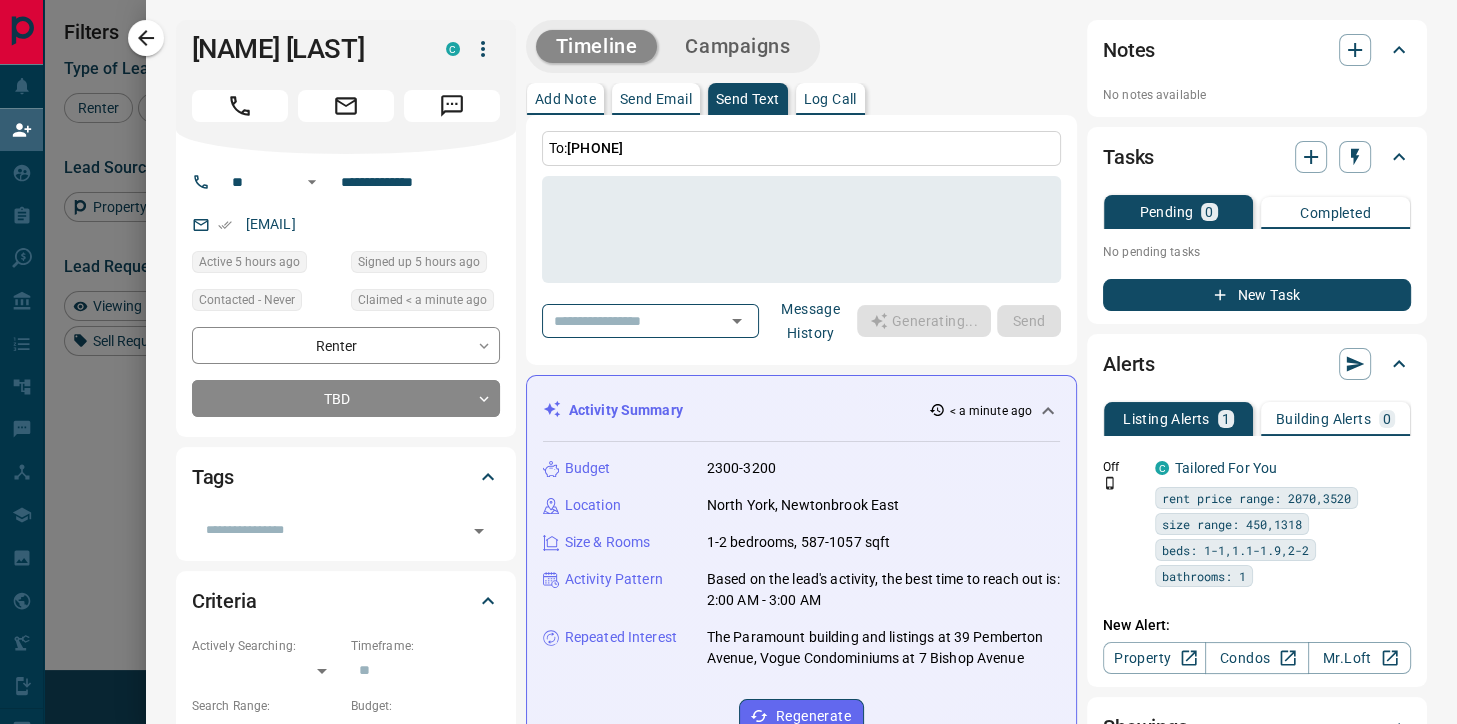 type on "**********" 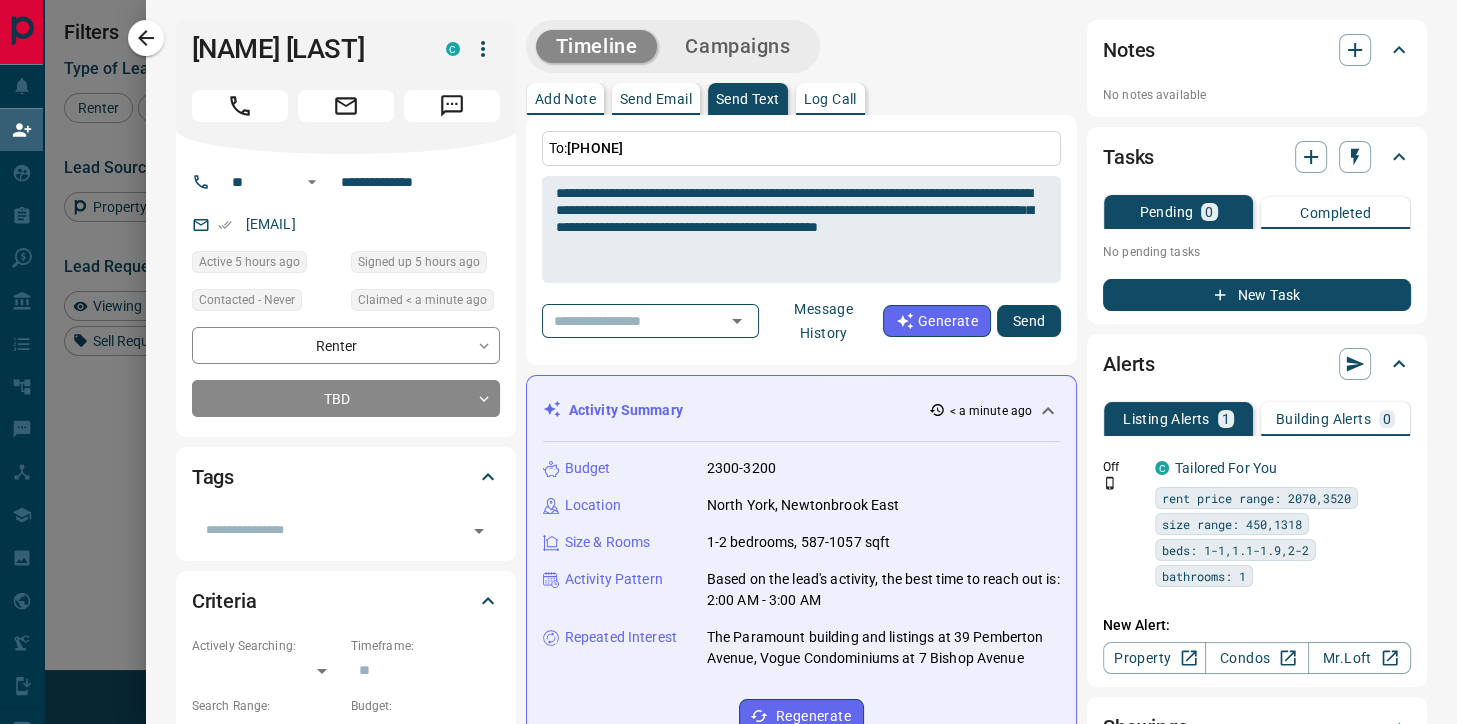 click on "Send" at bounding box center [1029, 321] 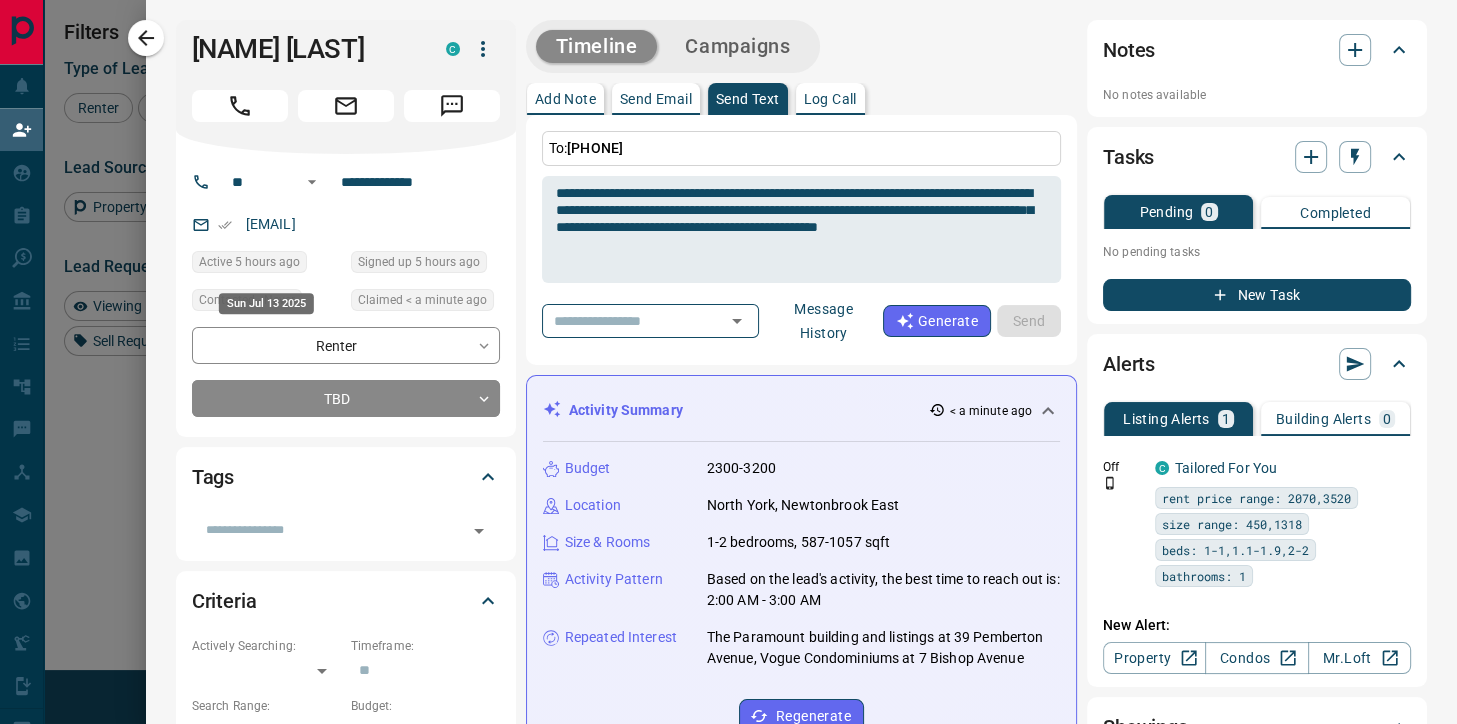 type 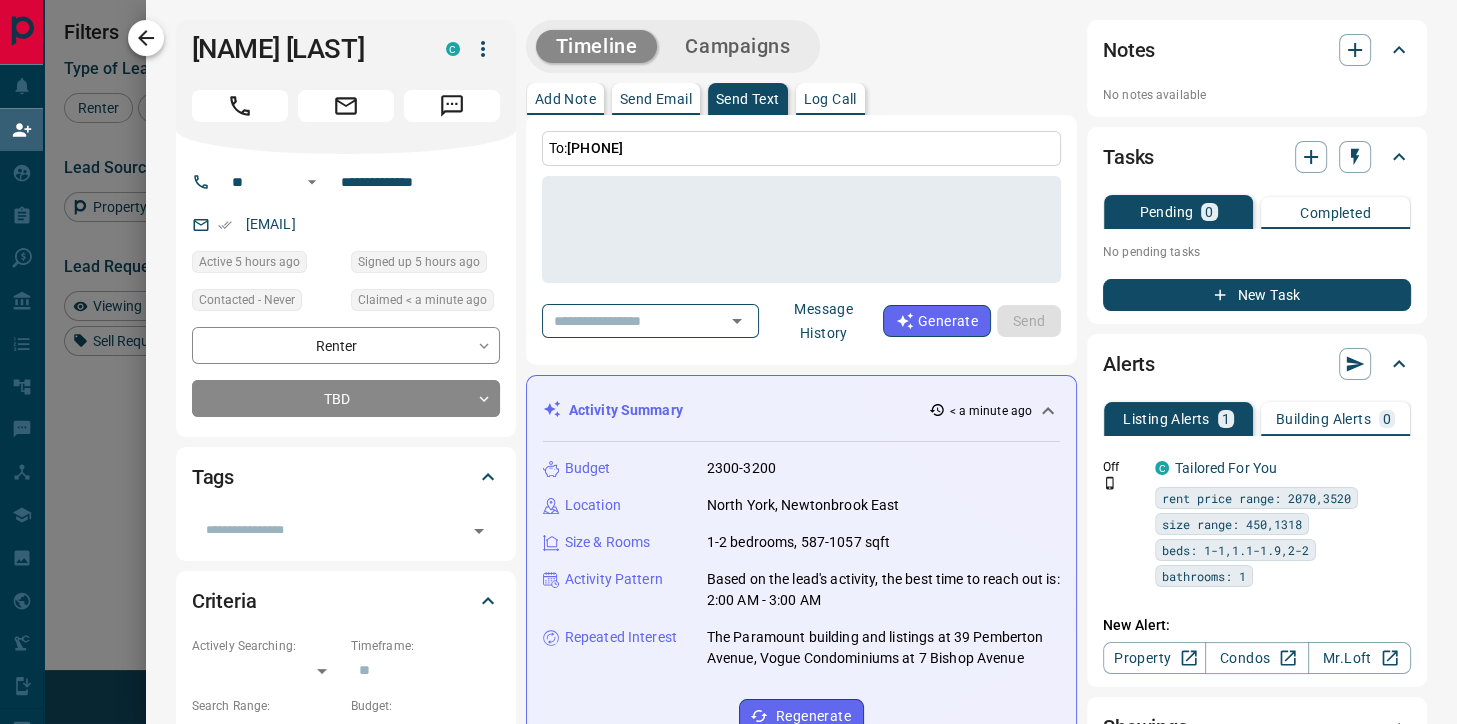 click 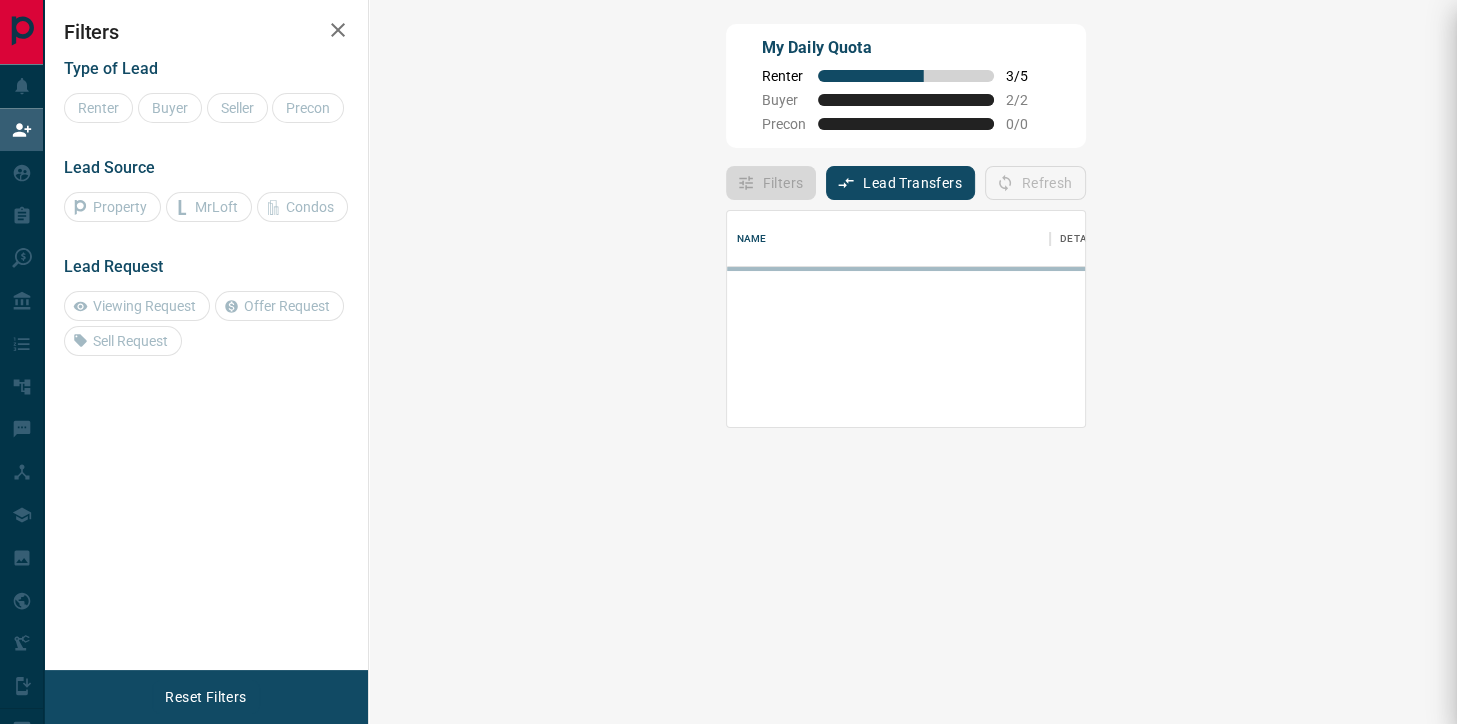 scroll, scrollTop: 0, scrollLeft: 0, axis: both 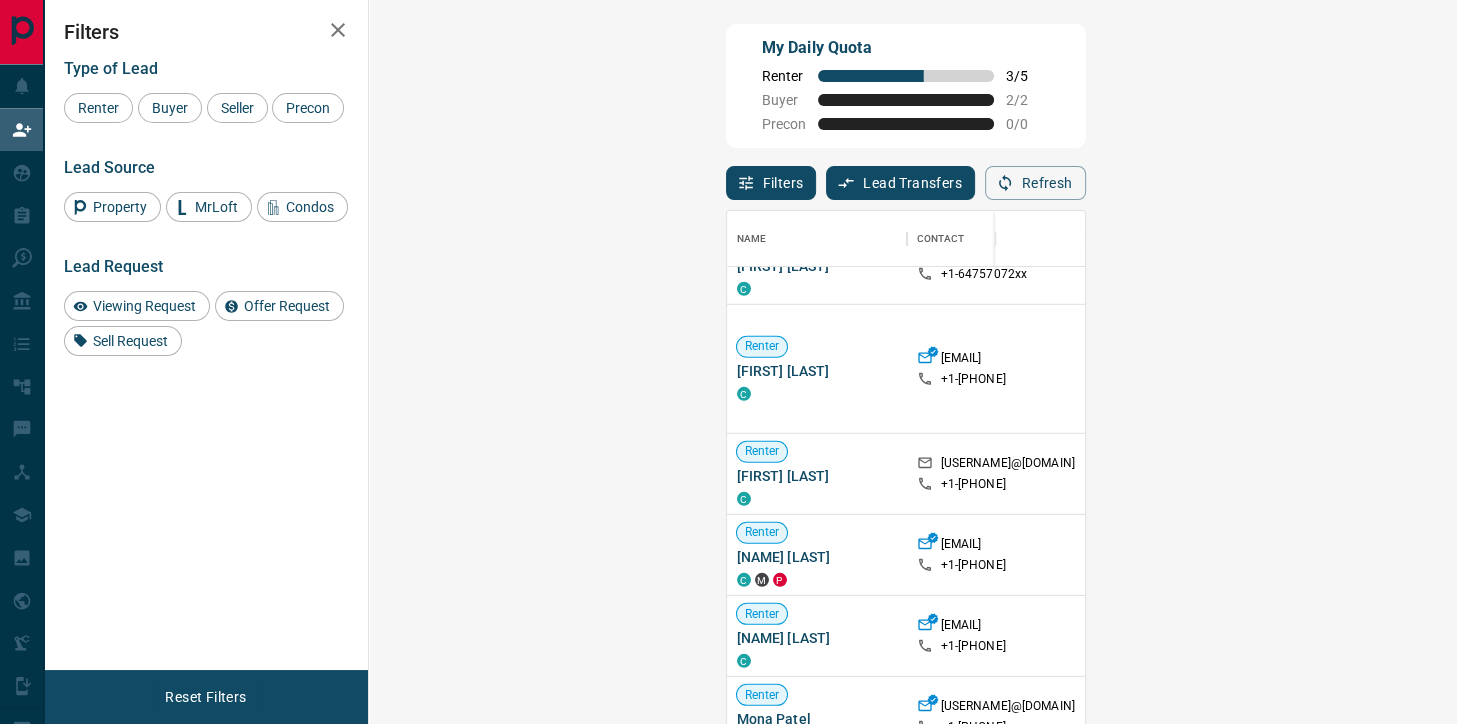 click 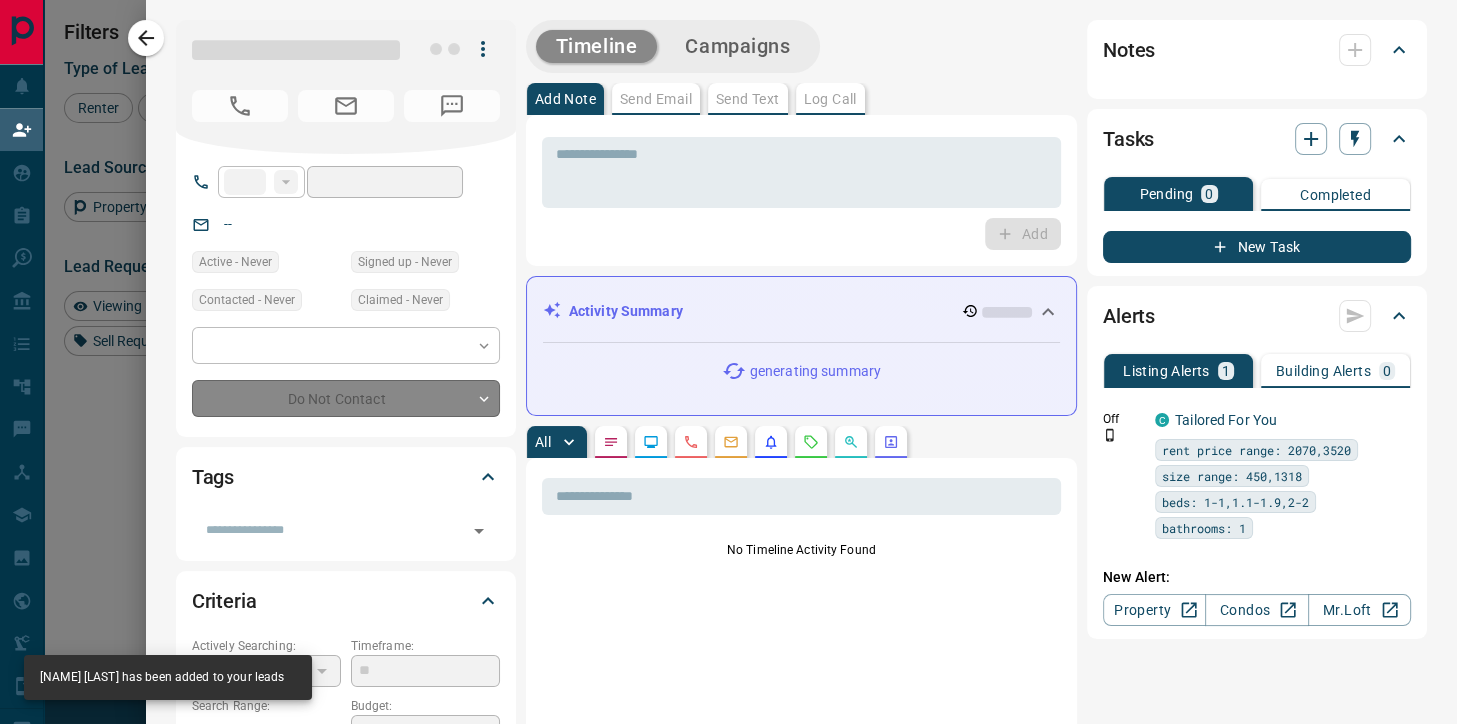 type on "**" 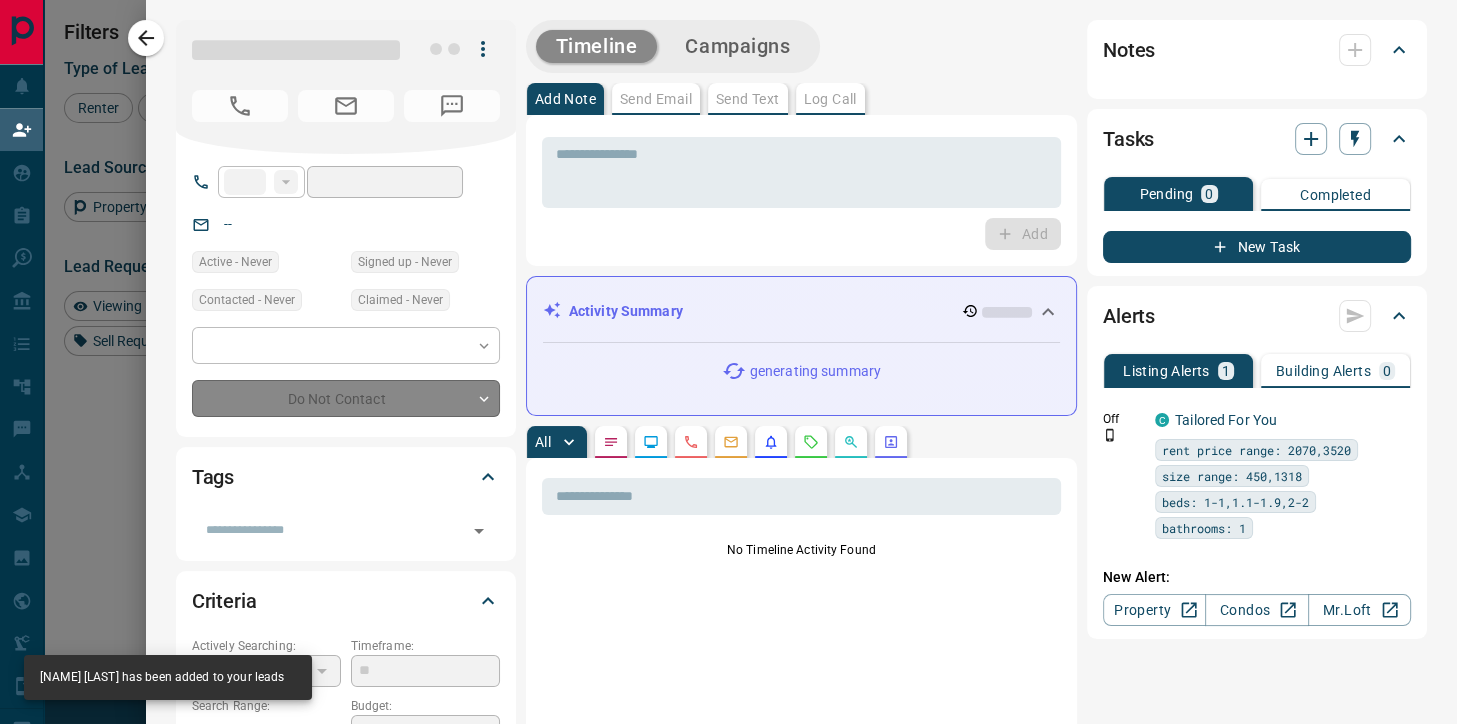 type on "**********" 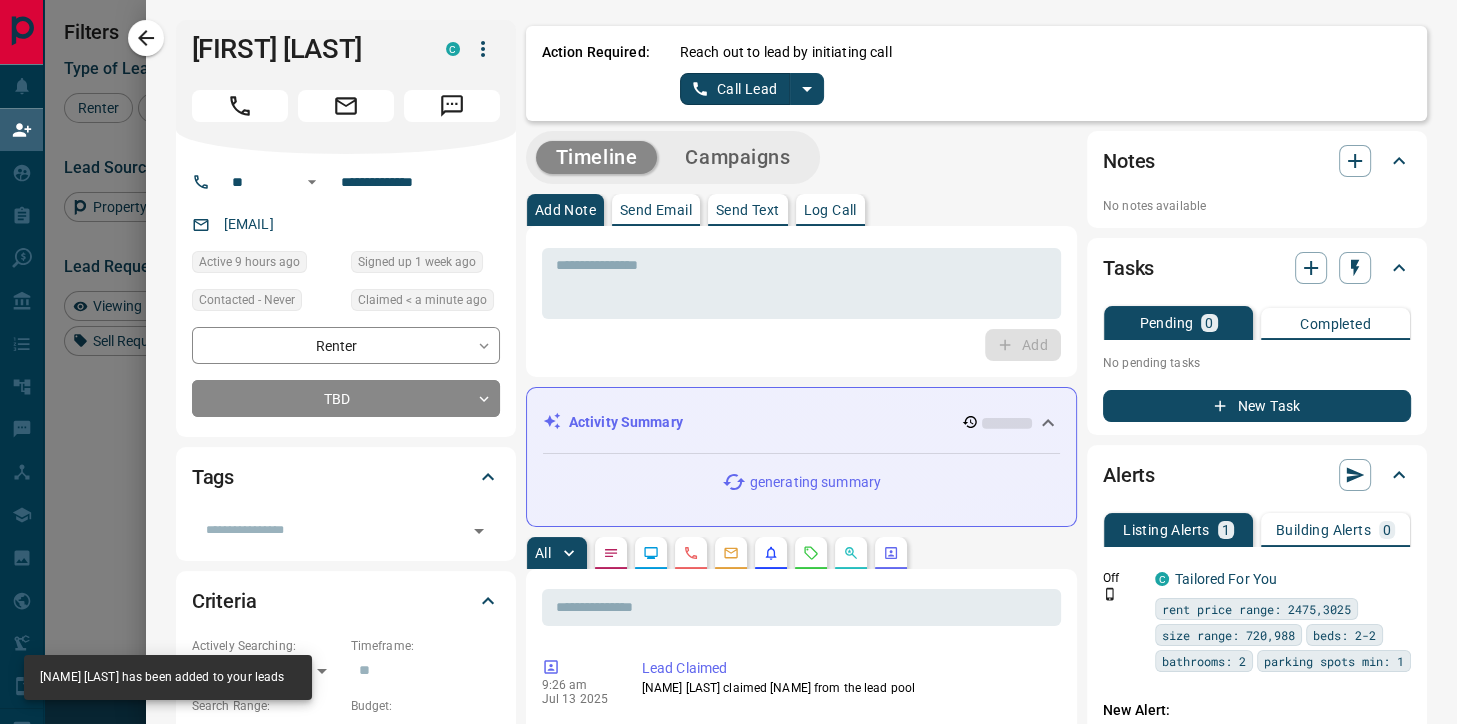 click on "Call Lead" at bounding box center [735, 89] 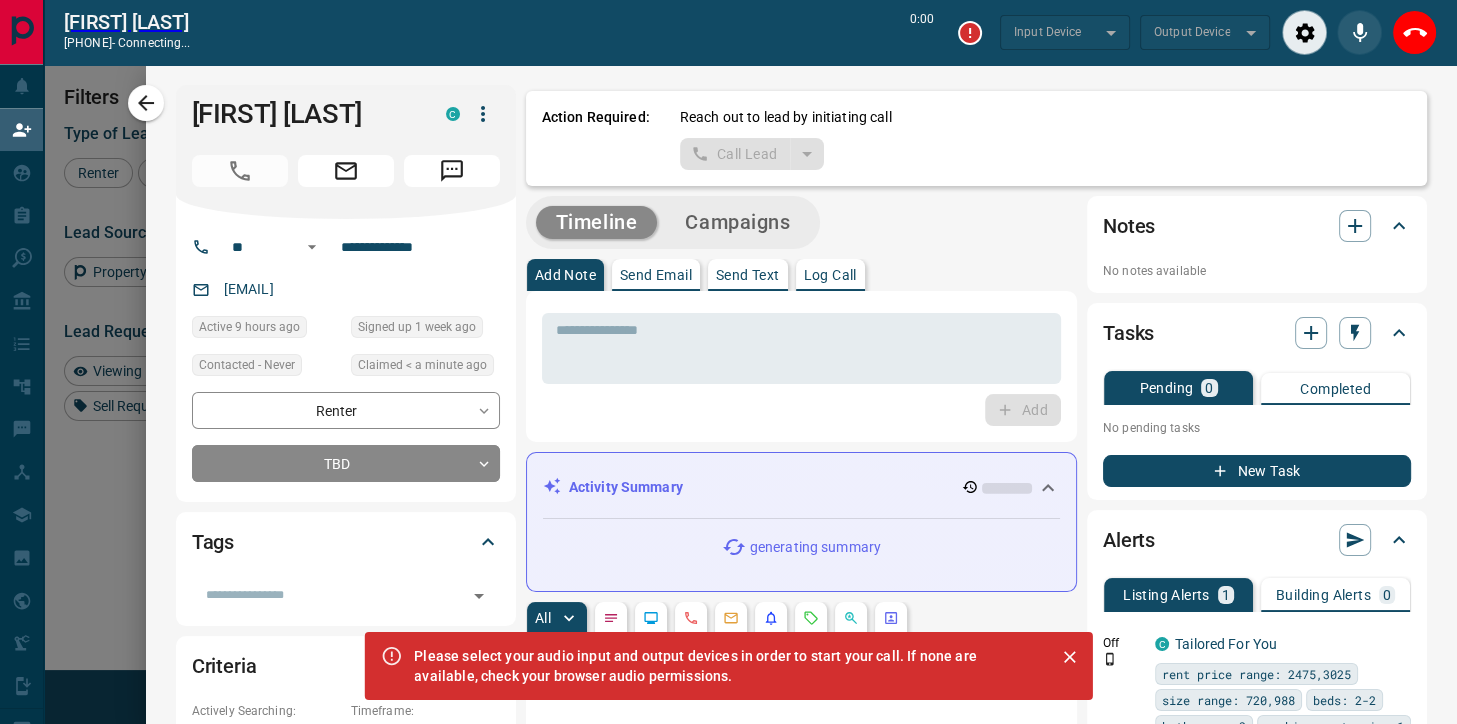 scroll, scrollTop: 498, scrollLeft: 1046, axis: both 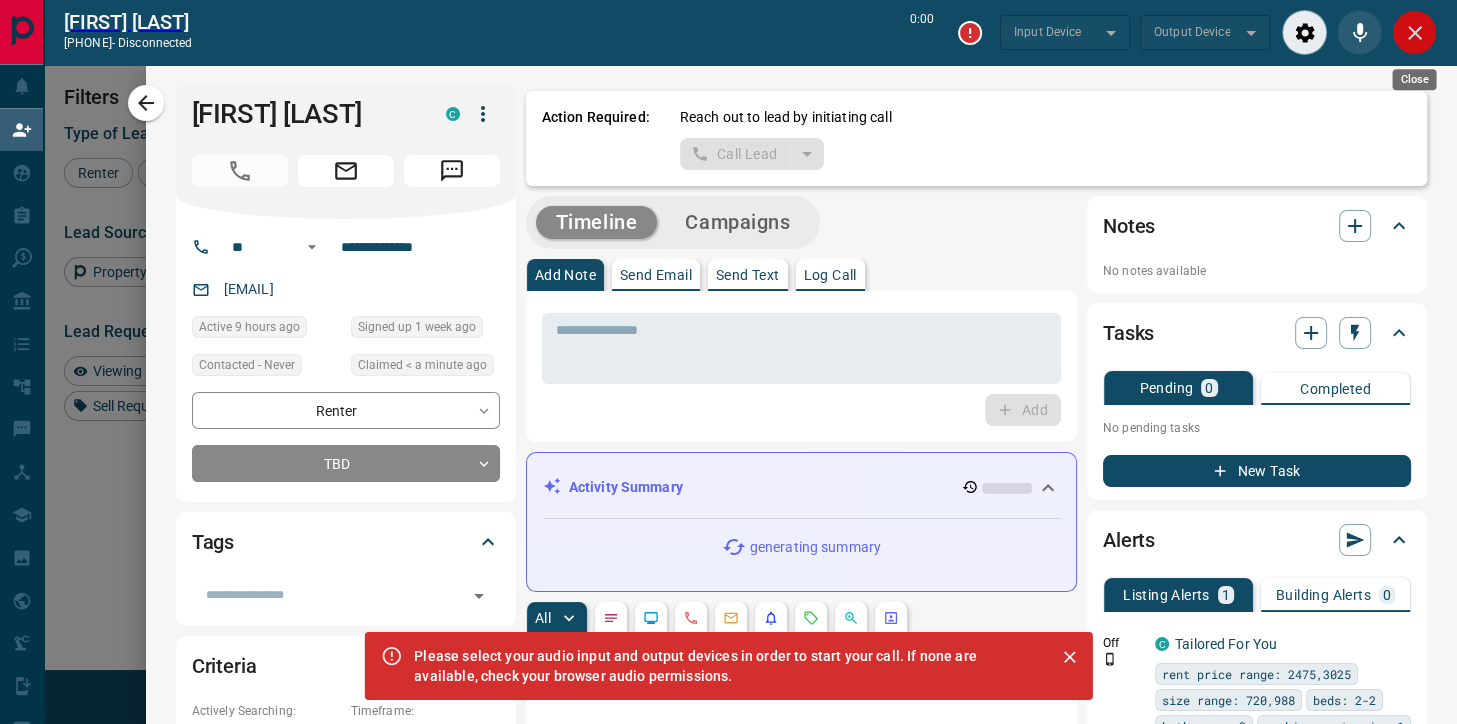 click 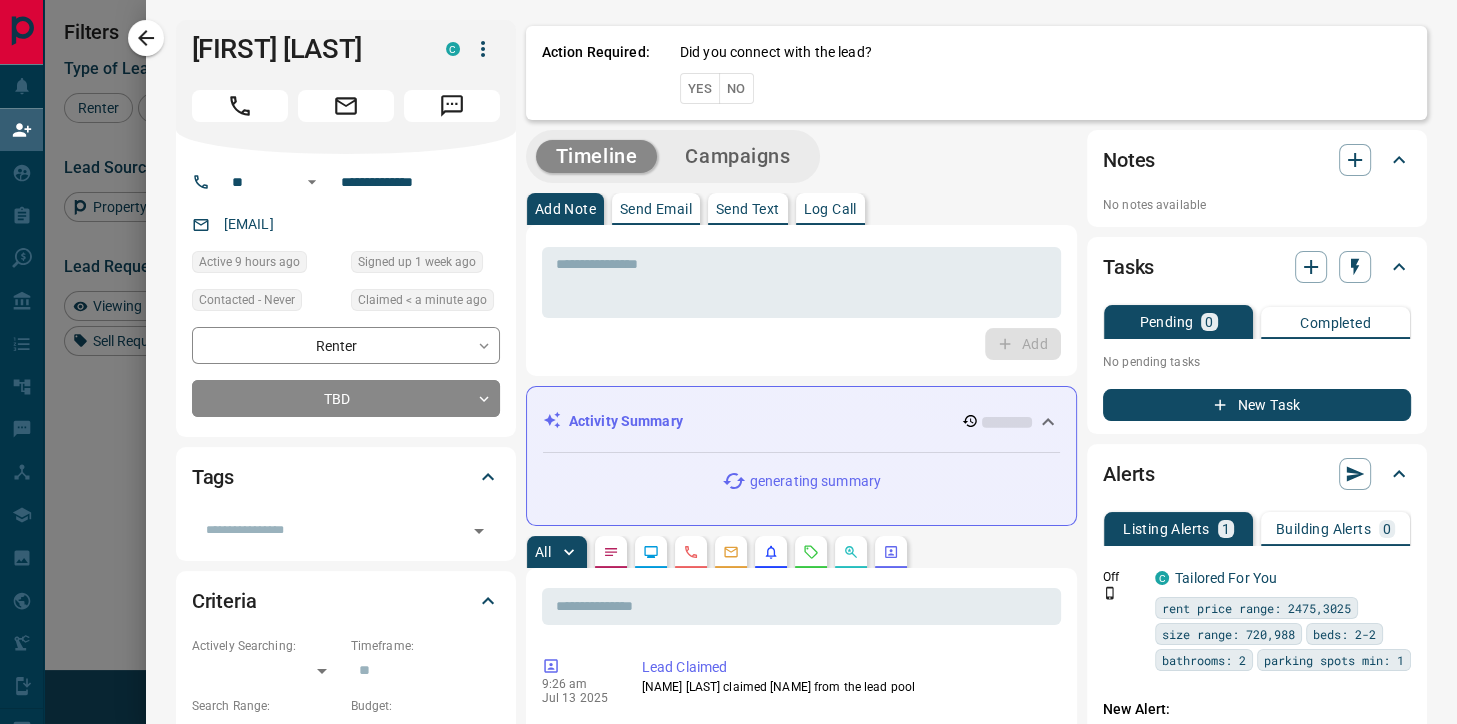 scroll, scrollTop: 1, scrollLeft: 1, axis: both 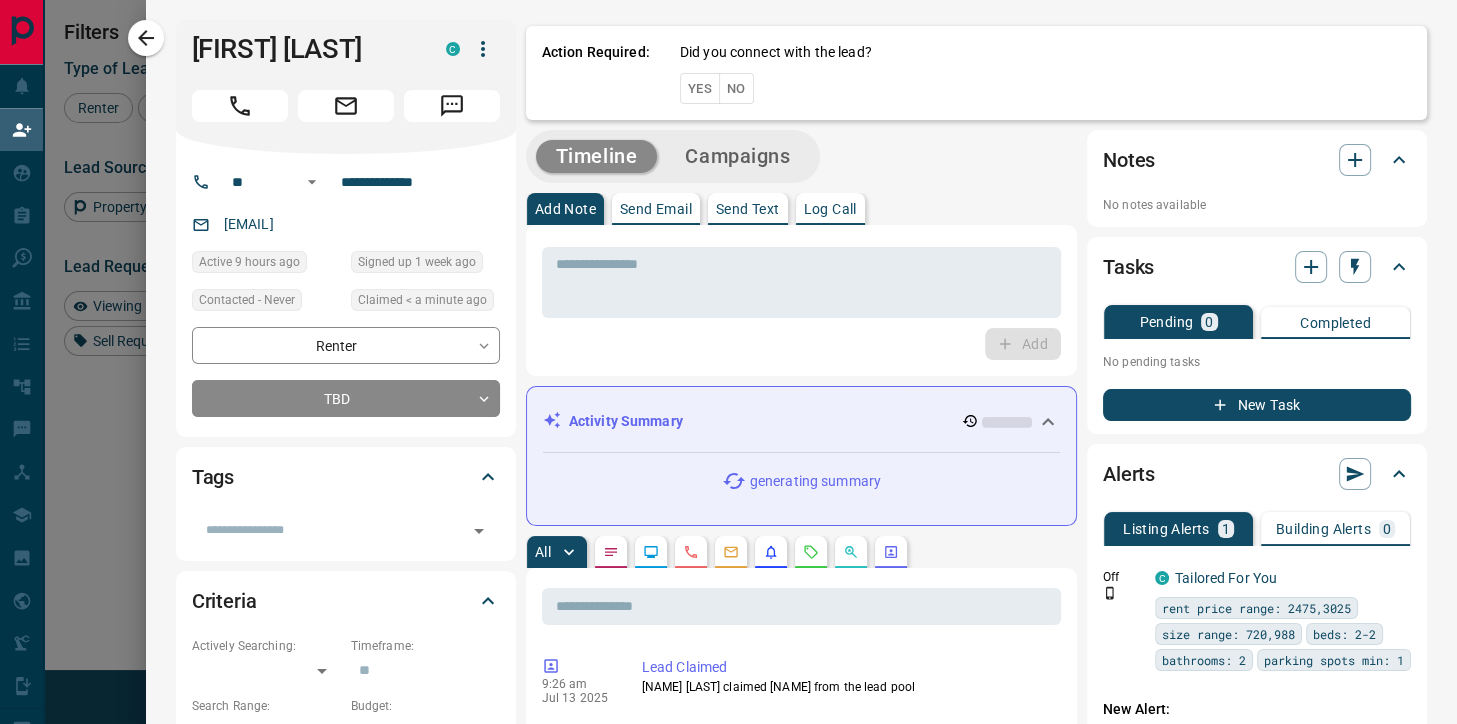 click on "No" at bounding box center (736, 88) 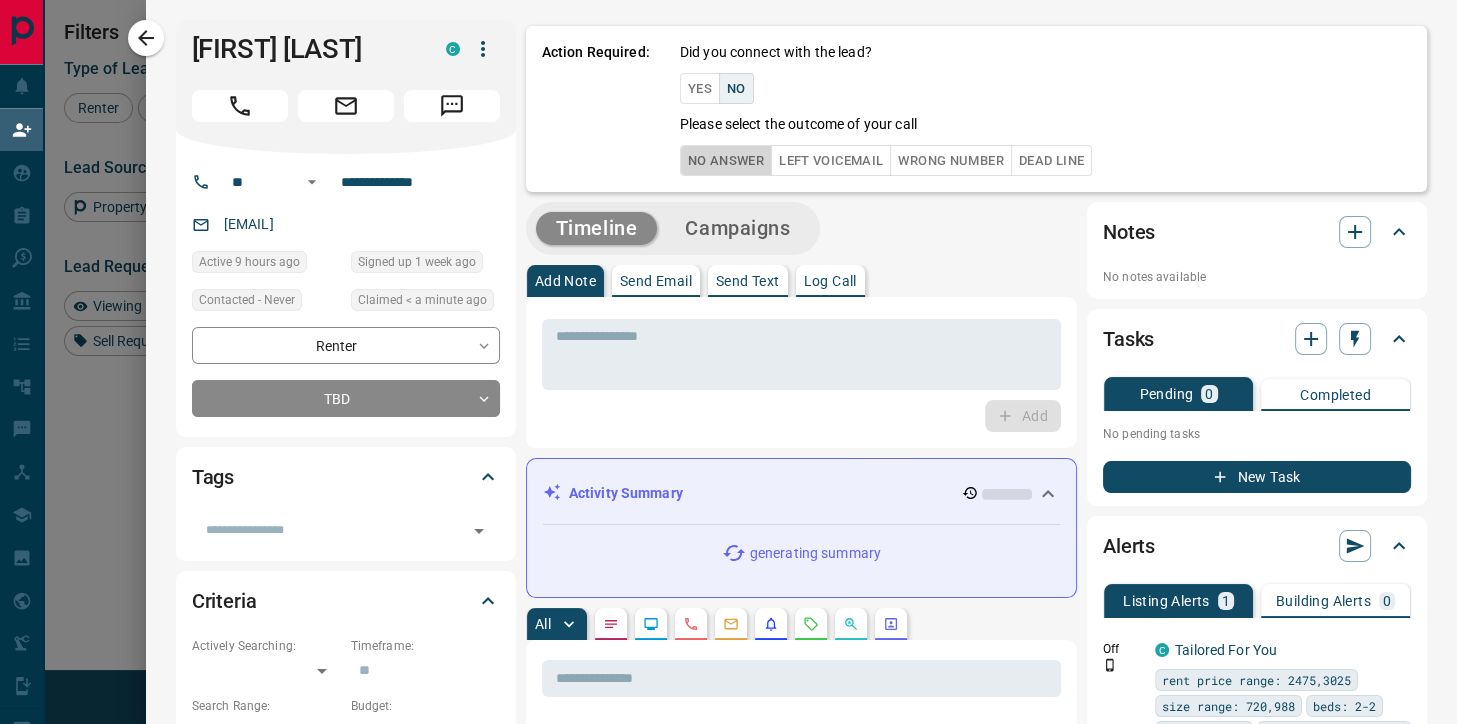 drag, startPoint x: 731, startPoint y: 153, endPoint x: 749, endPoint y: 156, distance: 18.248287 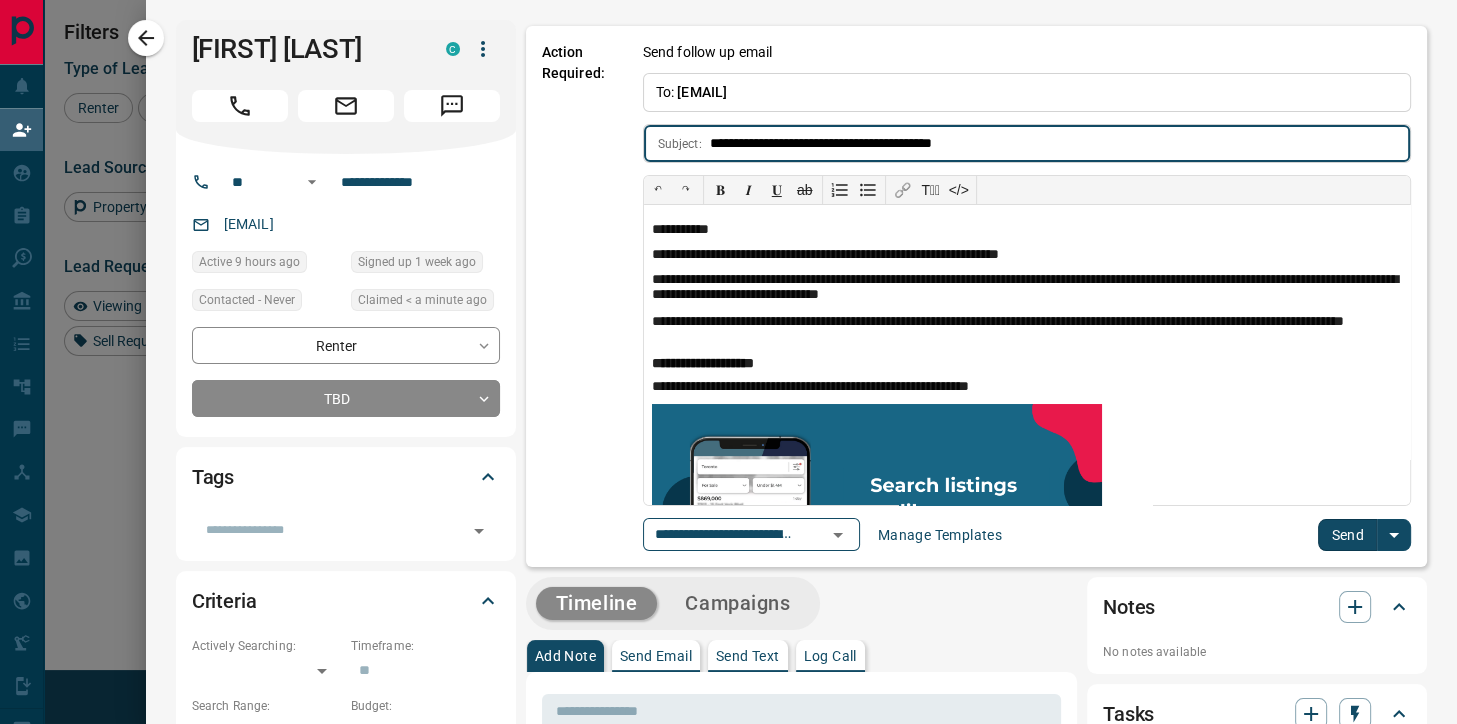 click on "Send" at bounding box center [1347, 535] 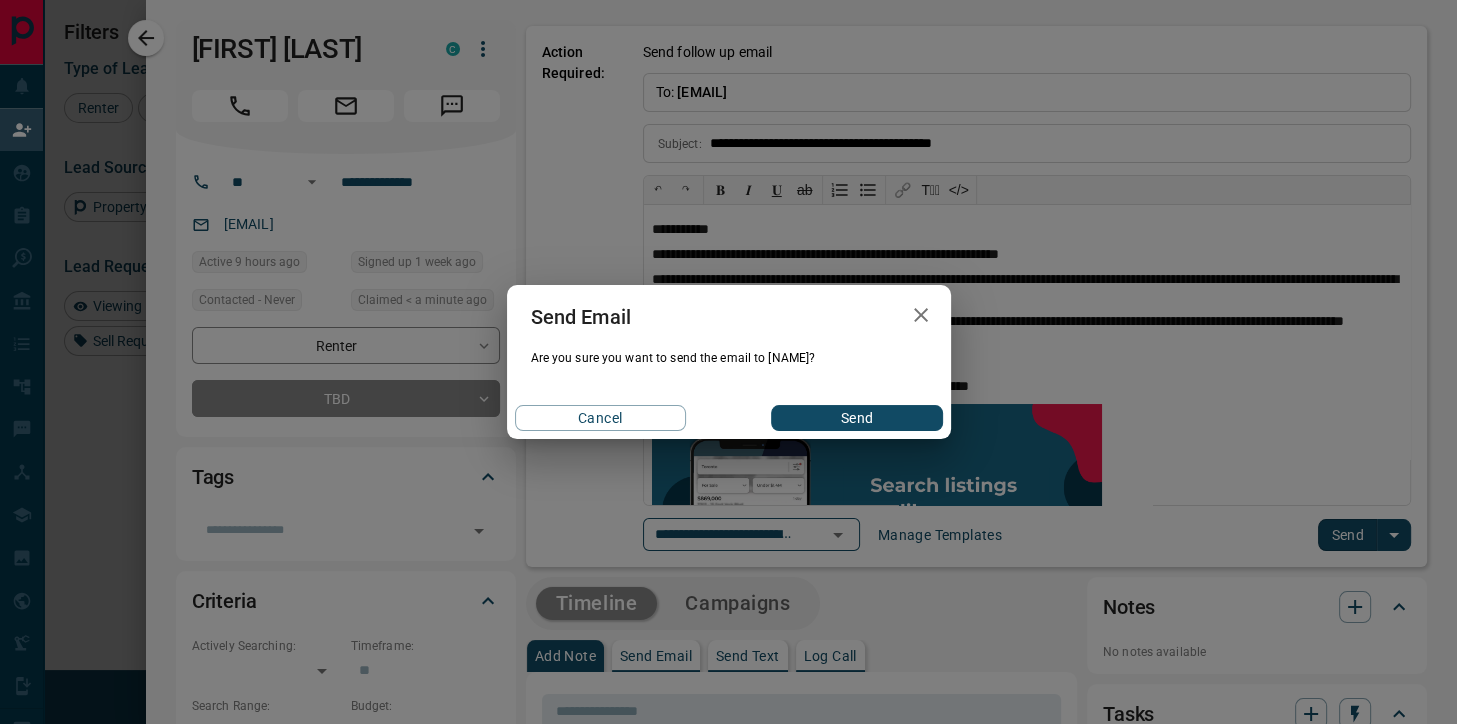 click on "Send" at bounding box center [856, 418] 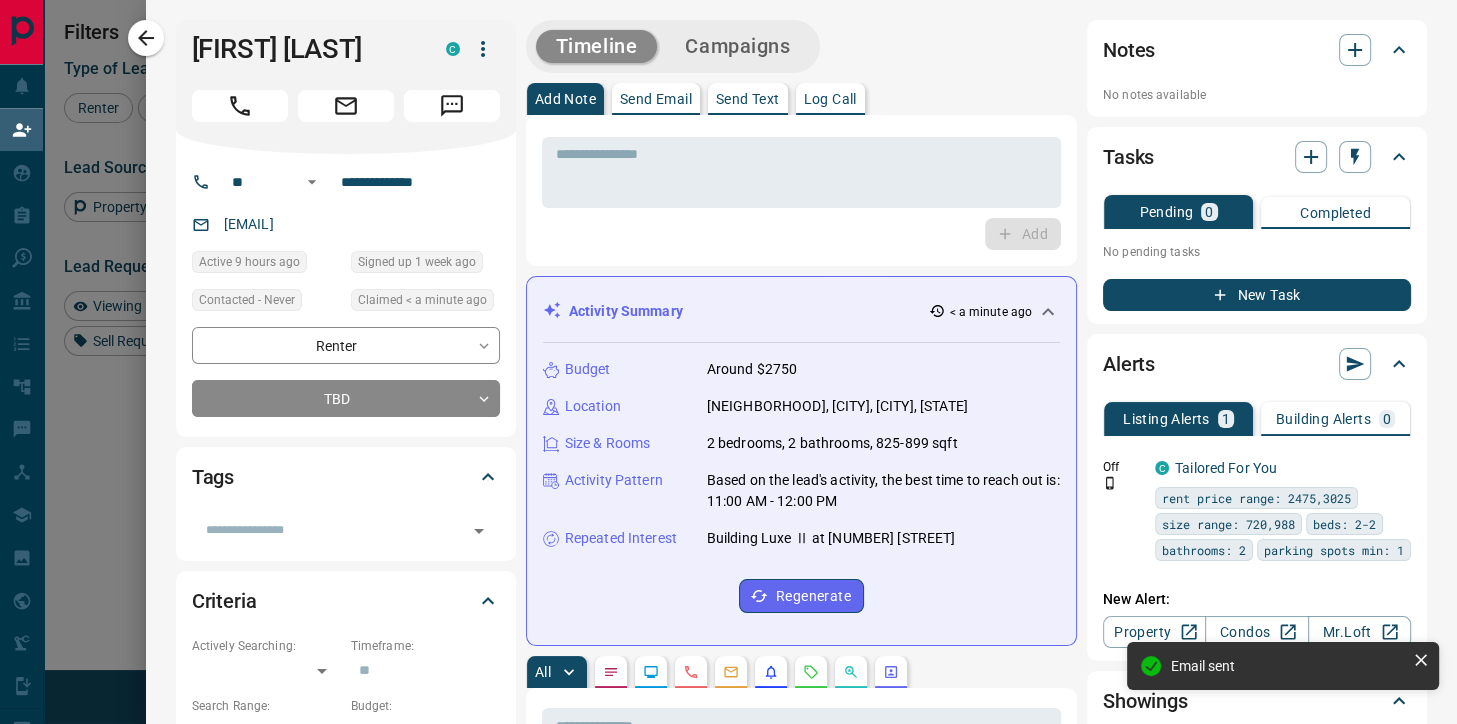click on "Send Text" at bounding box center (748, 99) 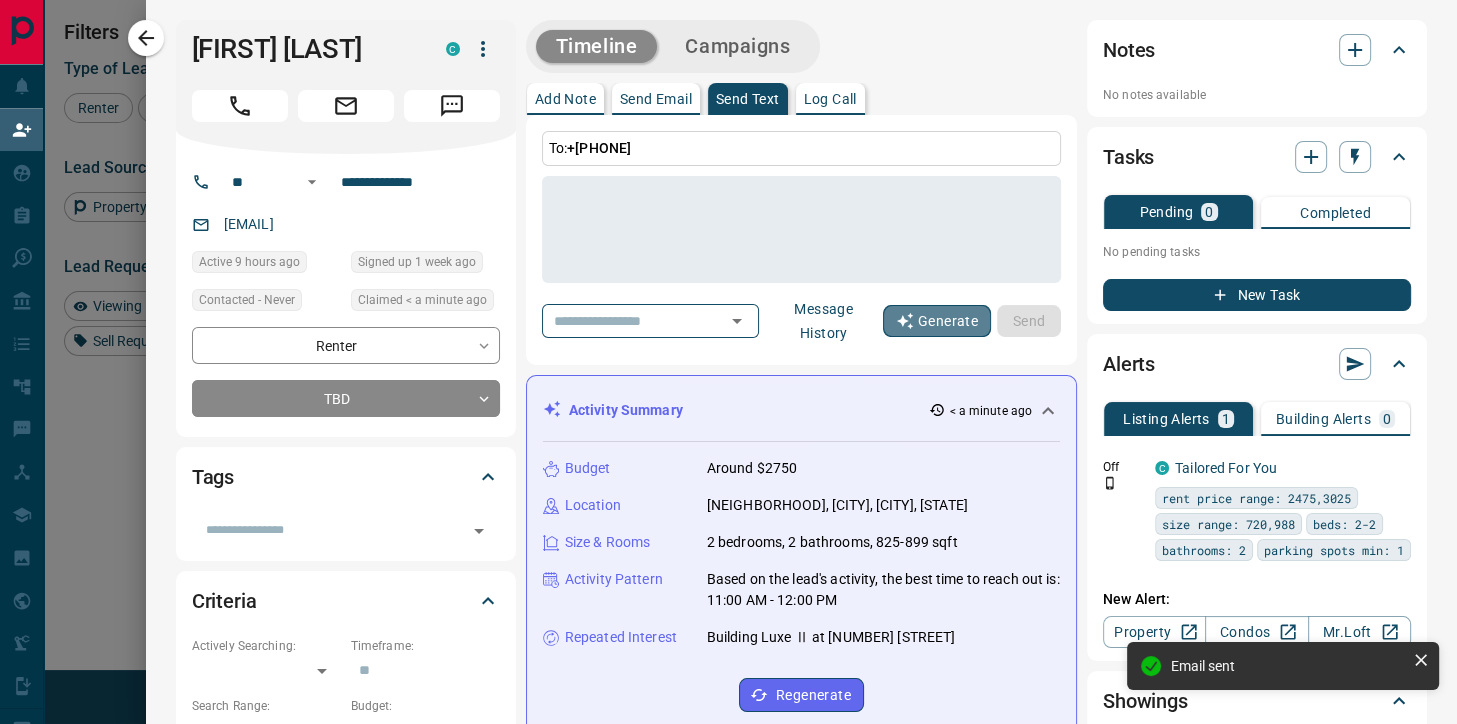 click on "Generate" at bounding box center (937, 321) 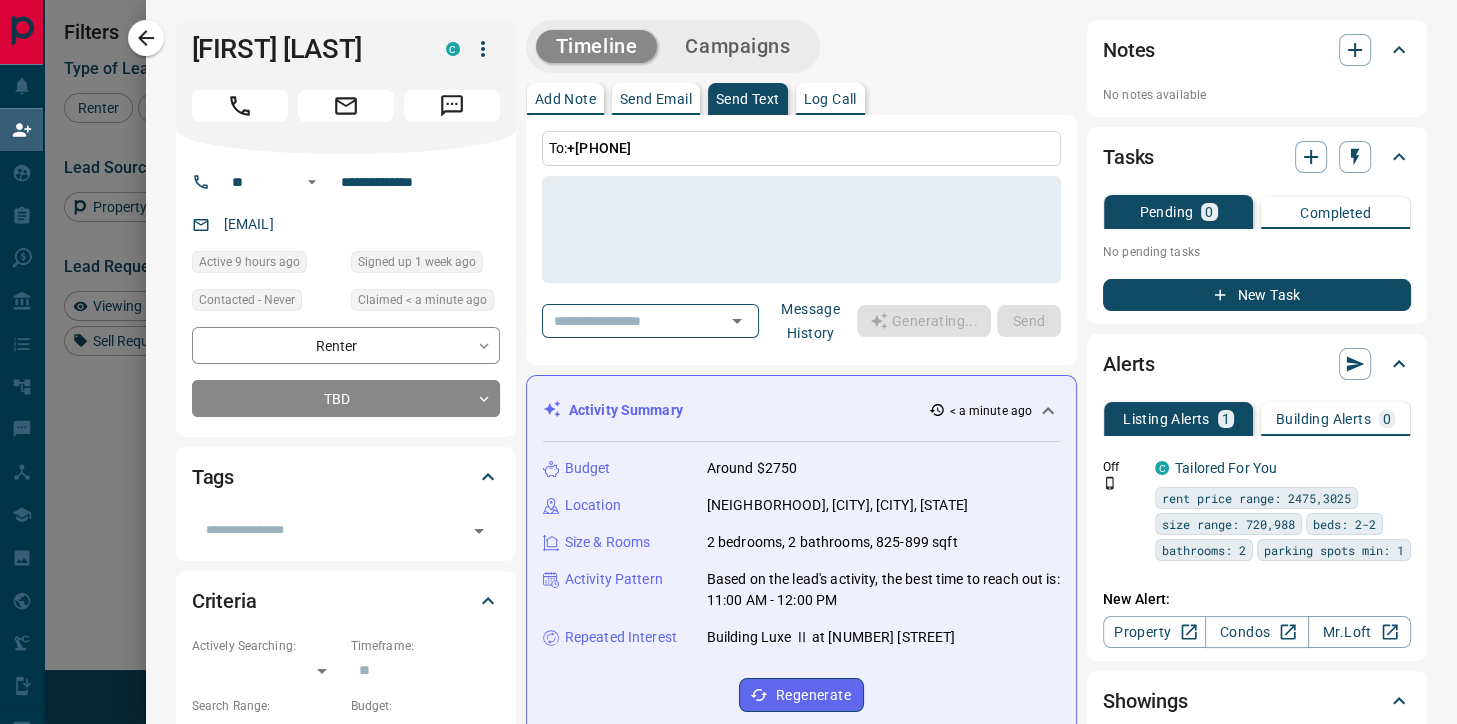 type on "**********" 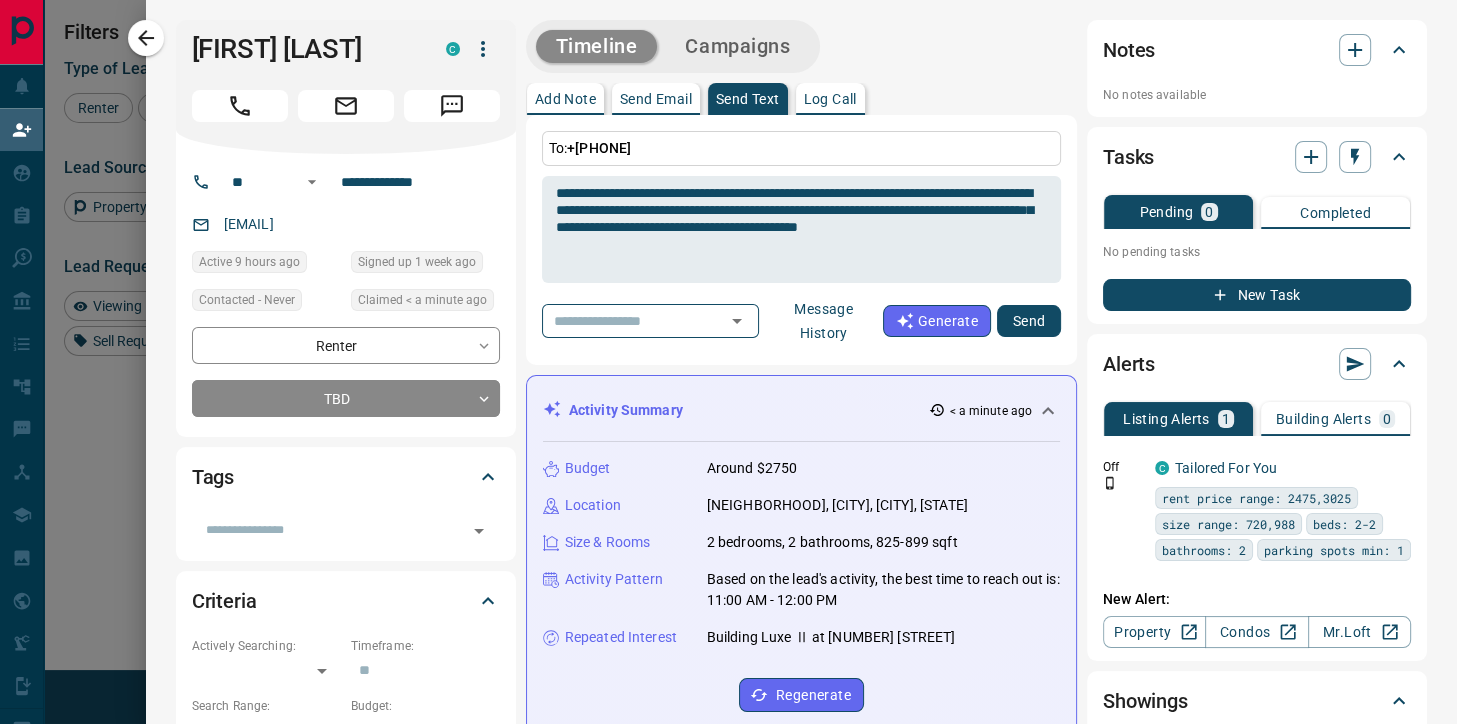 click on "Send" at bounding box center (1029, 321) 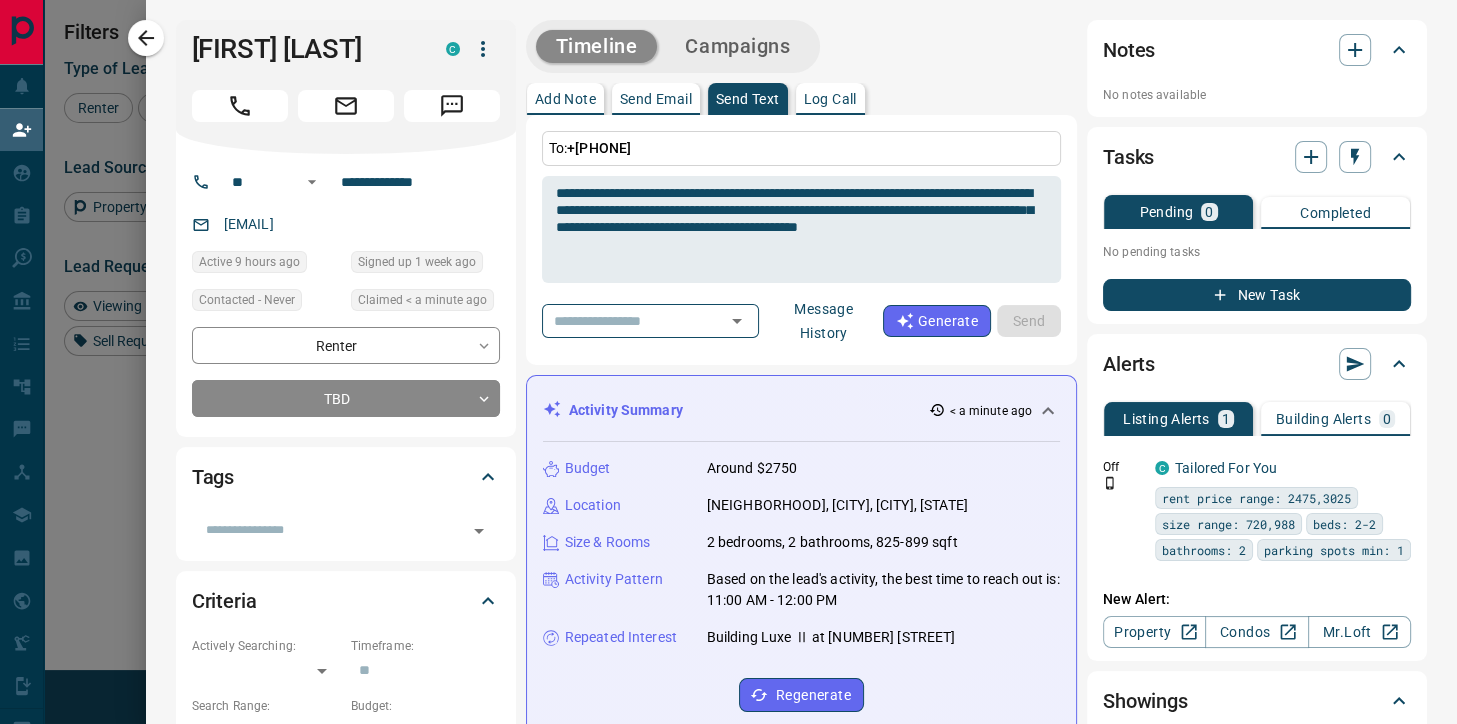 type 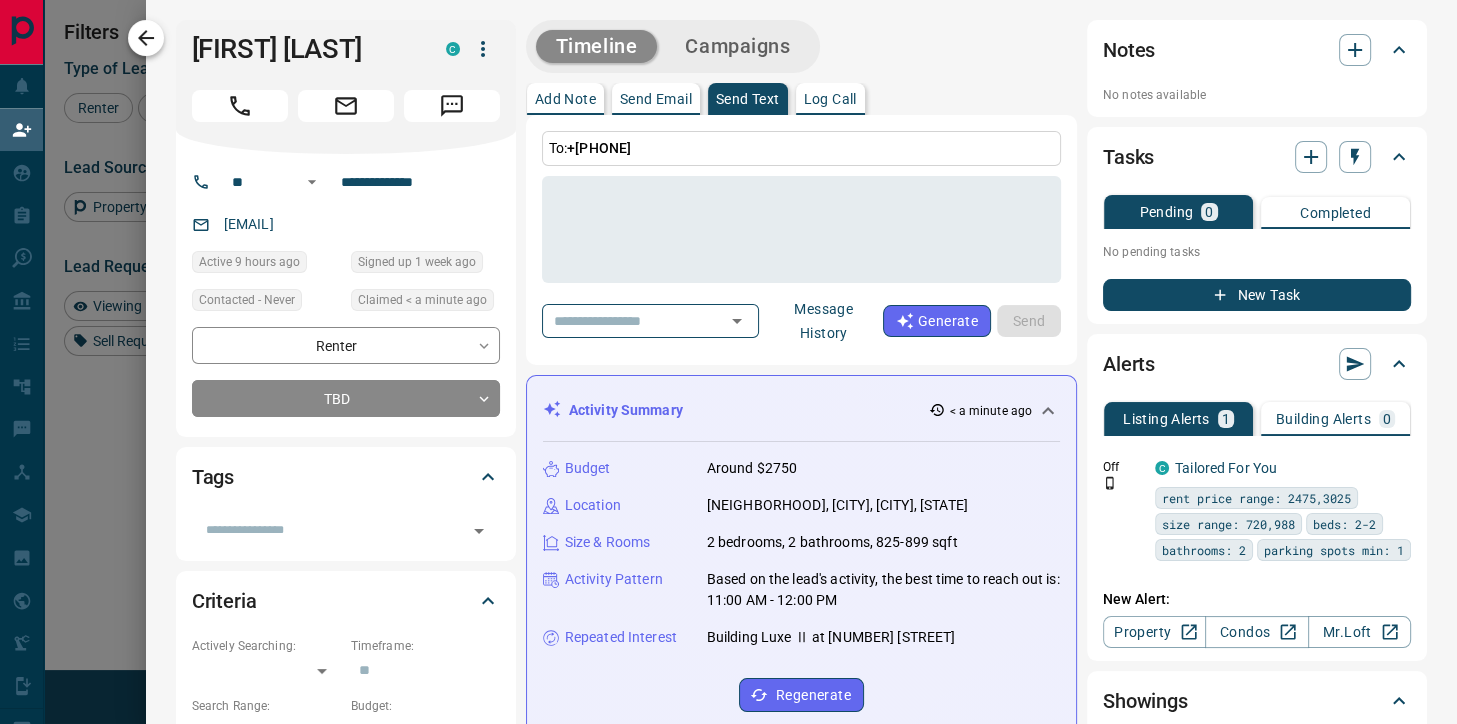 click 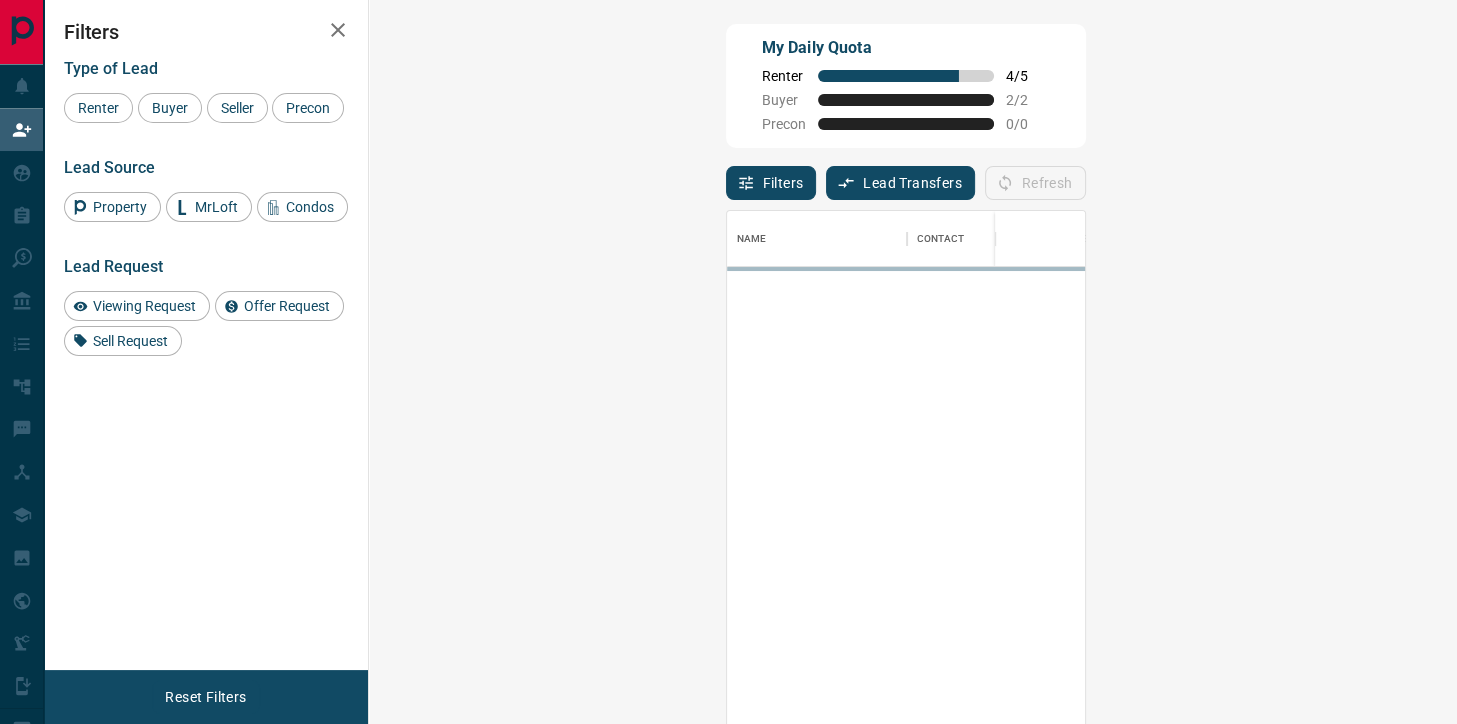 scroll, scrollTop: 1, scrollLeft: 1, axis: both 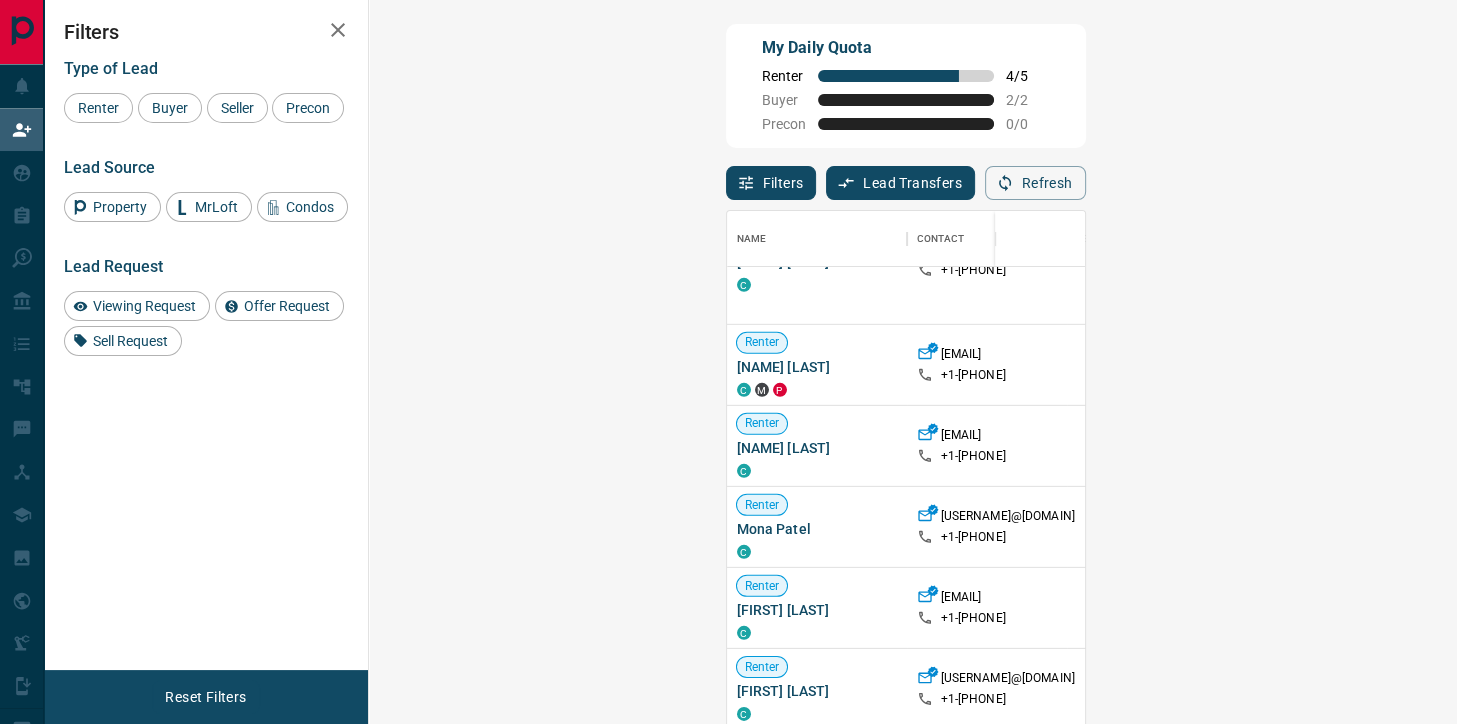click on "Claim" at bounding box center (1727, 445) 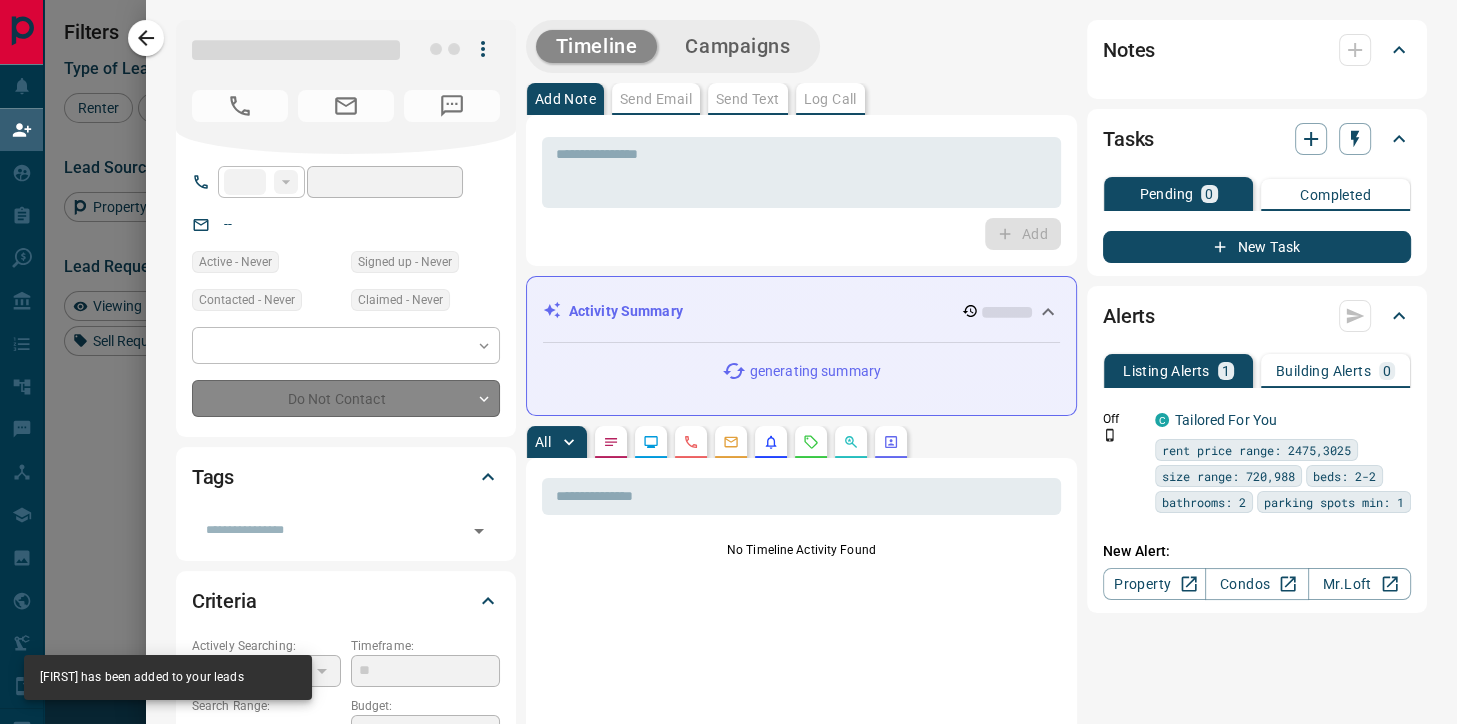 type on "**" 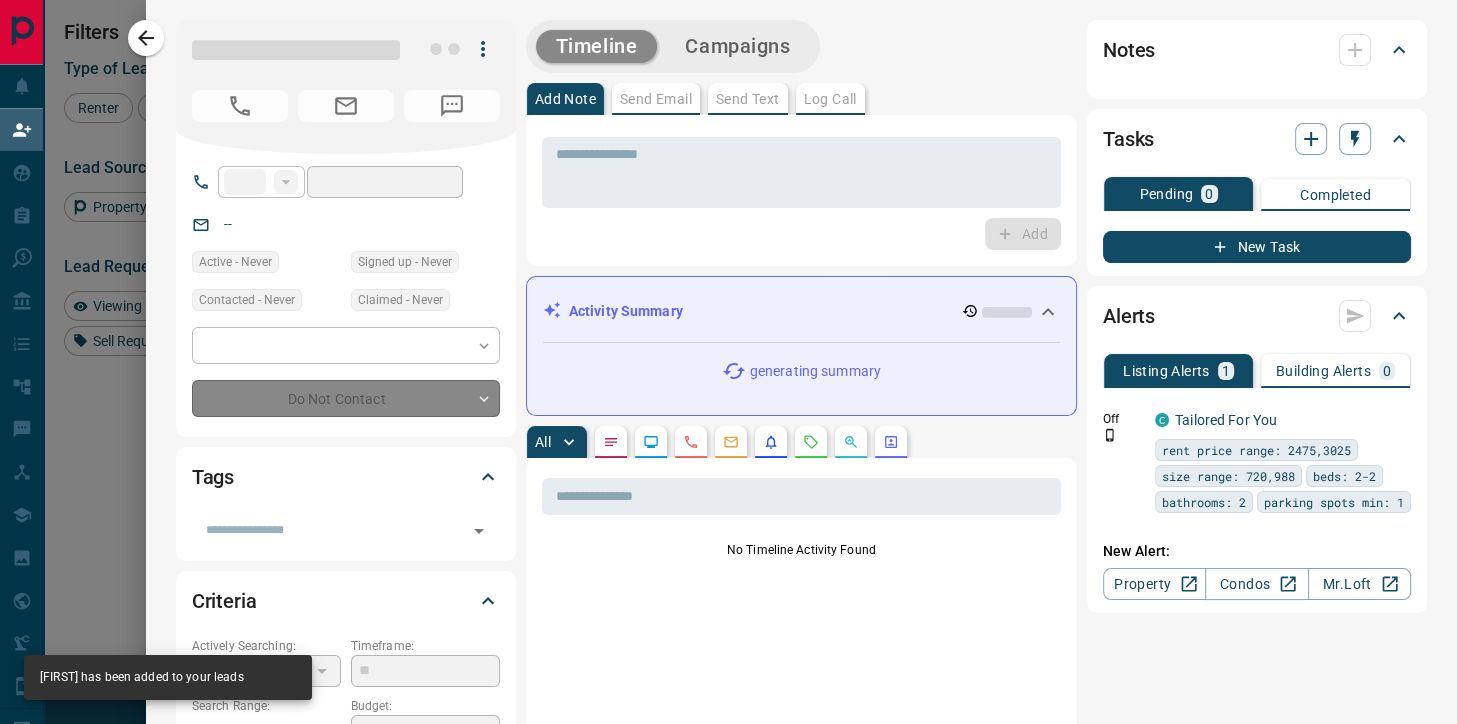 type on "**********" 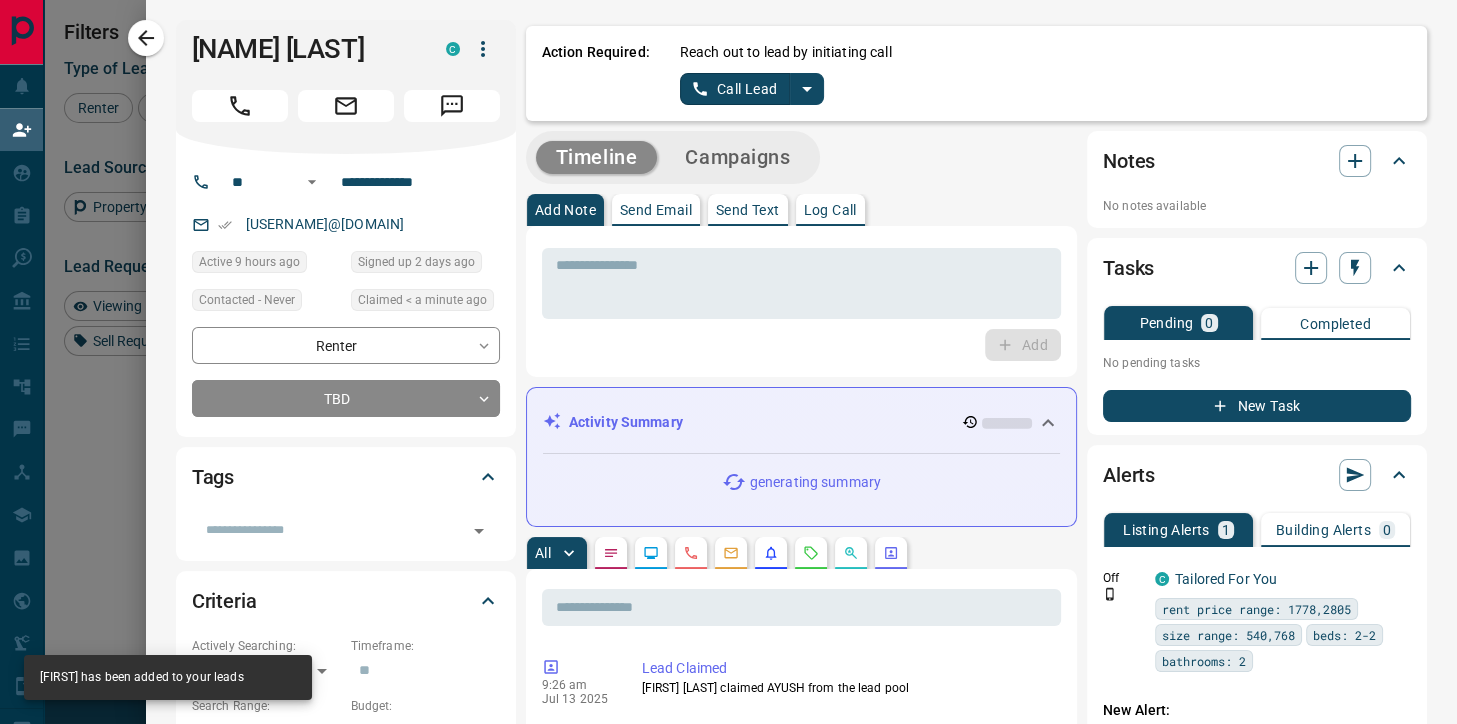 click on "Call Lead" at bounding box center [735, 89] 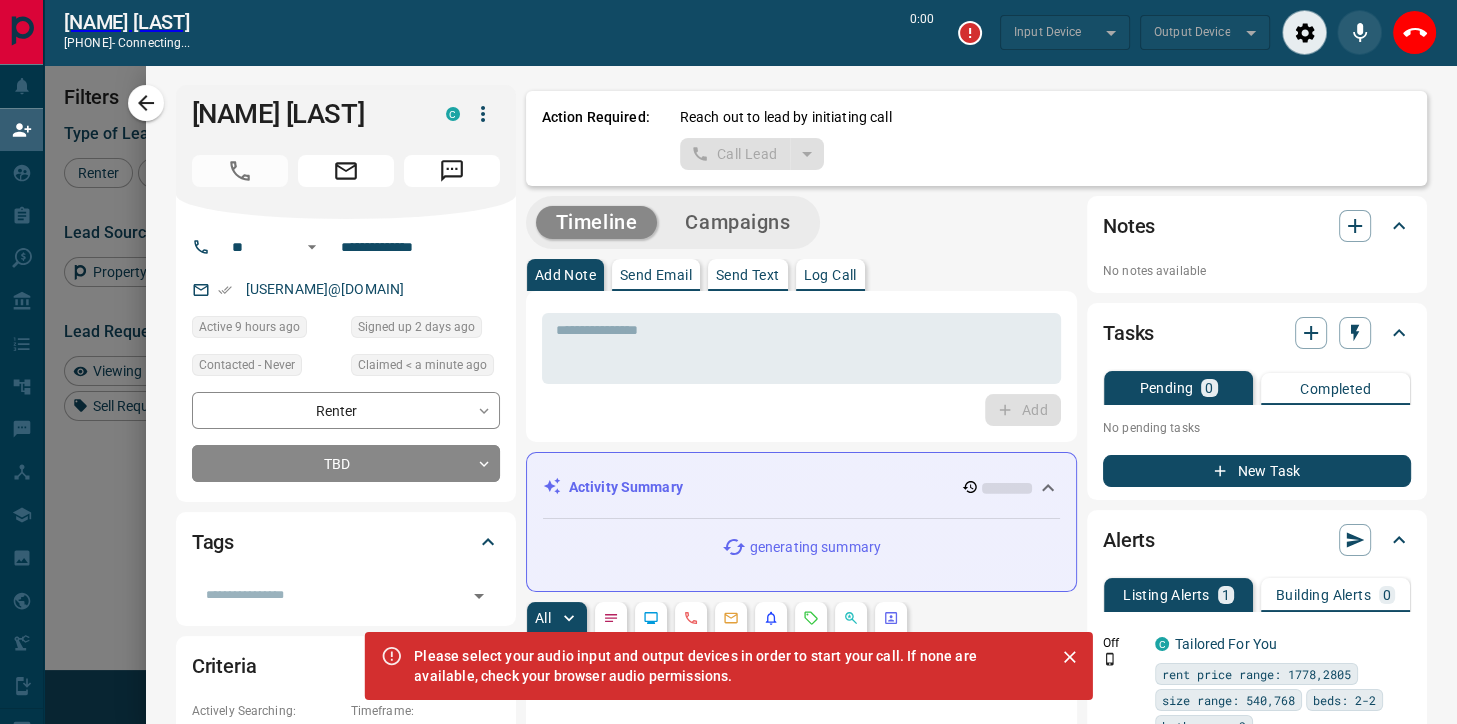 scroll, scrollTop: 498, scrollLeft: 1046, axis: both 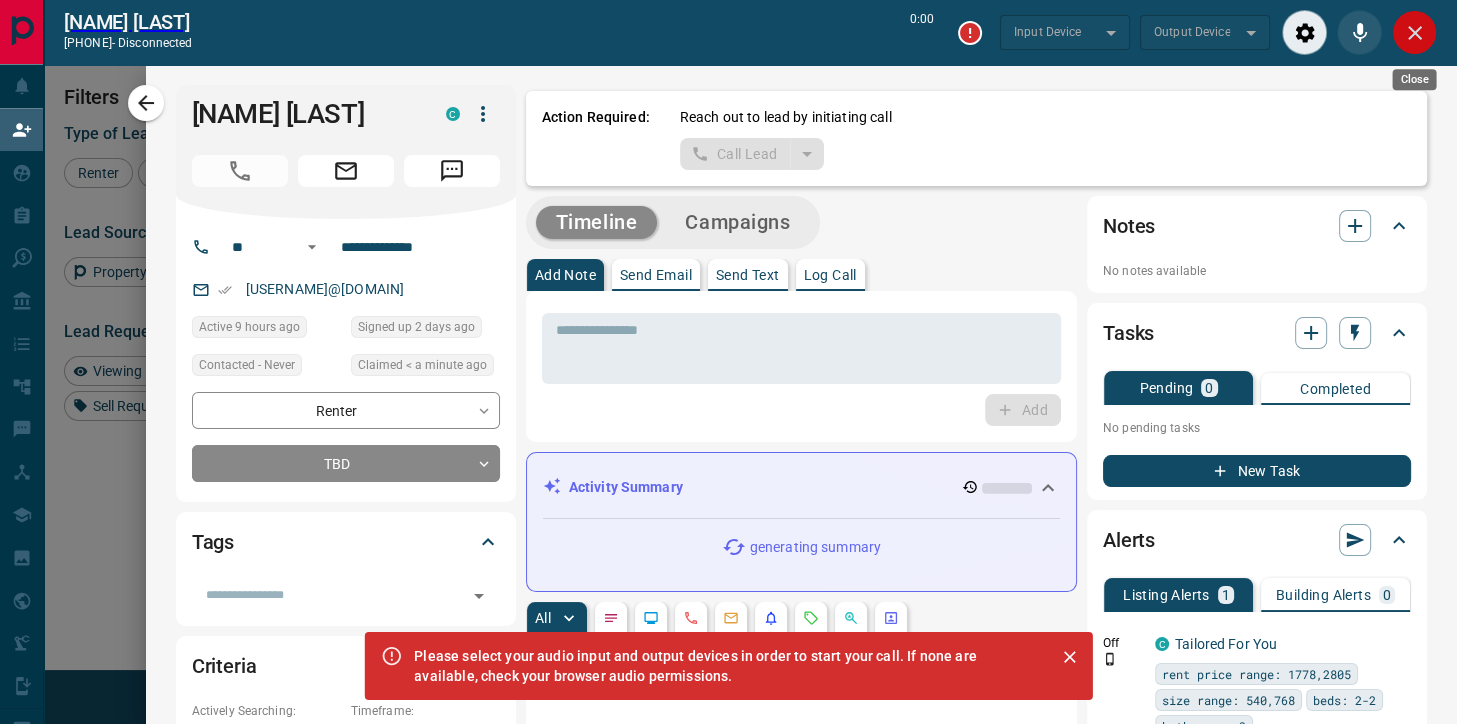 click 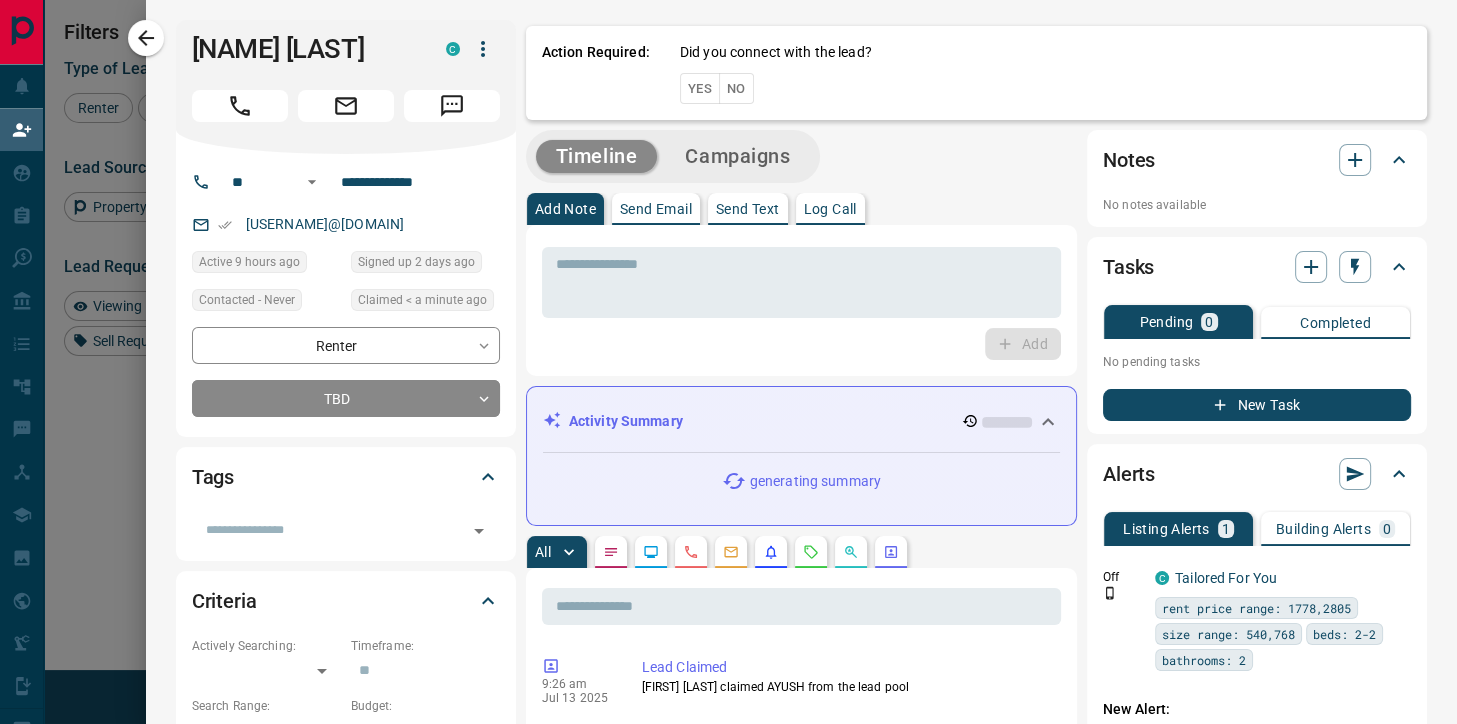 scroll, scrollTop: 1, scrollLeft: 1, axis: both 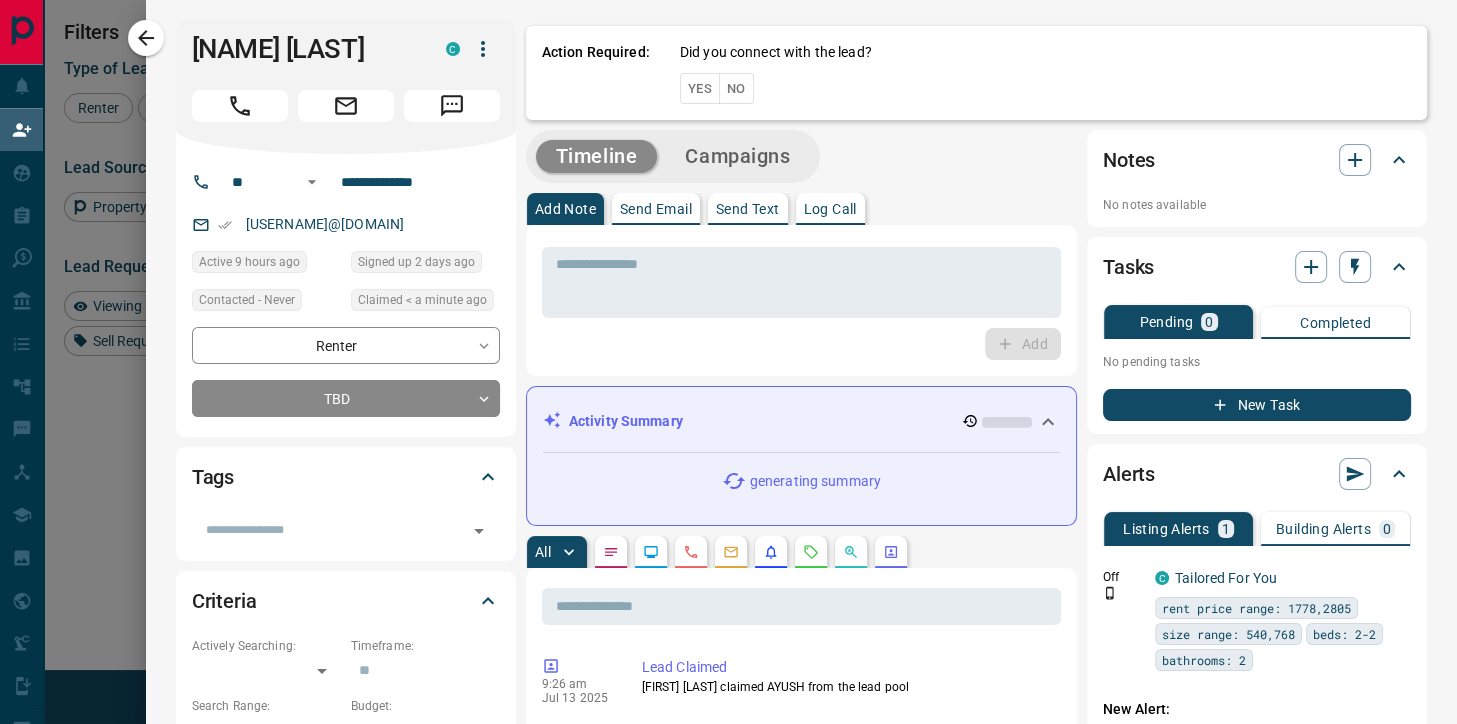 click on "No" at bounding box center (736, 88) 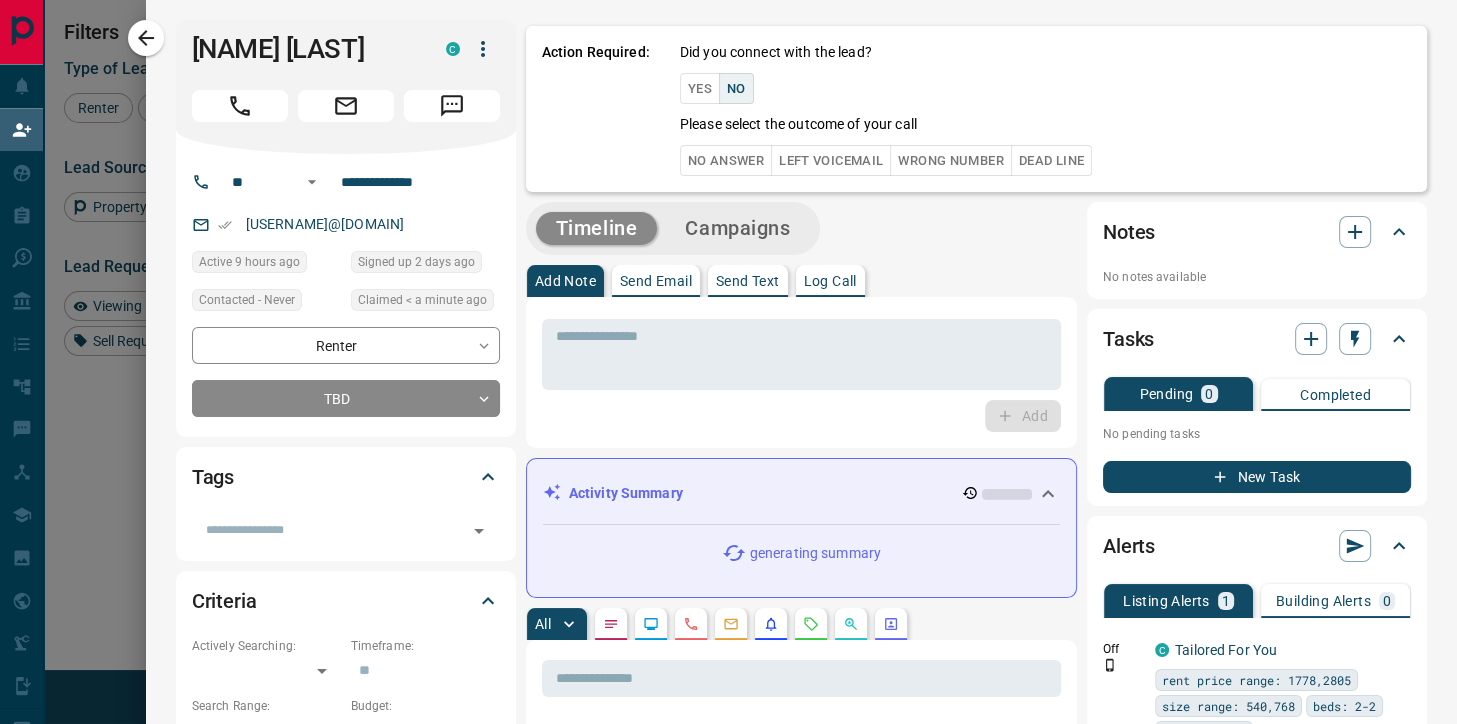 click on "No Answer" at bounding box center [726, 160] 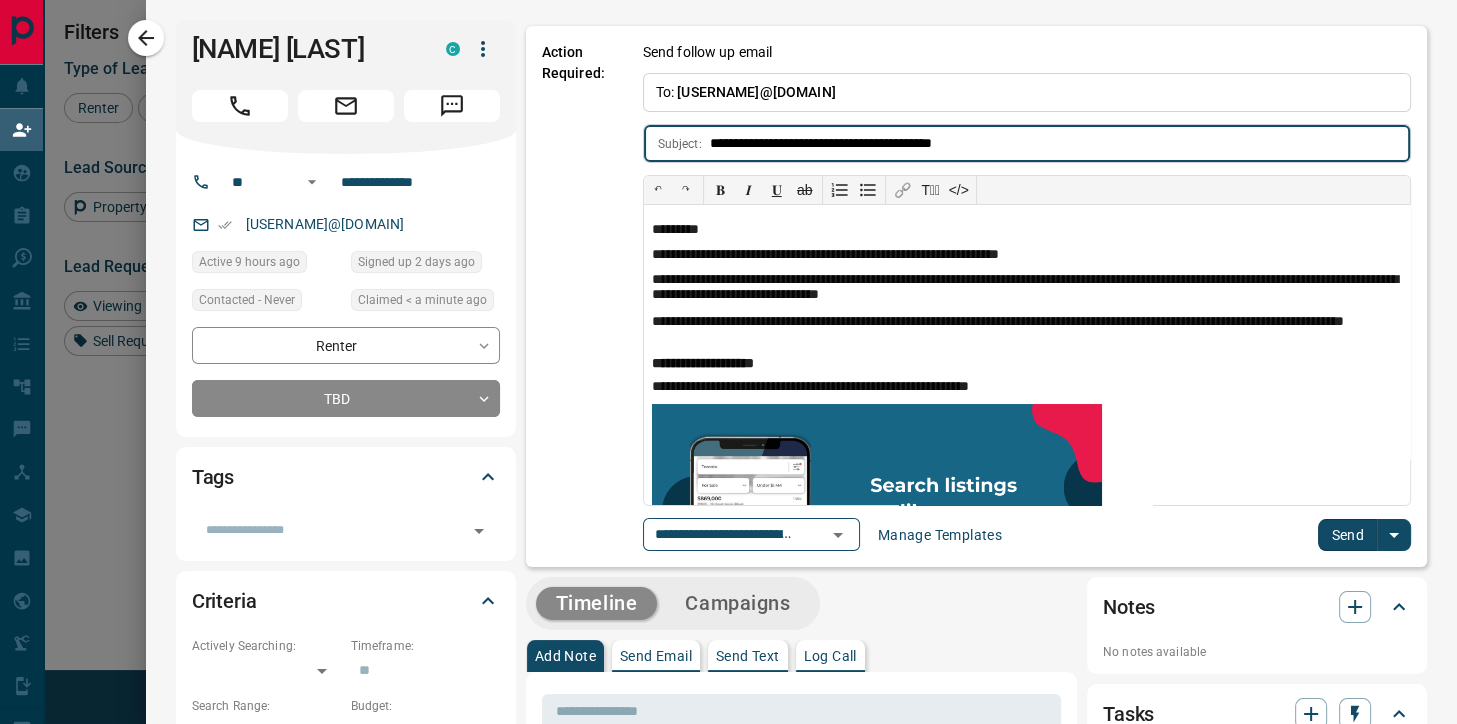 click on "Send" at bounding box center (1347, 535) 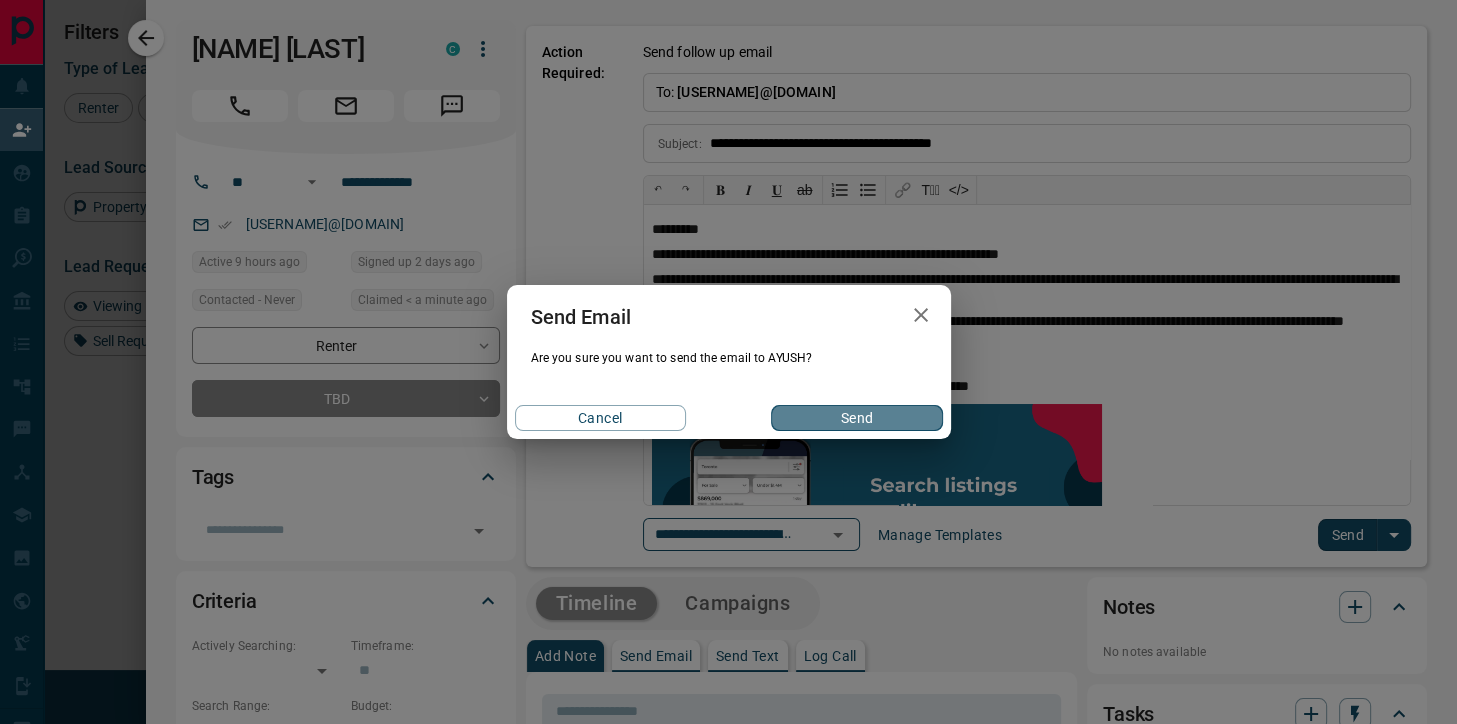 click on "Send" at bounding box center [856, 418] 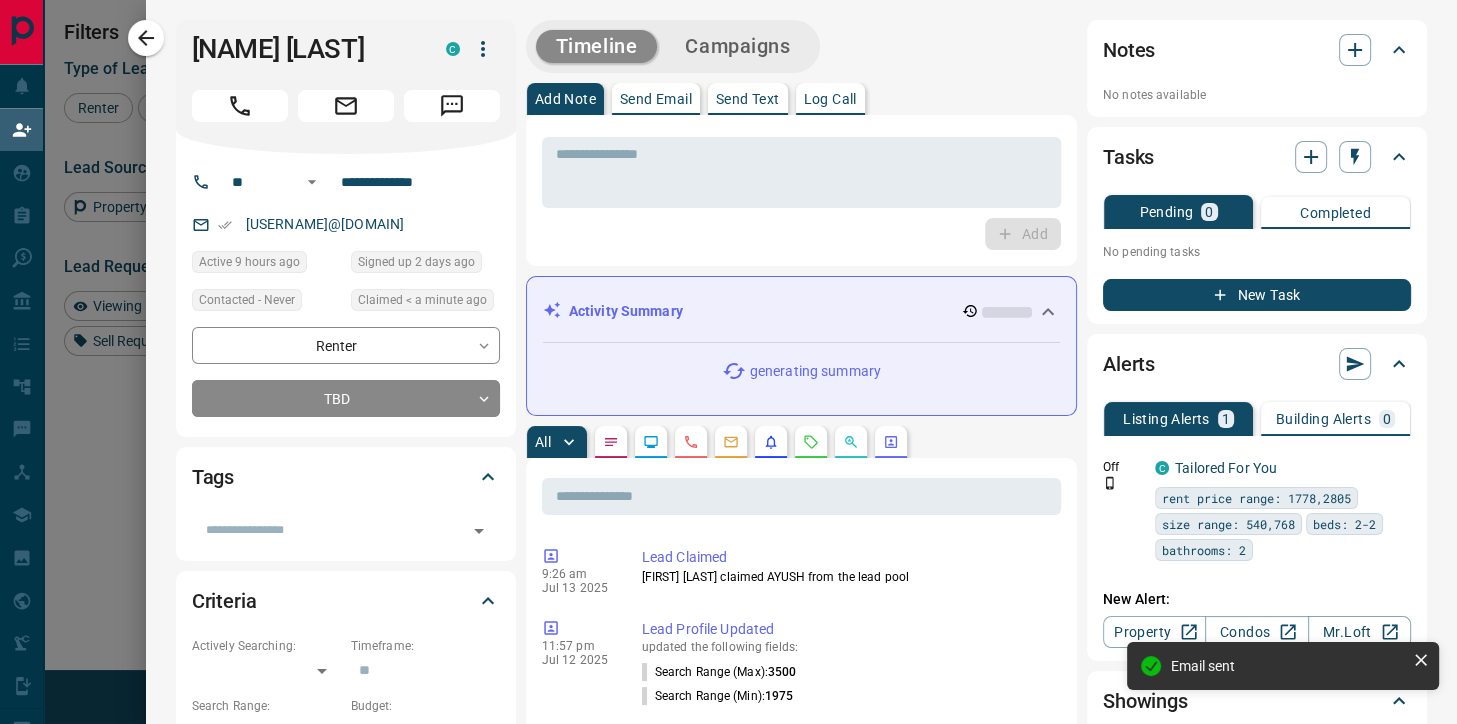 click on "Send Text" at bounding box center [748, 99] 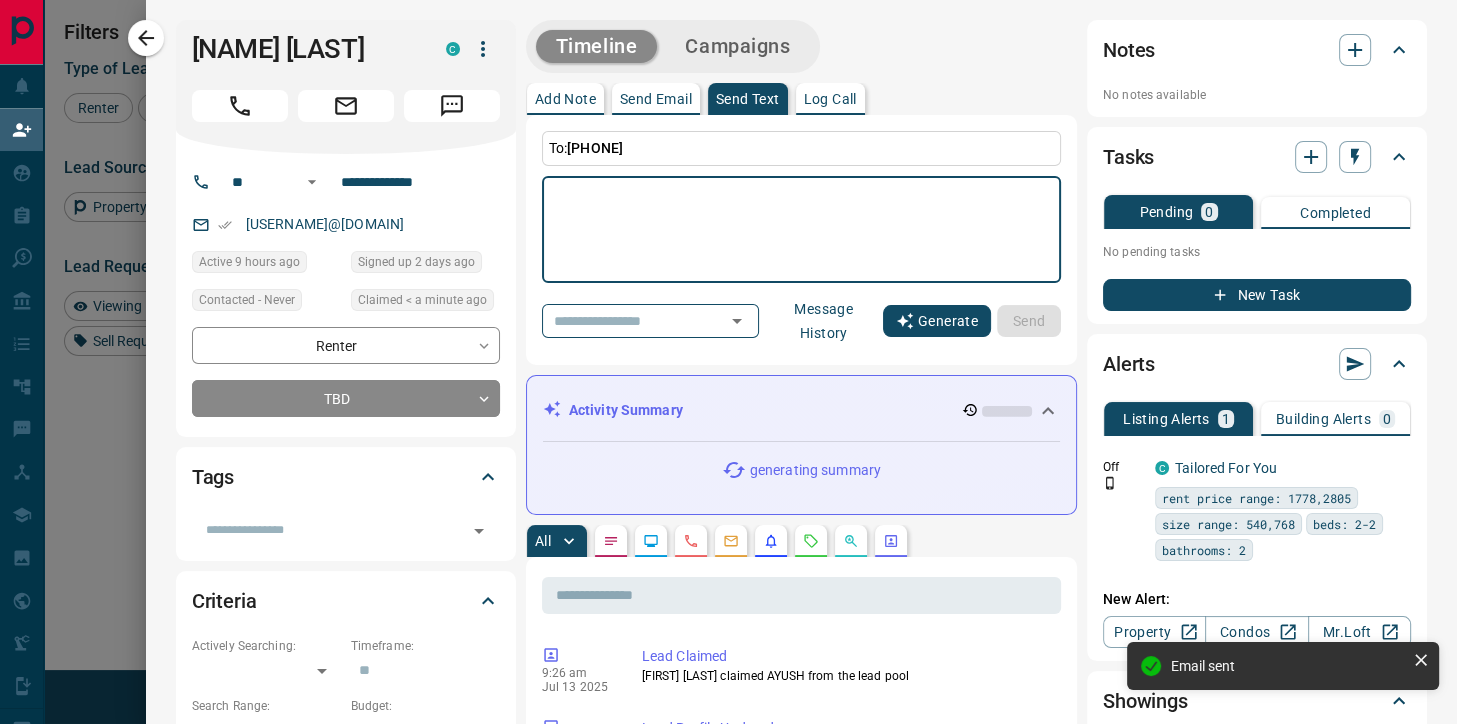 click 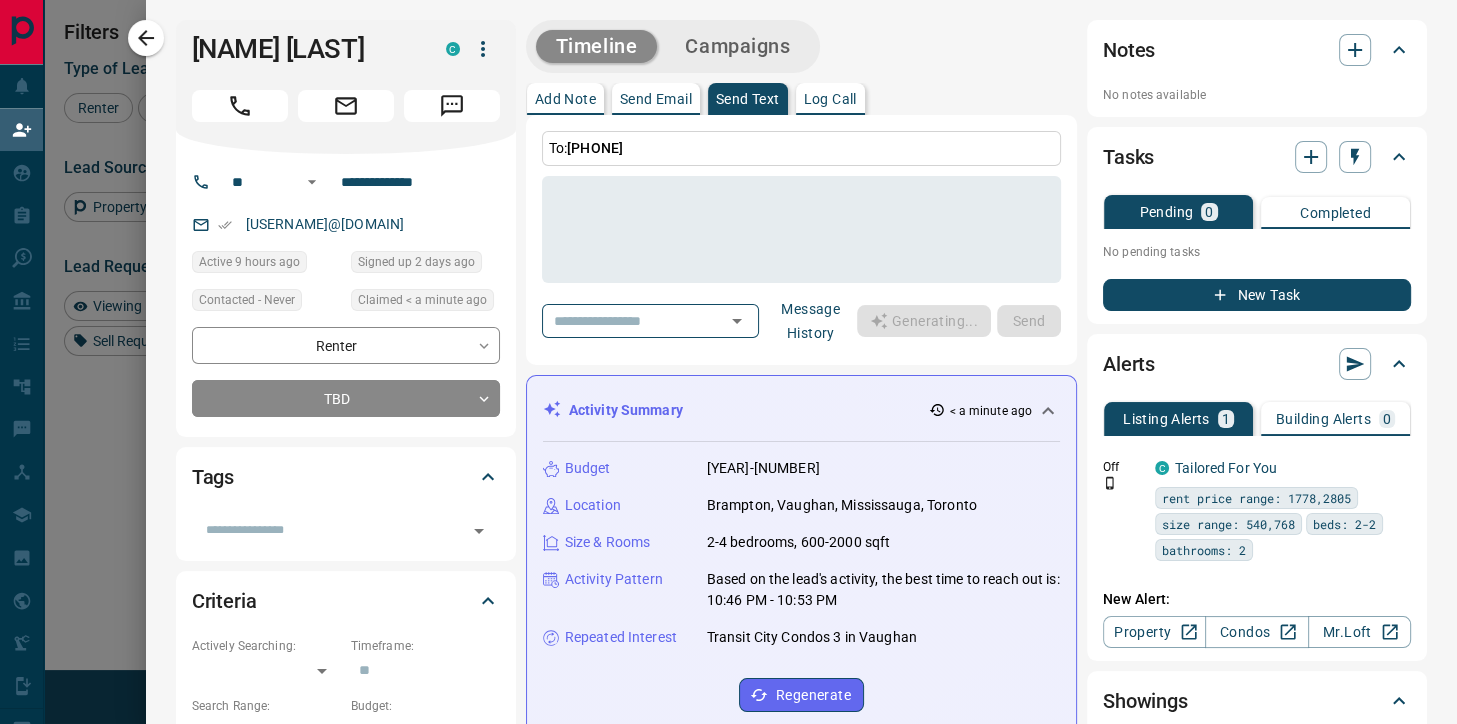 type on "**********" 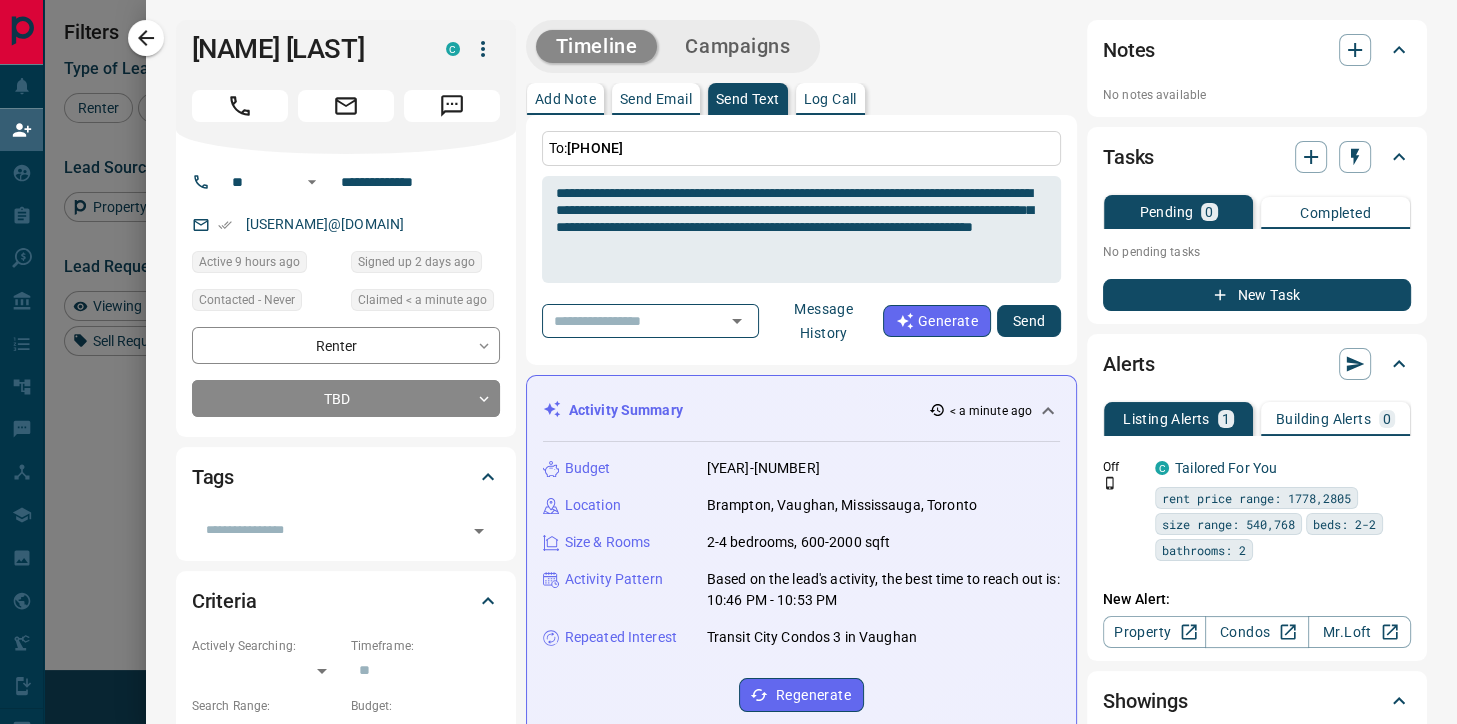 click on "Send" at bounding box center (1029, 321) 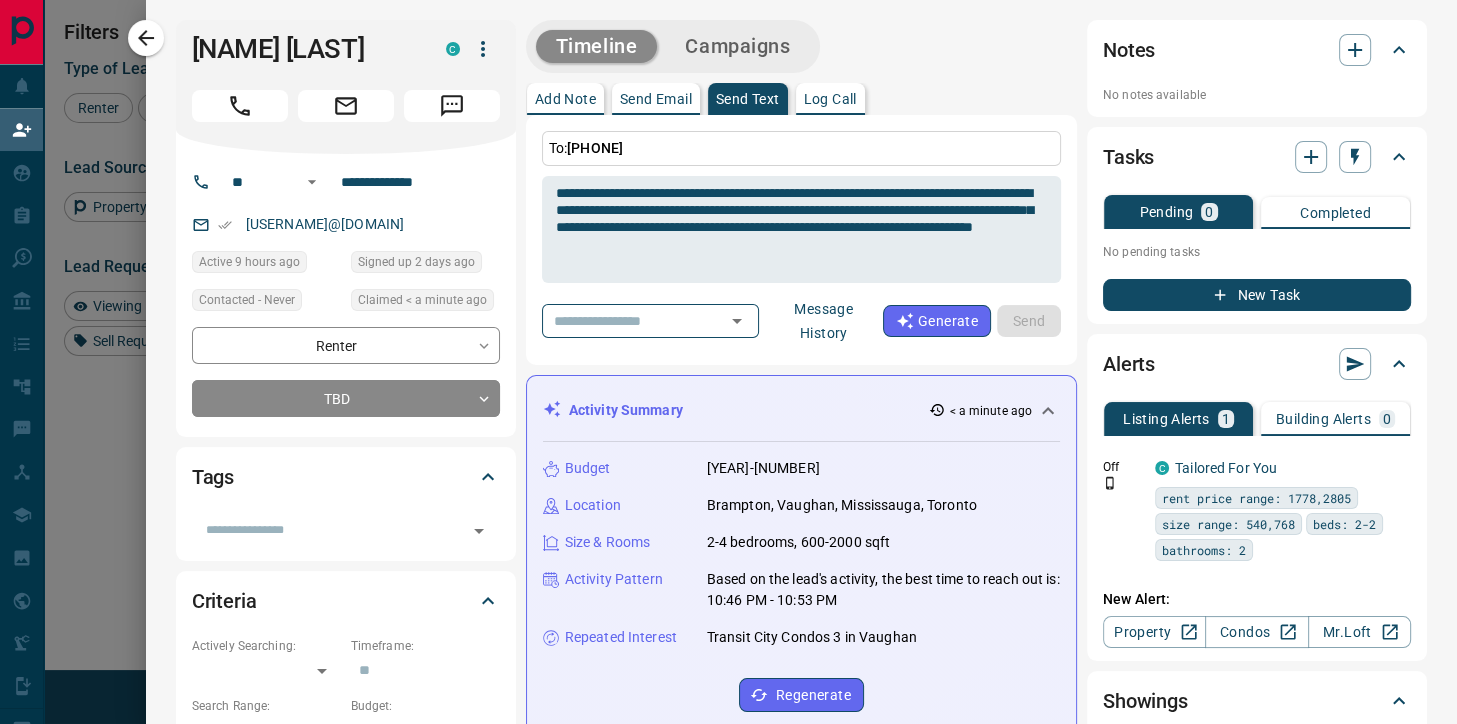 type 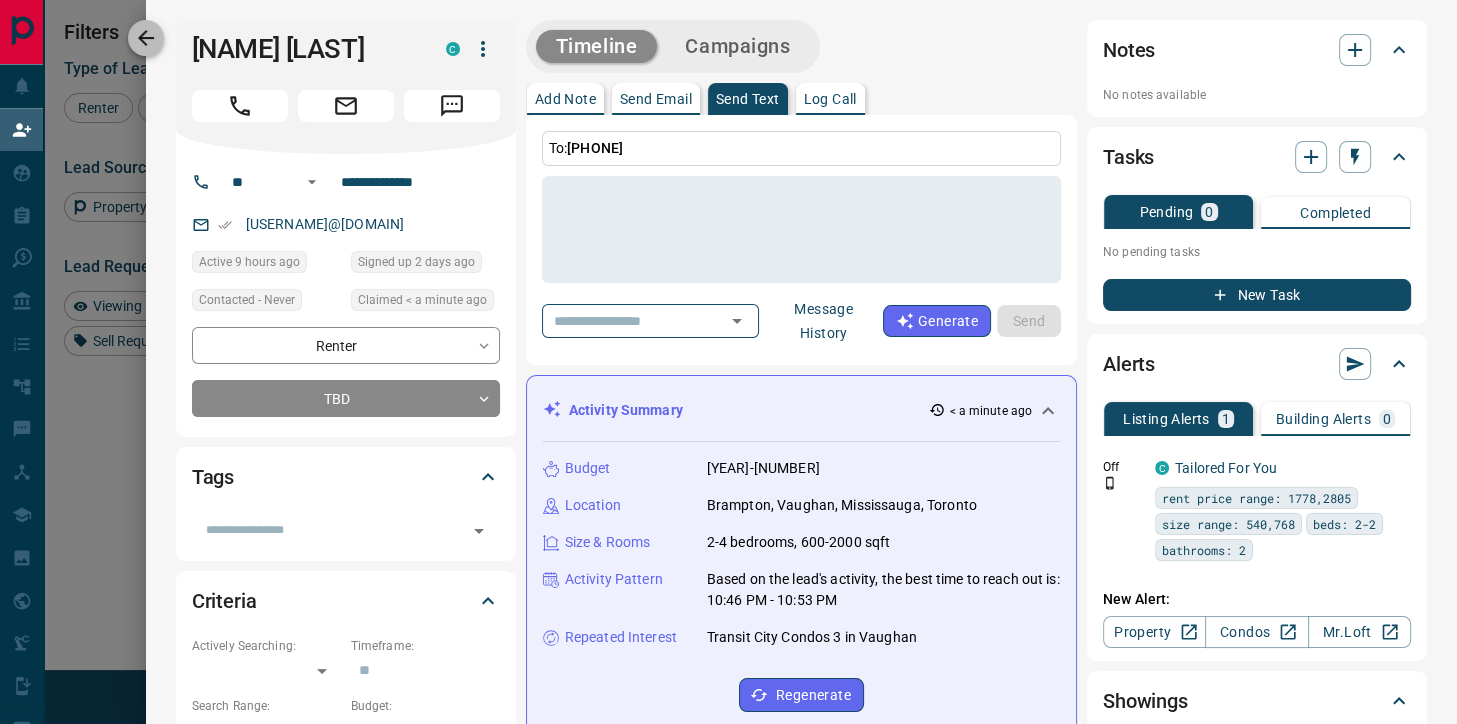 click 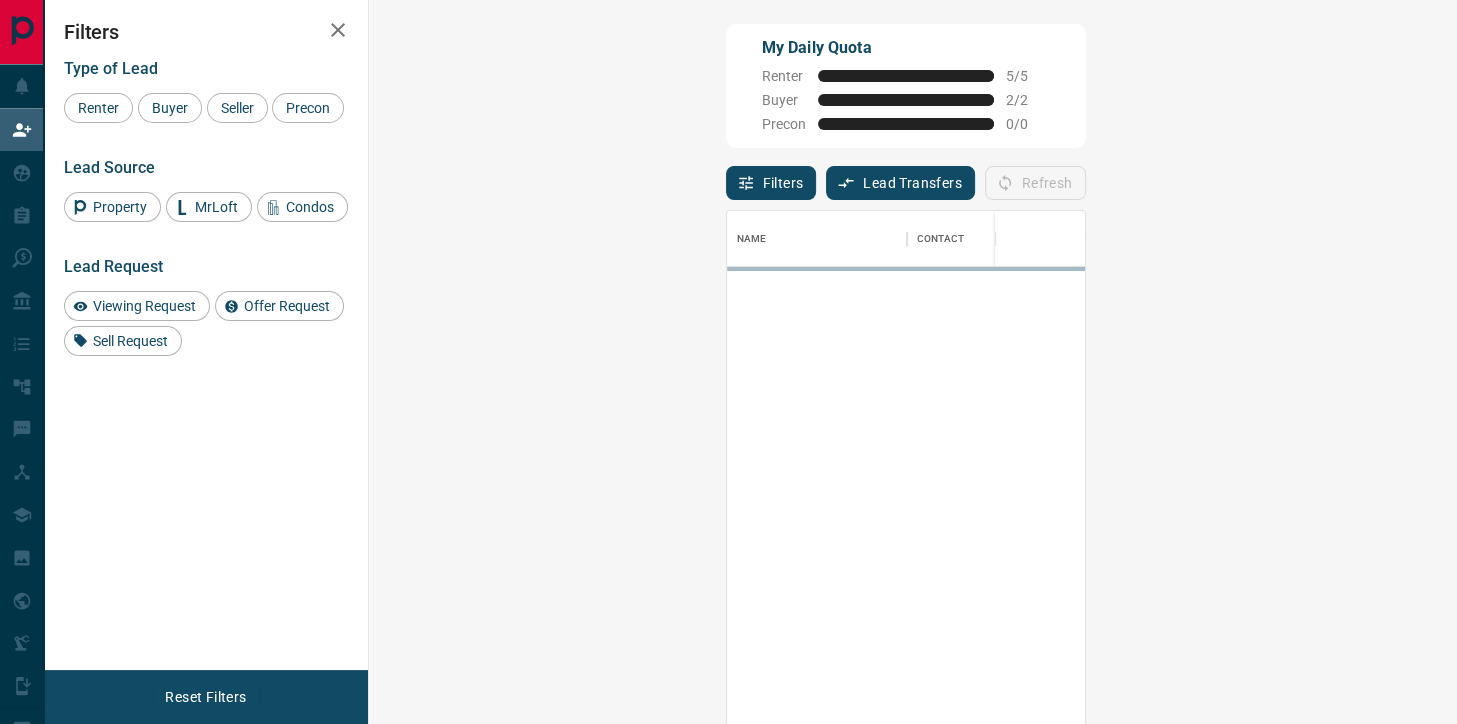 scroll, scrollTop: 1, scrollLeft: 1, axis: both 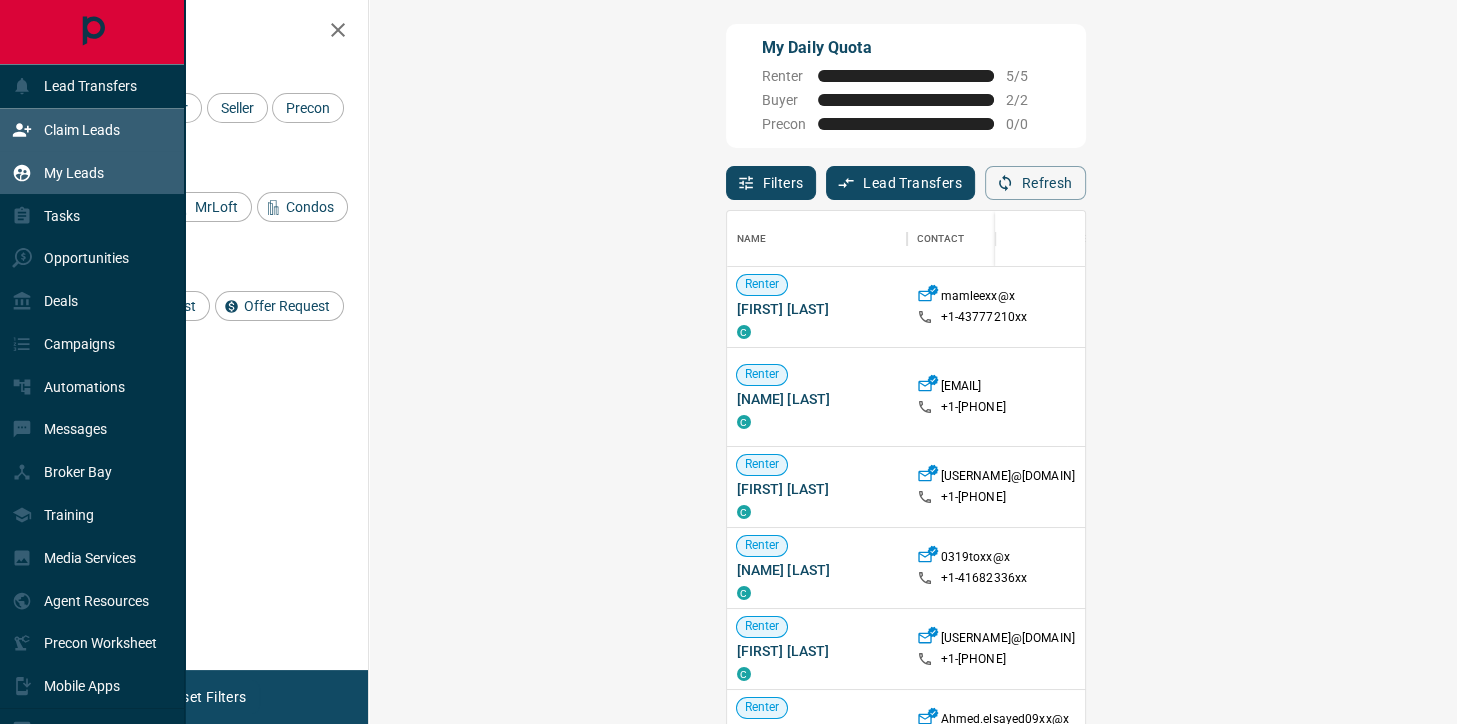 click on "My Leads" at bounding box center [58, 172] 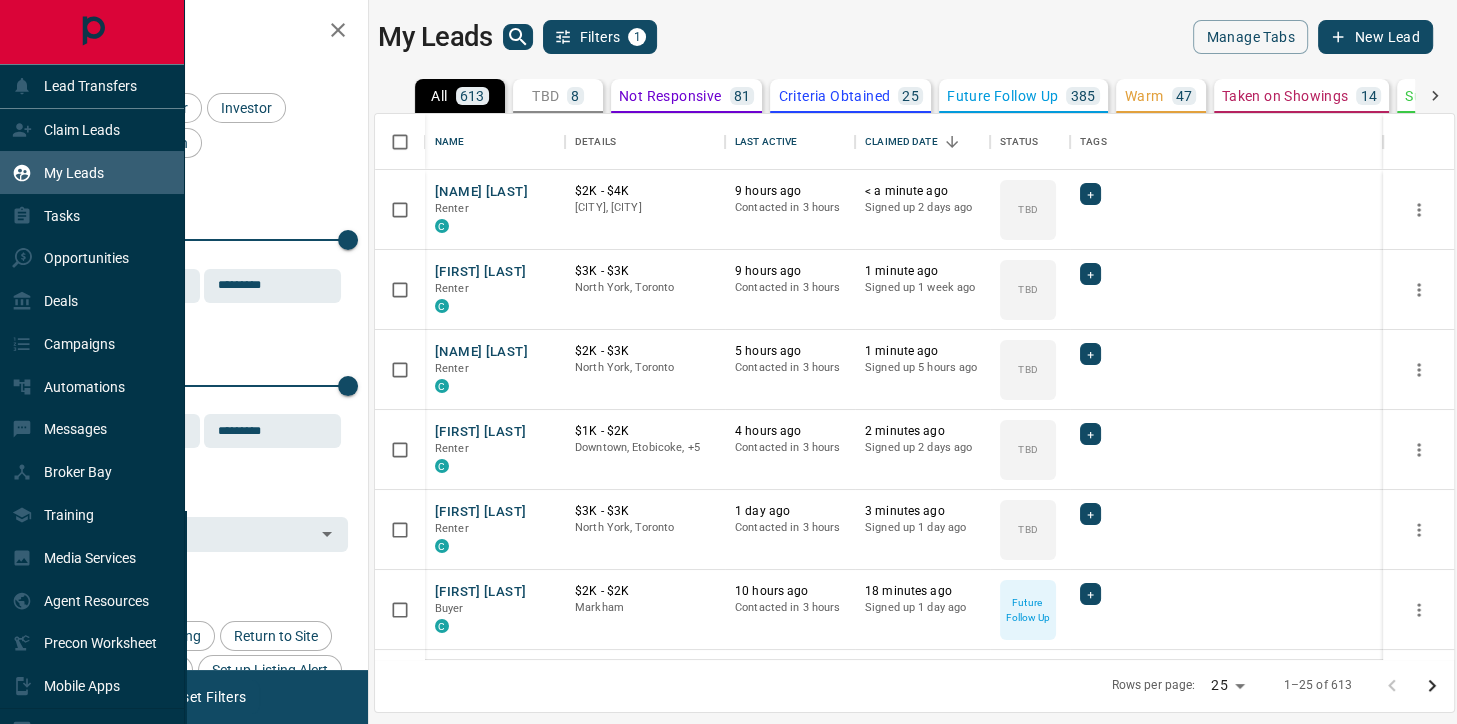 scroll, scrollTop: 2, scrollLeft: 1, axis: both 